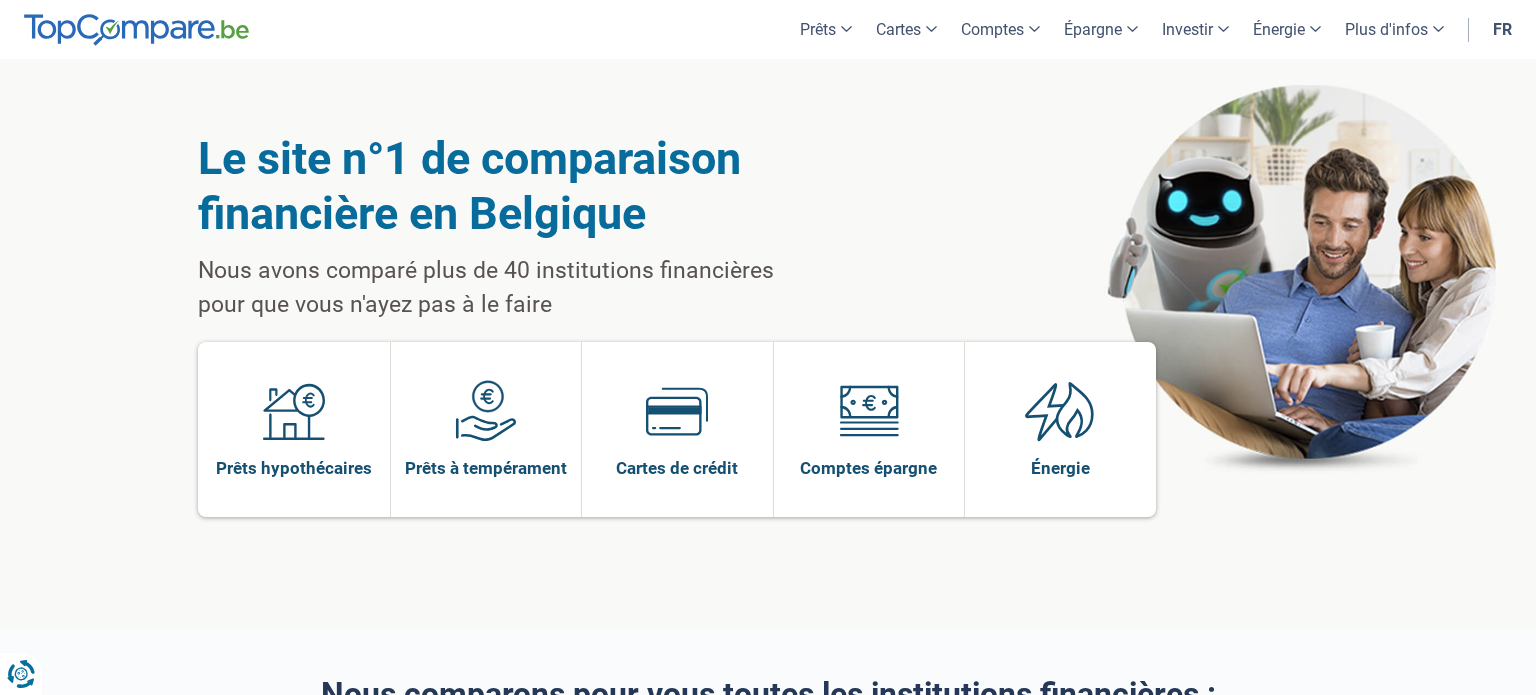 scroll, scrollTop: 923, scrollLeft: 0, axis: vertical 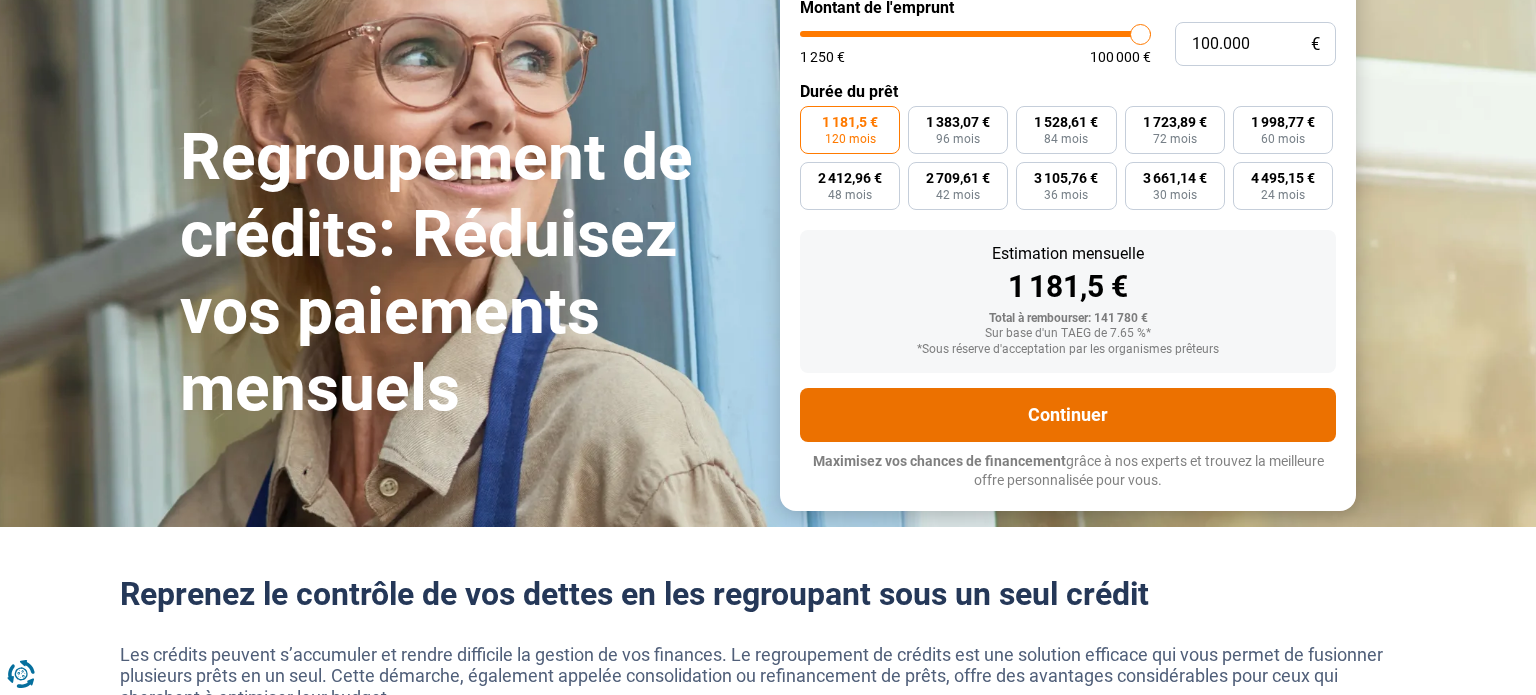 click on "Continuer" at bounding box center (1068, 415) 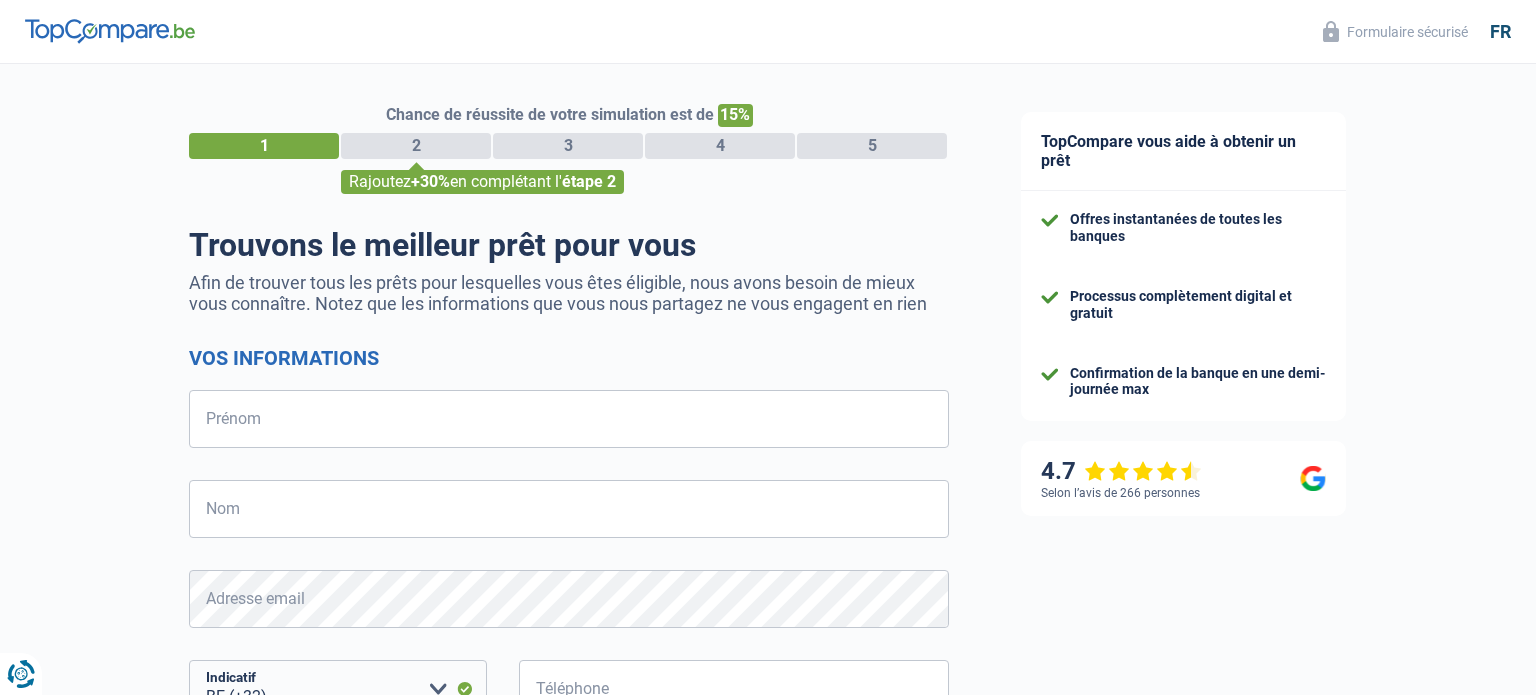 select on "32" 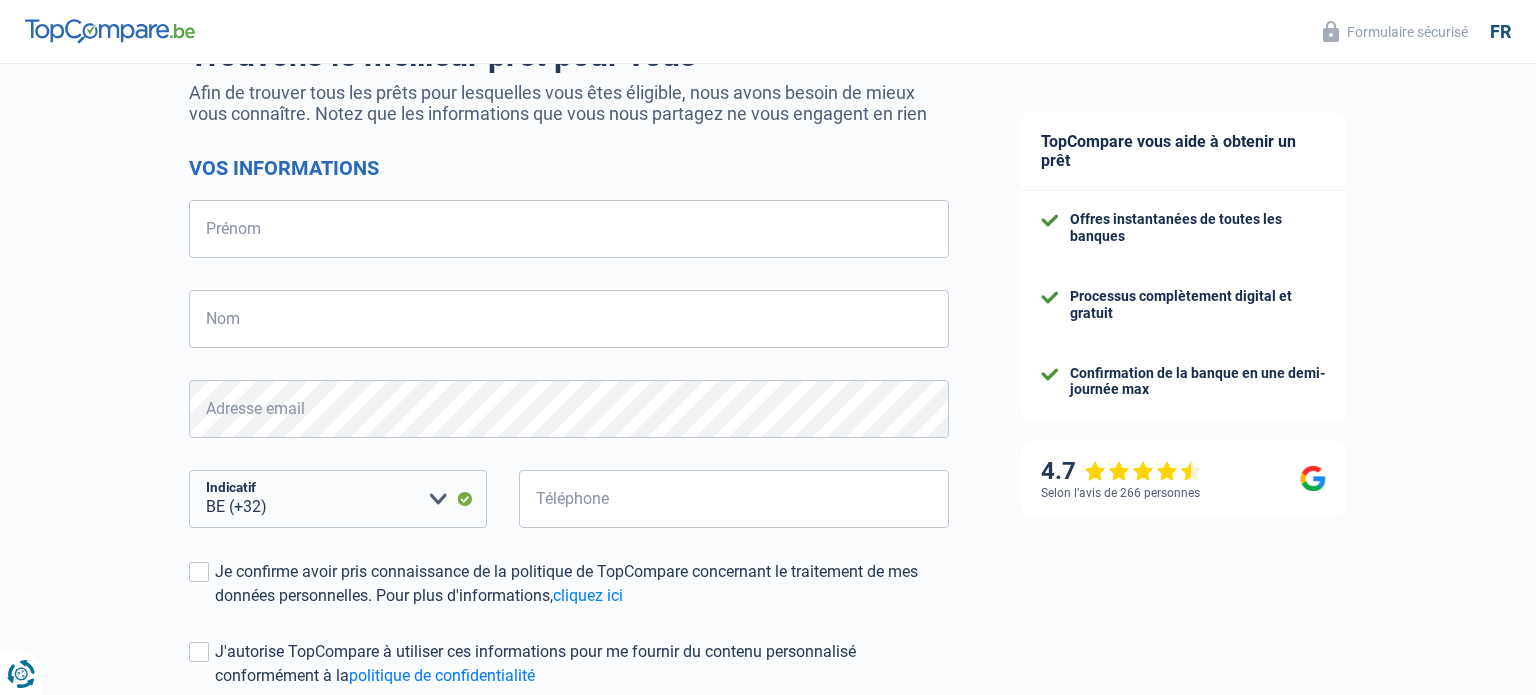 scroll, scrollTop: 0, scrollLeft: 0, axis: both 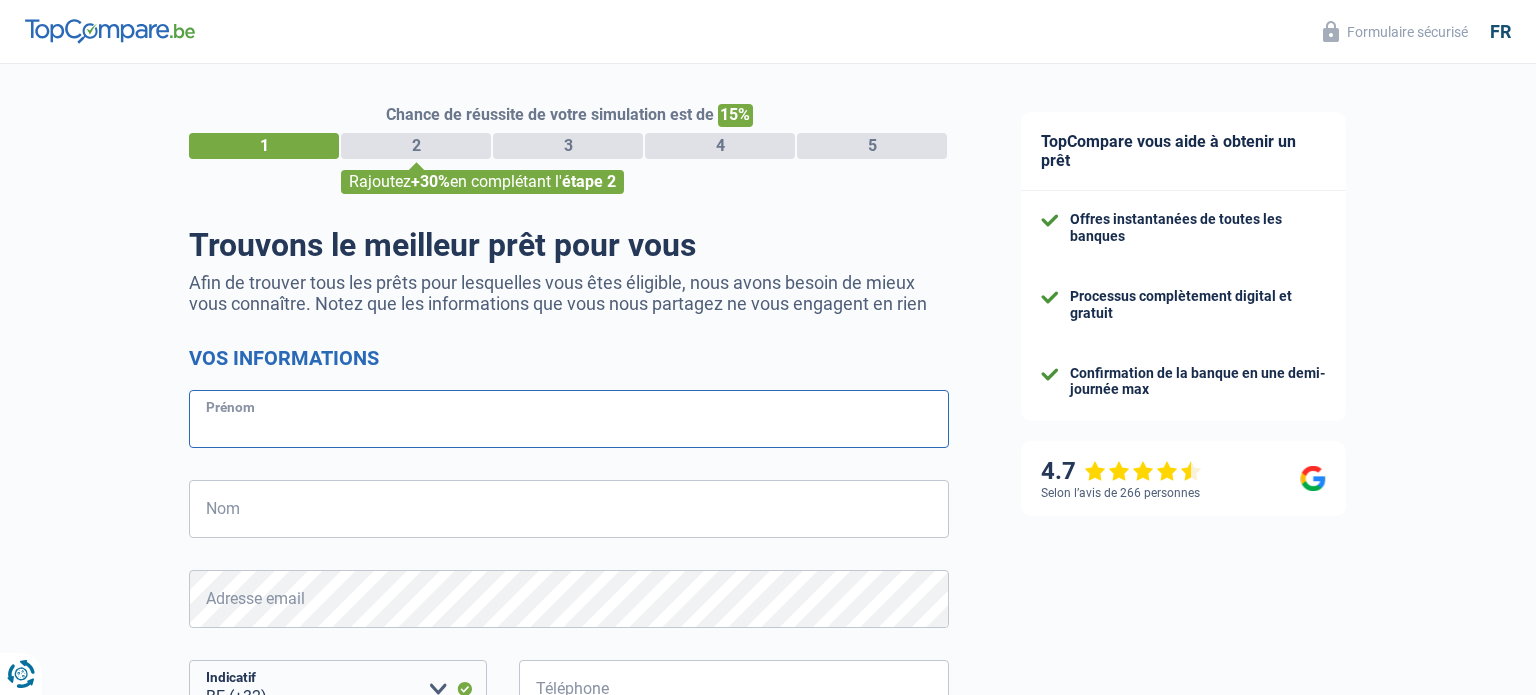 click on "Prénom" at bounding box center [569, 419] 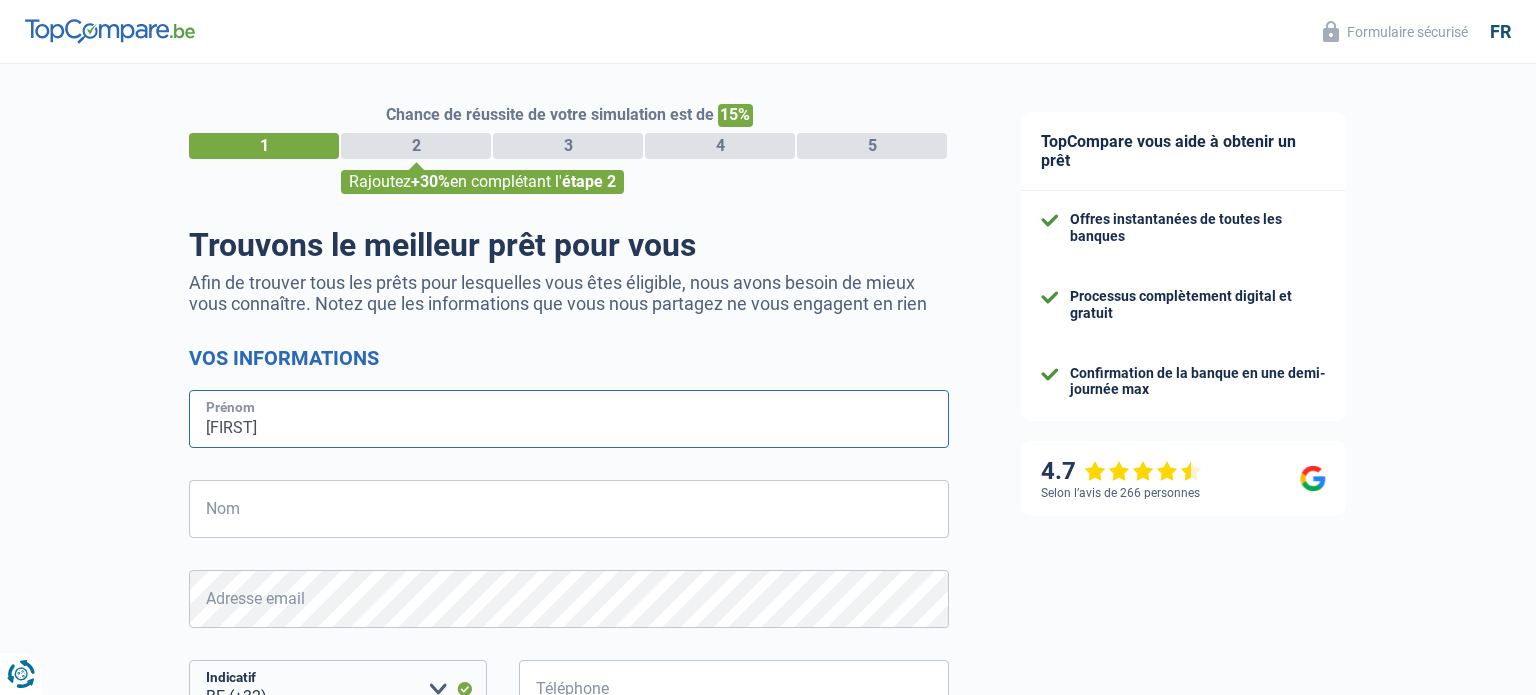 type on "[FIRST]" 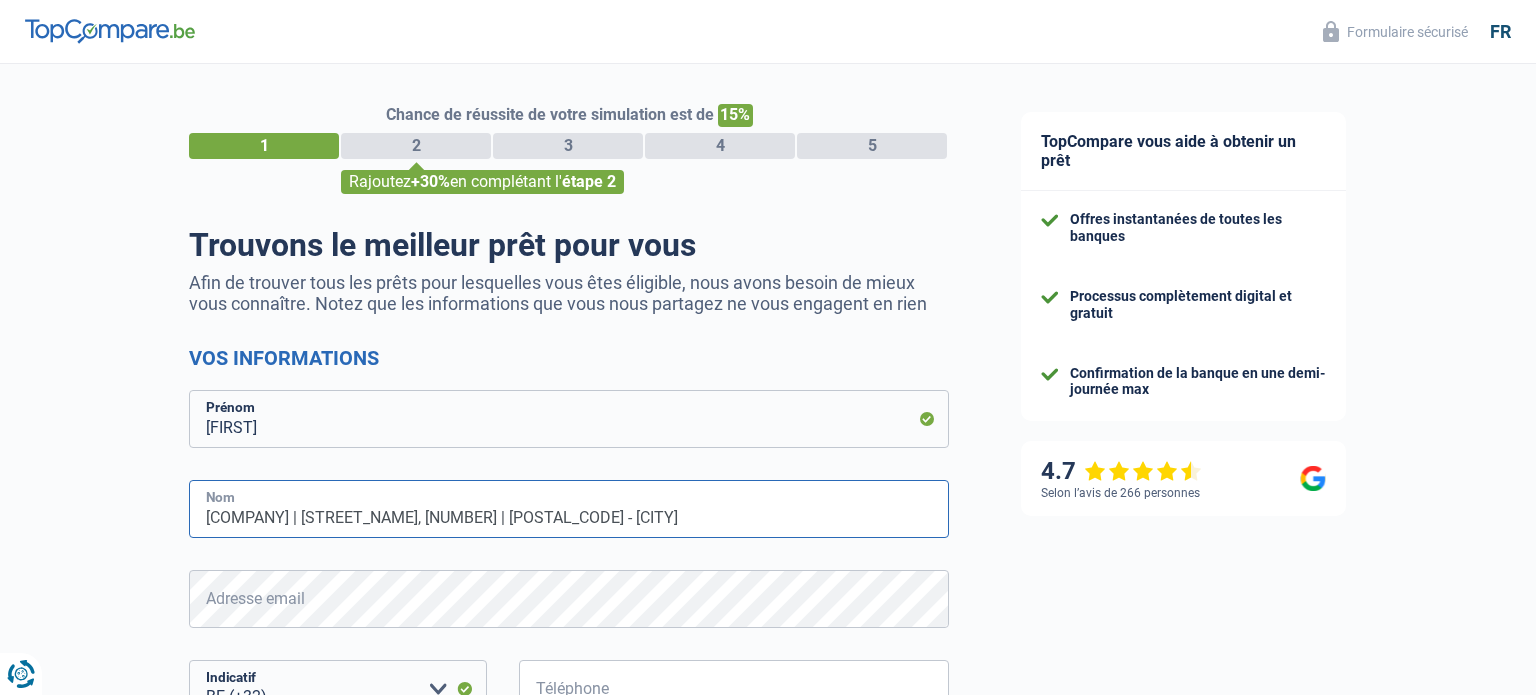 type on "[COMPANY] | [STREET_NAME], [NUMBER] | [POSTAL_CODE] - [CITY]" 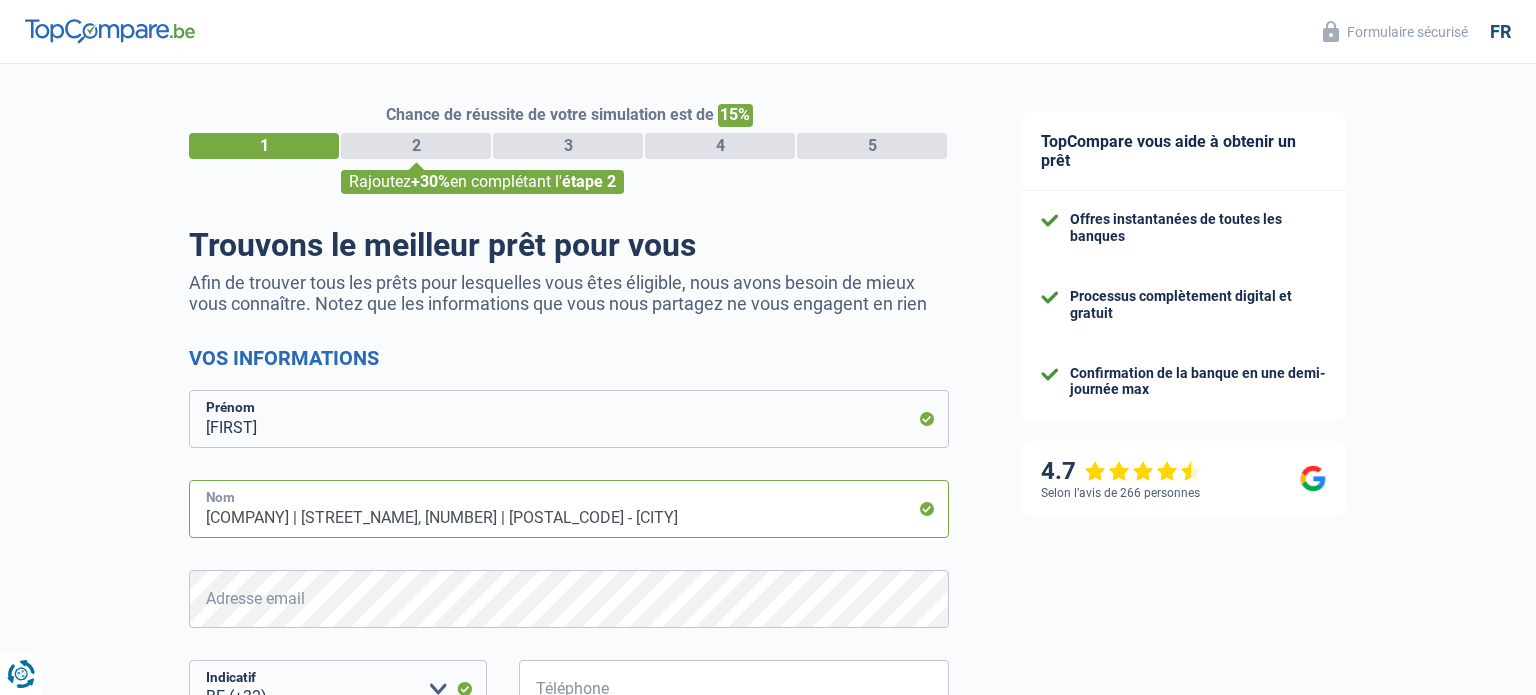 click on "[COMPANY] | [STREET_NAME], [NUMBER] | [POSTAL_CODE] - [CITY]" at bounding box center [569, 509] 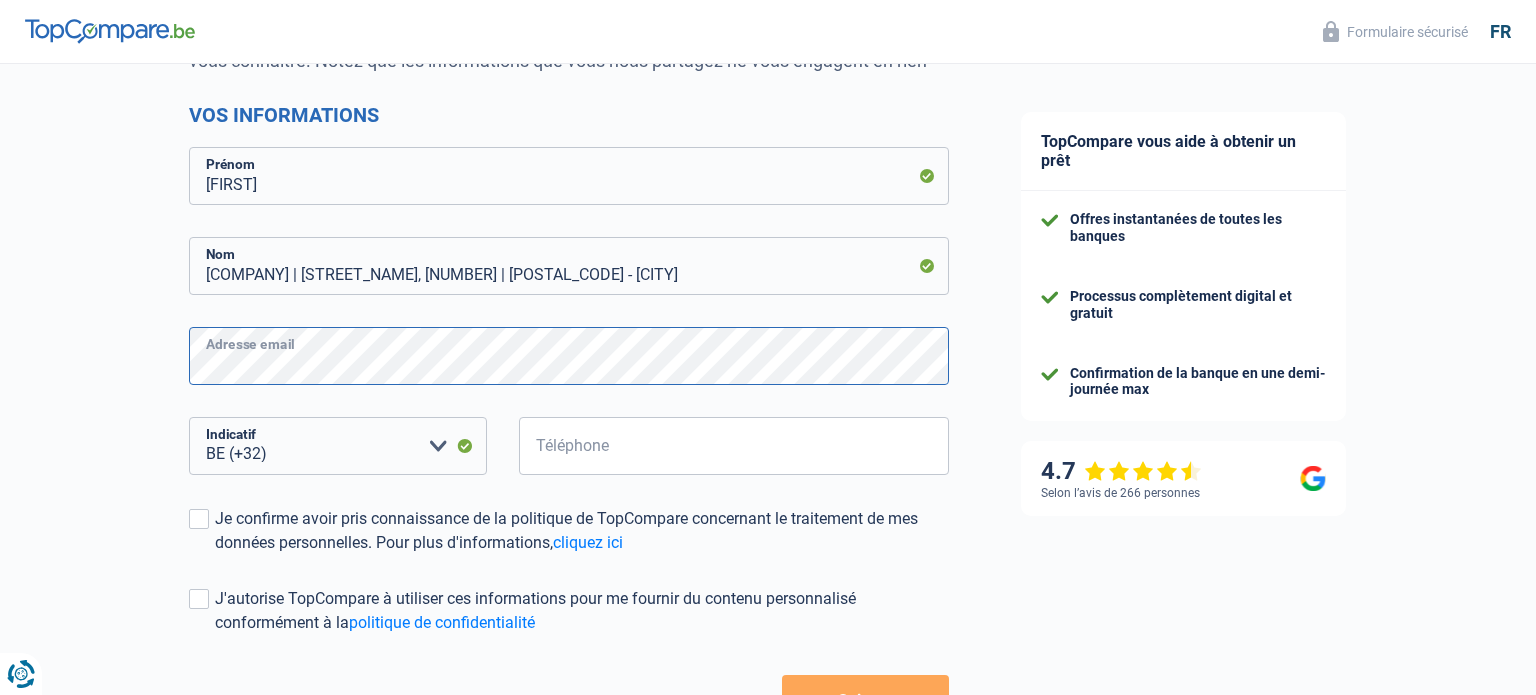 scroll, scrollTop: 260, scrollLeft: 0, axis: vertical 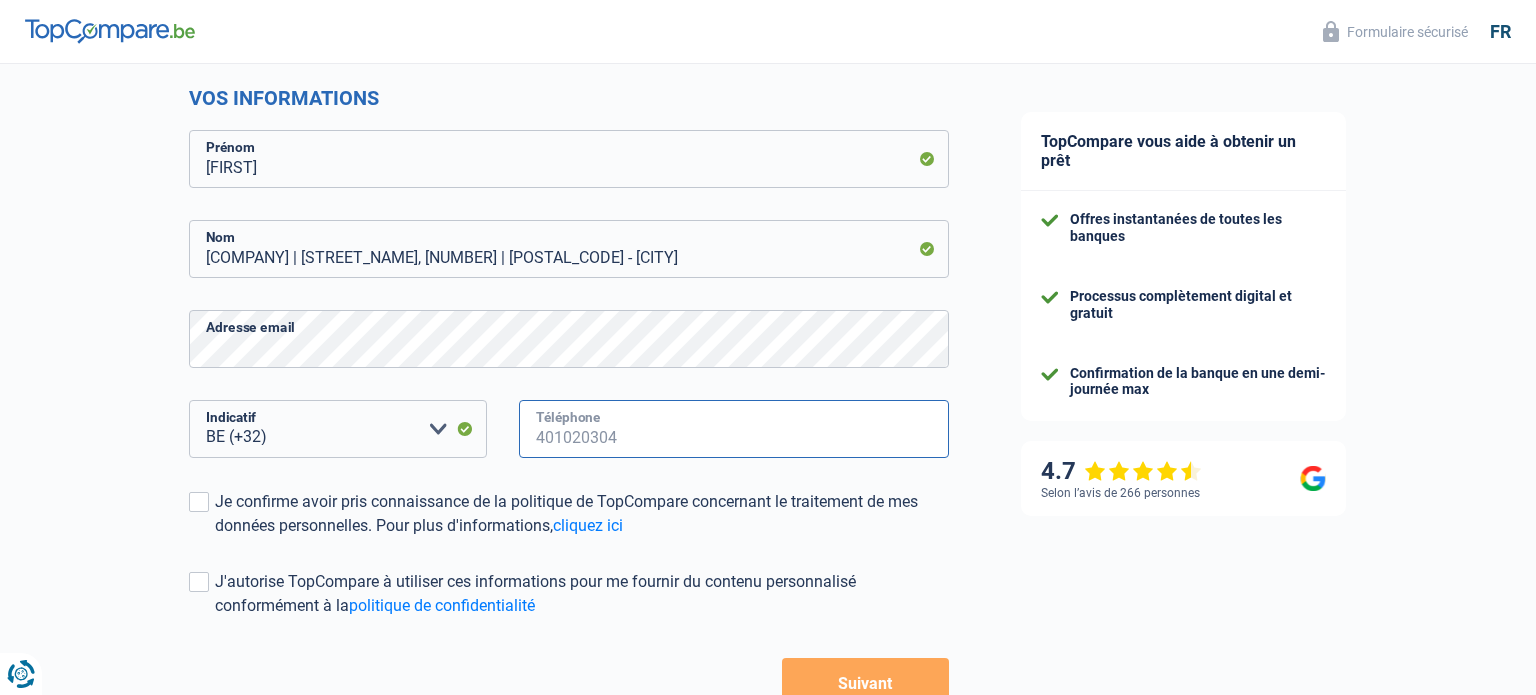 click on "Téléphone" at bounding box center [734, 429] 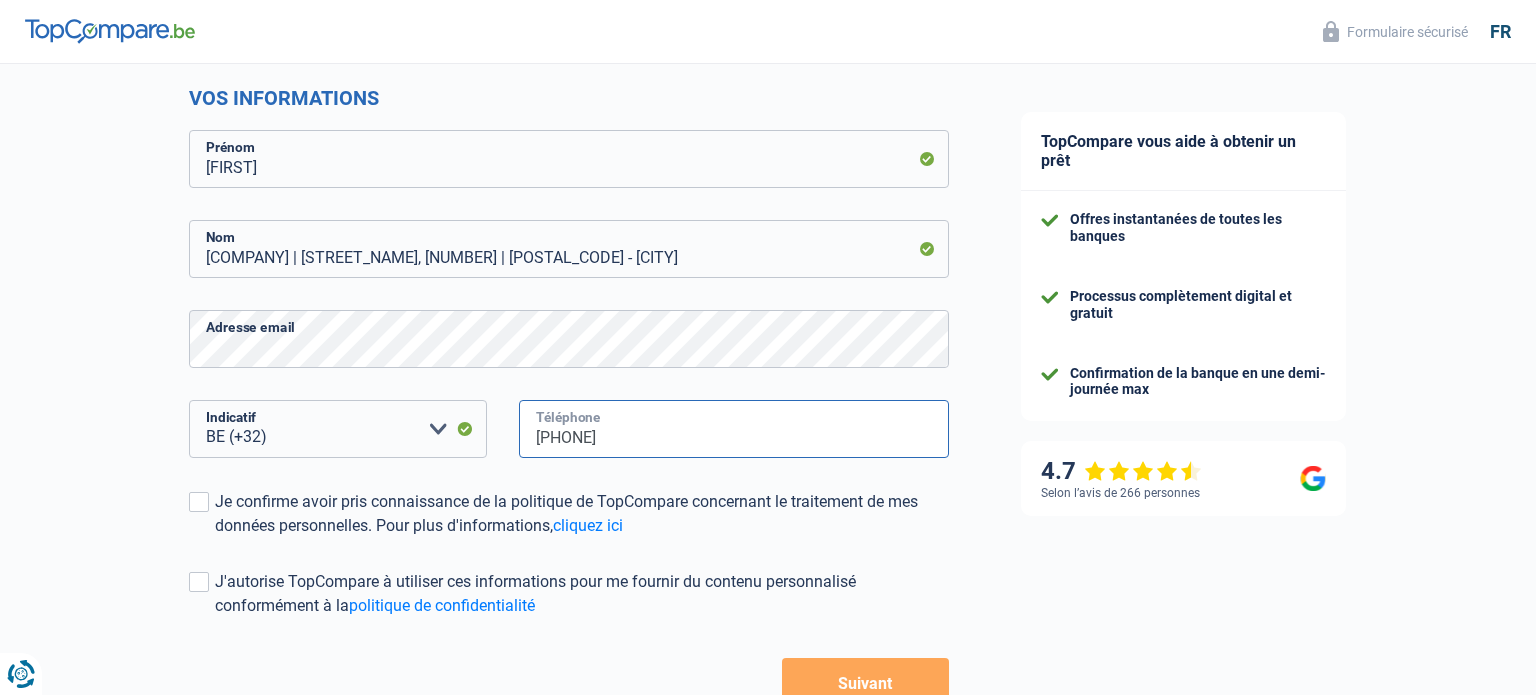 scroll, scrollTop: 381, scrollLeft: 0, axis: vertical 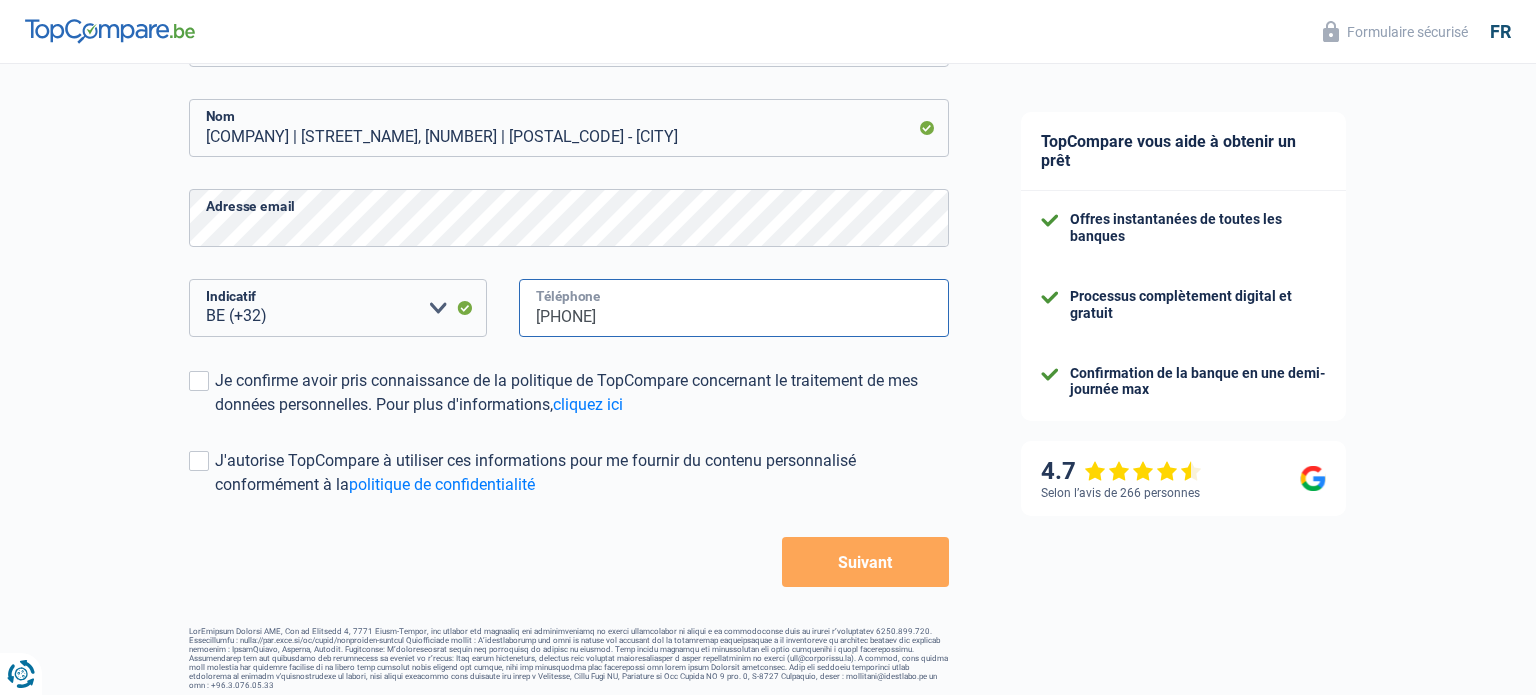 type on "[PHONE]" 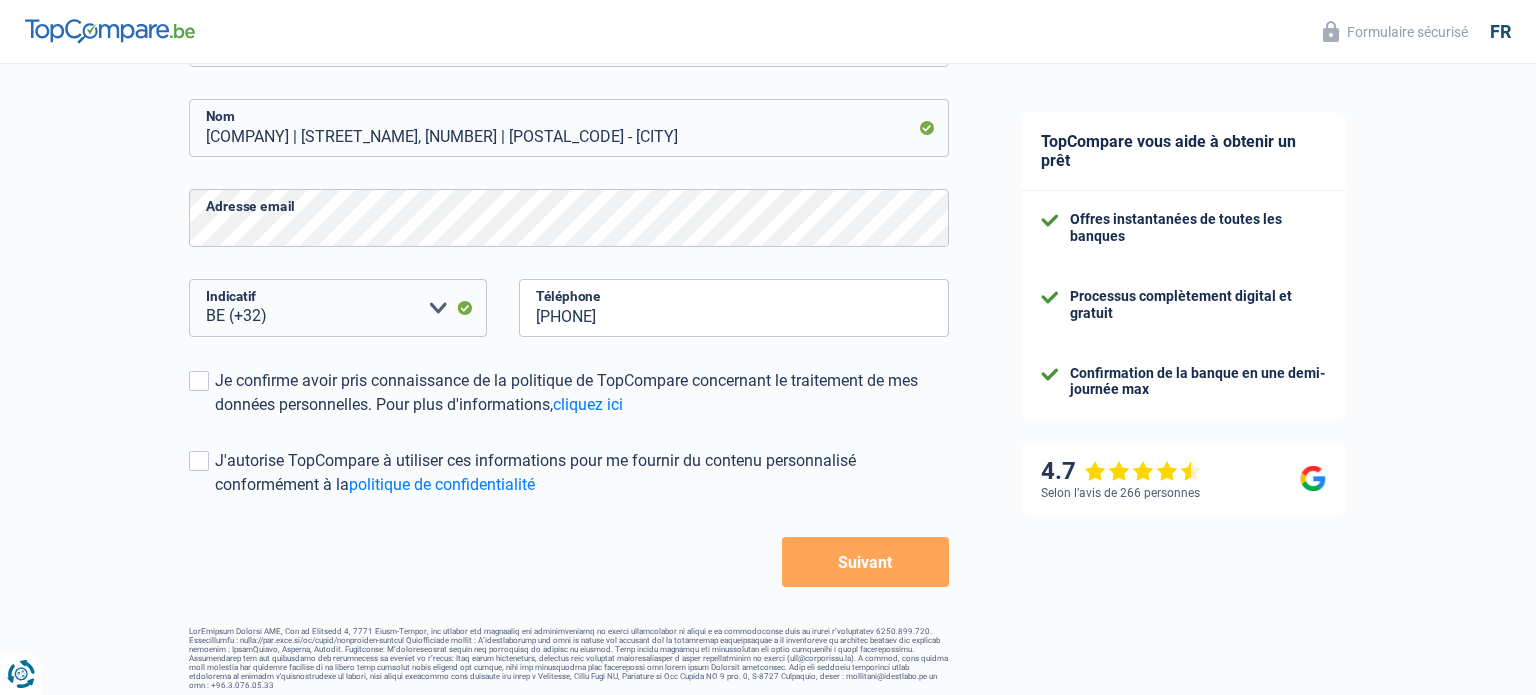 click on "Suivant" at bounding box center [865, 562] 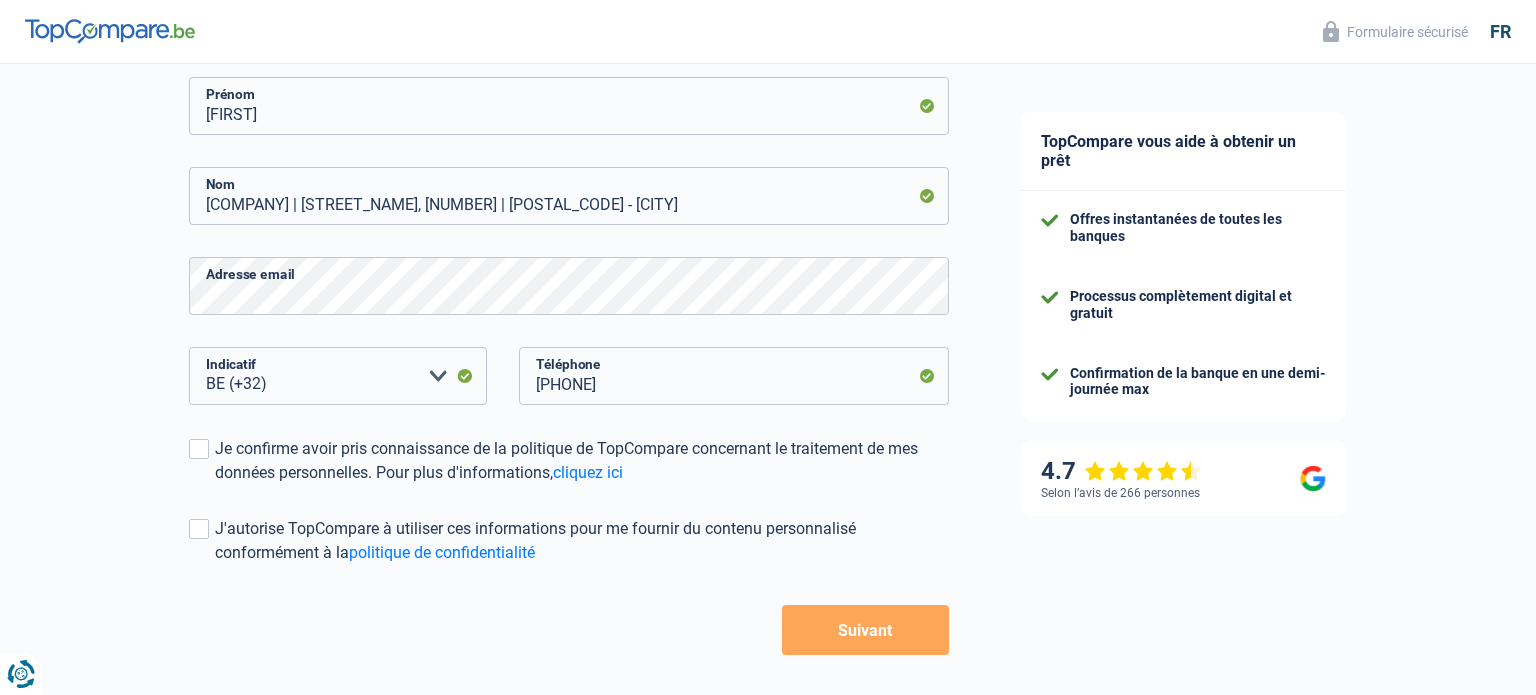 scroll, scrollTop: 318, scrollLeft: 0, axis: vertical 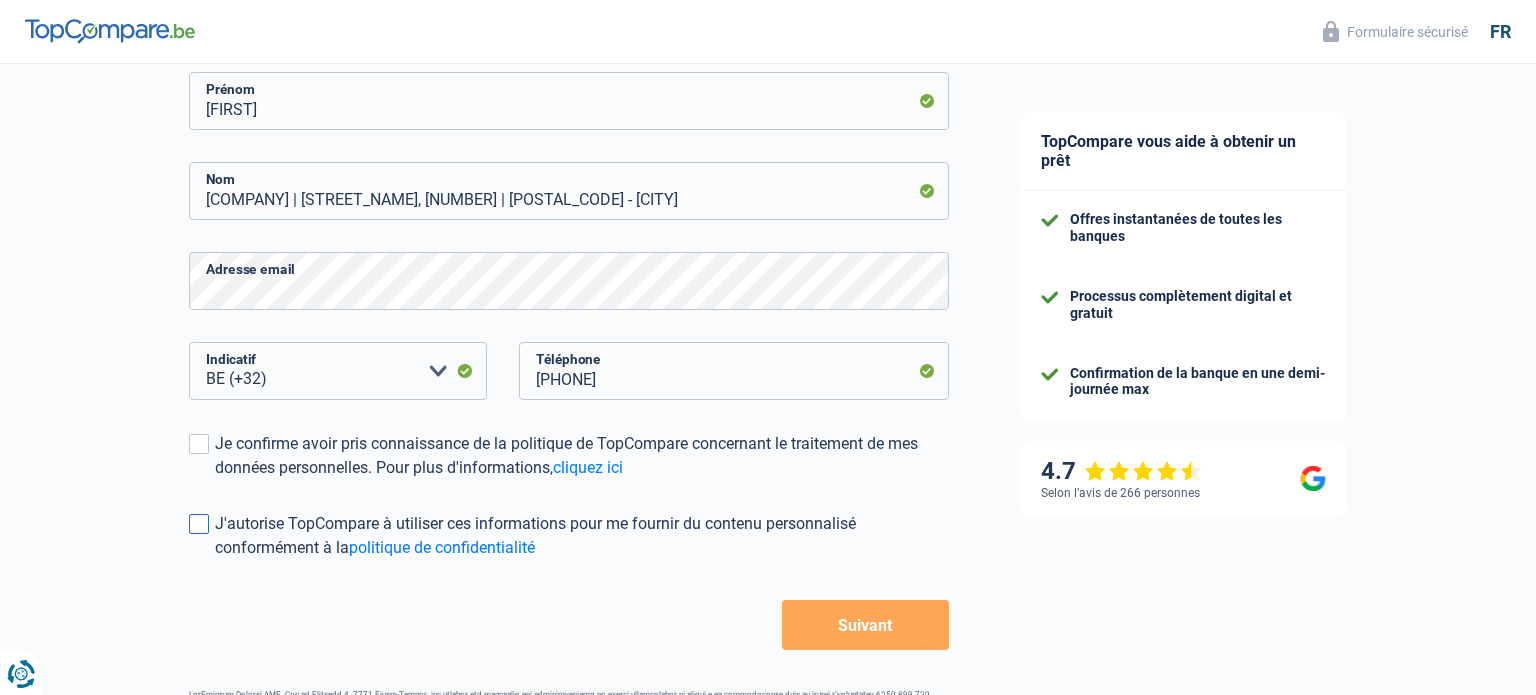 click at bounding box center (199, 524) 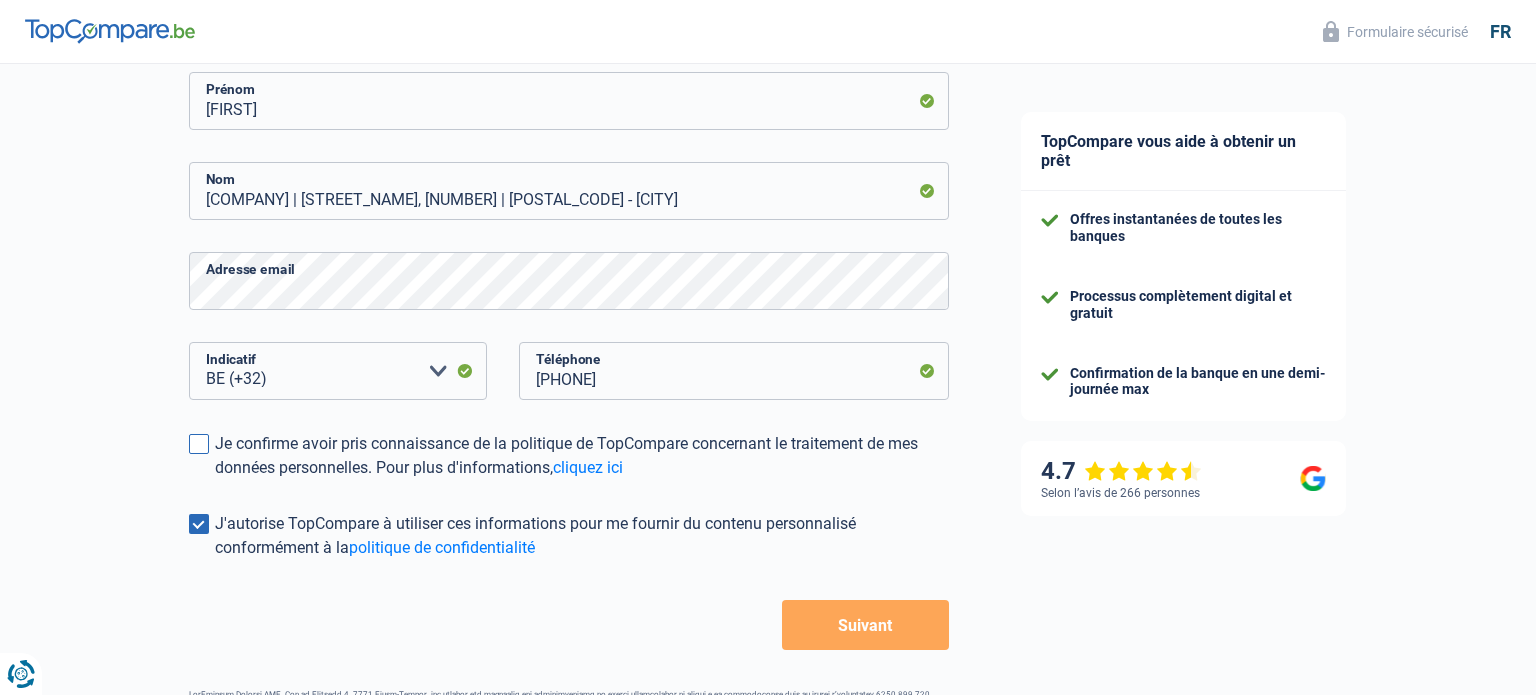 click at bounding box center (199, 444) 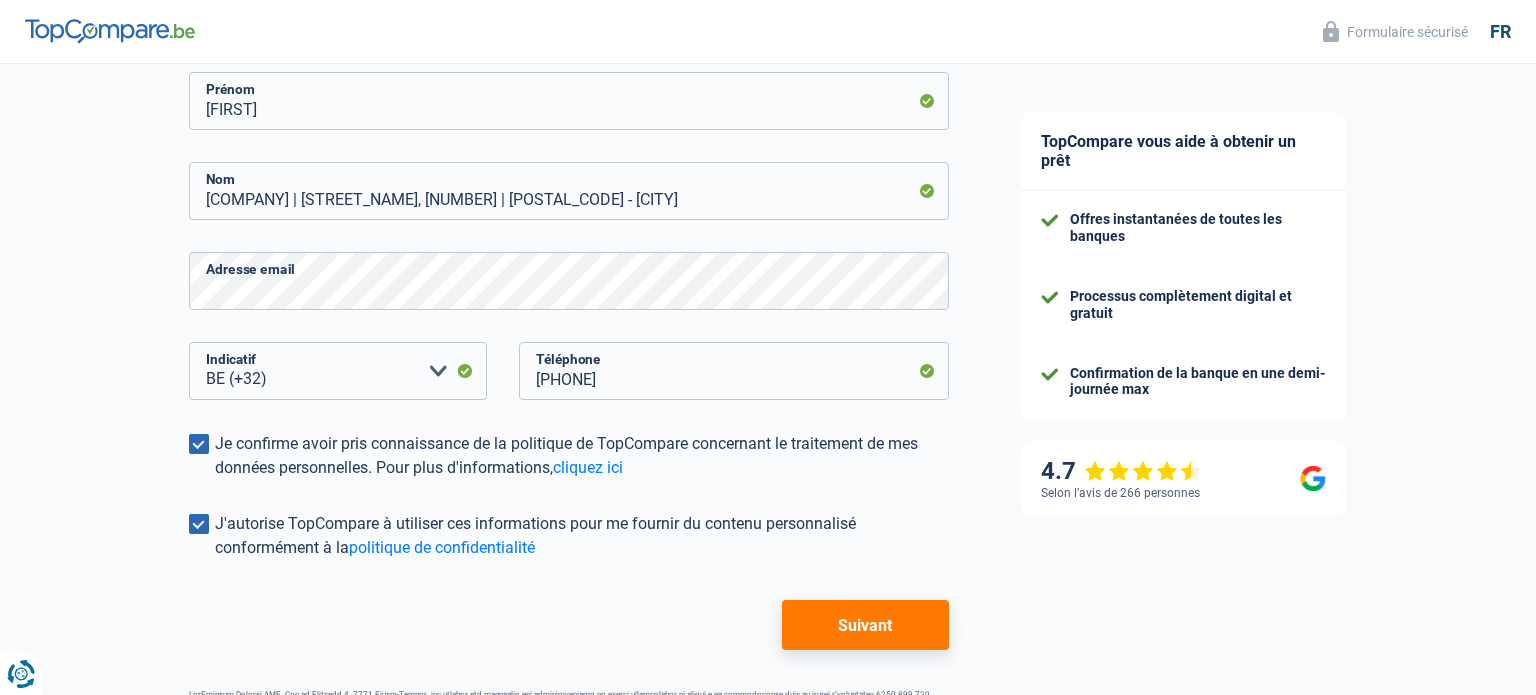 click at bounding box center (199, 524) 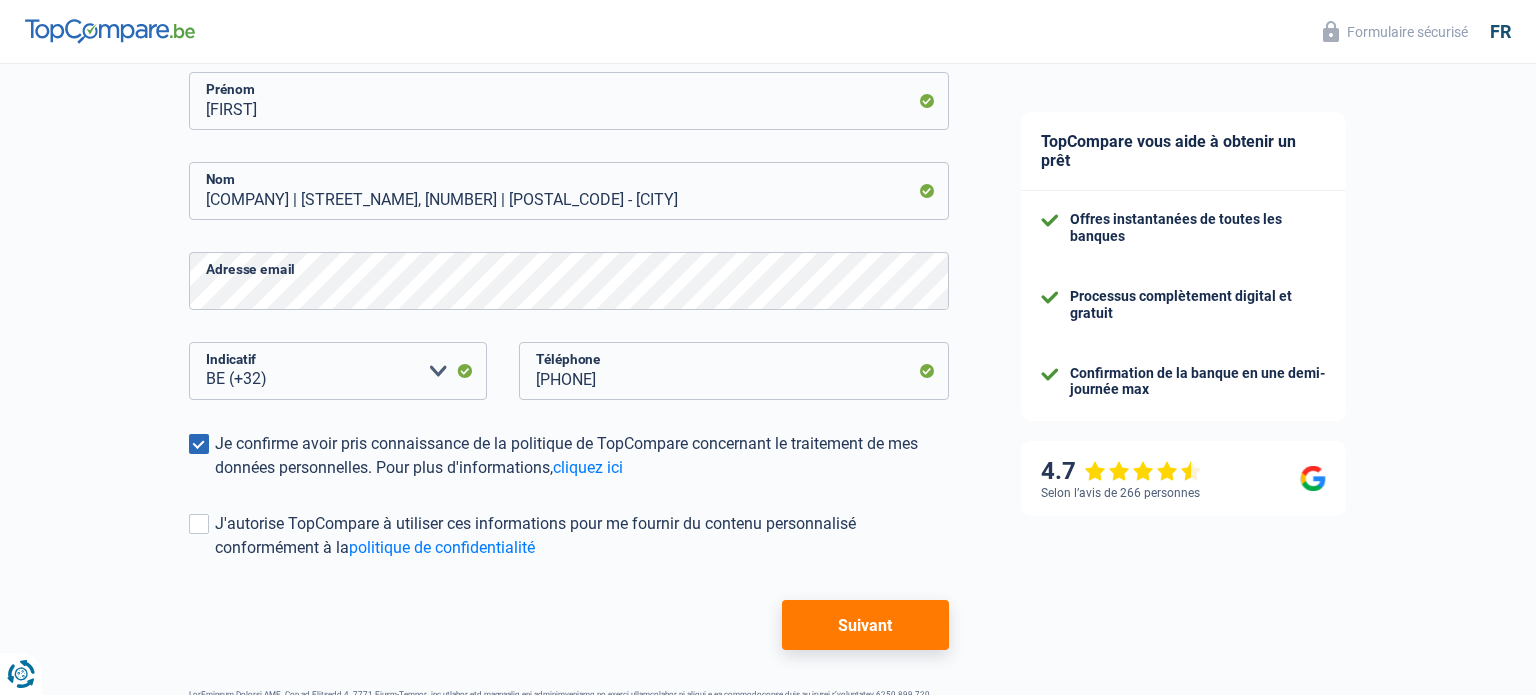 click on "Suivant" at bounding box center (865, 625) 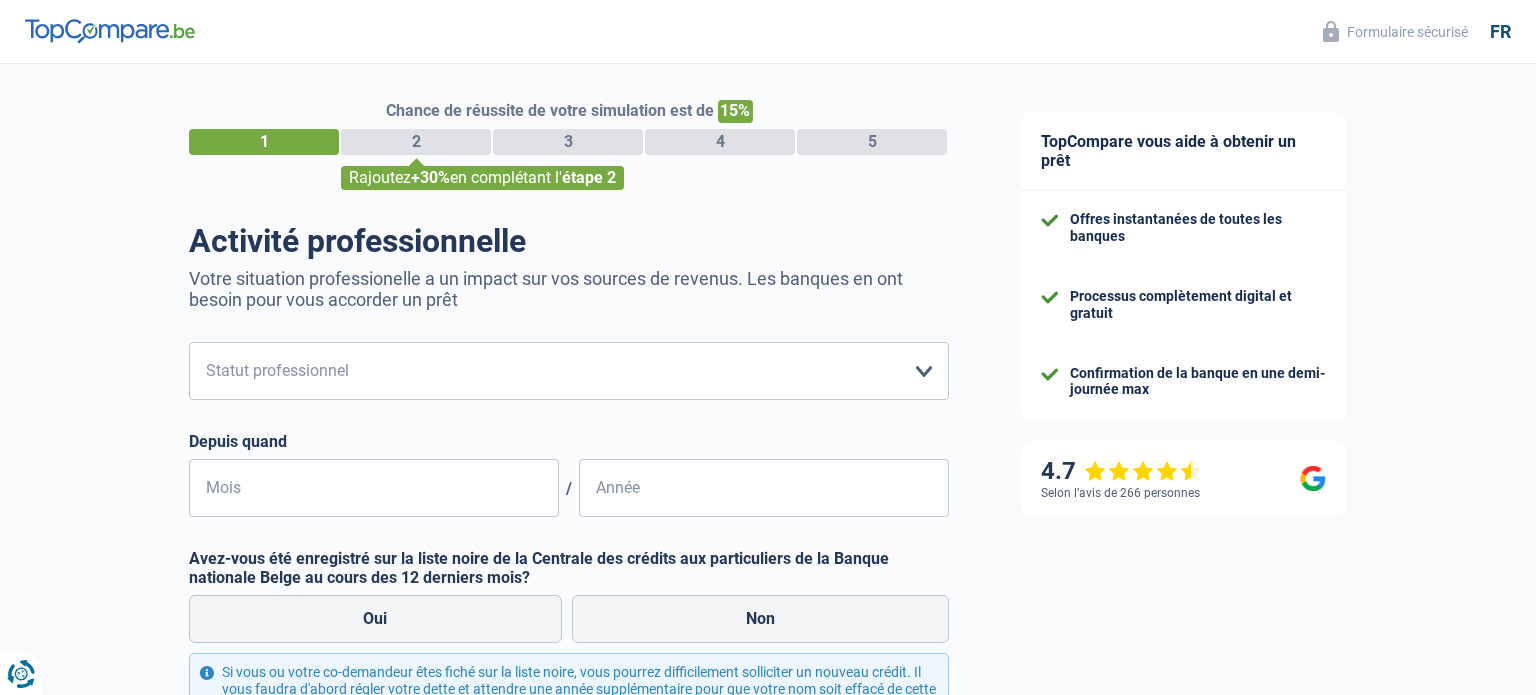 scroll, scrollTop: 0, scrollLeft: 0, axis: both 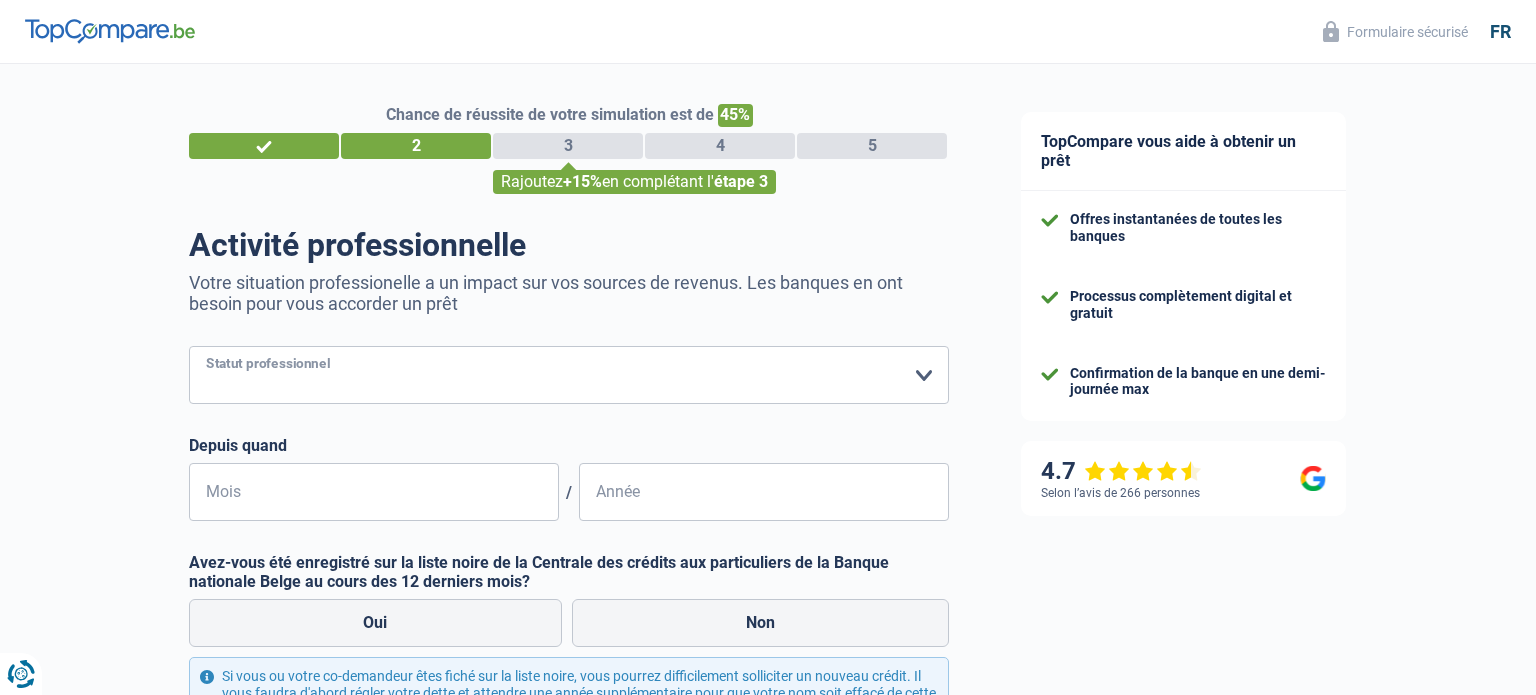 click on "Ouvrier Employé privé Employé public Invalide Indépendant Pensionné Chômeur Mutuelle Femme au foyer Sans profession Allocataire sécurité/Intégration social (SPF Sécurité Sociale, CPAS) Etudiant Profession libérale Commerçant Rentier Pré-pensionné
Veuillez sélectionner une option" at bounding box center [569, 375] 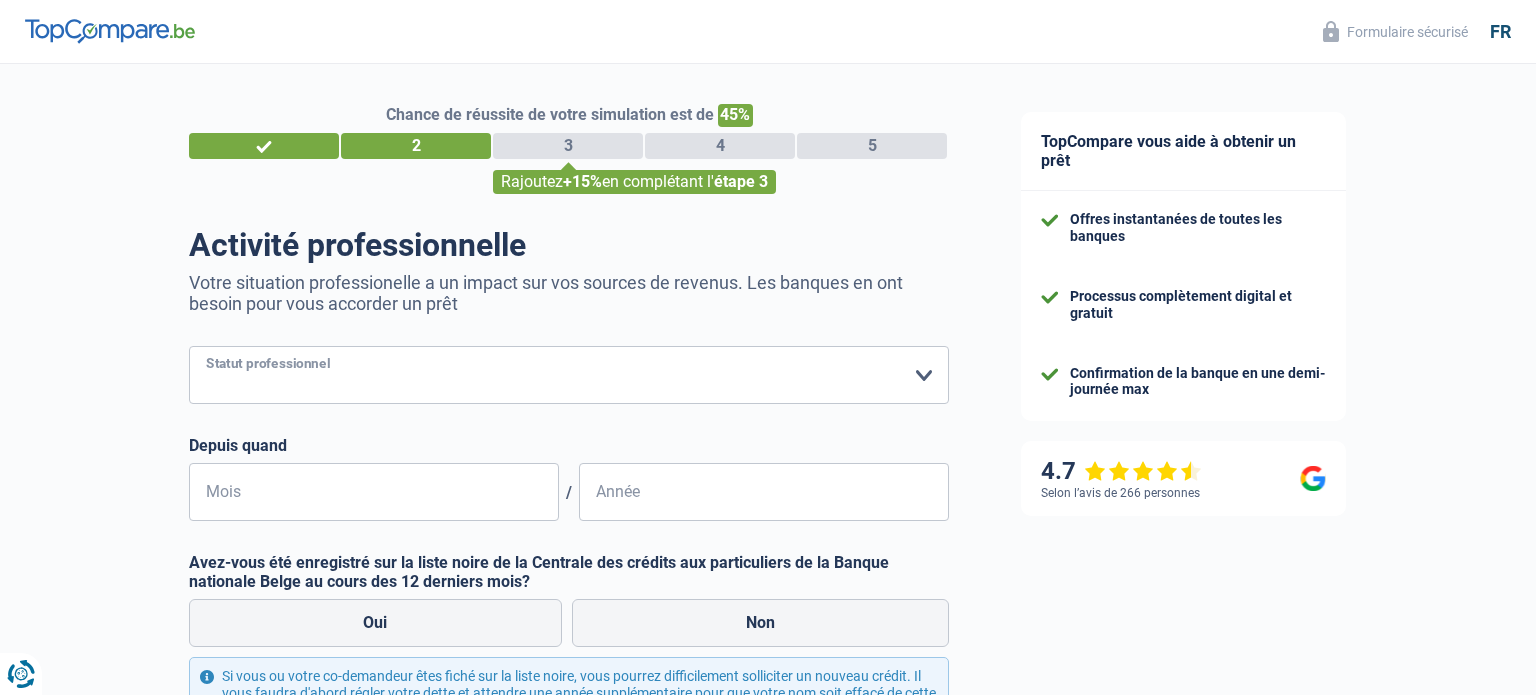 select on "privateEmployee" 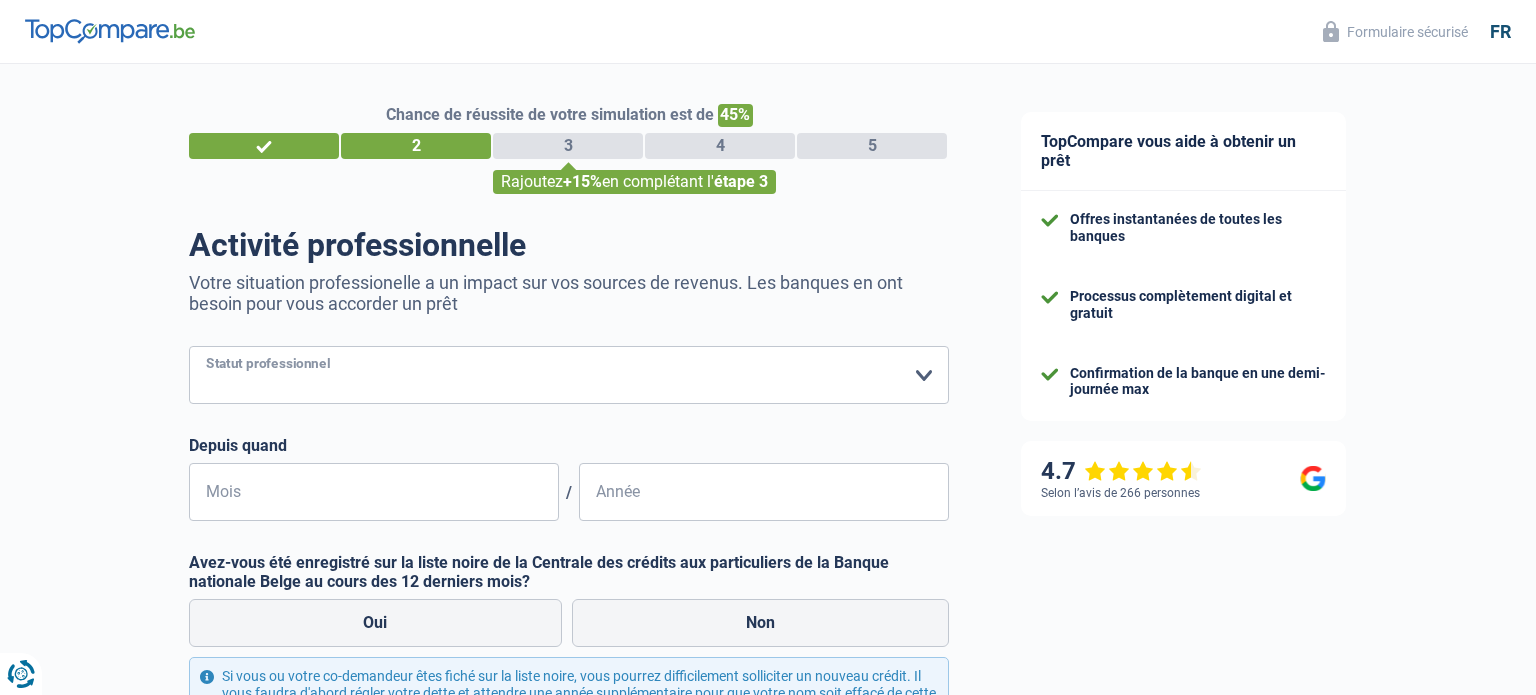 click on "Ouvrier Employé privé Employé public Invalide Indépendant Pensionné Chômeur Mutuelle Femme au foyer Sans profession Allocataire sécurité/Intégration social (SPF Sécurité Sociale, CPAS) Etudiant Profession libérale Commerçant Rentier Pré-pensionné
Veuillez sélectionner une option" at bounding box center (569, 375) 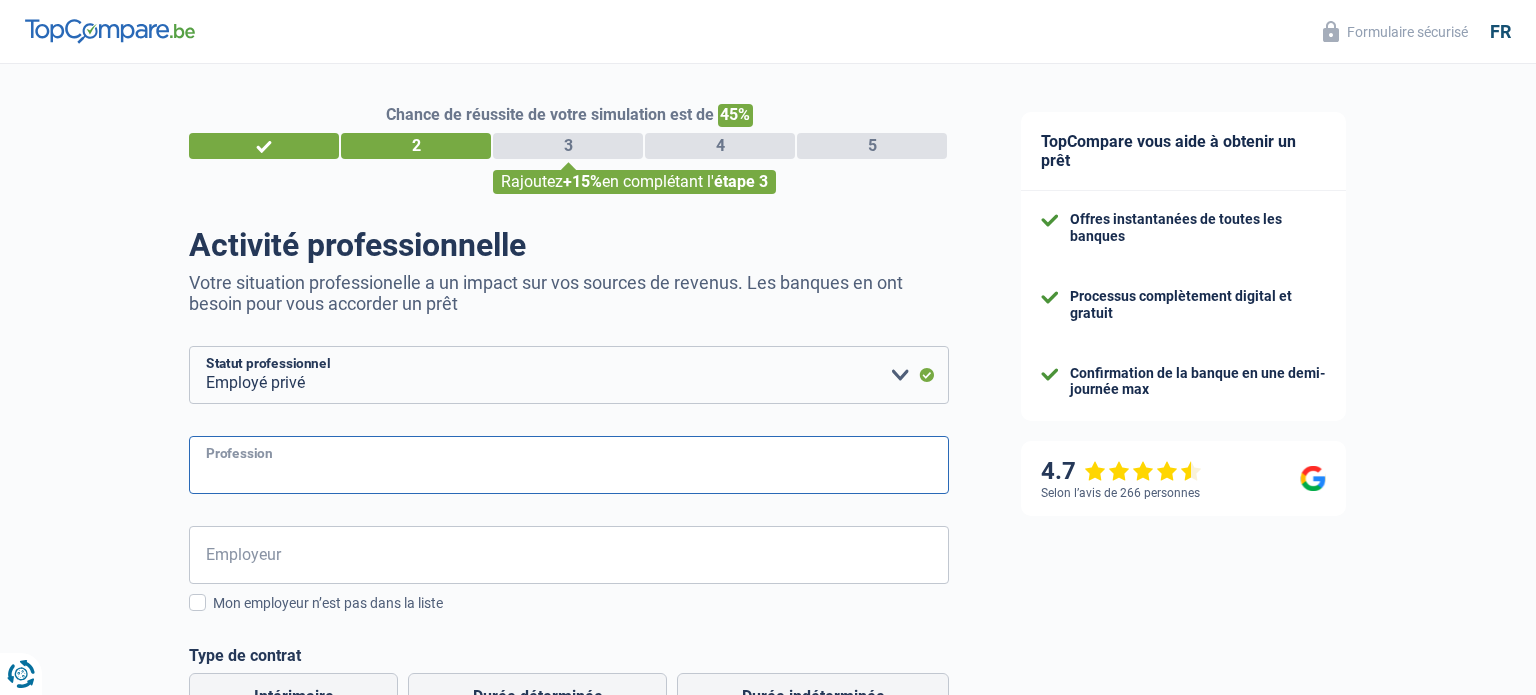 click on "Profession" at bounding box center [569, 465] 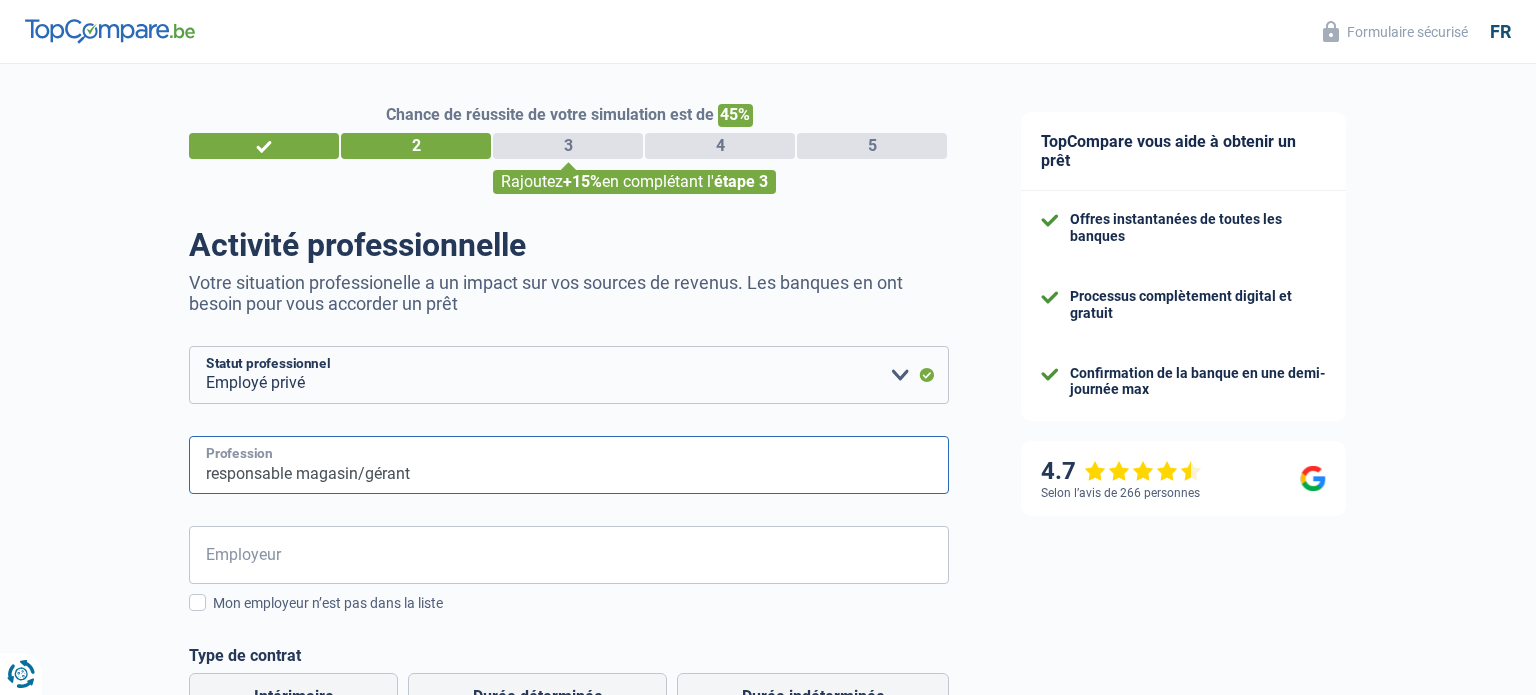 type on "responsable magasin/gérant" 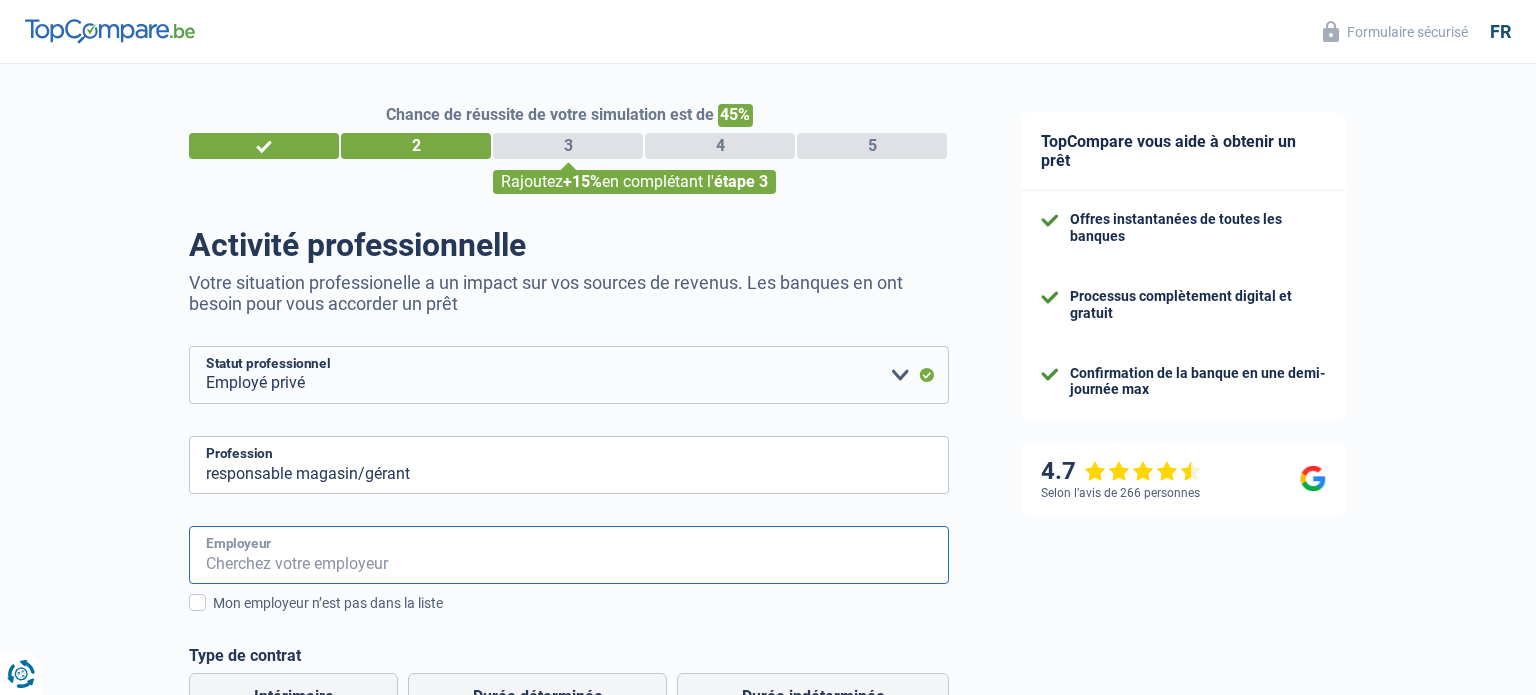 click on "Employeur" at bounding box center [569, 555] 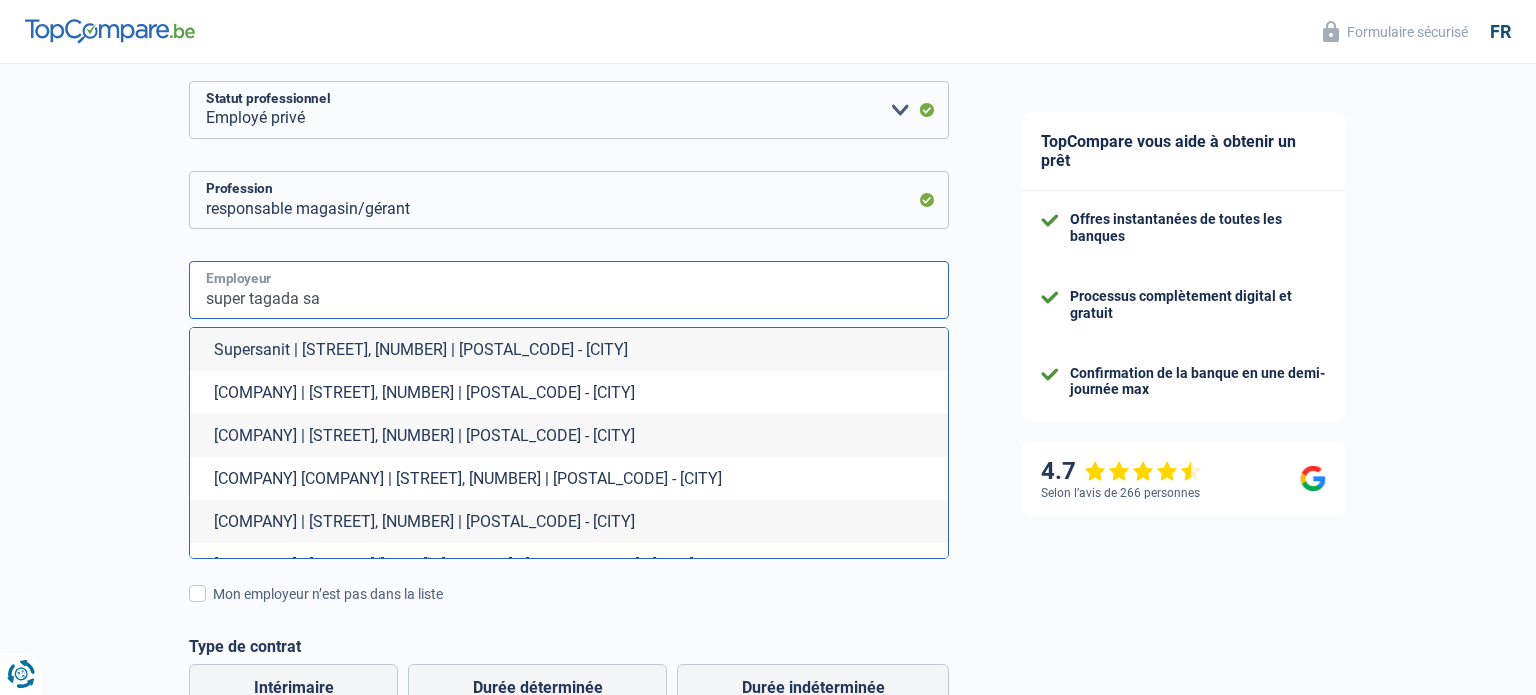 scroll, scrollTop: 270, scrollLeft: 0, axis: vertical 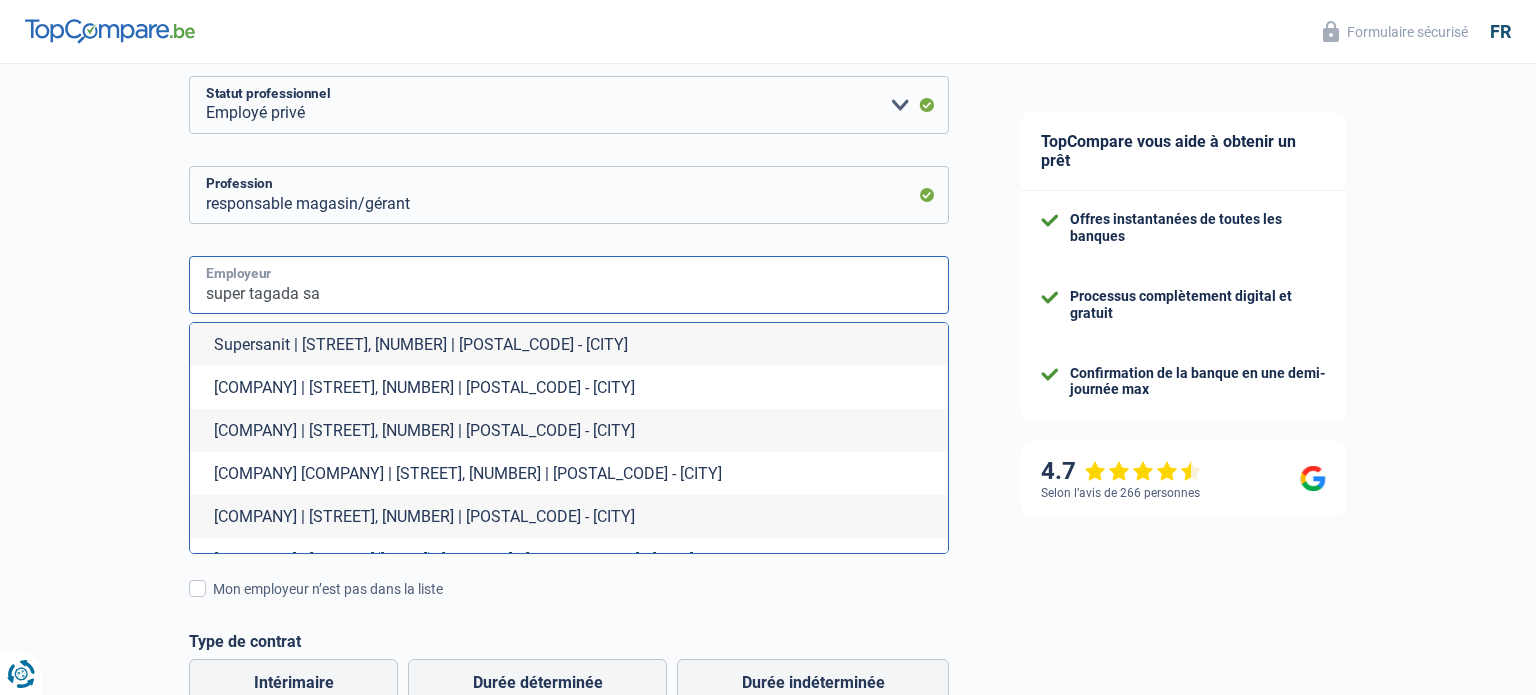click on "super tagada sa" at bounding box center (569, 285) 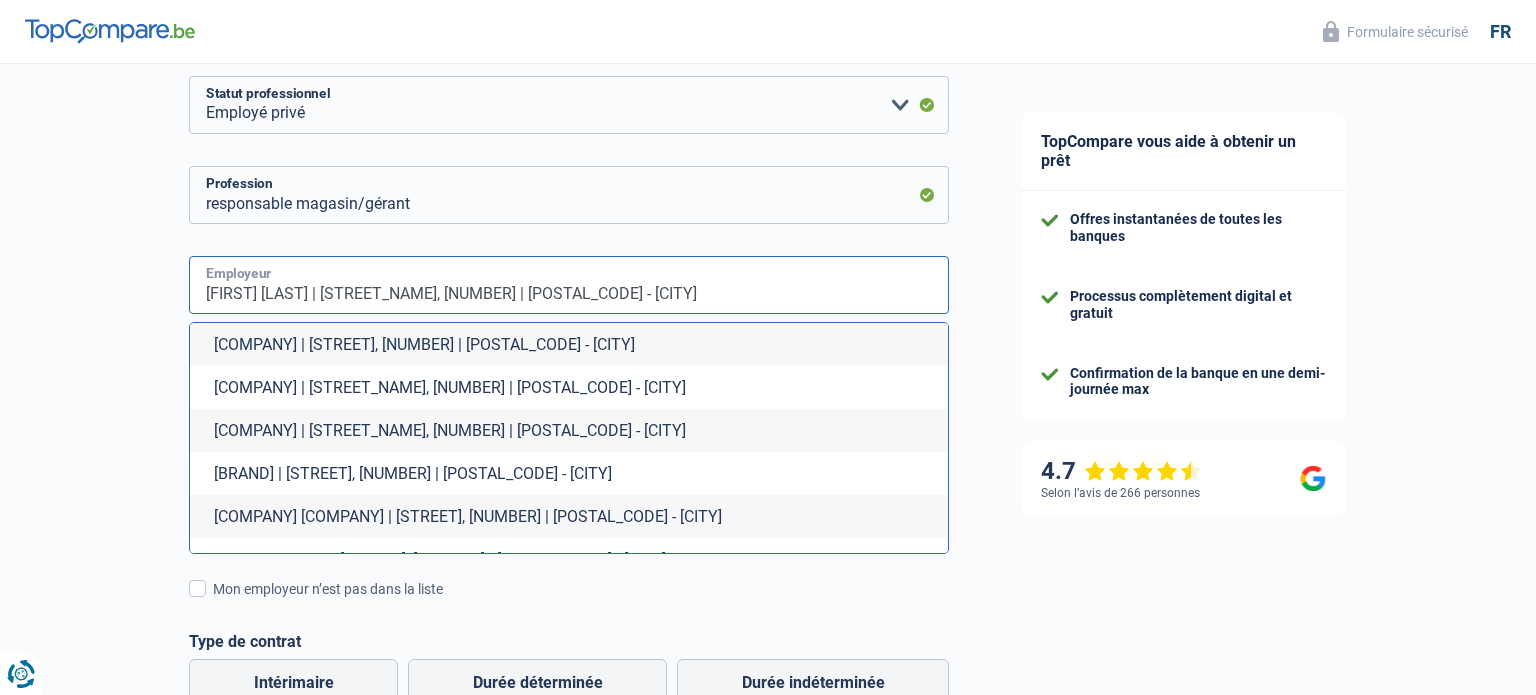 type on "s" 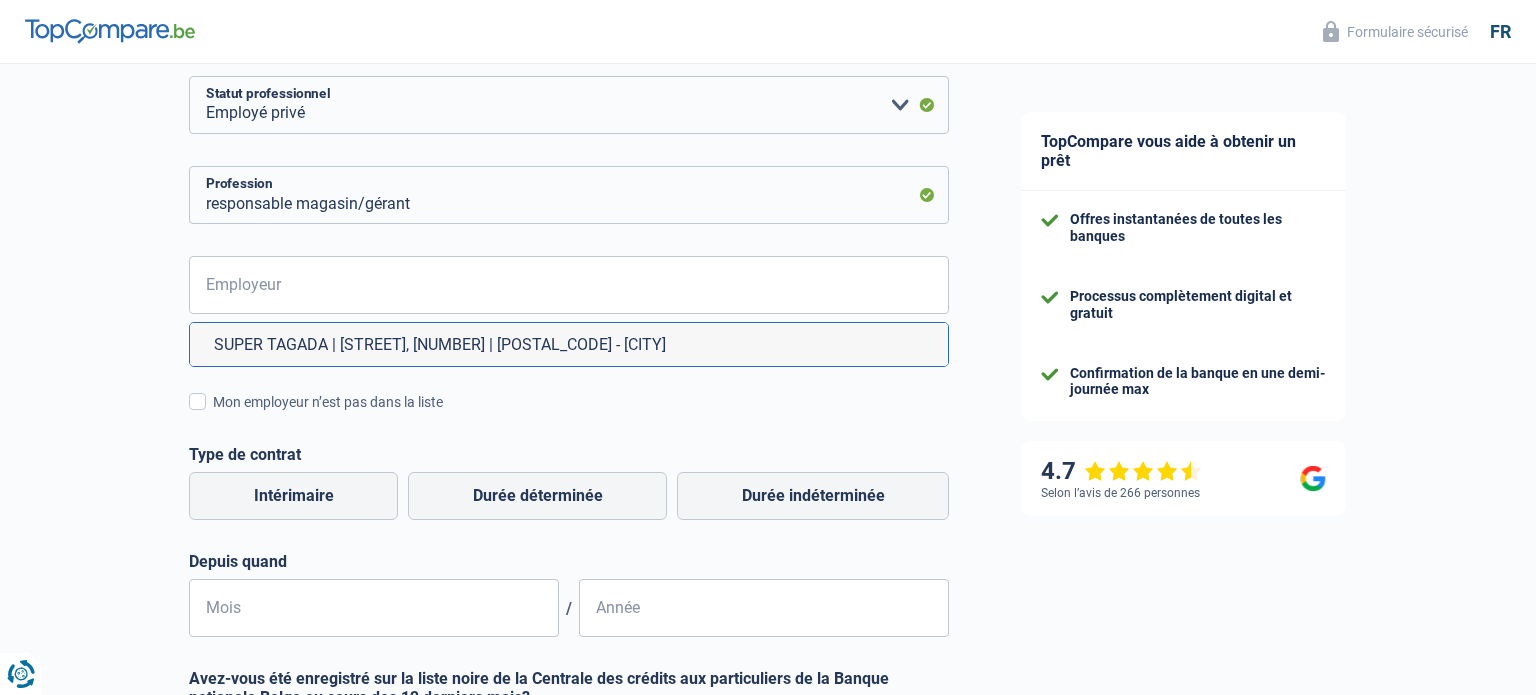 click on "SUPER TAGADA | [STREET], [NUMBER] | [POSTAL_CODE] - [CITY]" at bounding box center (569, 344) 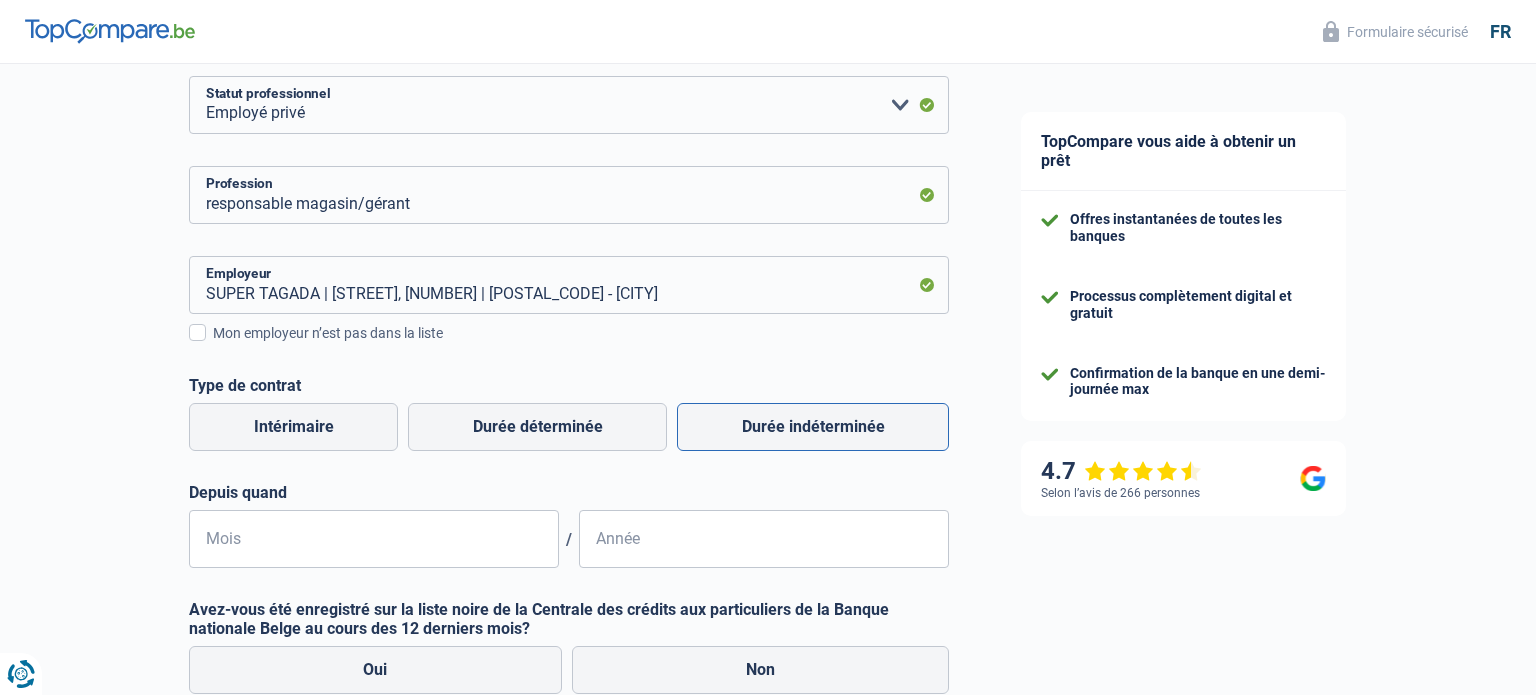 click on "Durée indéterminée" at bounding box center (813, 427) 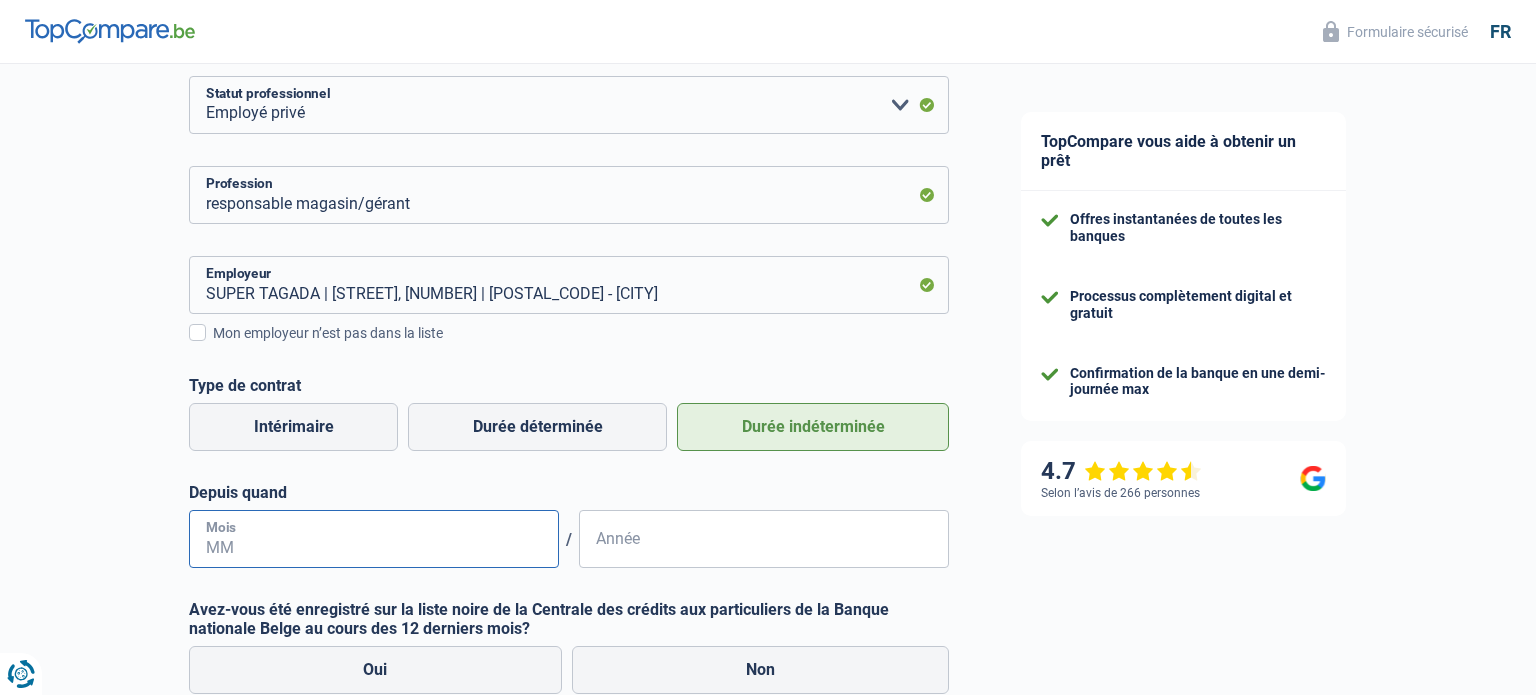 click on "Mois" at bounding box center [374, 539] 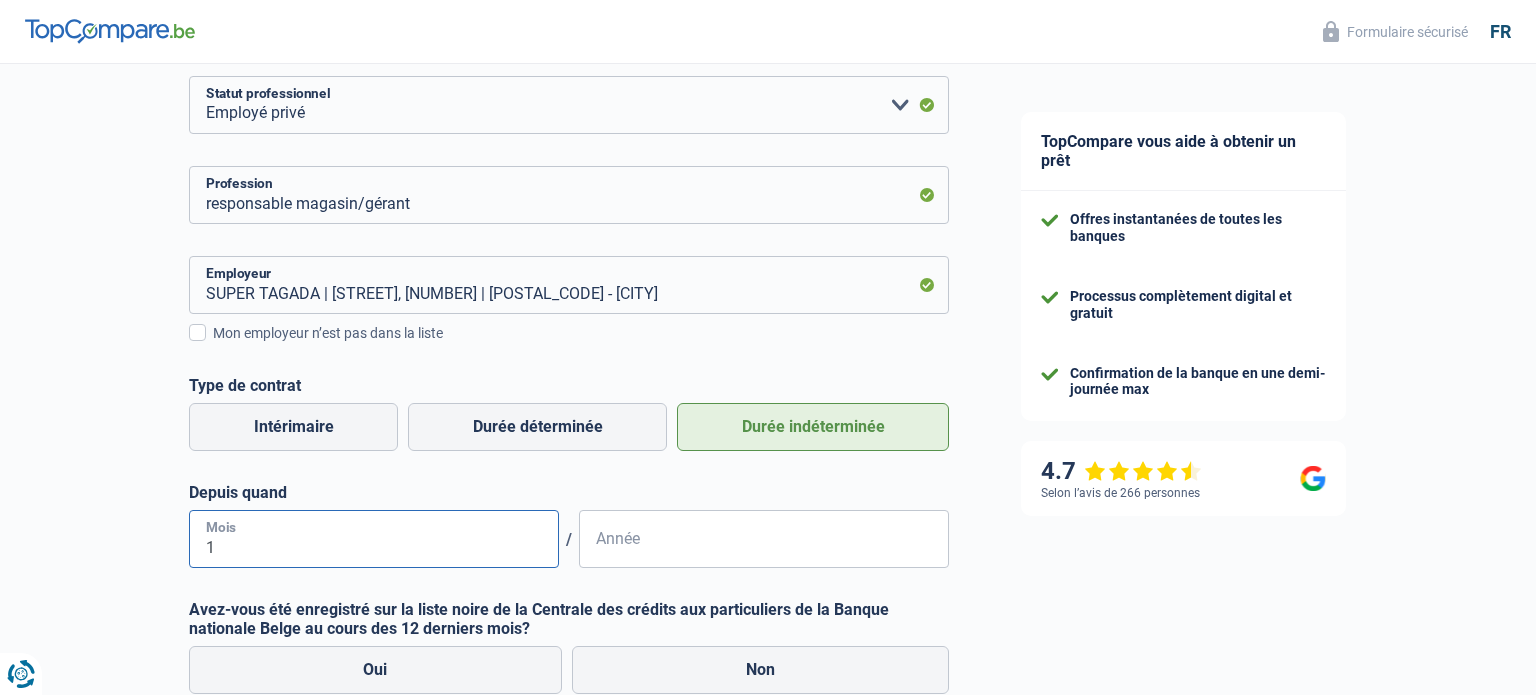 type on "10" 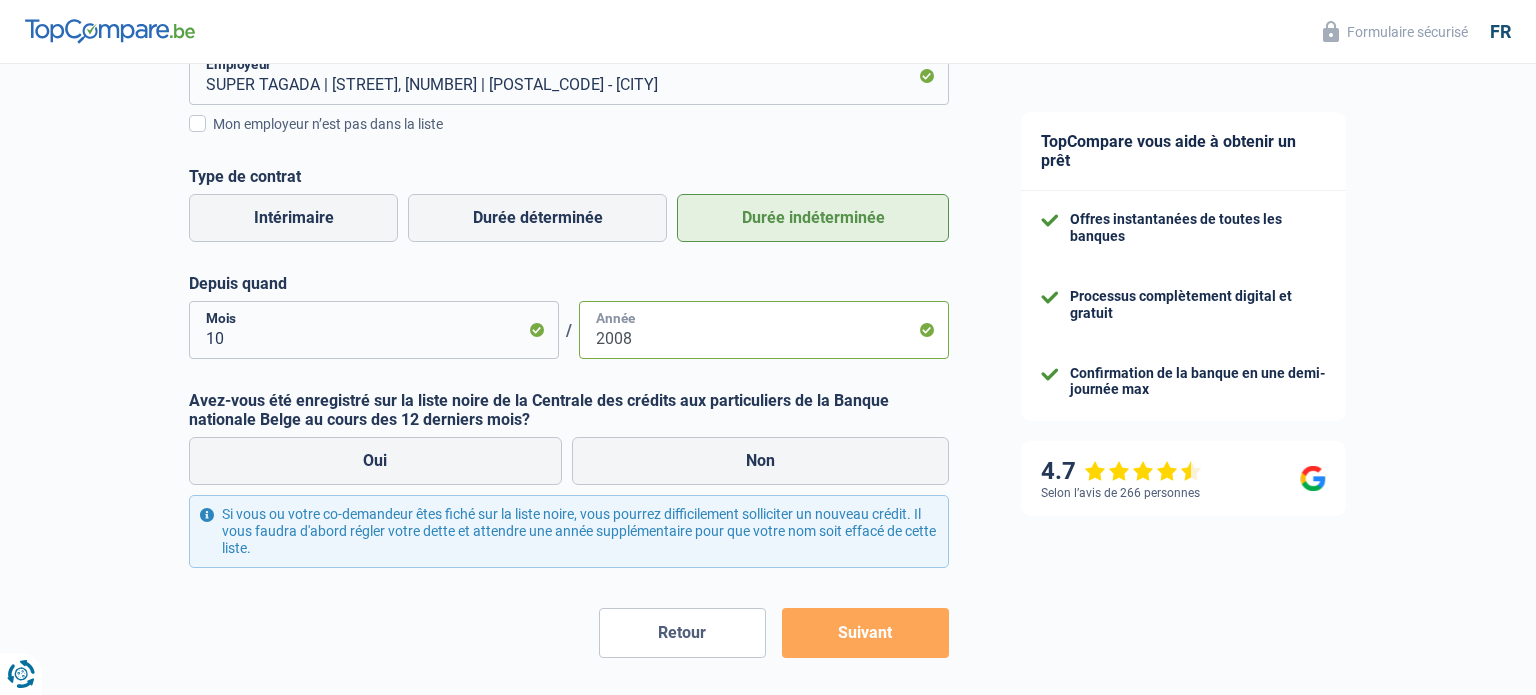 scroll, scrollTop: 489, scrollLeft: 0, axis: vertical 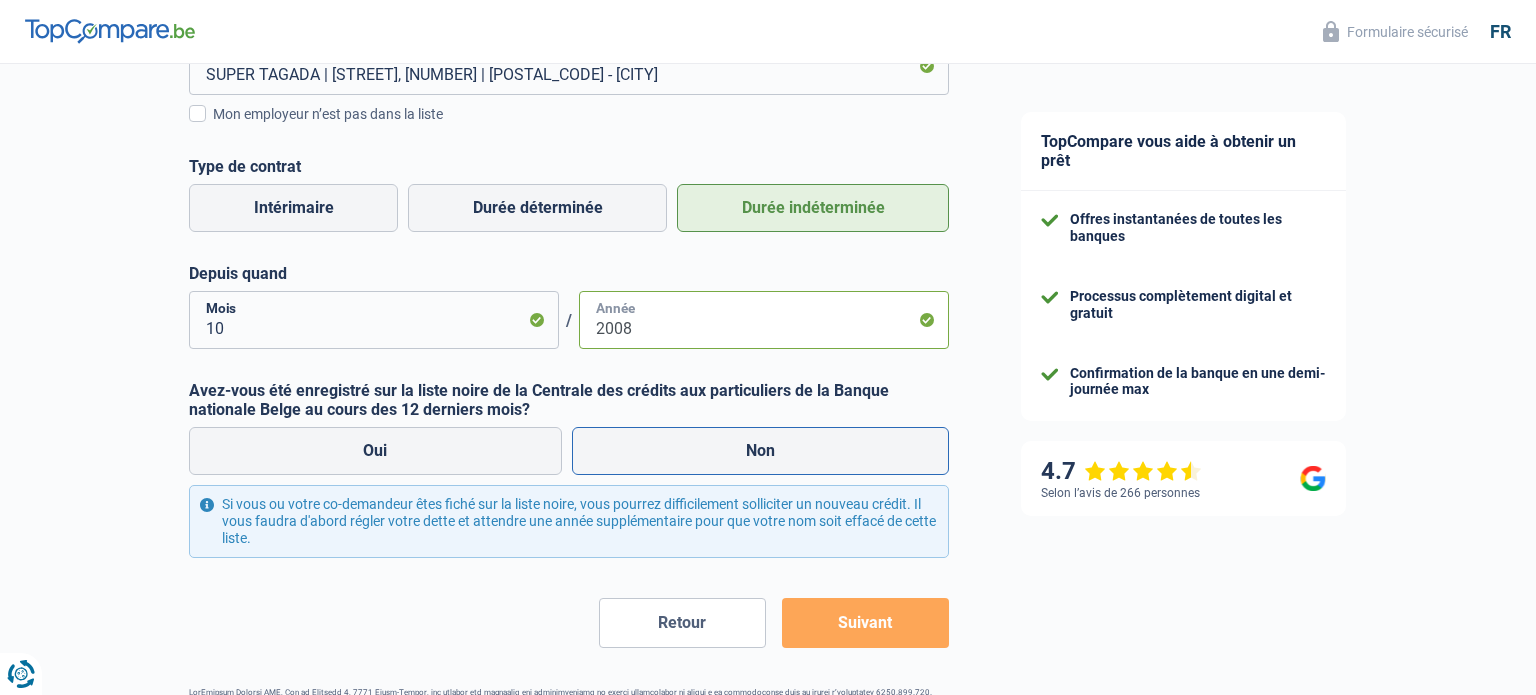 type on "2008" 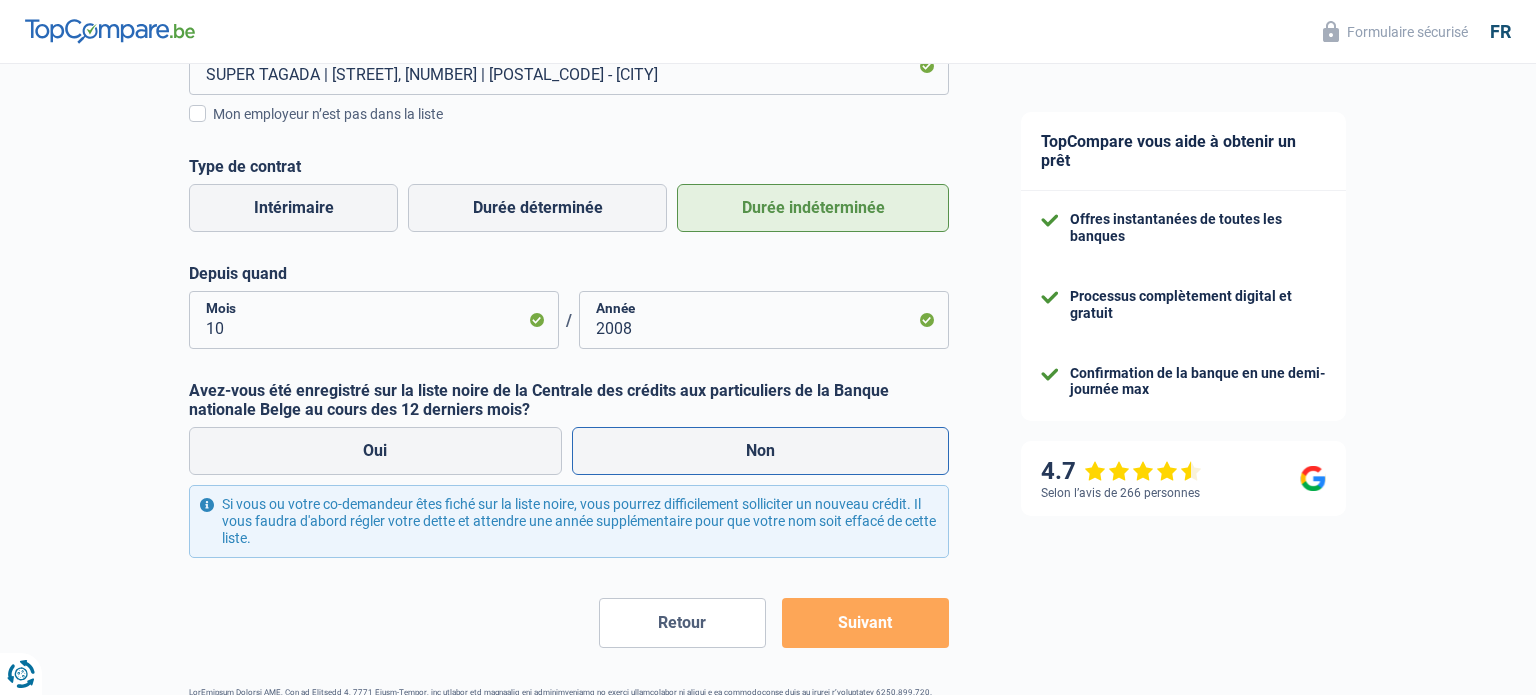 click on "Non" at bounding box center [761, 451] 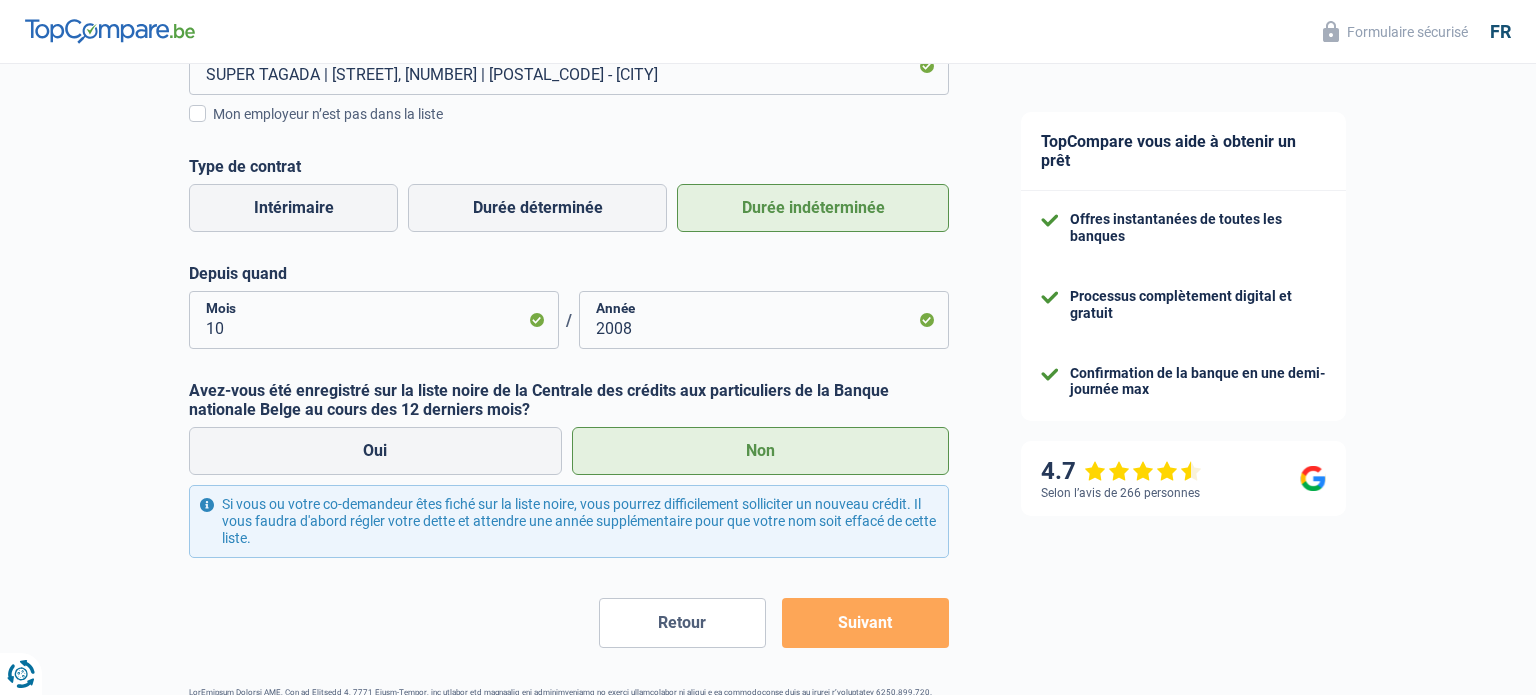 click on "Suivant" at bounding box center (865, 623) 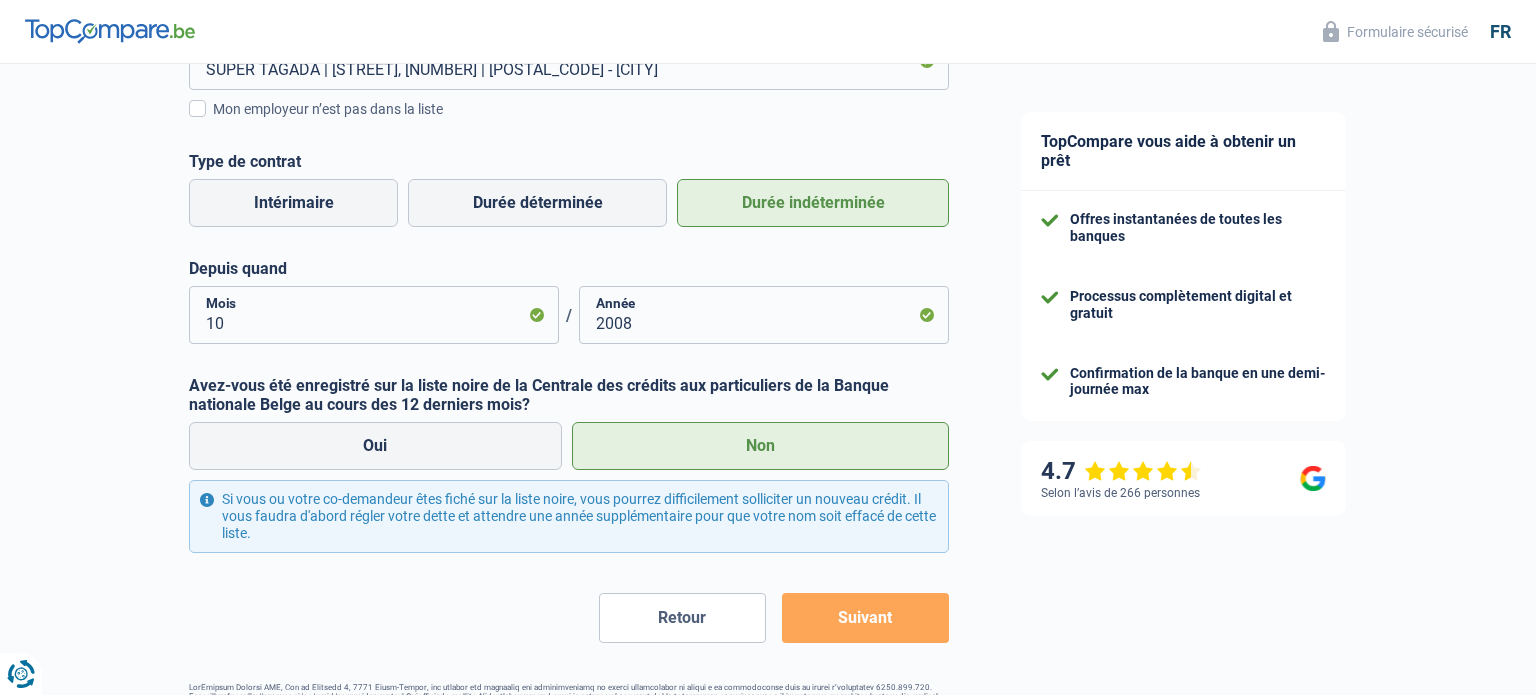 scroll, scrollTop: 499, scrollLeft: 0, axis: vertical 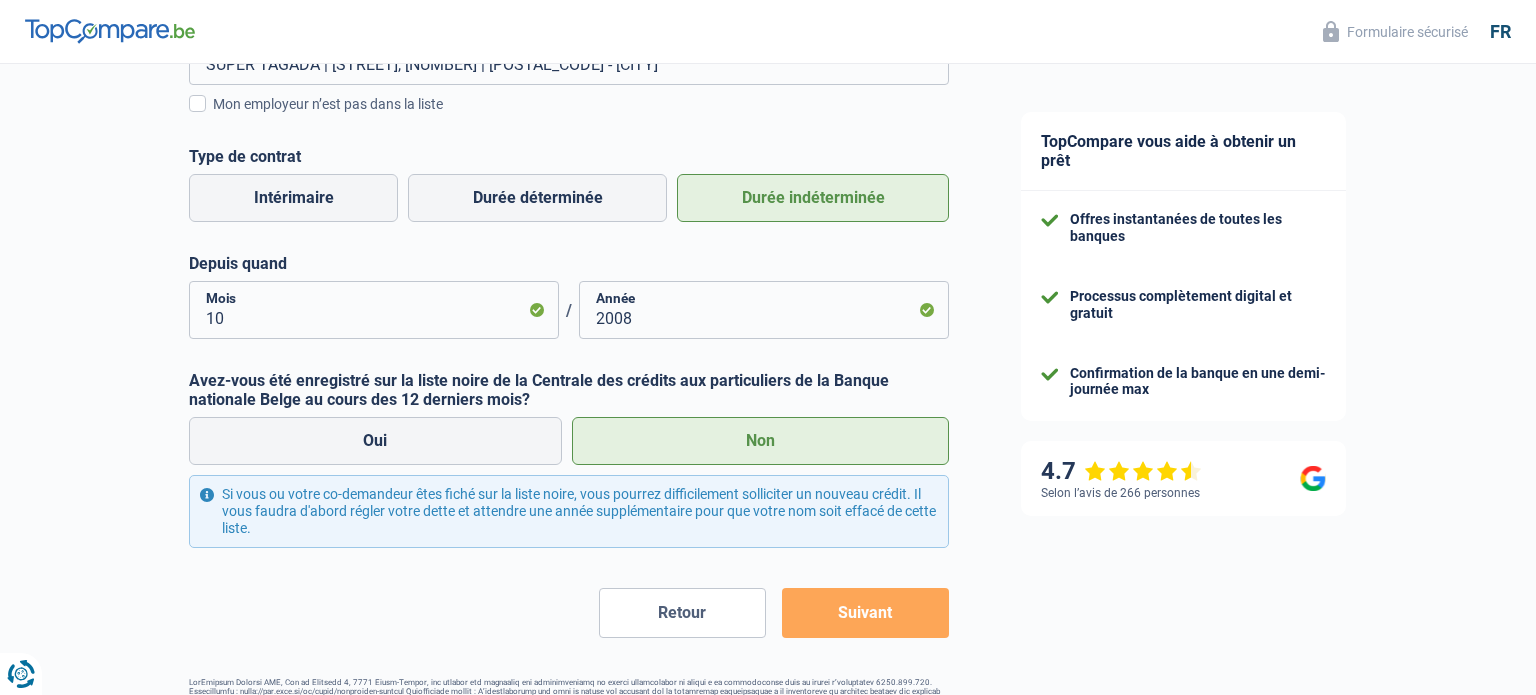 click on "Suivant" at bounding box center (865, 613) 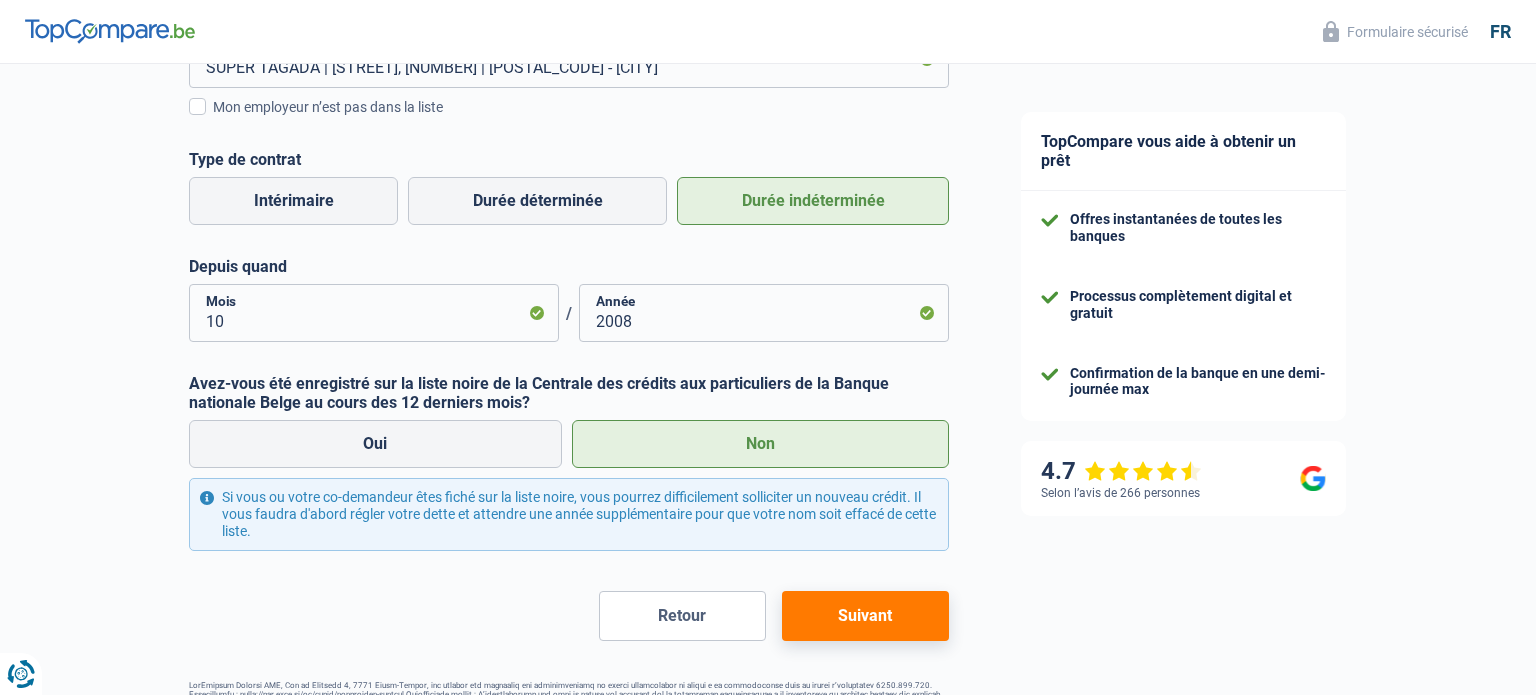 scroll, scrollTop: 524, scrollLeft: 0, axis: vertical 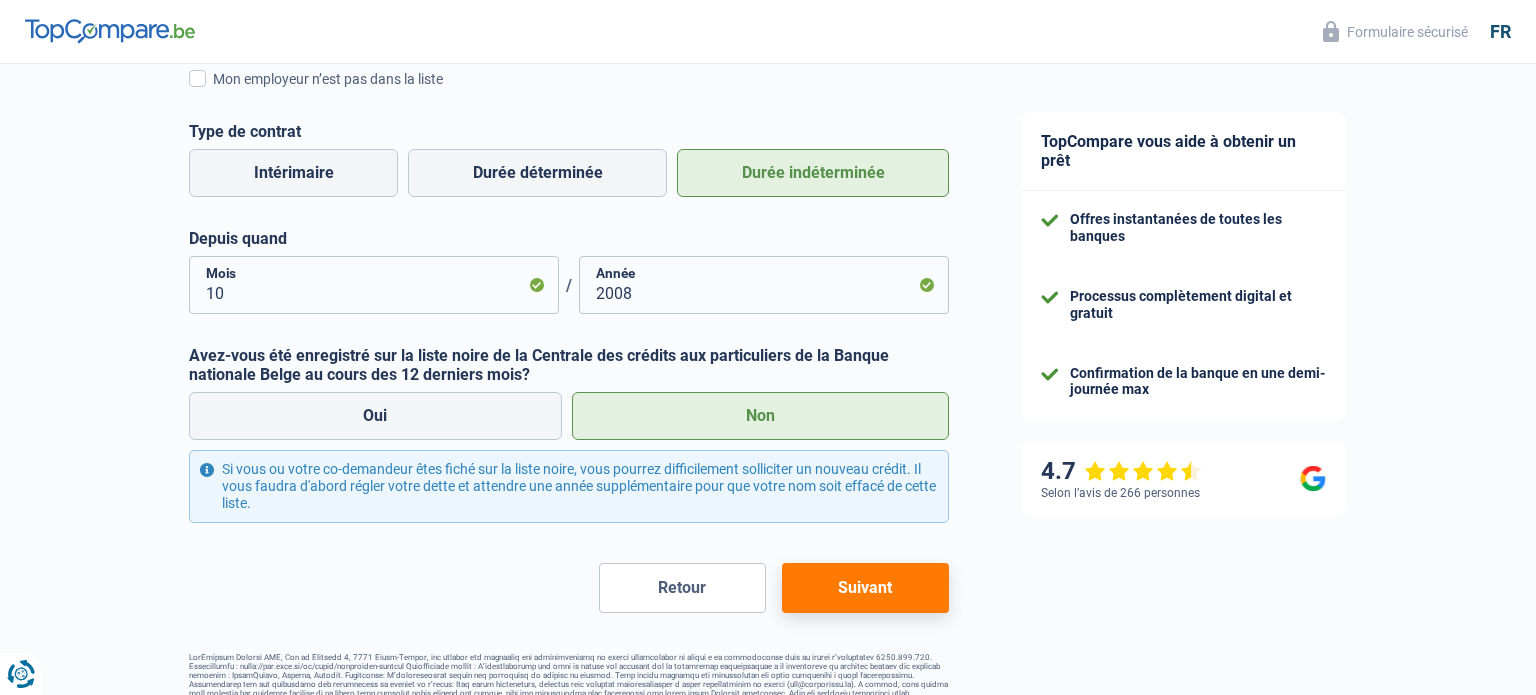 click on "Suivant" at bounding box center [865, 588] 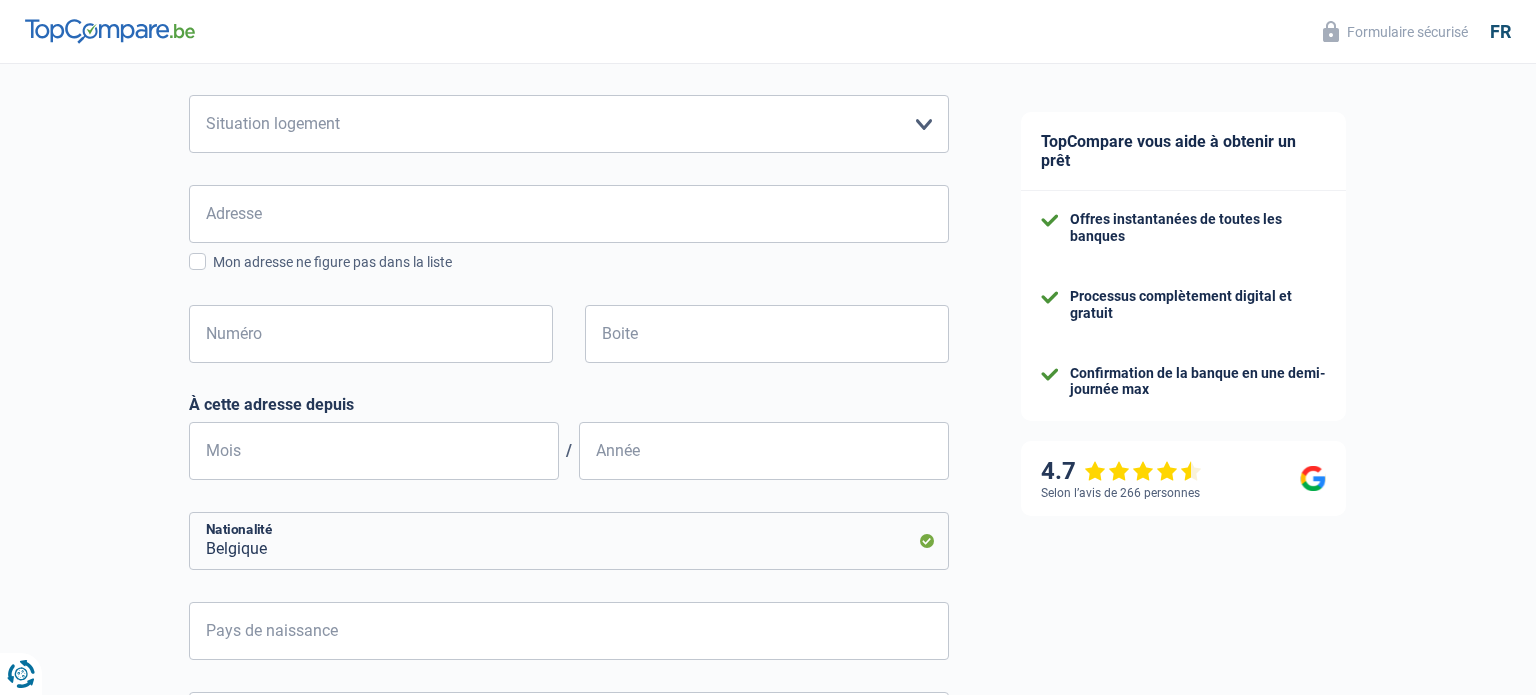 scroll, scrollTop: 0, scrollLeft: 0, axis: both 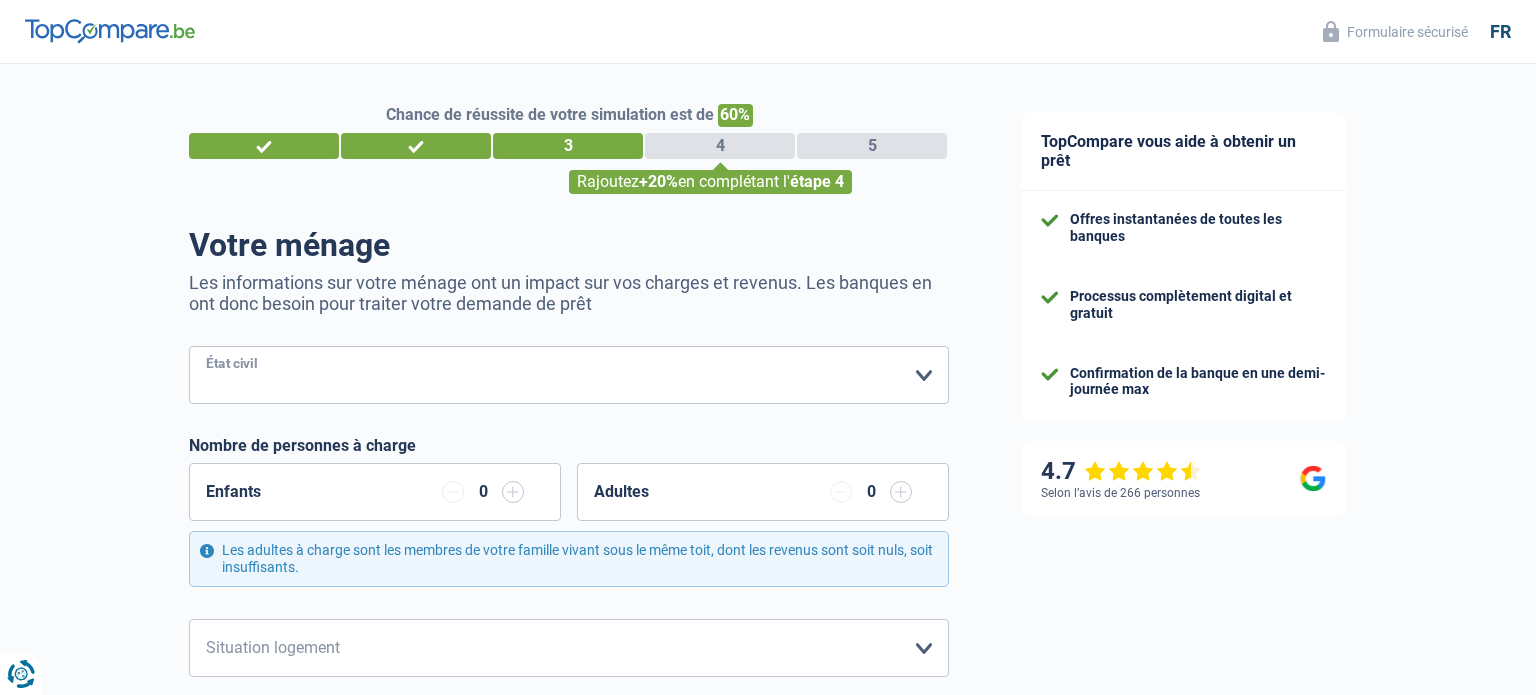 click on "Célibataire Marié(e) Cohabitant(e) légal(e) Divorcé(e) Veuf(ve) Séparé (de fait)
Veuillez sélectionner une option" at bounding box center [569, 375] 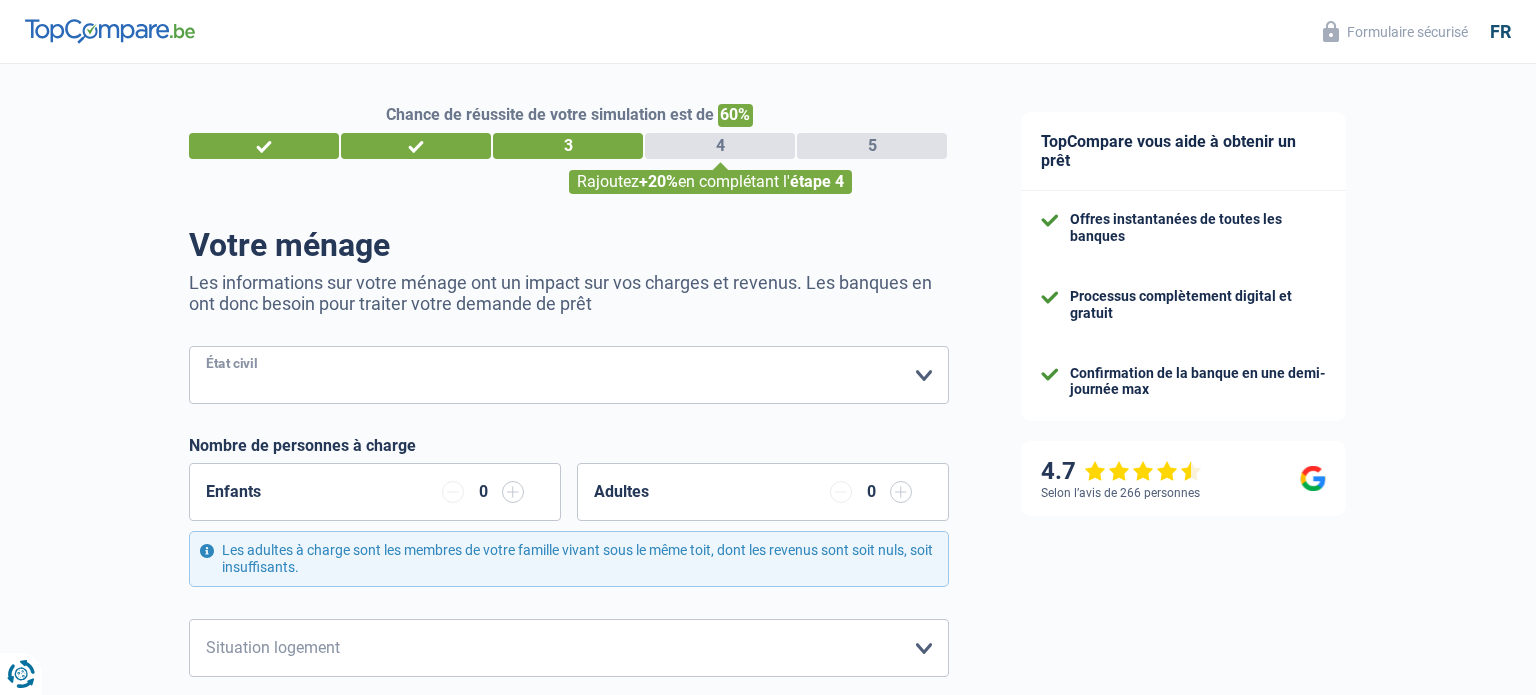 click on "Célibataire Marié(e) Cohabitant(e) légal(e) Divorcé(e) Veuf(ve) Séparé (de fait)
Veuillez sélectionner une option" at bounding box center [569, 375] 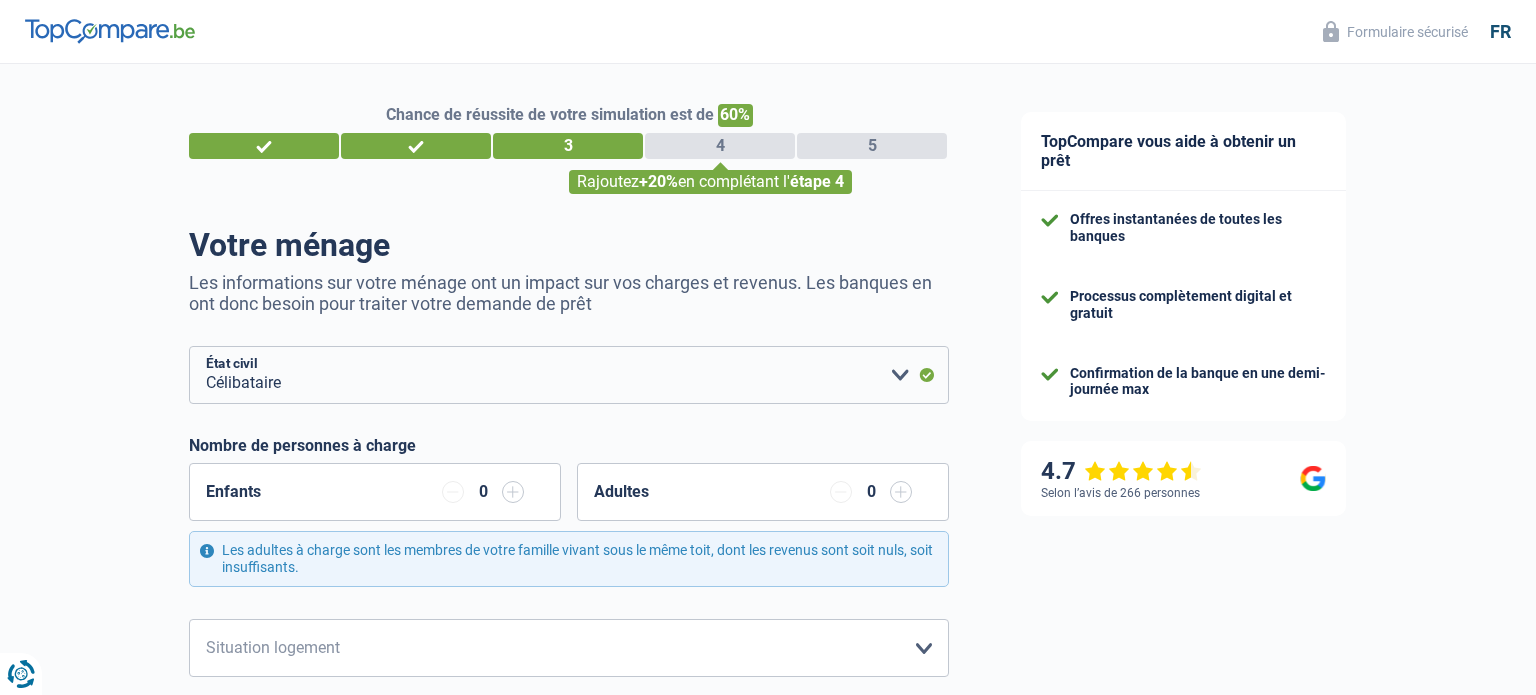 click at bounding box center [513, 492] 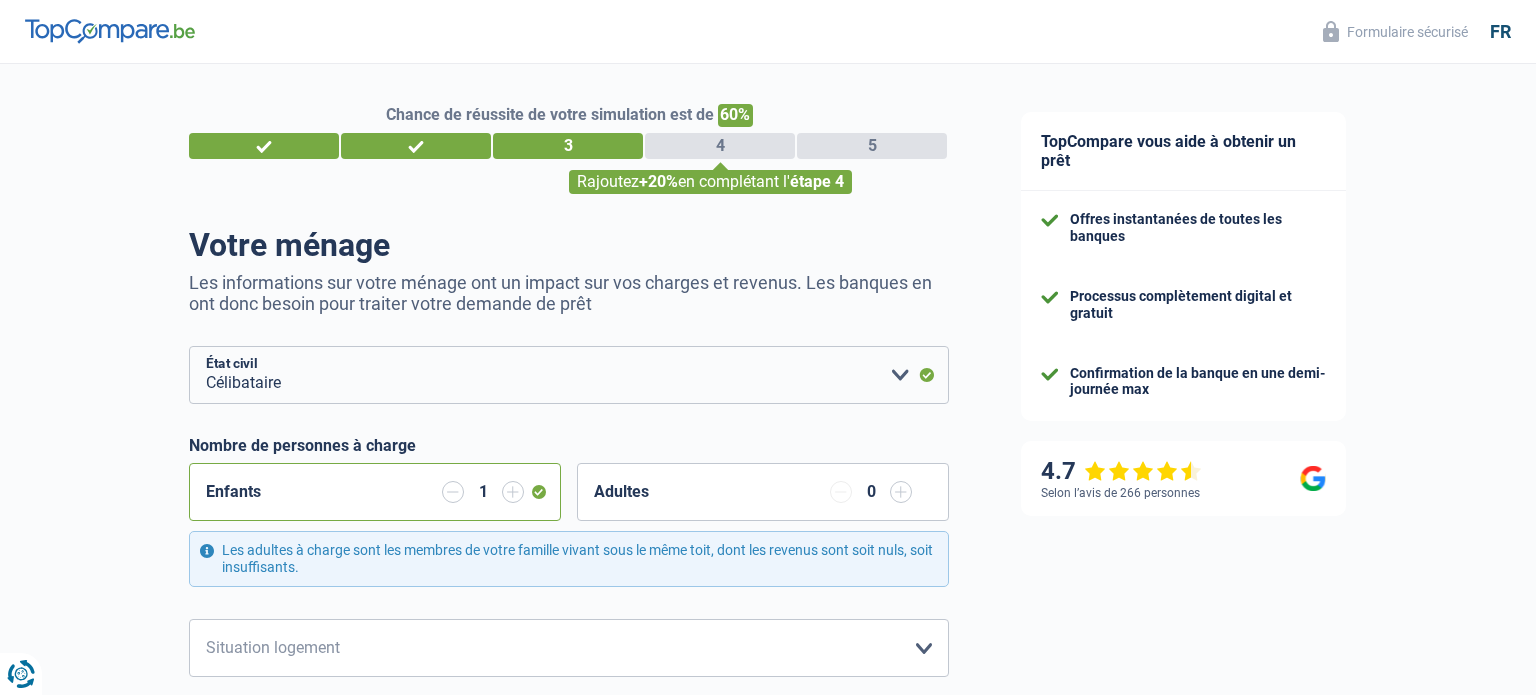 click at bounding box center [513, 492] 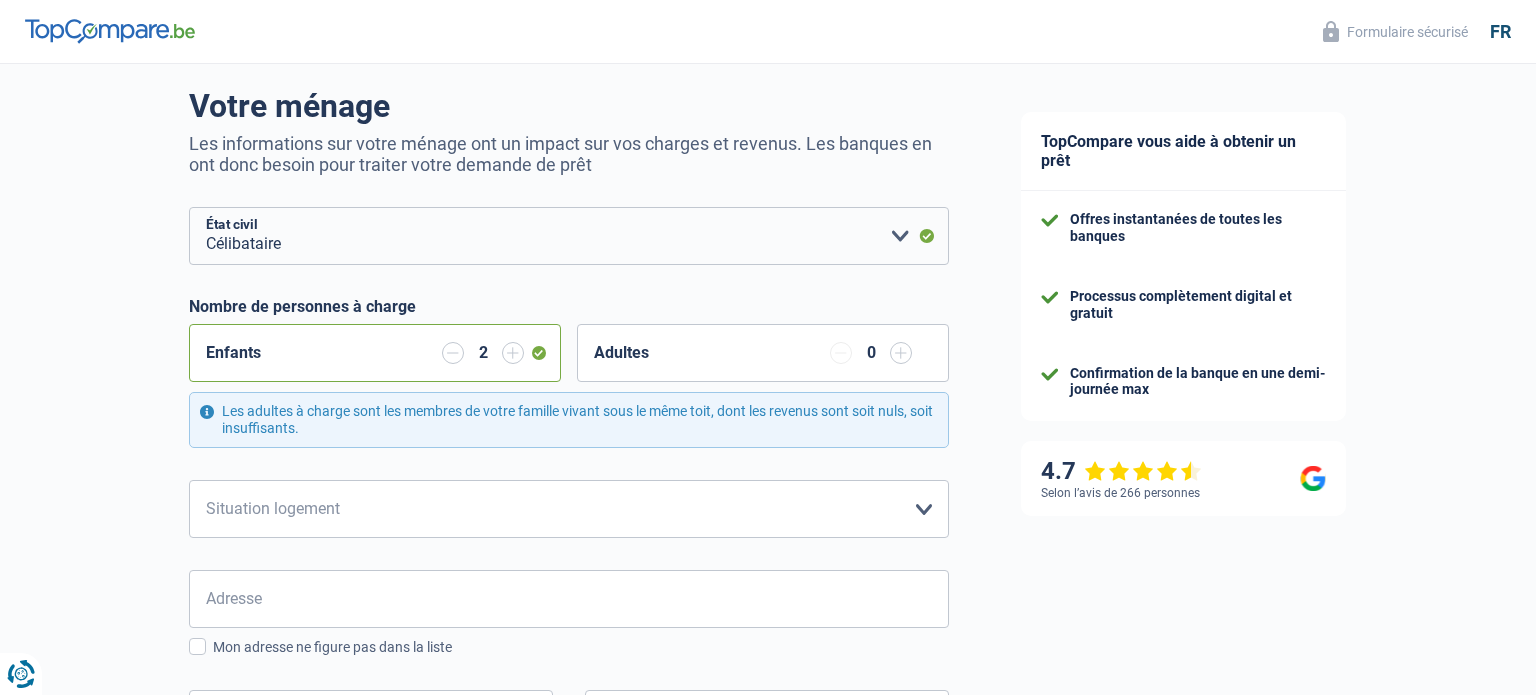 scroll, scrollTop: 144, scrollLeft: 0, axis: vertical 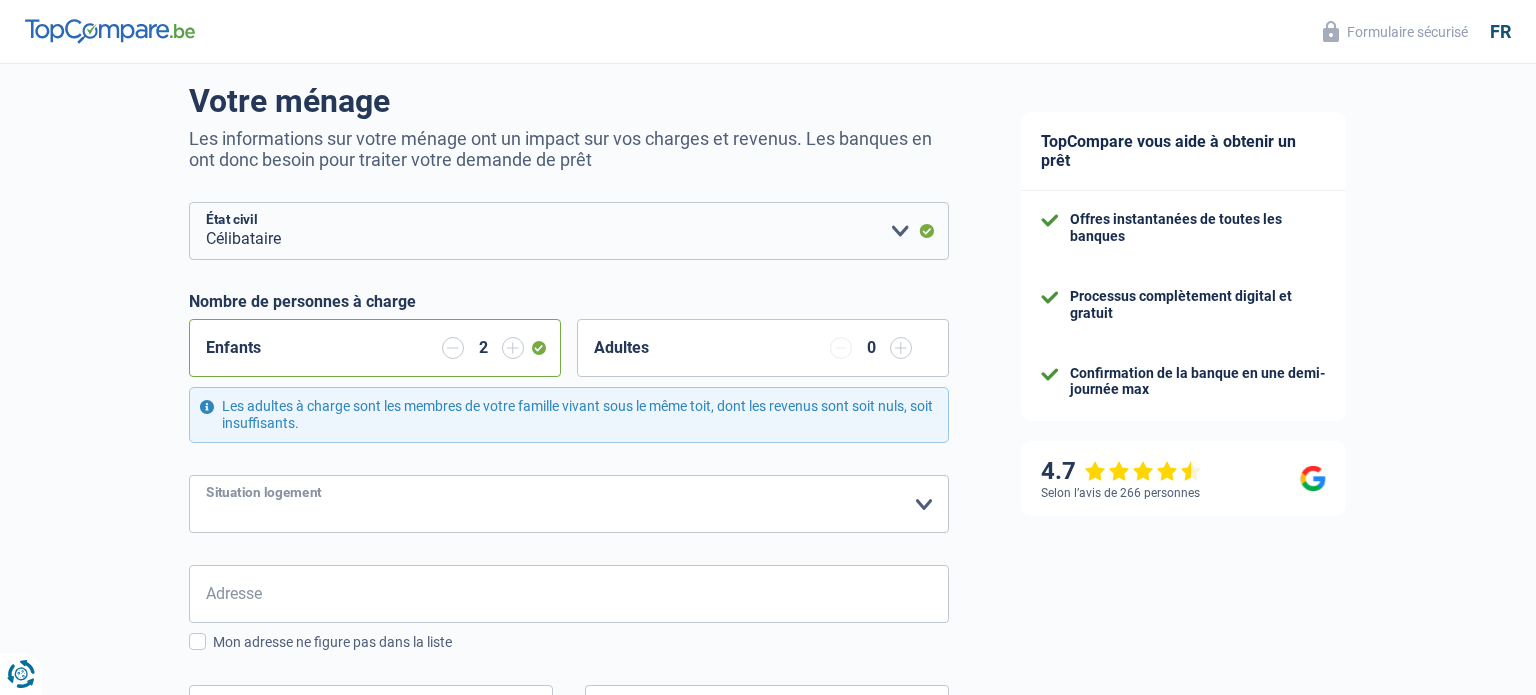 click on "Locataire Propriétaire avec prêt hypothécaire Propriétaire sans prêt hypothécaire Logé(e) par la famille Concierge
Veuillez sélectionner une option" at bounding box center [569, 504] 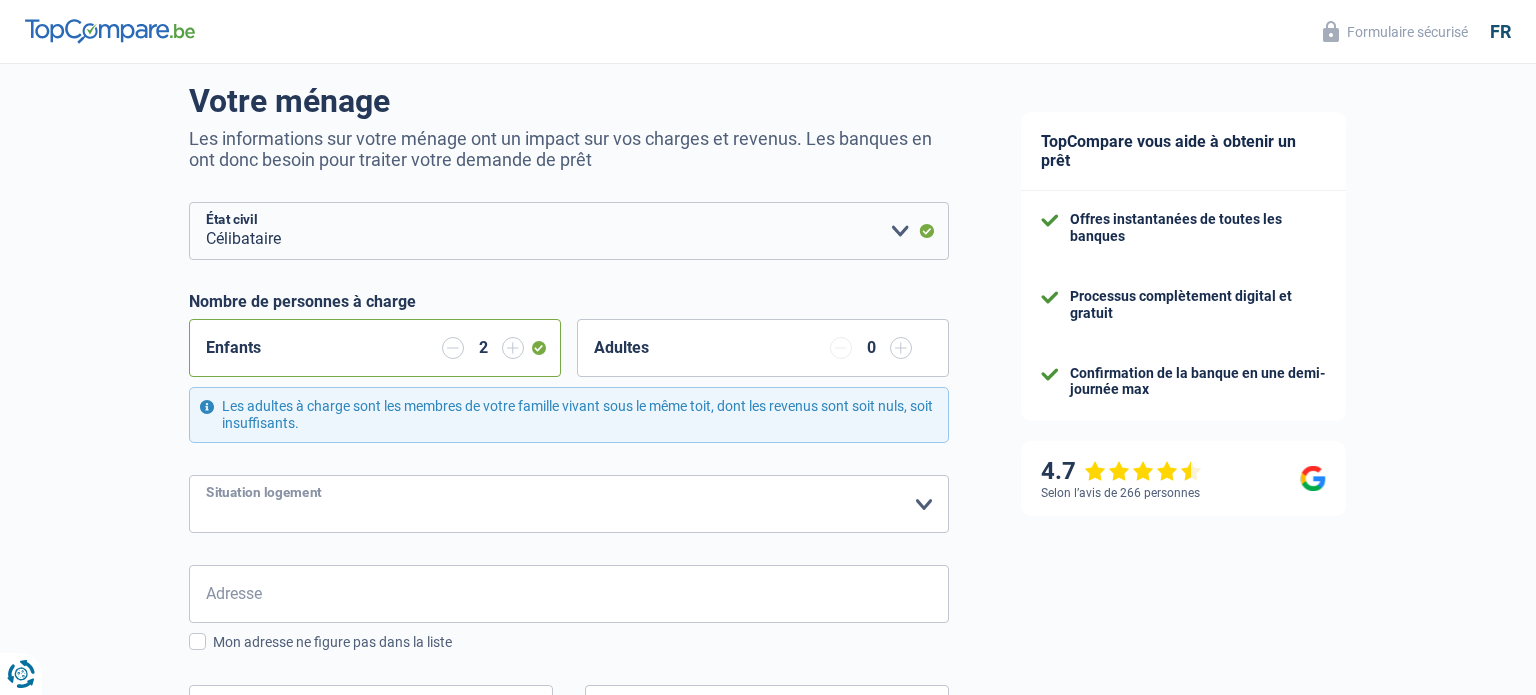 select on "ownerWithMortgage" 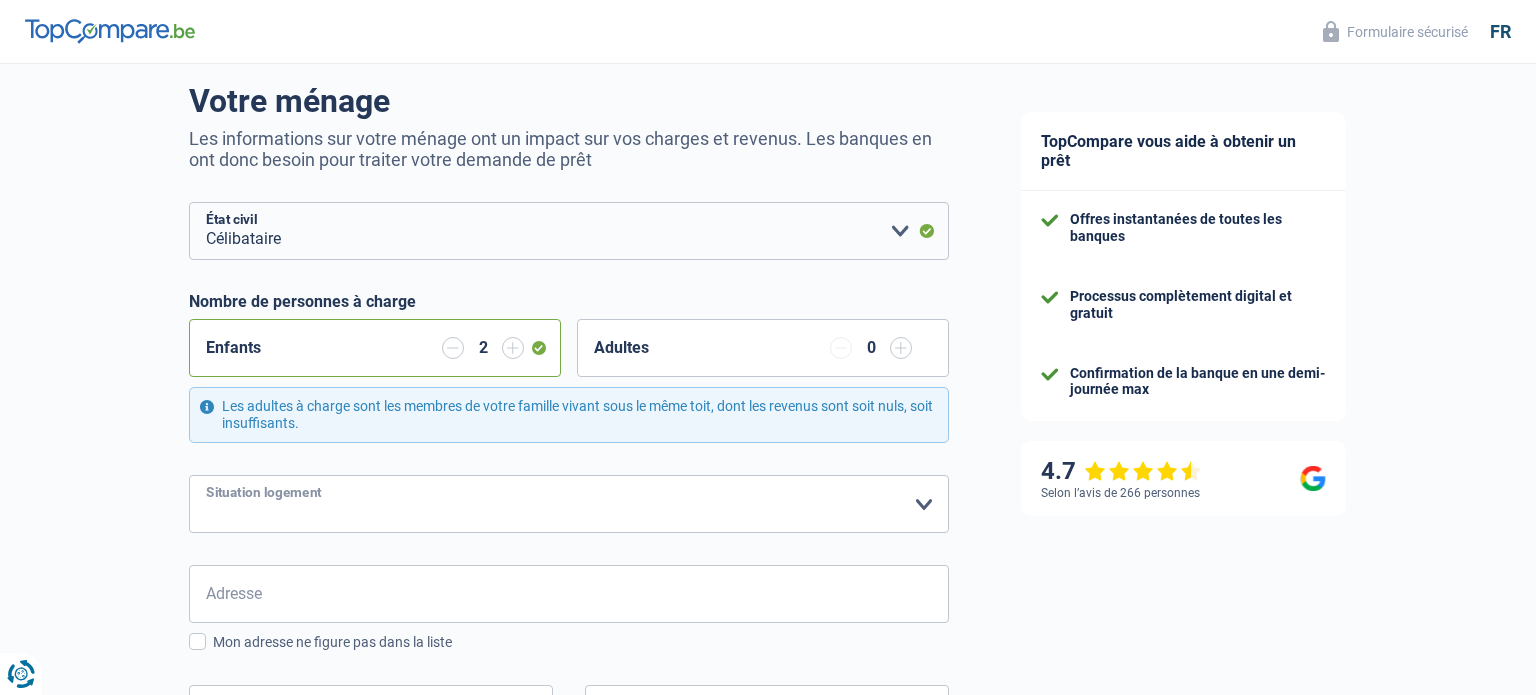 click on "Locataire Propriétaire avec prêt hypothécaire Propriétaire sans prêt hypothécaire Logé(e) par la famille Concierge
Veuillez sélectionner une option" at bounding box center [569, 504] 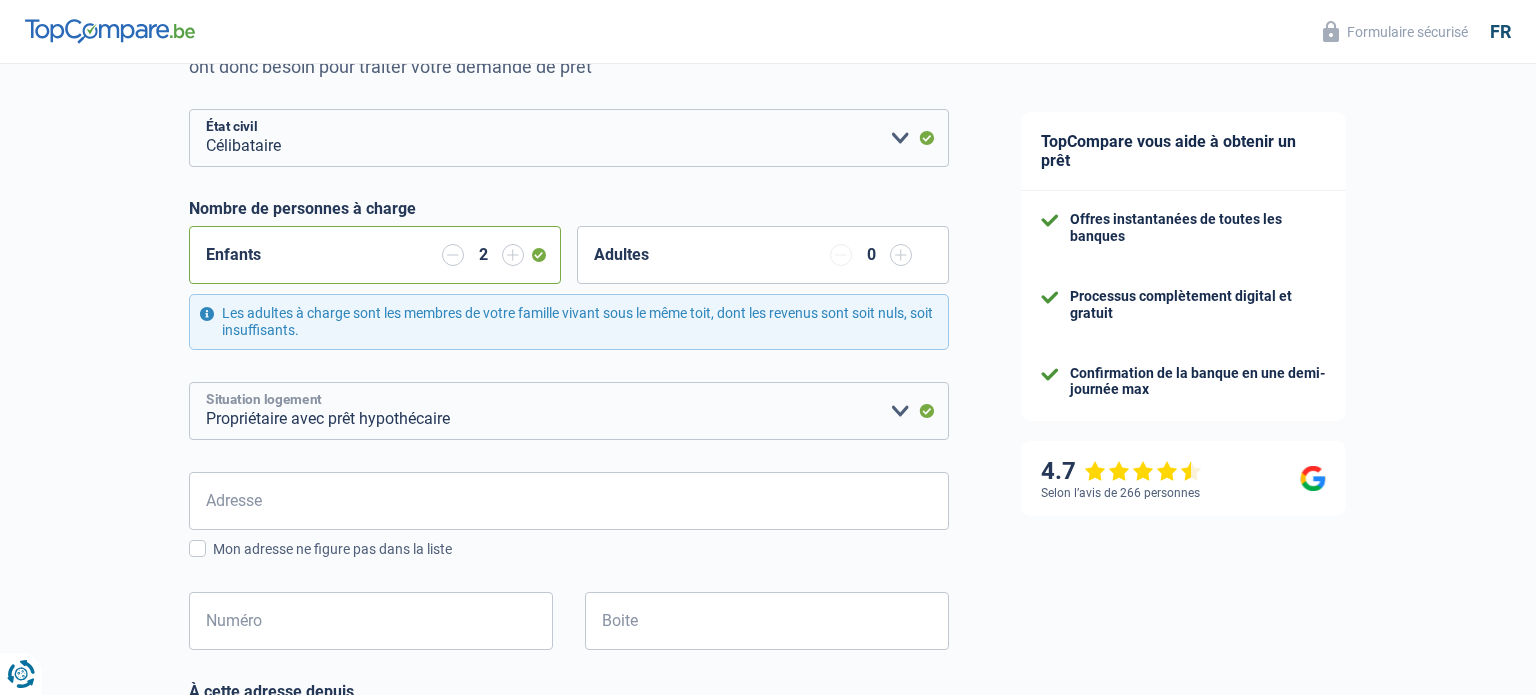 scroll, scrollTop: 257, scrollLeft: 0, axis: vertical 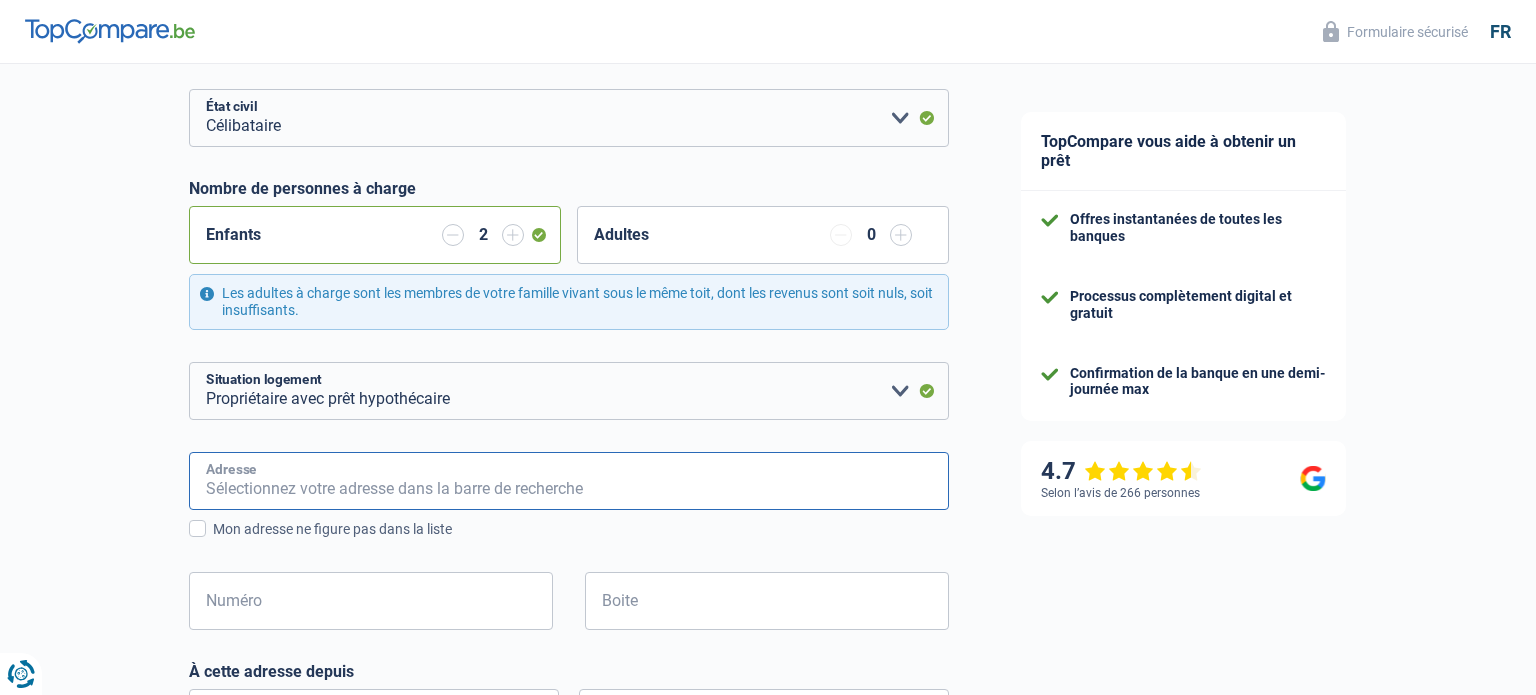 click on "Adresse" at bounding box center [569, 481] 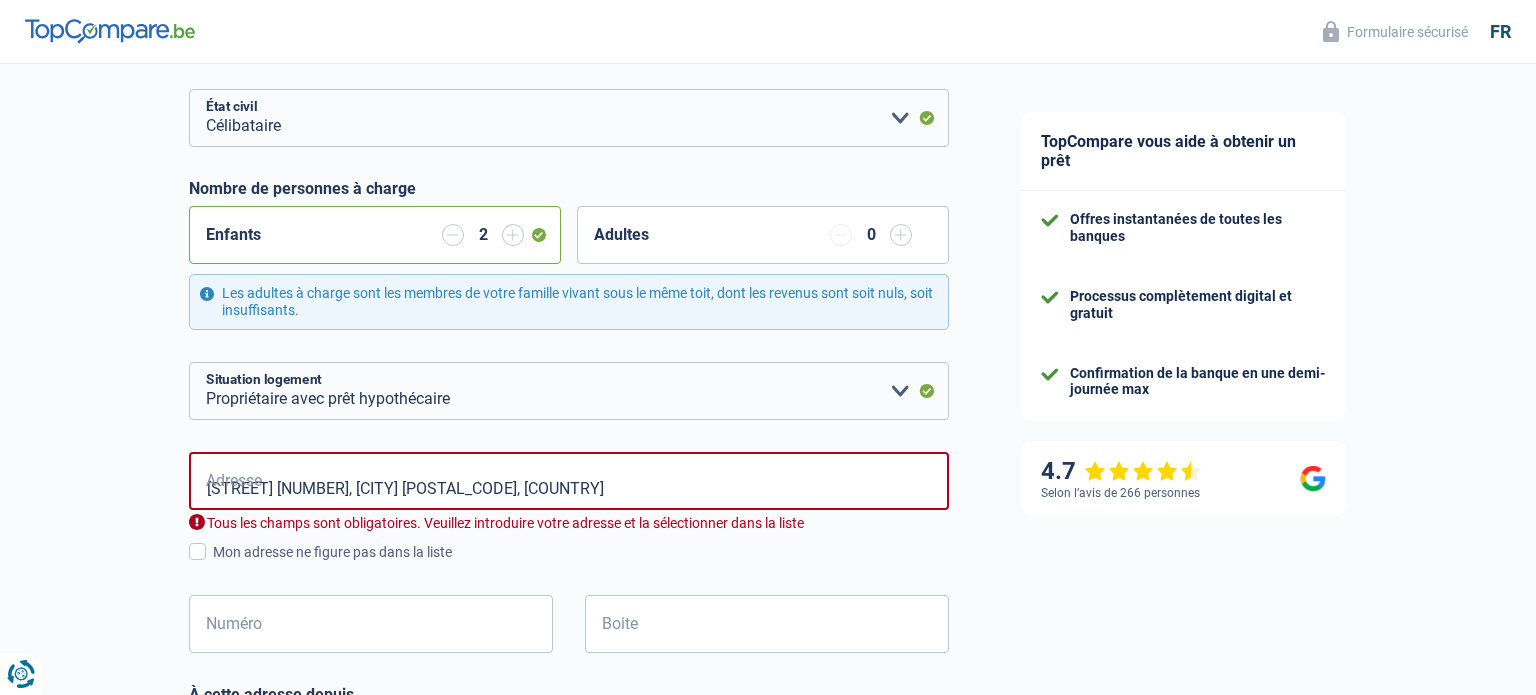 type on "[STREET], [NUMBER], [CITY], [COUNTRY]" 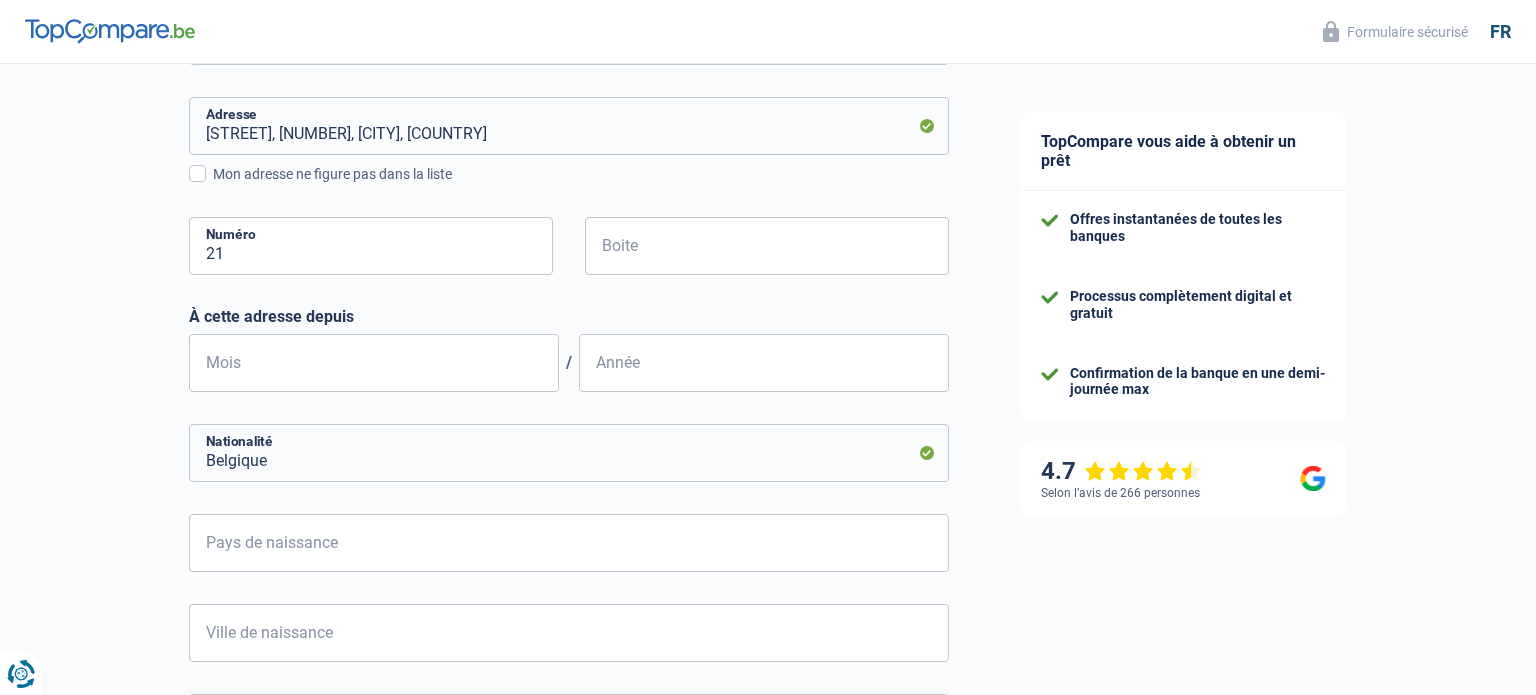scroll, scrollTop: 613, scrollLeft: 0, axis: vertical 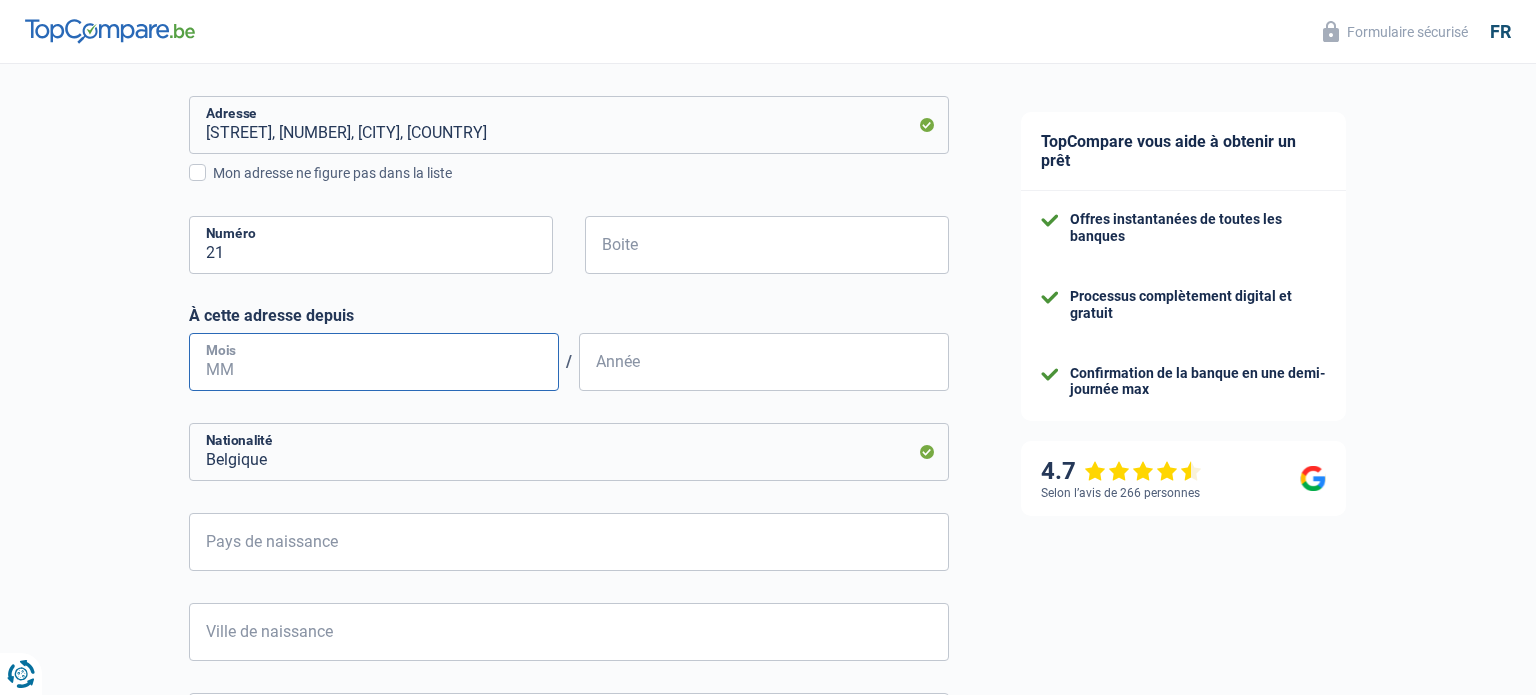 click on "Mois" at bounding box center [374, 362] 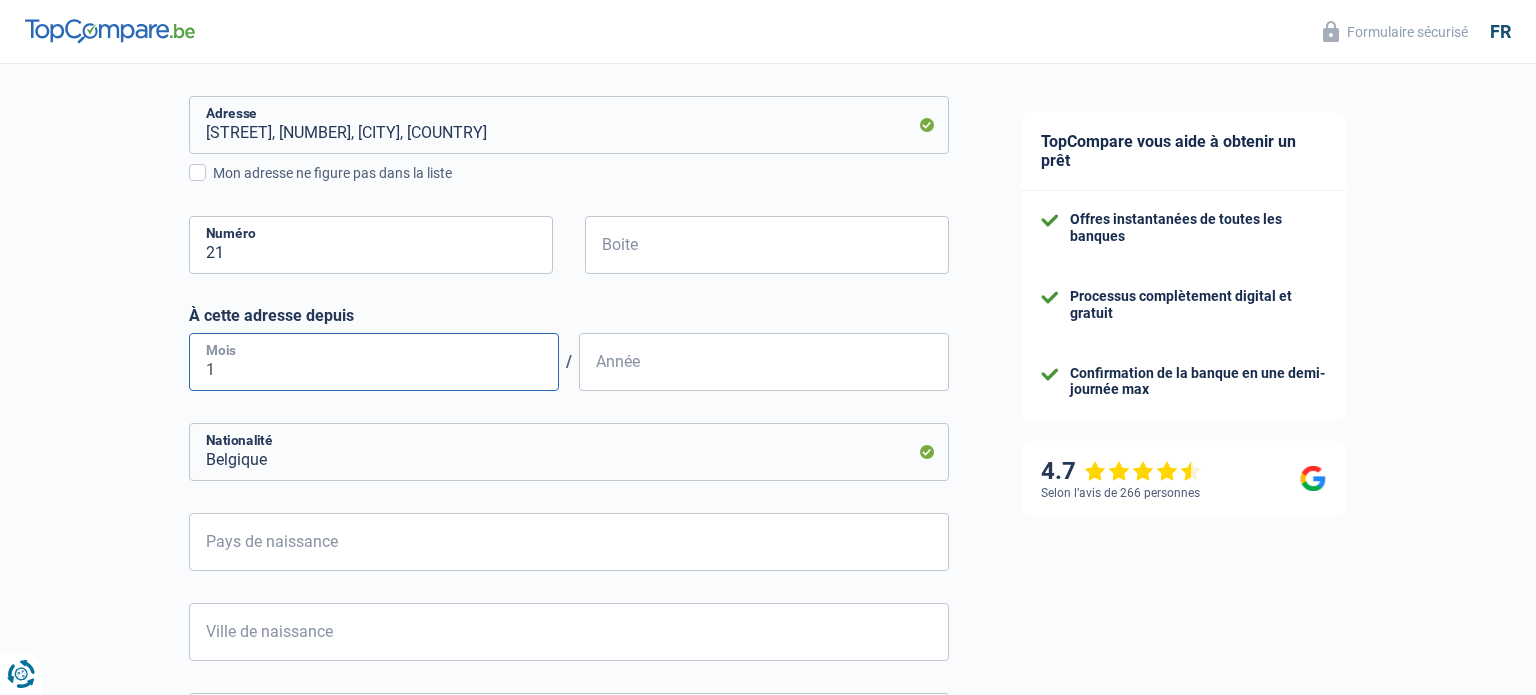 type on "10" 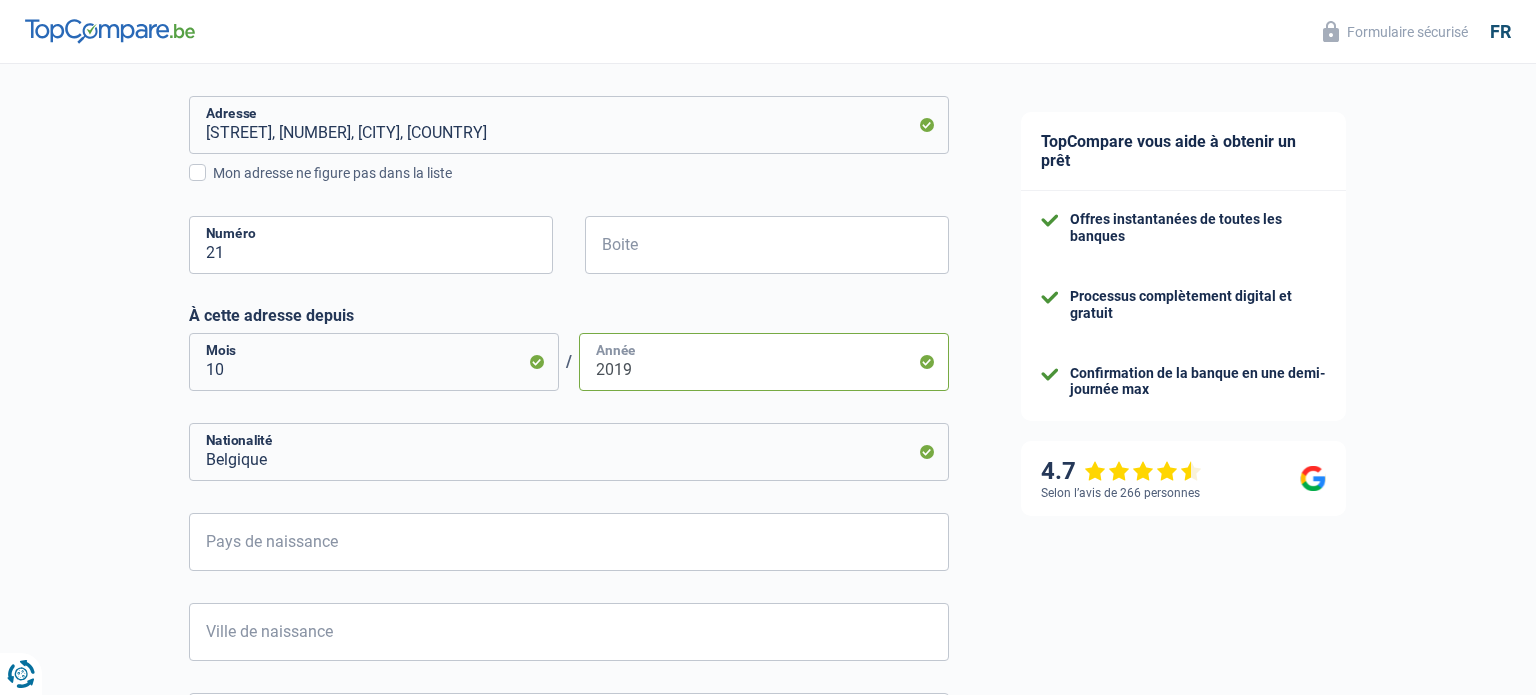 type on "2019" 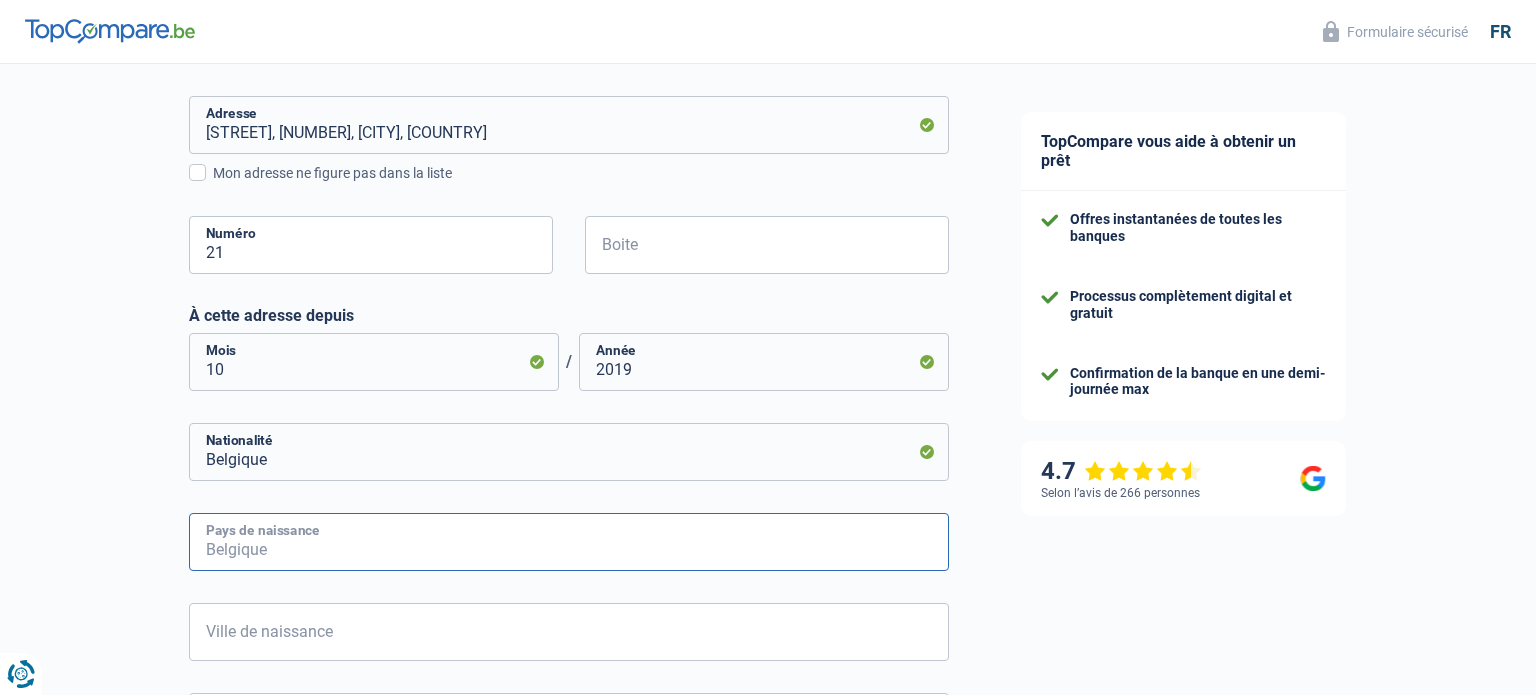 click on "Pays de naissance" at bounding box center (569, 542) 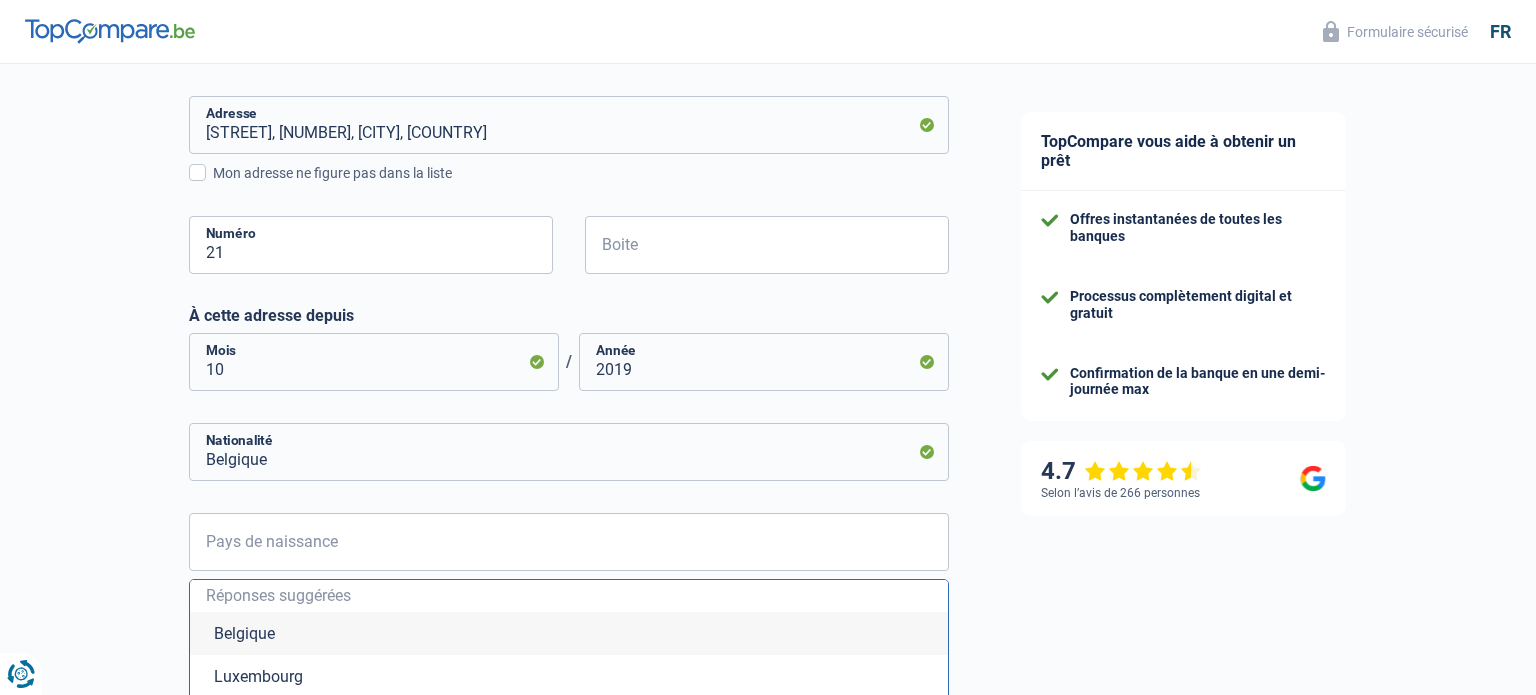 click on "Belgique" at bounding box center (569, 633) 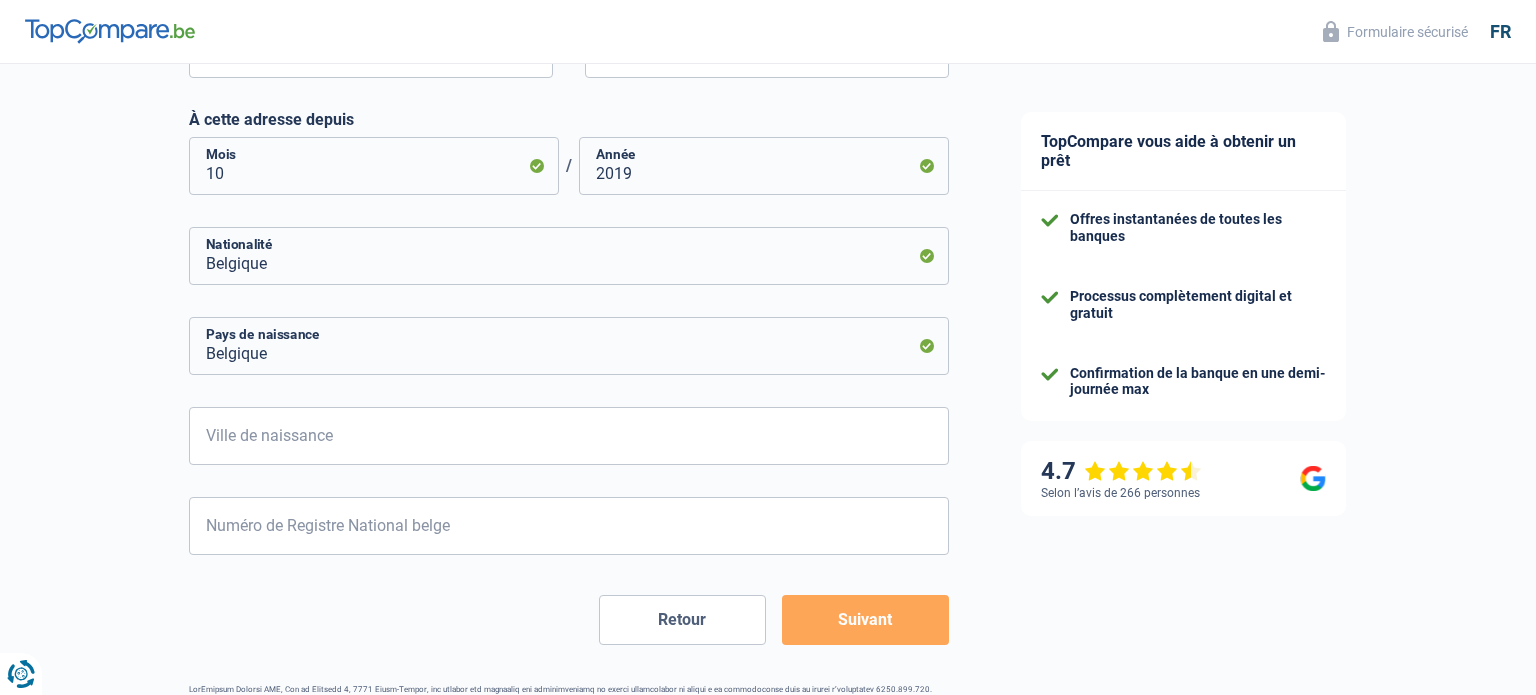 scroll, scrollTop: 839, scrollLeft: 0, axis: vertical 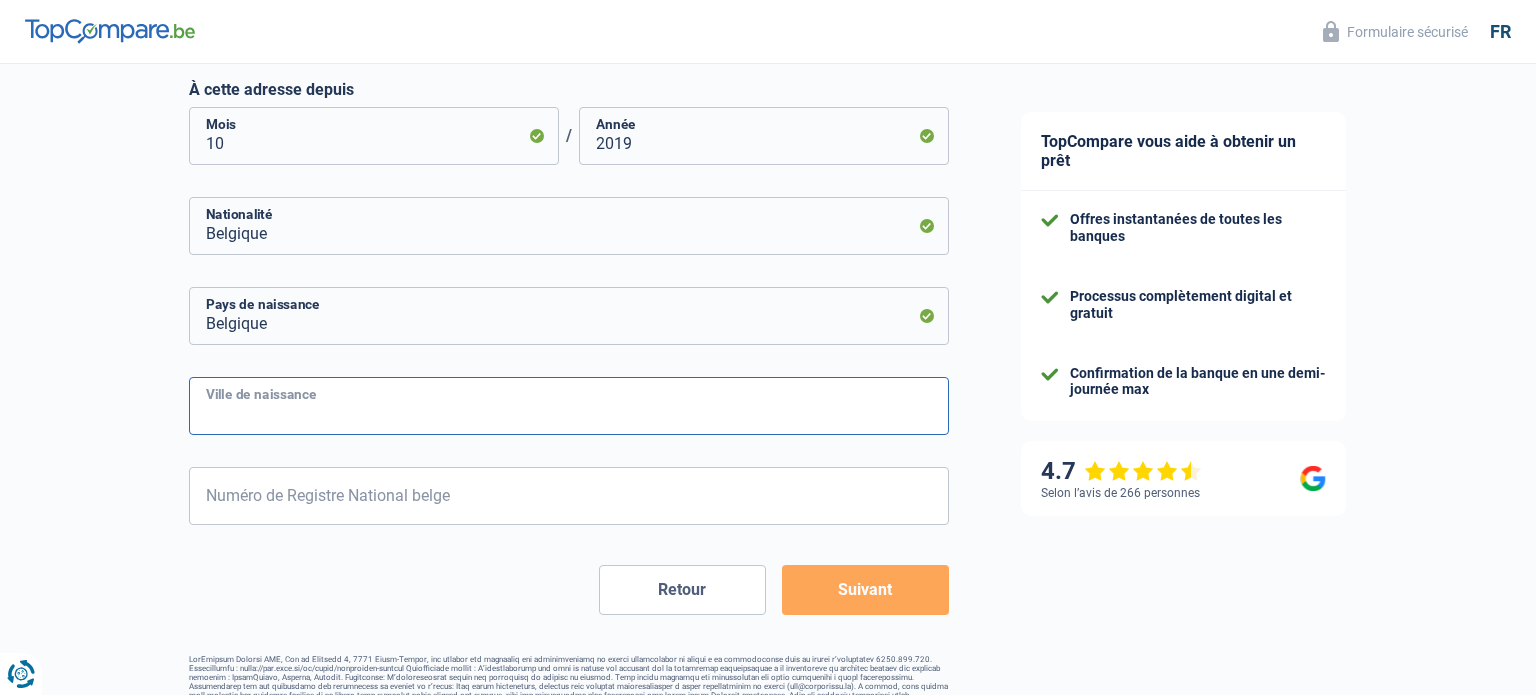 click on "Ville de naissance" at bounding box center [569, 406] 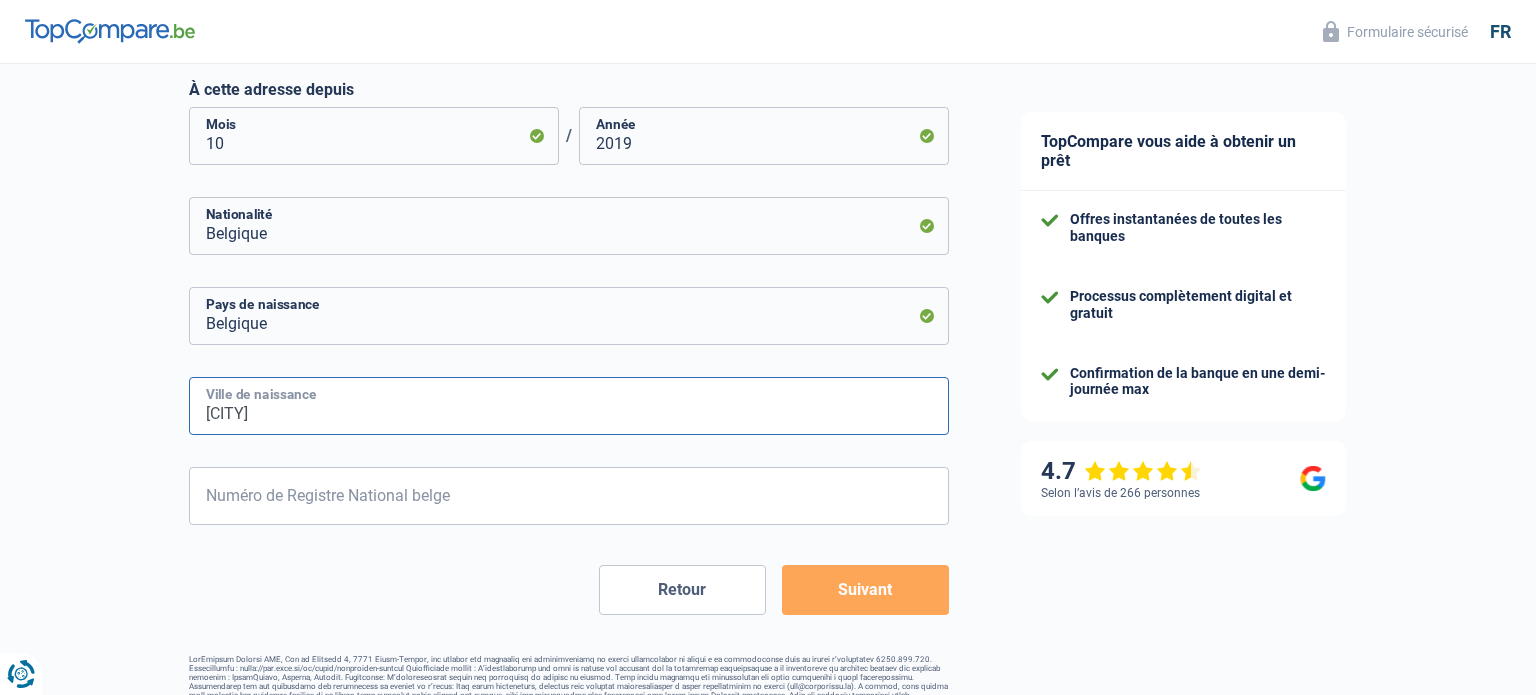 type on "[CITY]" 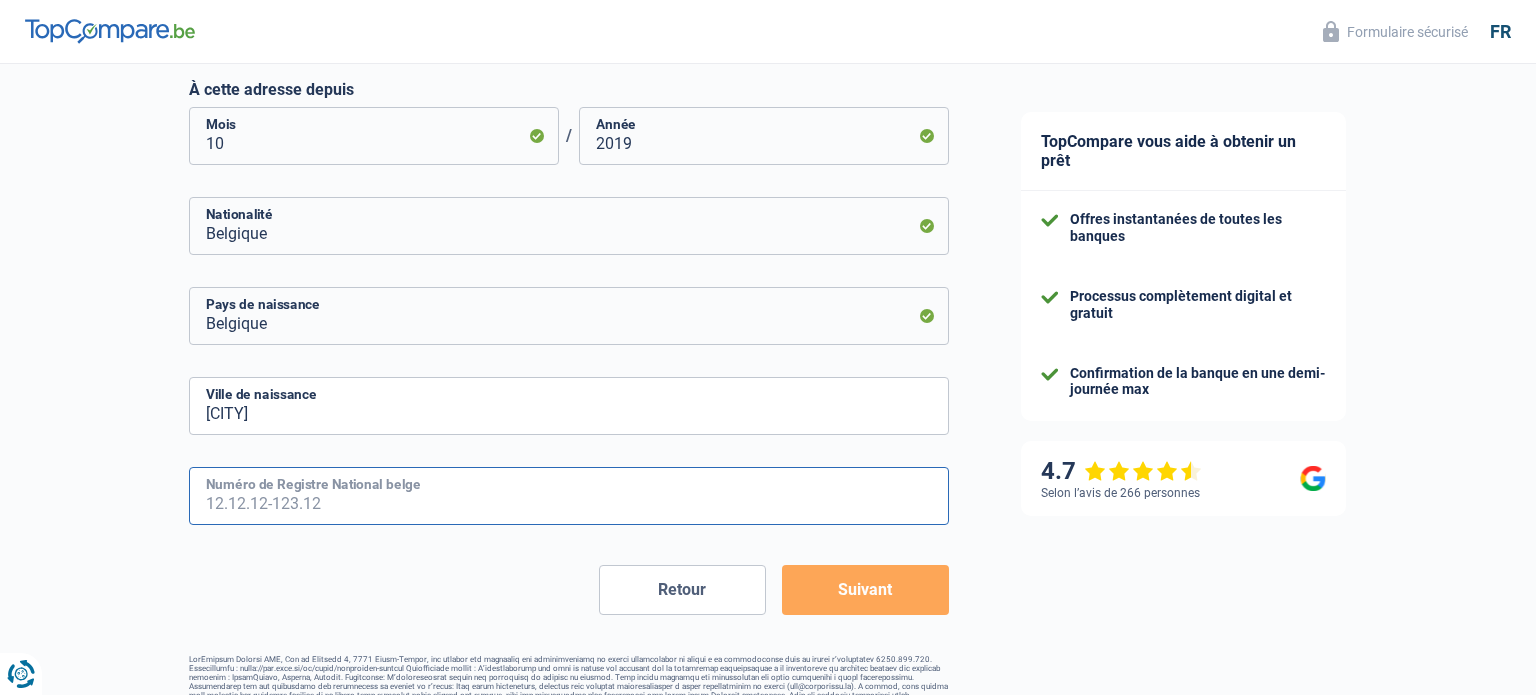click on "Numéro de Registre National belge" at bounding box center [569, 496] 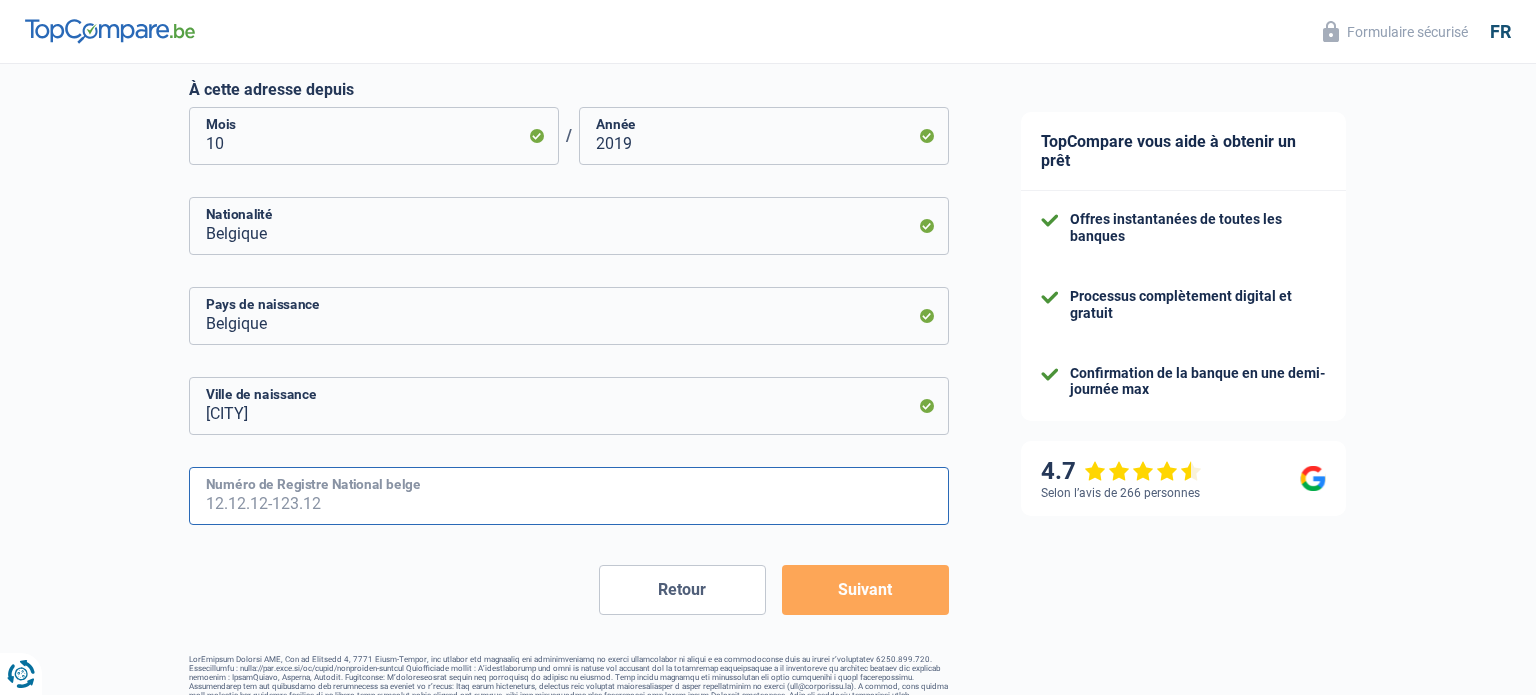 type on "88.02.10-329.69" 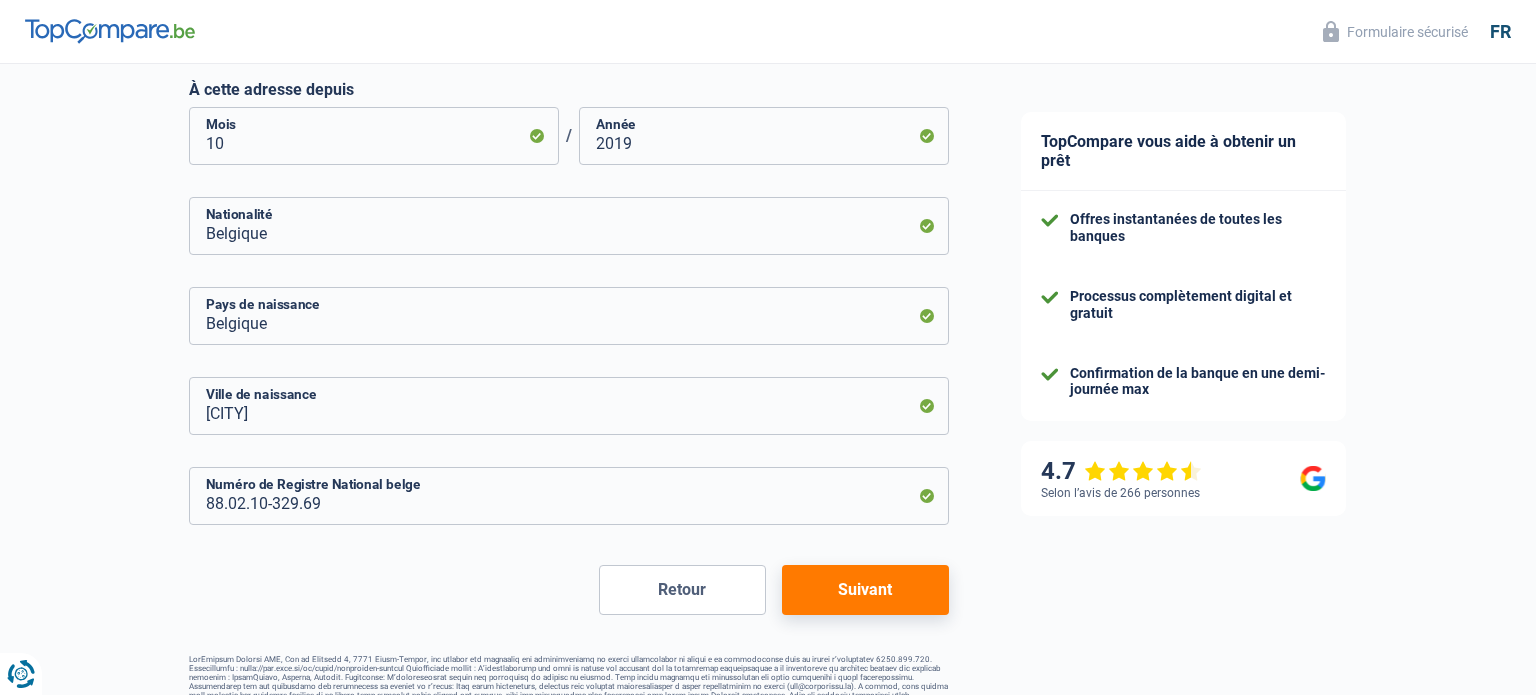 click on "Suivant" at bounding box center (865, 590) 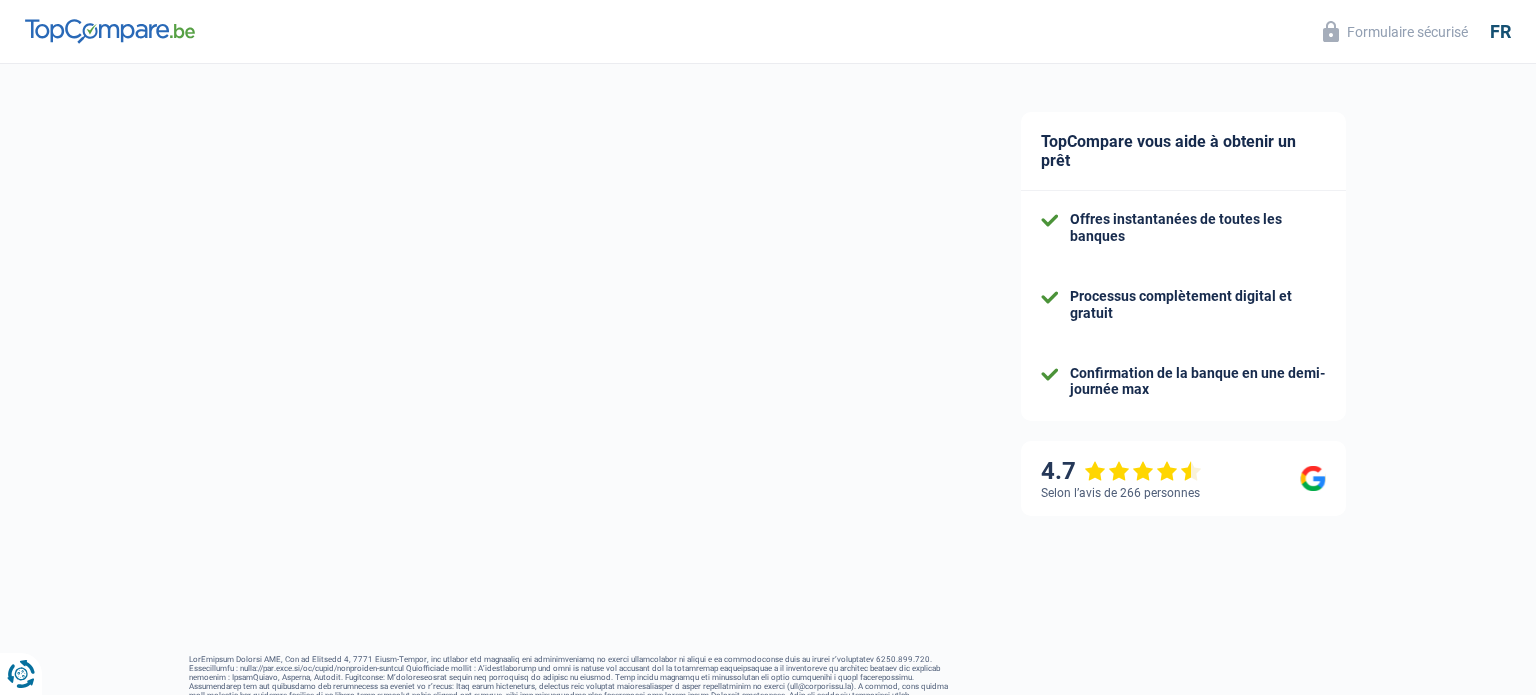 select on "familyAllowances" 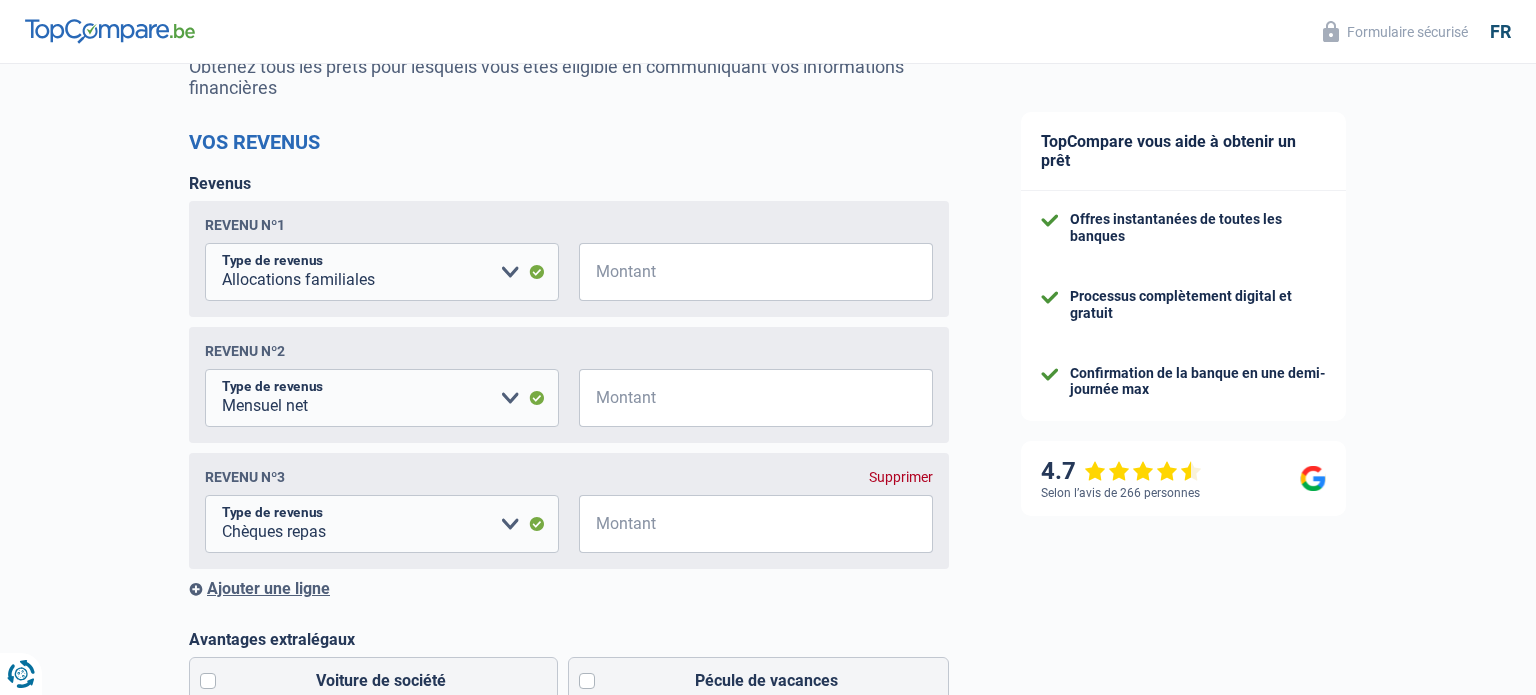 scroll, scrollTop: 0, scrollLeft: 0, axis: both 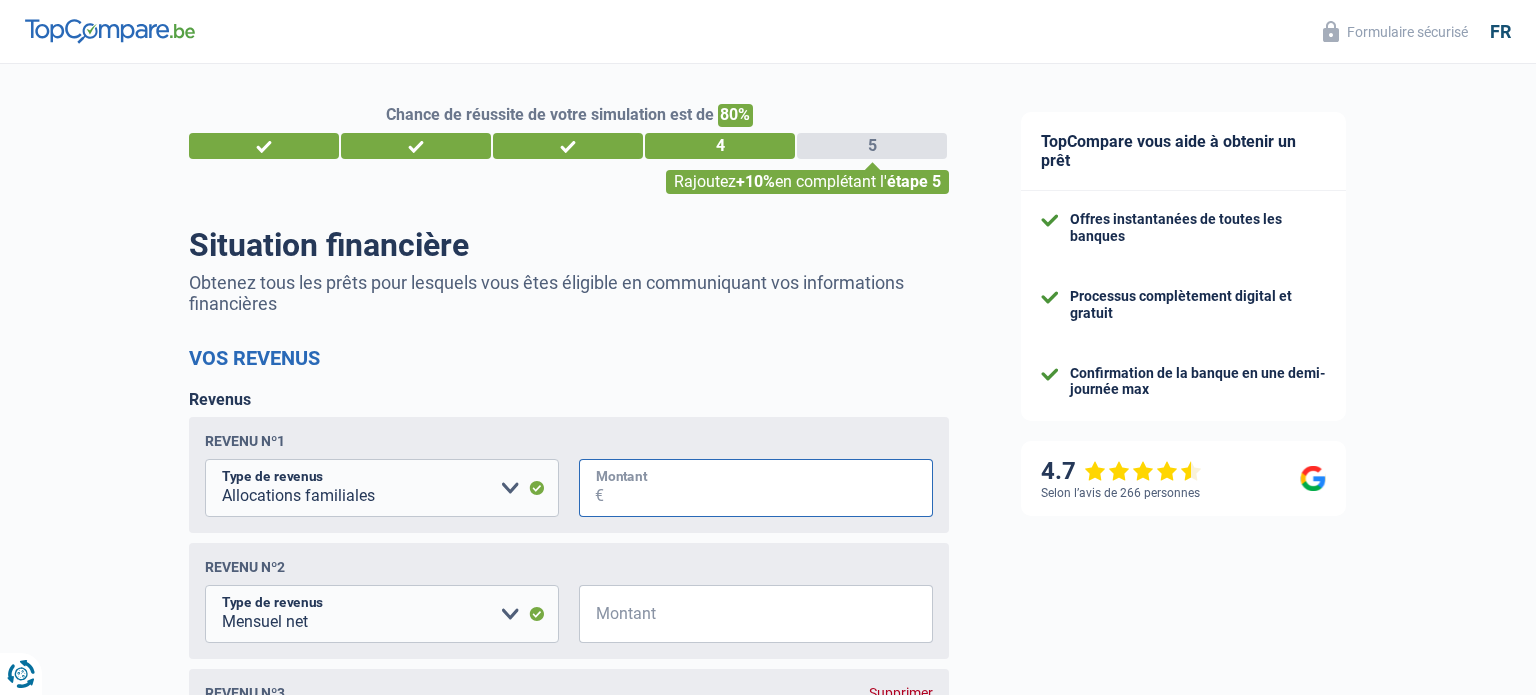 click on "Montant" at bounding box center (768, 488) 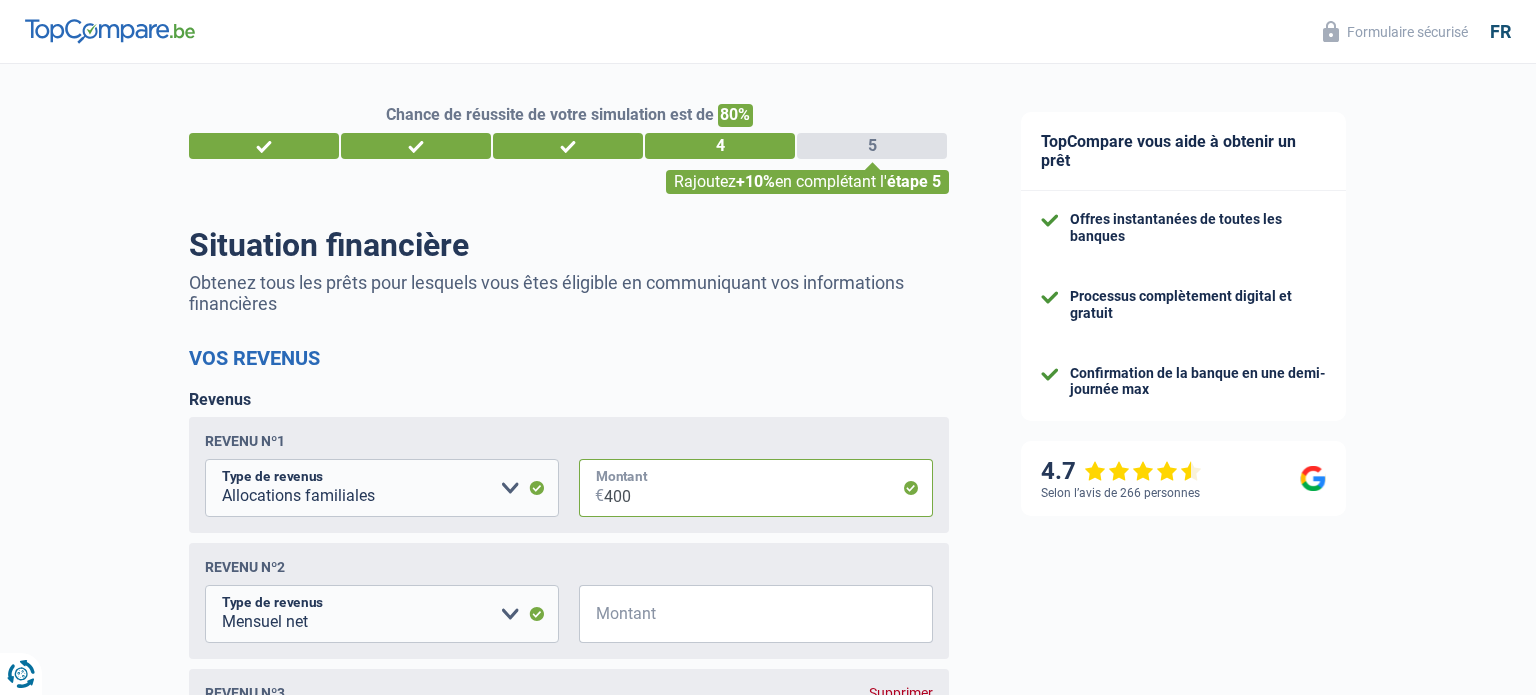 type on "400" 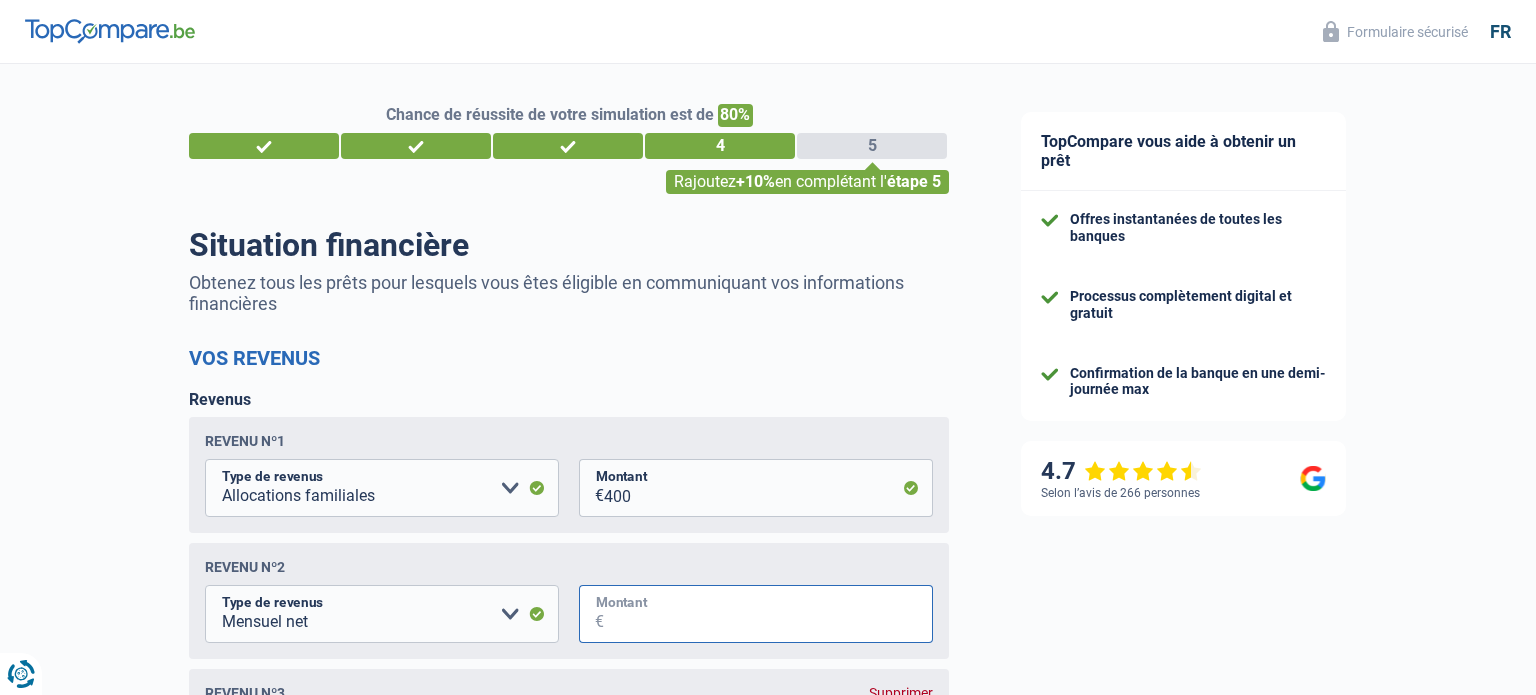 click on "Montant" at bounding box center (768, 614) 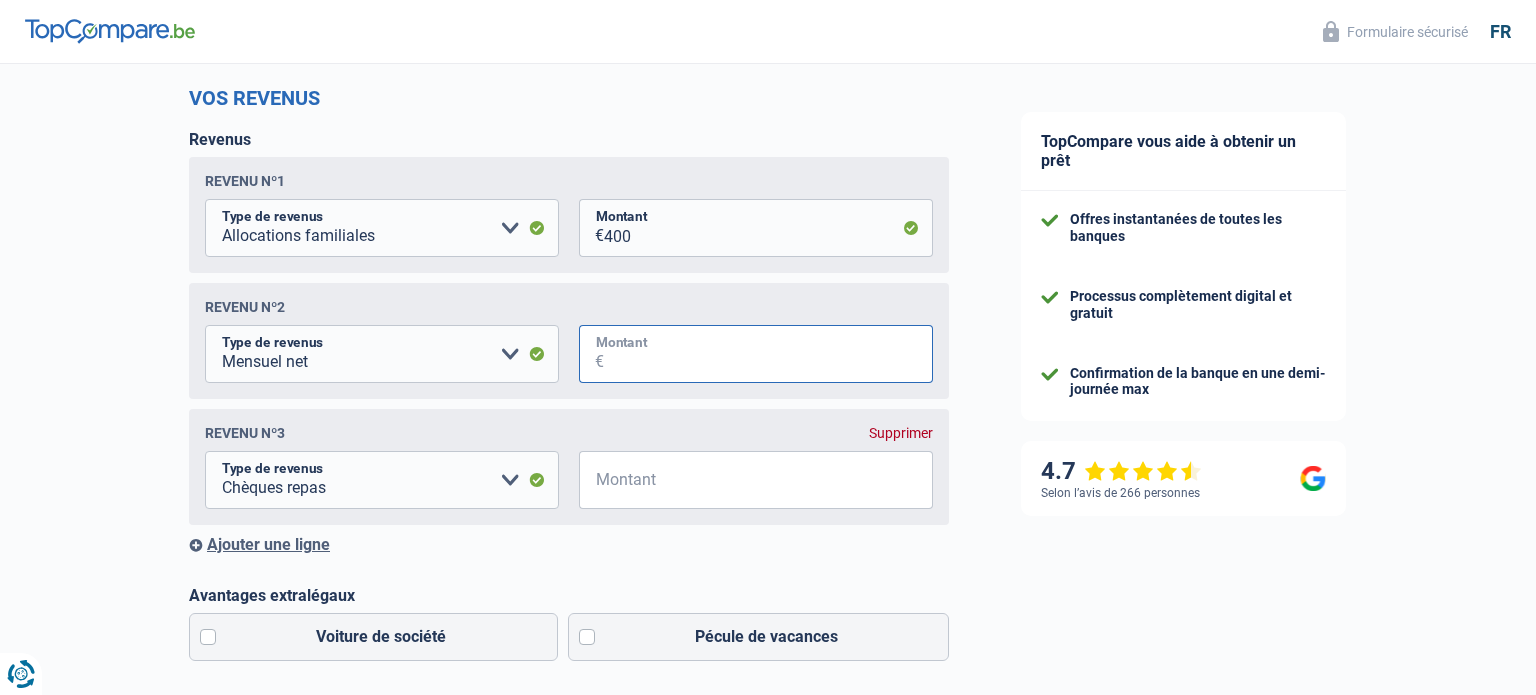 scroll, scrollTop: 259, scrollLeft: 0, axis: vertical 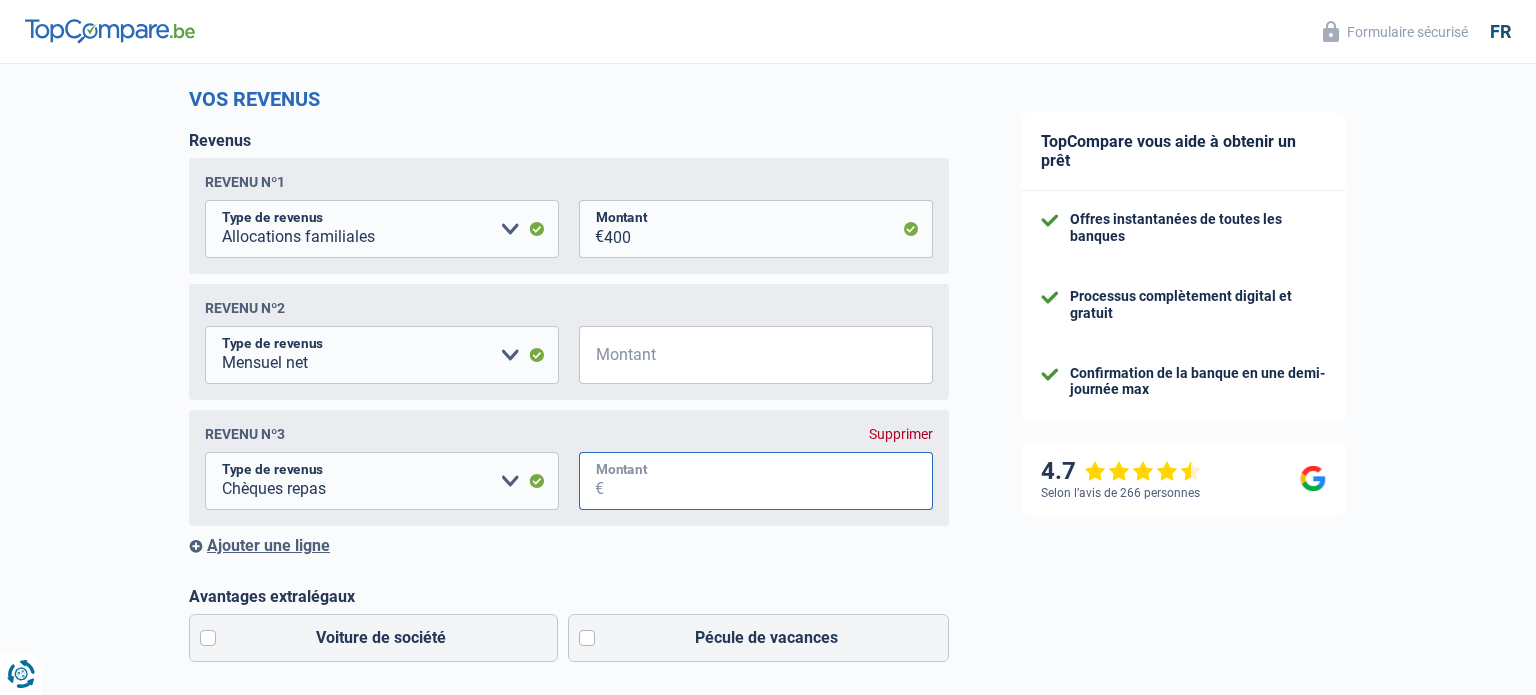 click on "Montant" at bounding box center (768, 481) 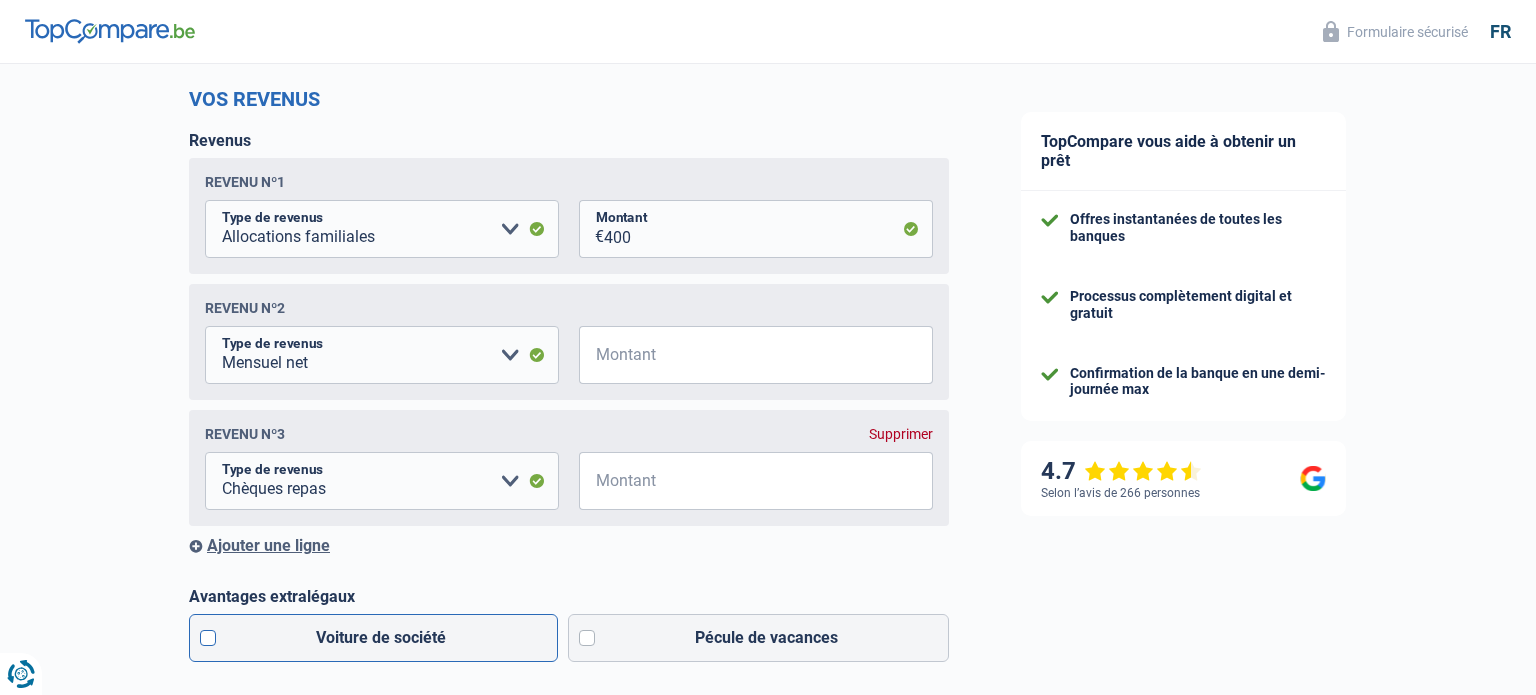 click on "Voiture de société" at bounding box center (373, 638) 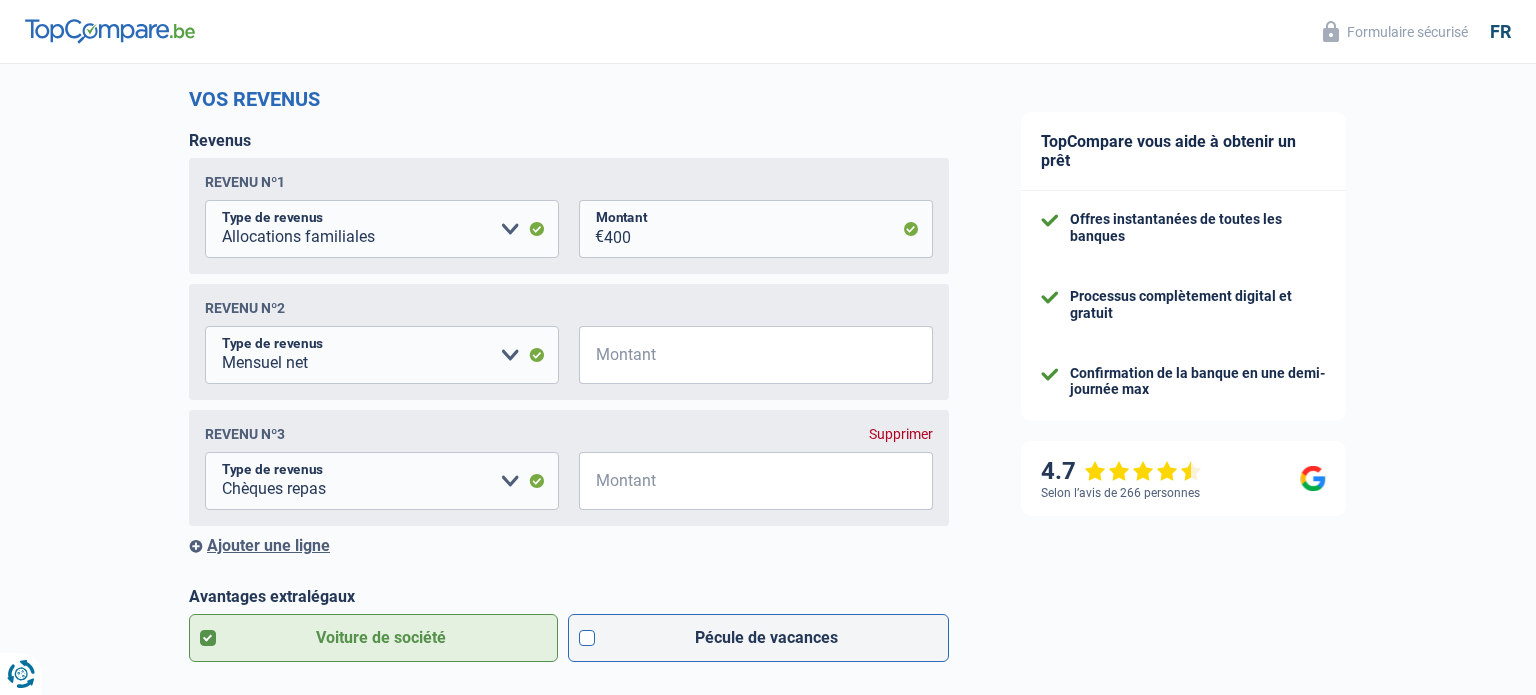 click on "Pécule de vacances" at bounding box center (759, 638) 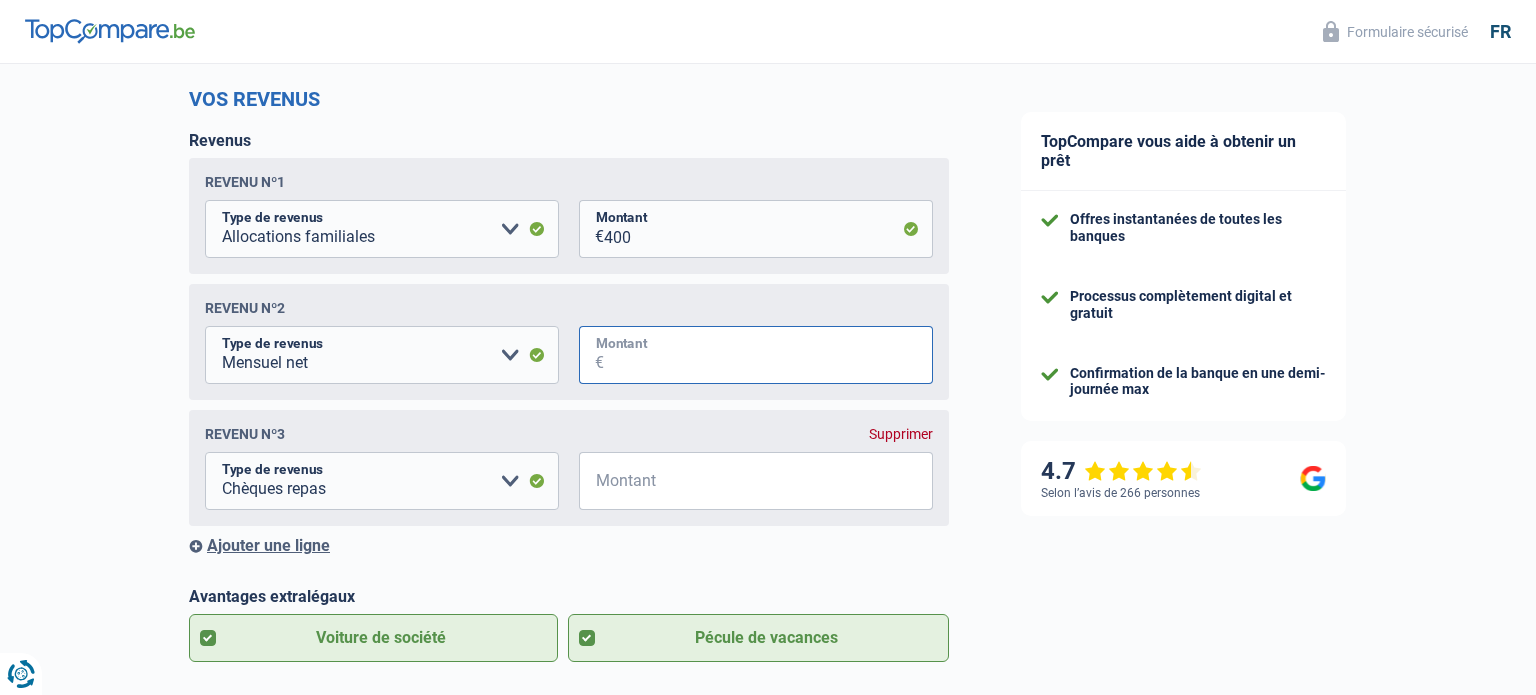 click on "Montant" at bounding box center [768, 355] 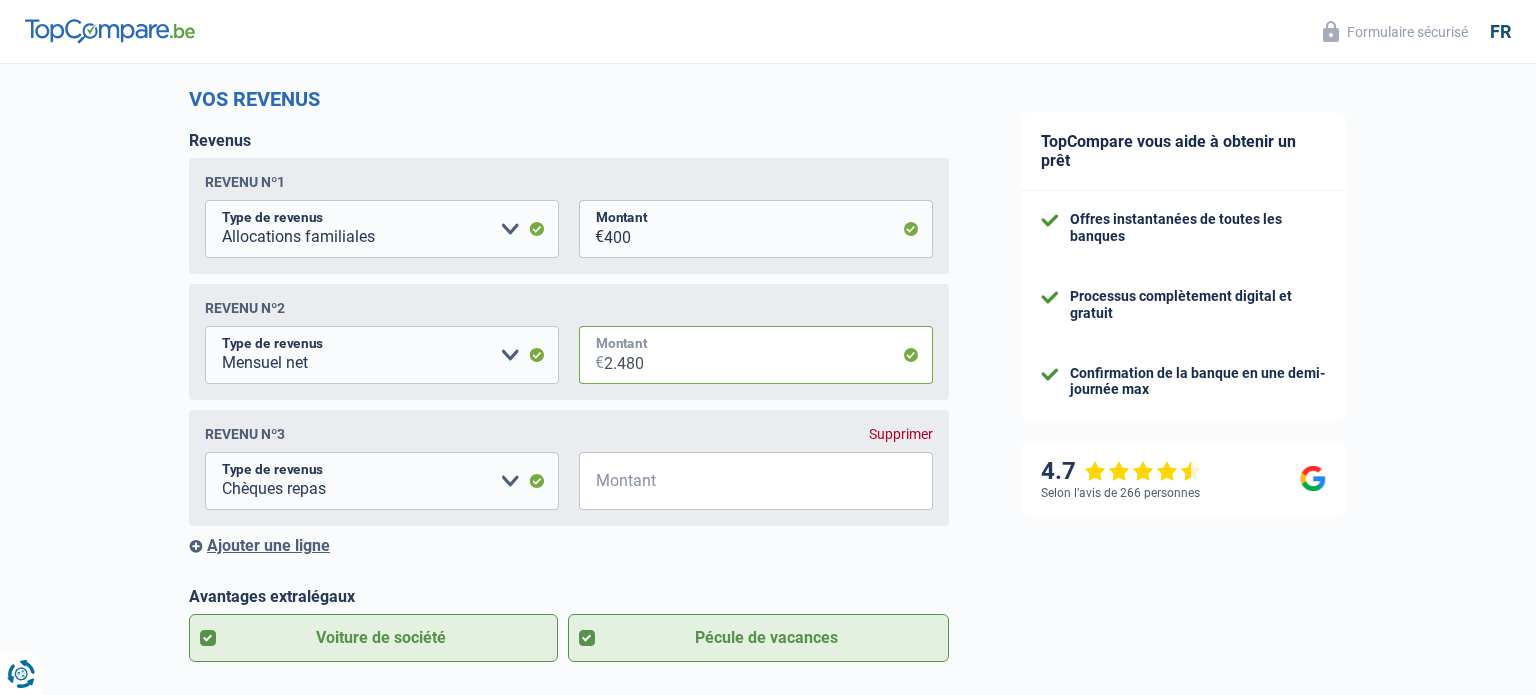 type on "2.480" 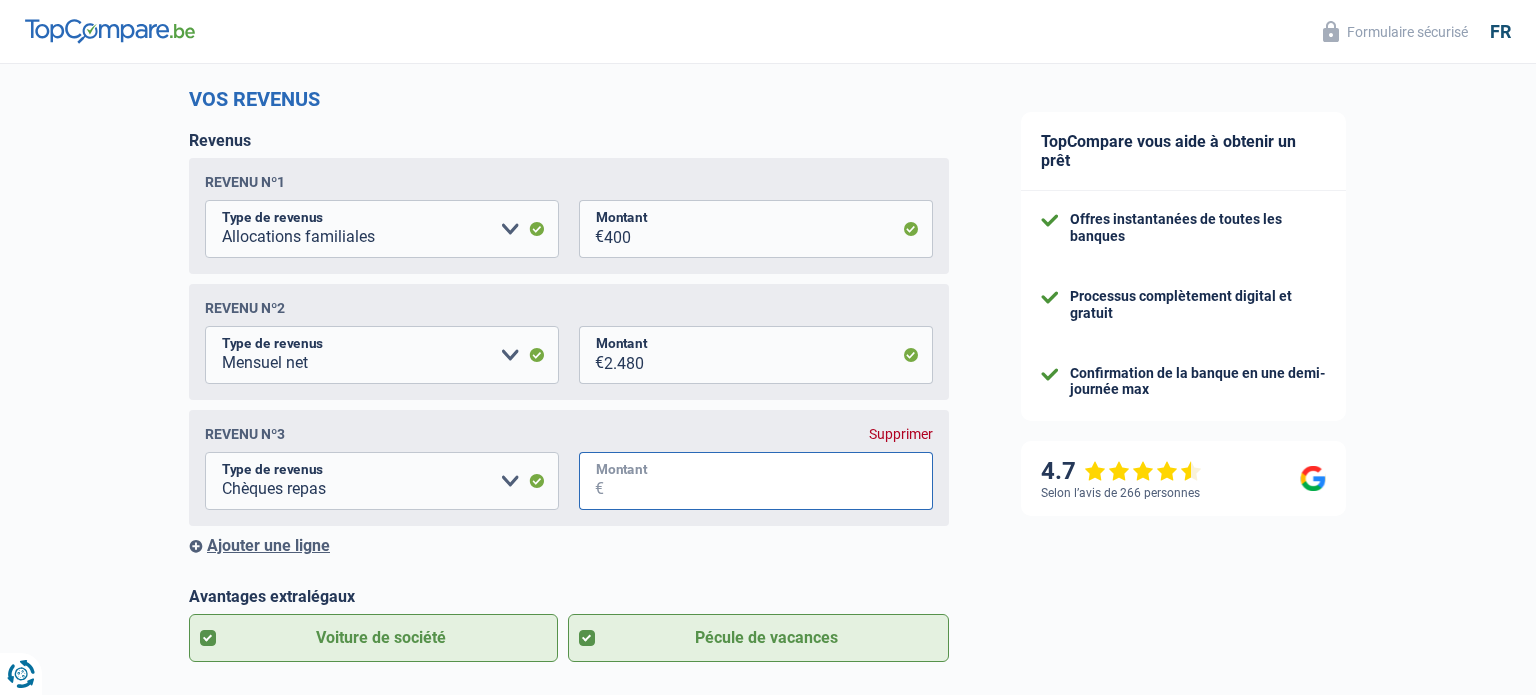 click on "Montant" at bounding box center [768, 481] 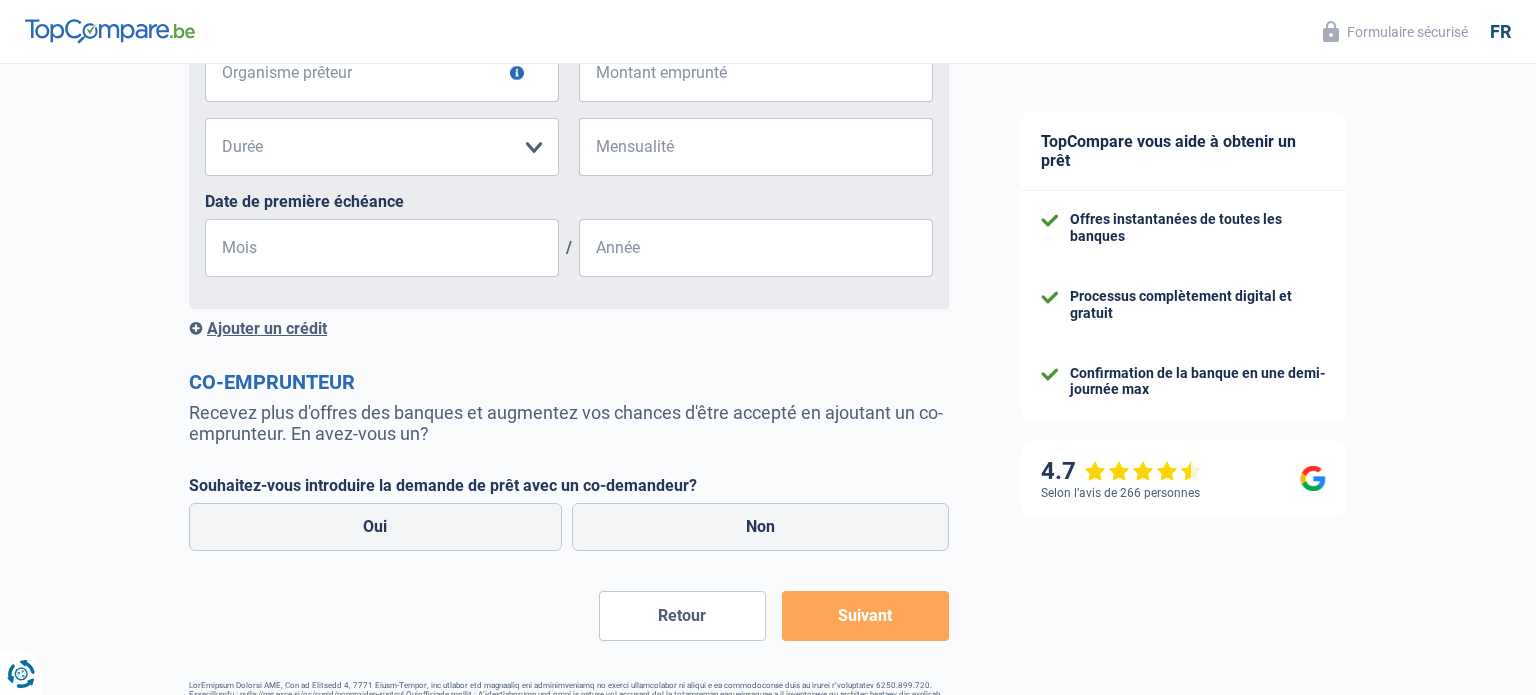 scroll, scrollTop: 1489, scrollLeft: 0, axis: vertical 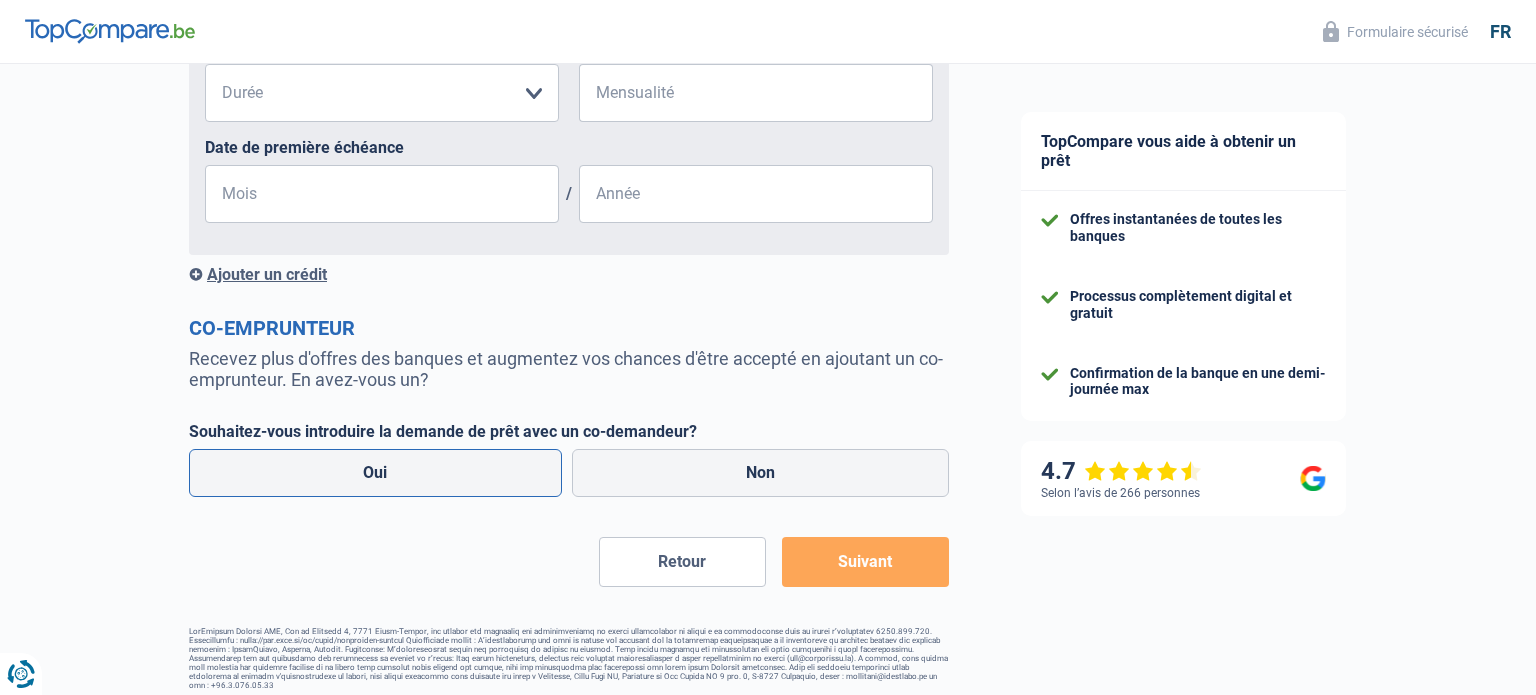 type on "160" 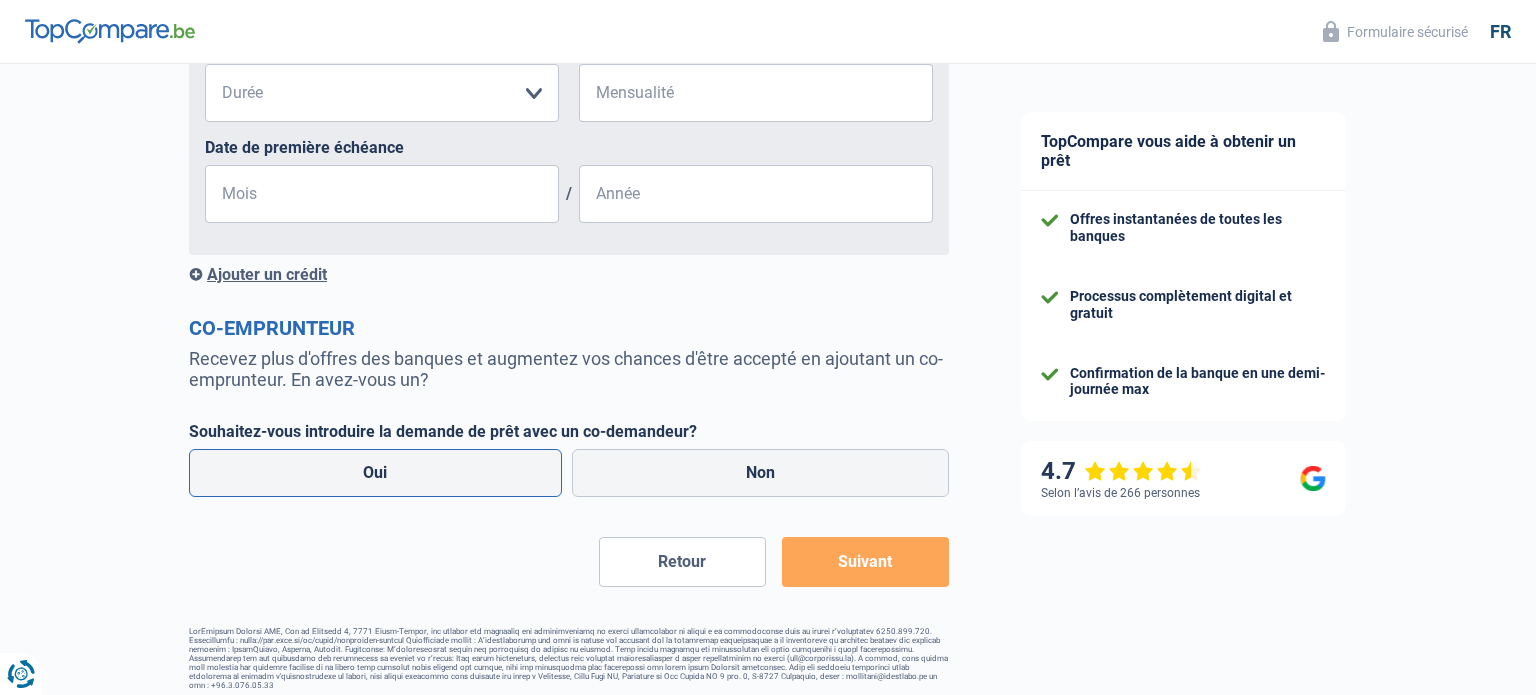 click on "Oui" at bounding box center (375, 473) 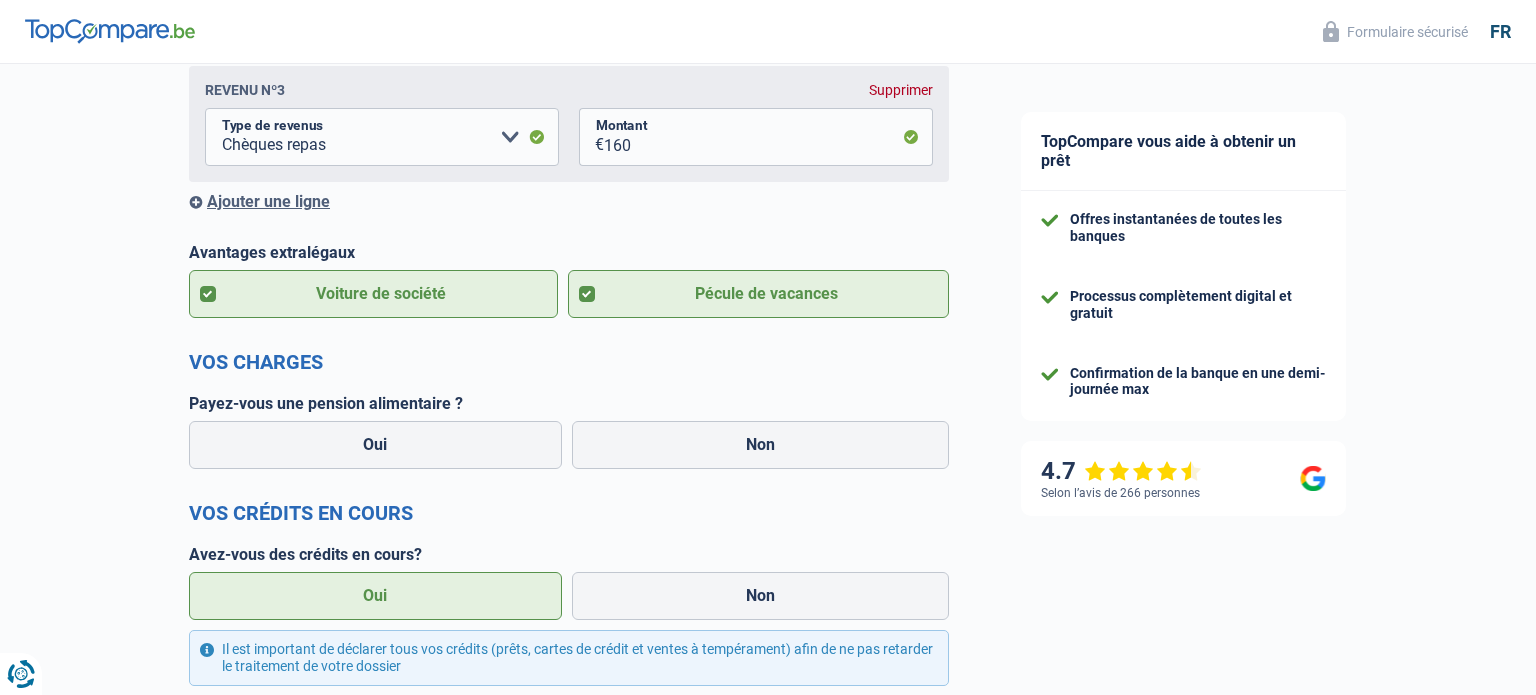 scroll, scrollTop: 599, scrollLeft: 0, axis: vertical 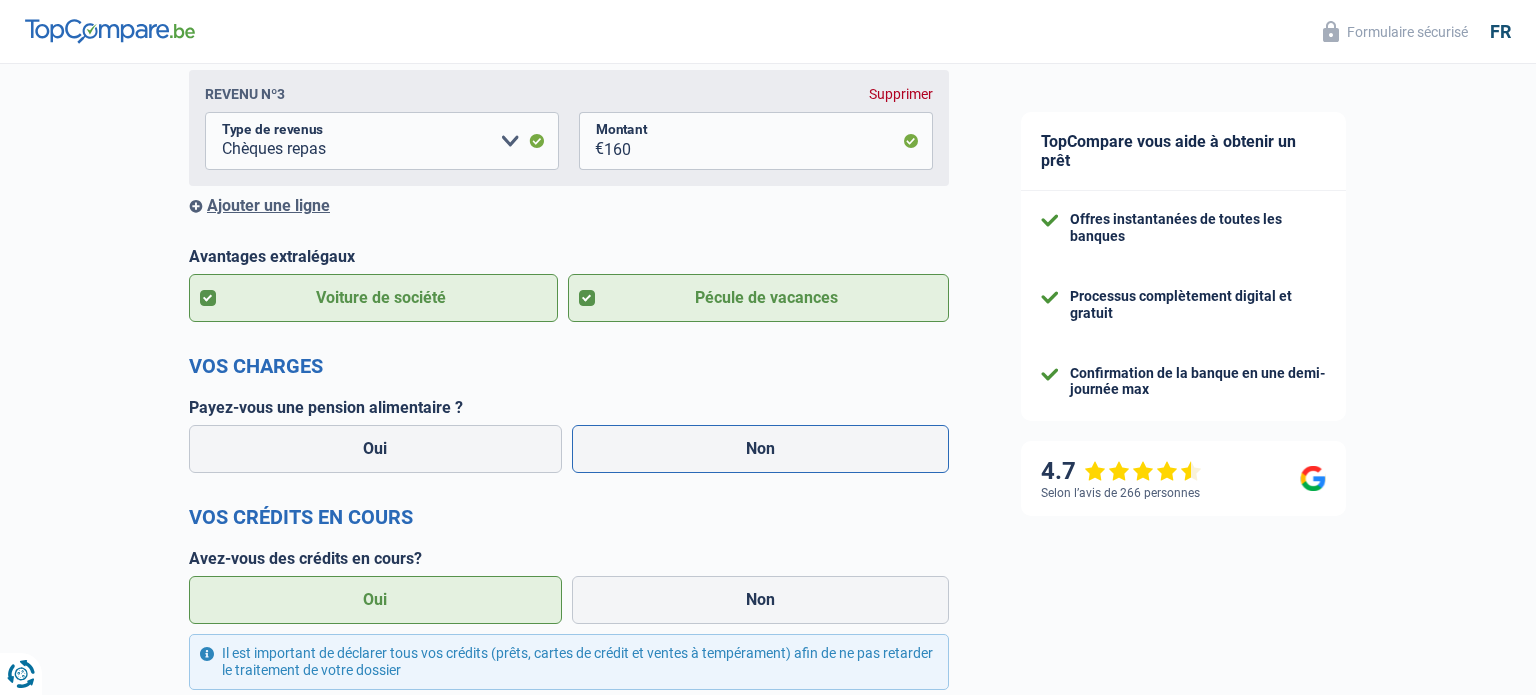 click on "Non" at bounding box center (761, 449) 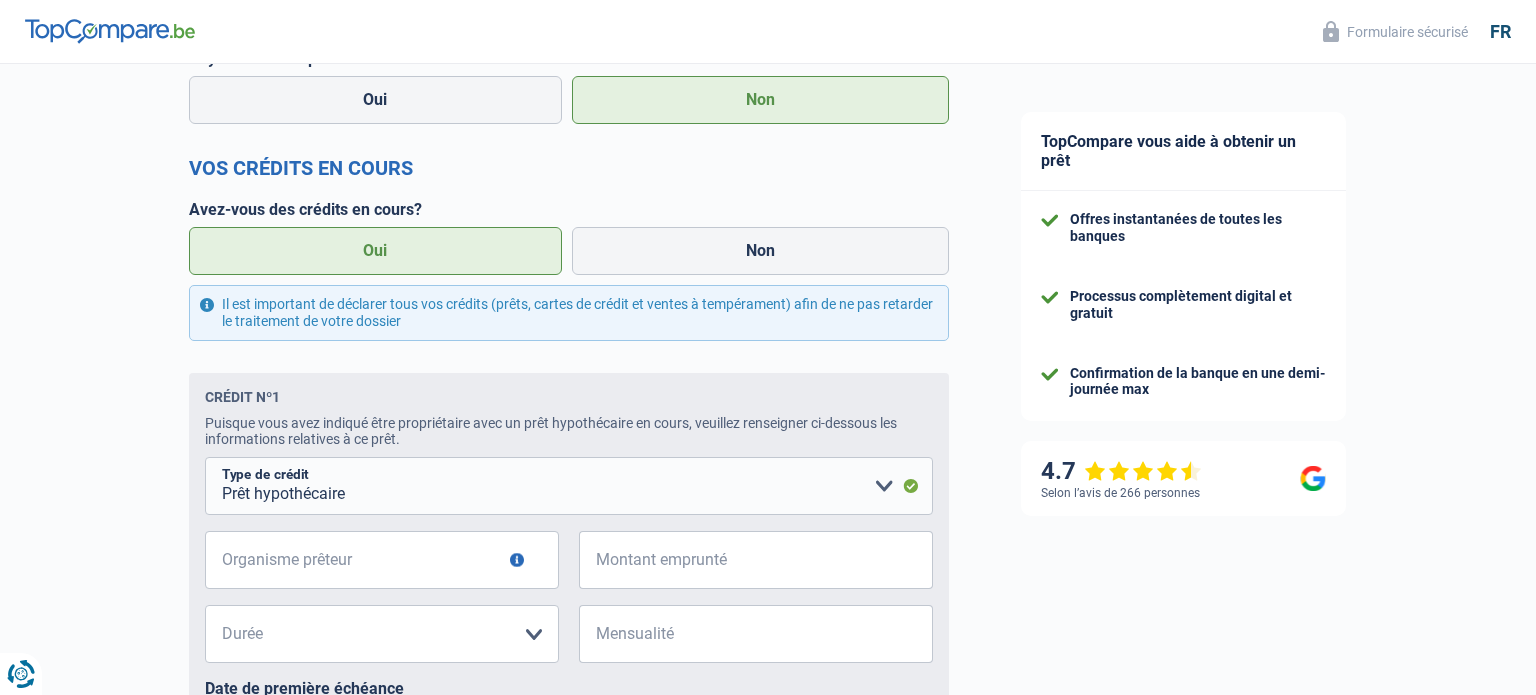 scroll, scrollTop: 950, scrollLeft: 0, axis: vertical 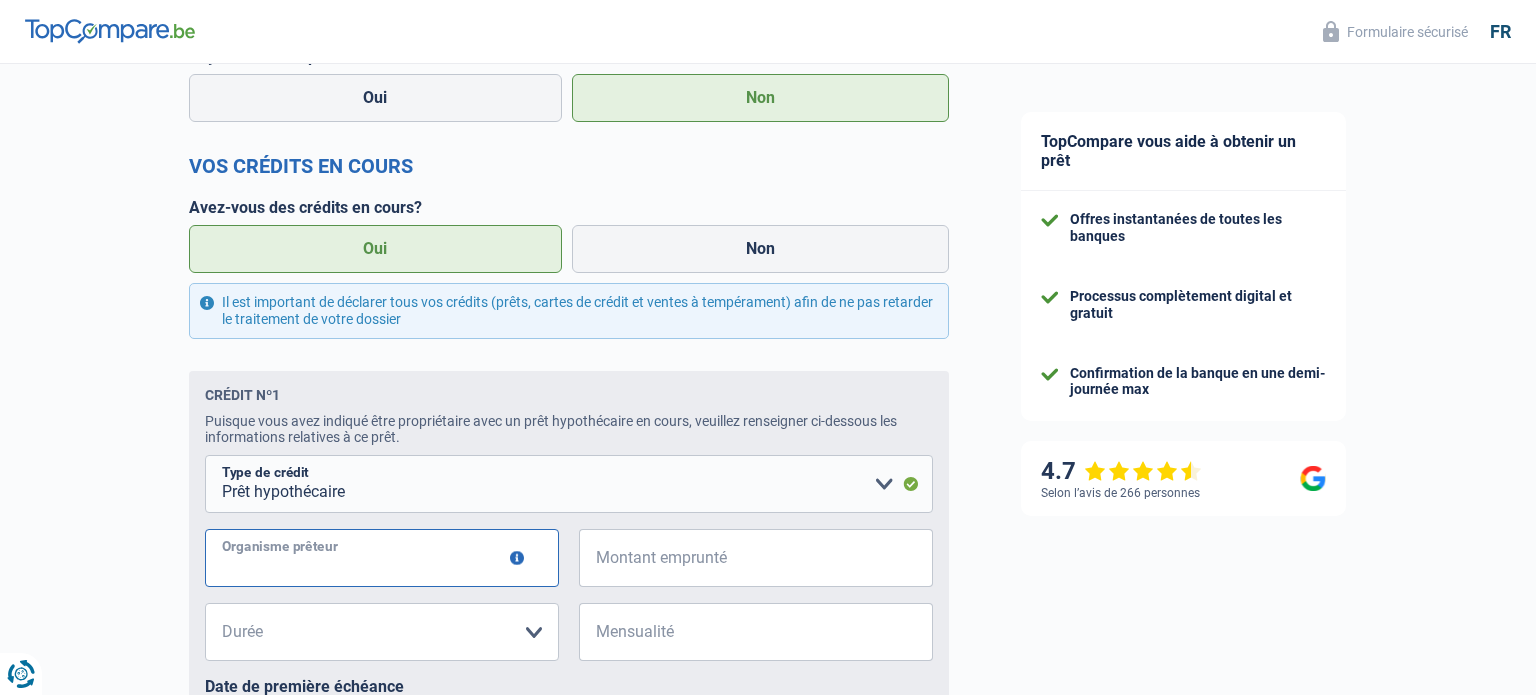 click on "Organisme prêteur" at bounding box center [382, 558] 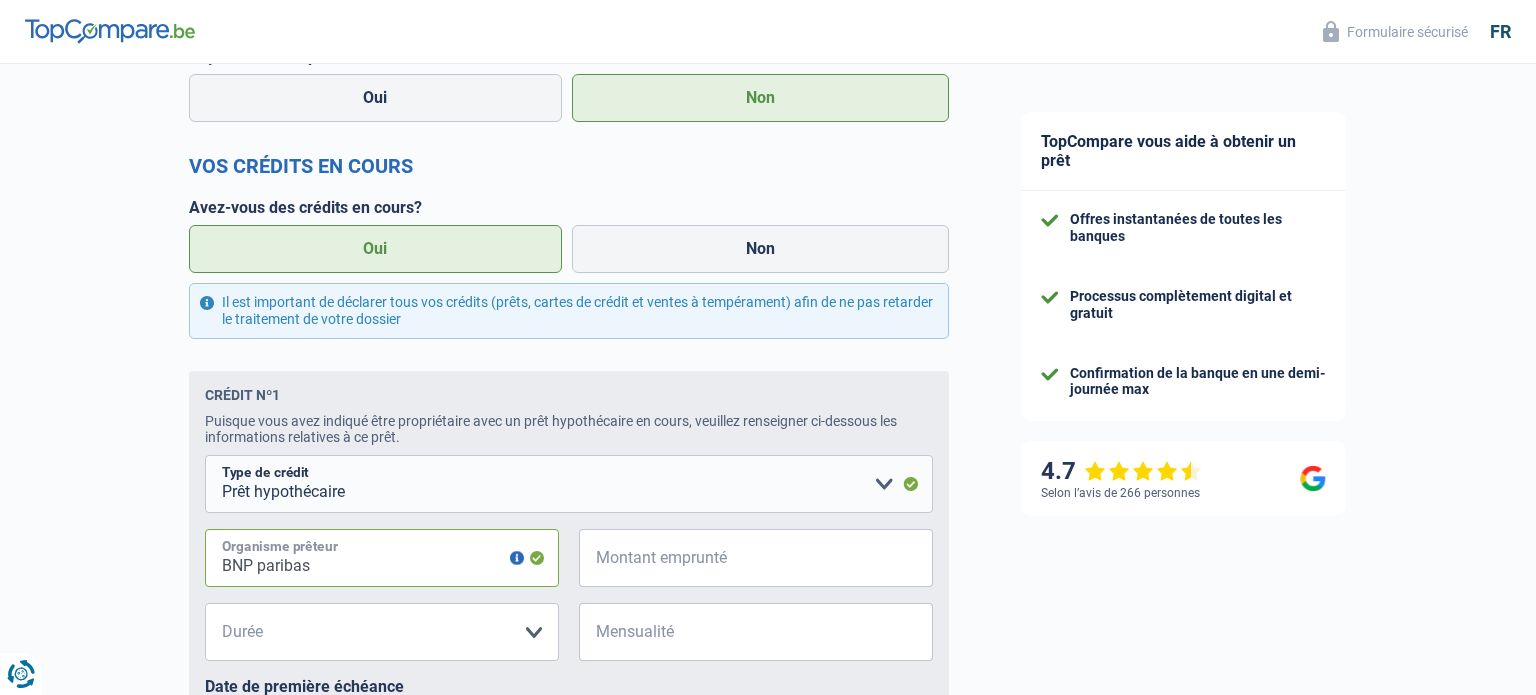 type on "BNP paribas" 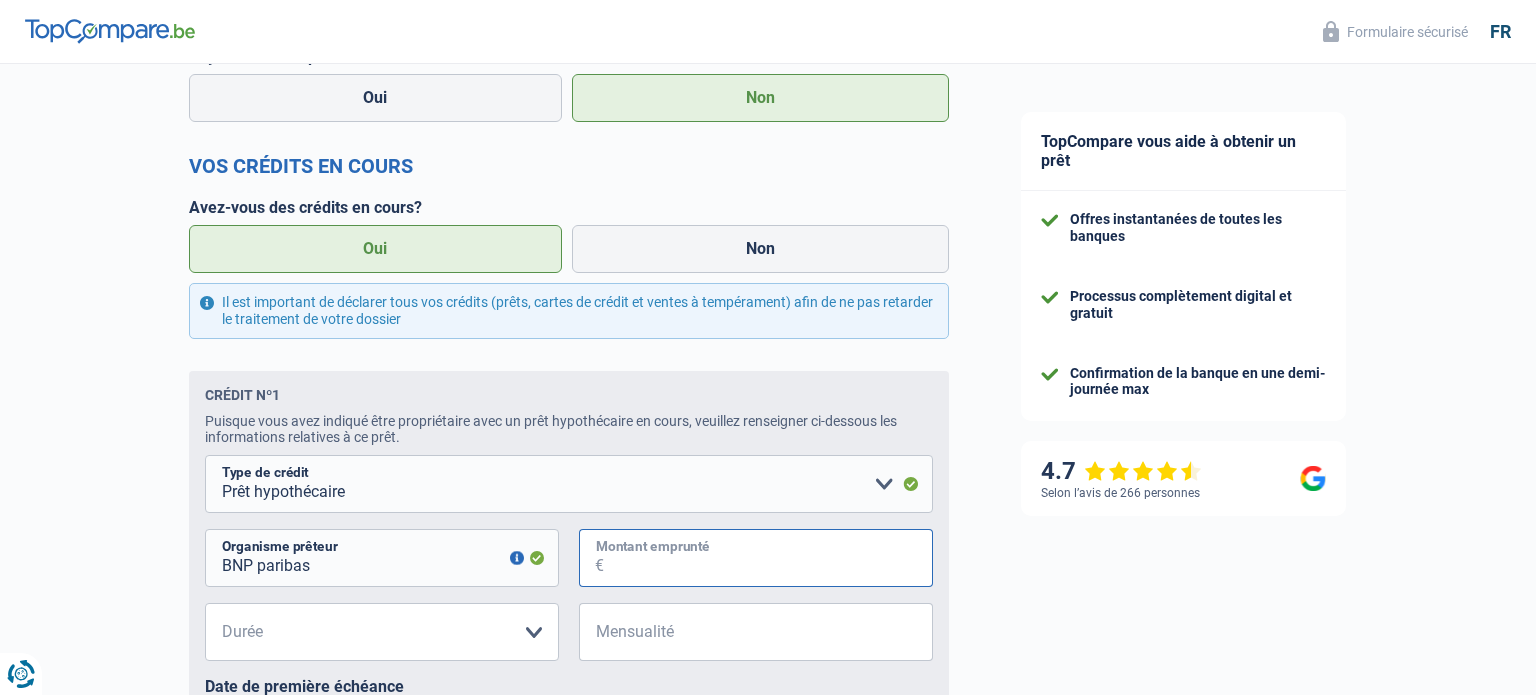 click on "Montant emprunté" at bounding box center (768, 558) 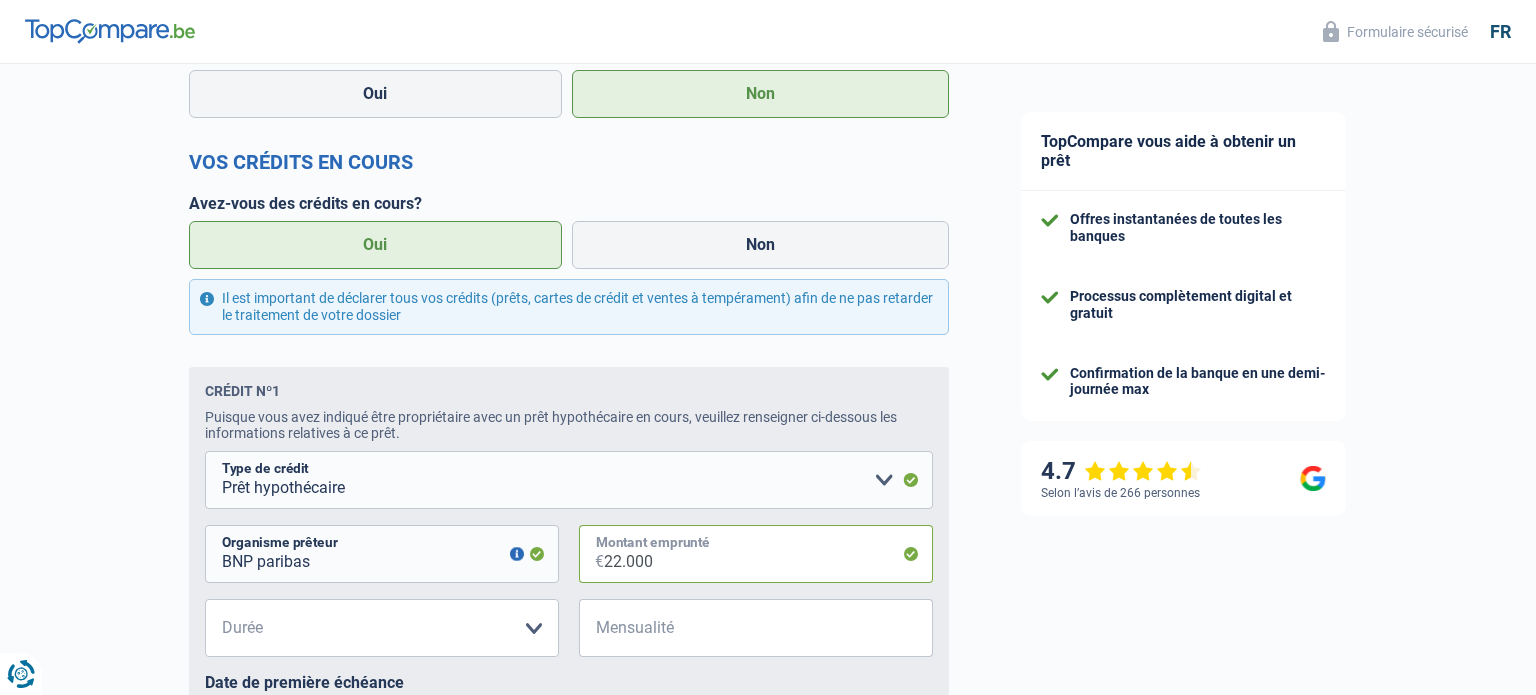scroll, scrollTop: 956, scrollLeft: 0, axis: vertical 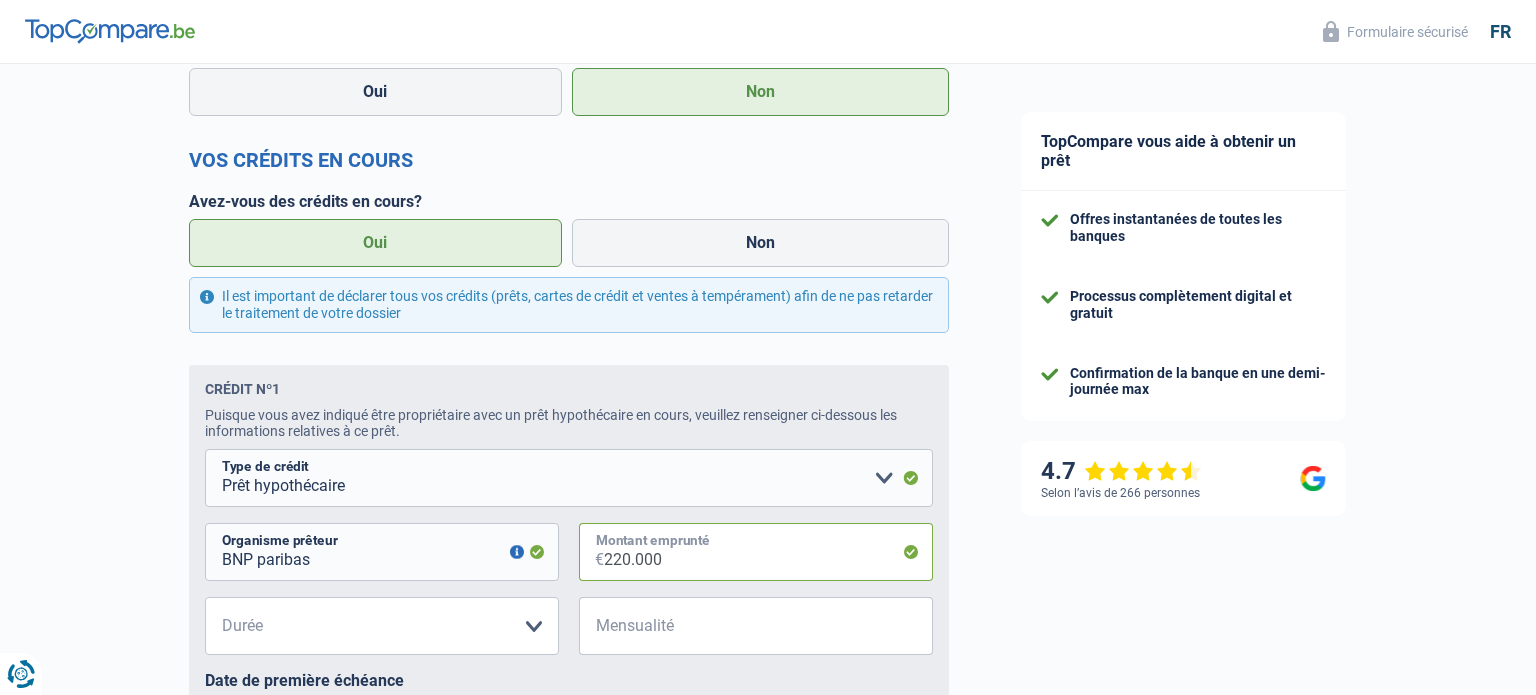 type on "220.000" 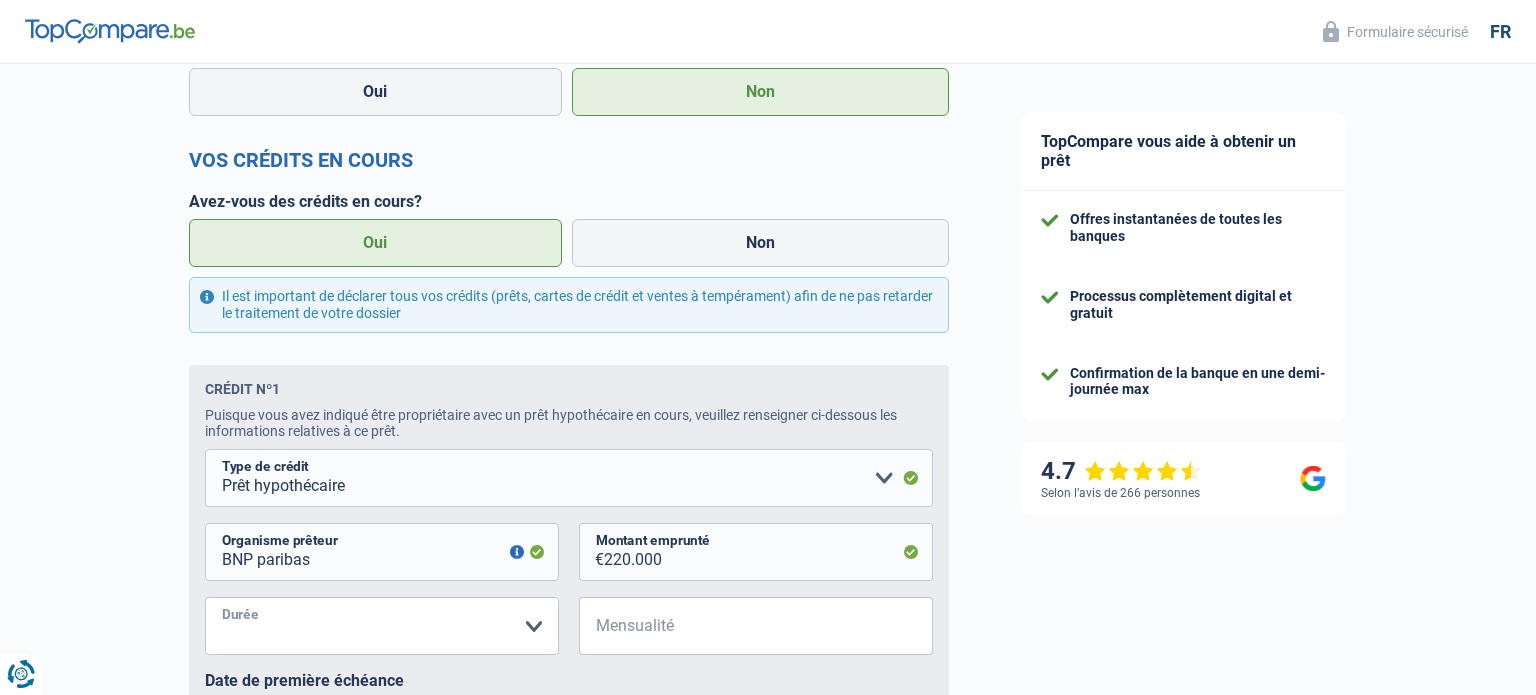 click on "120 mois 180 mois 240 mois 300 mois 360 mois 420 mois
Veuillez sélectionner une option" at bounding box center (382, 626) 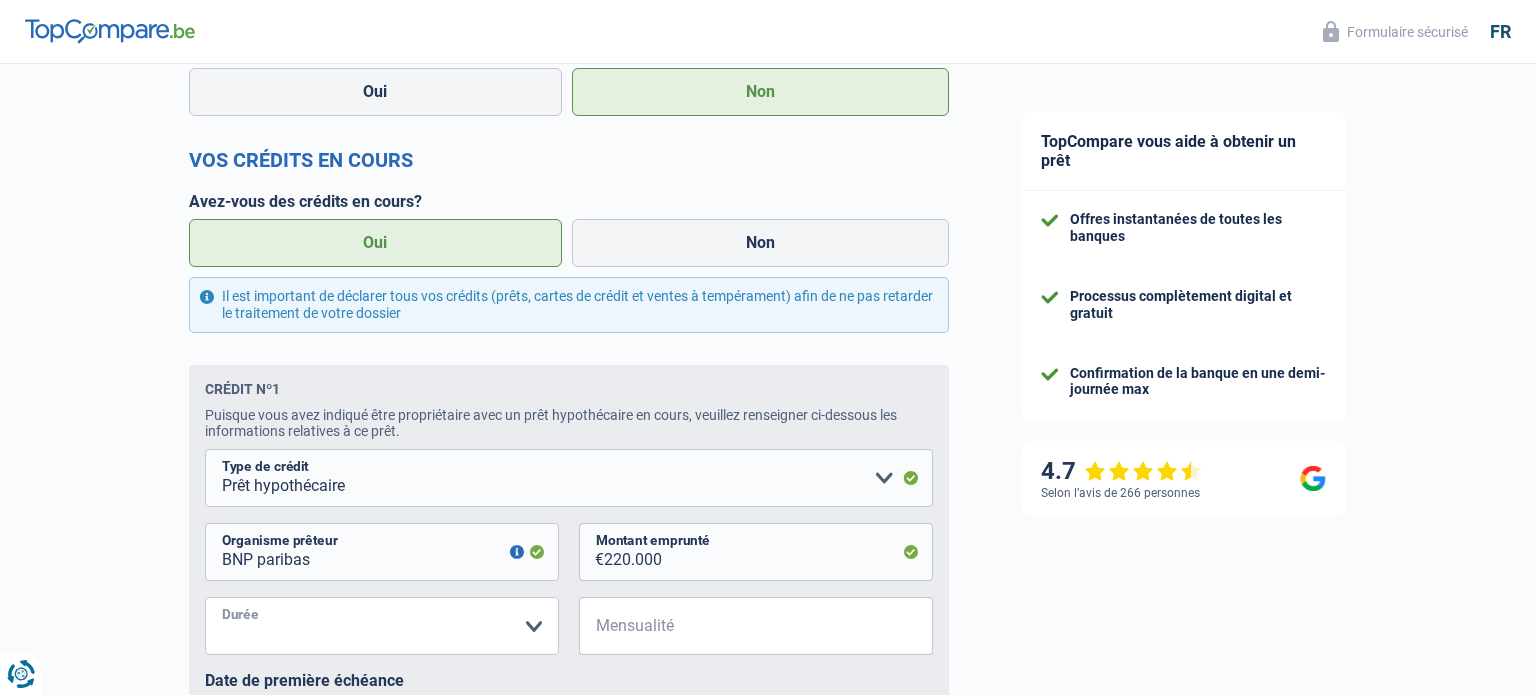 select on "360" 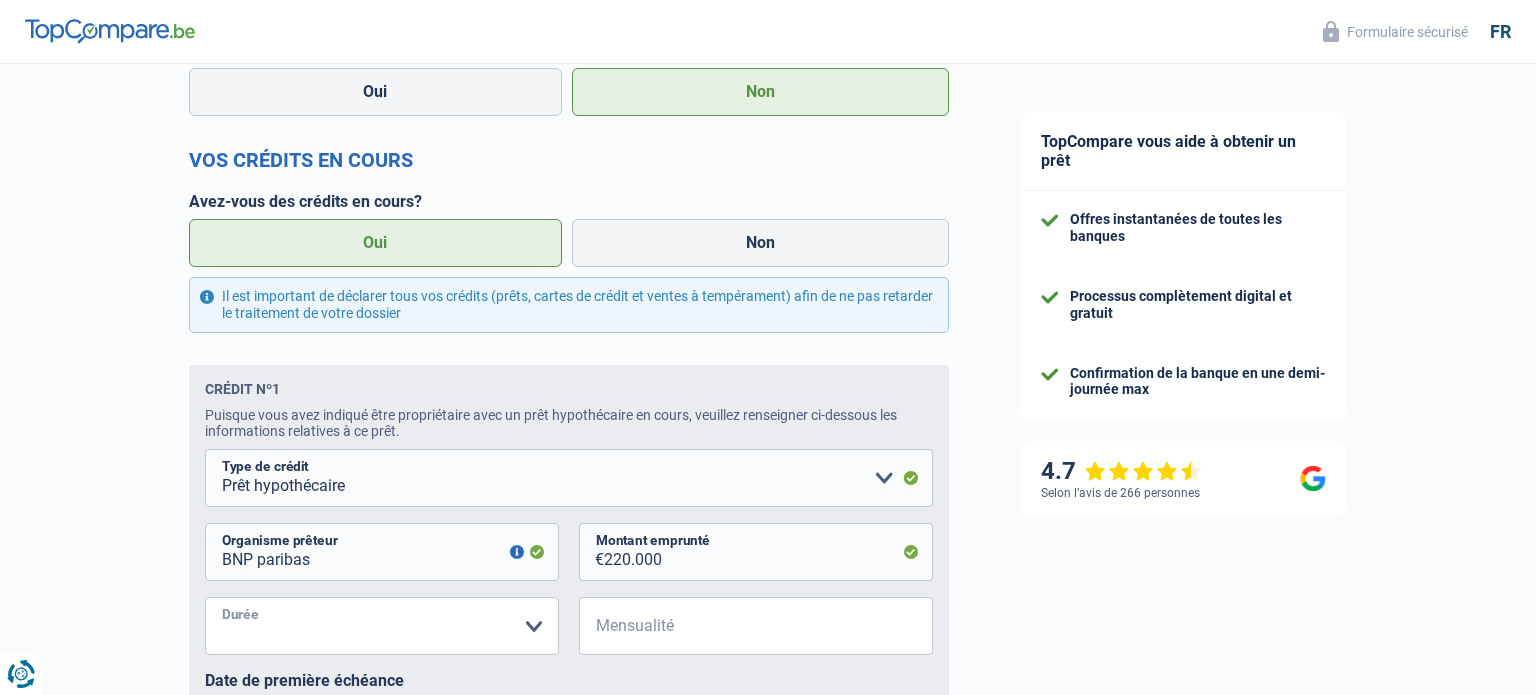 click on "120 mois 180 mois 240 mois 300 mois 360 mois 420 mois
Veuillez sélectionner une option" at bounding box center (382, 626) 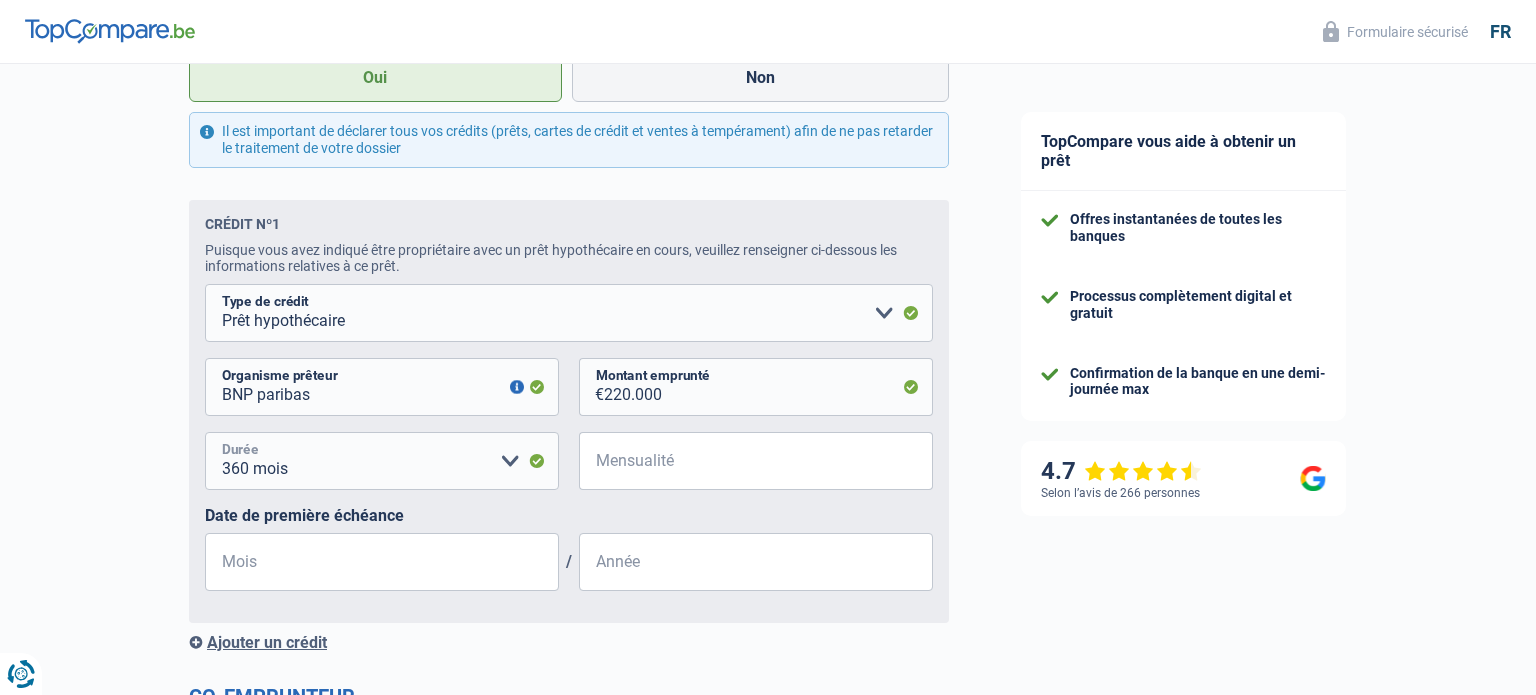 scroll, scrollTop: 1138, scrollLeft: 0, axis: vertical 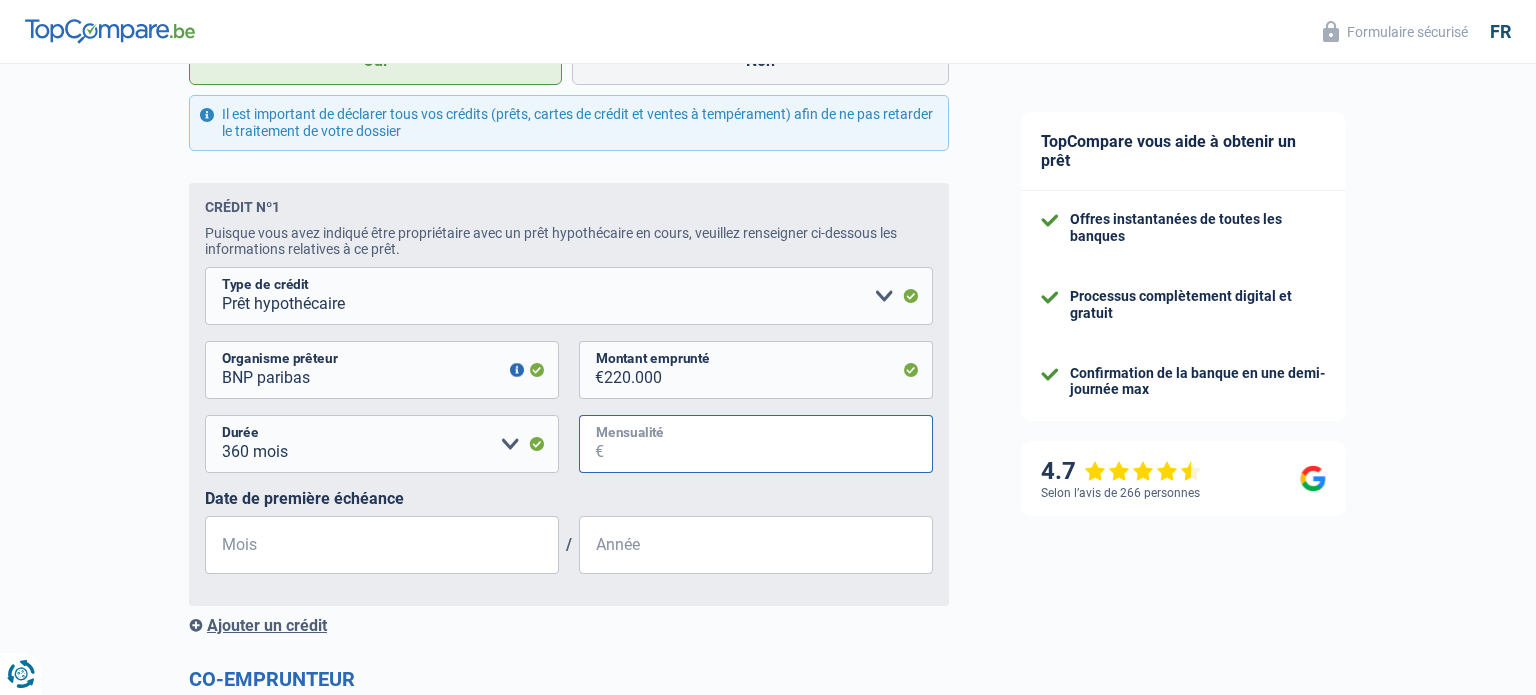 click on "Mensualité" at bounding box center [768, 444] 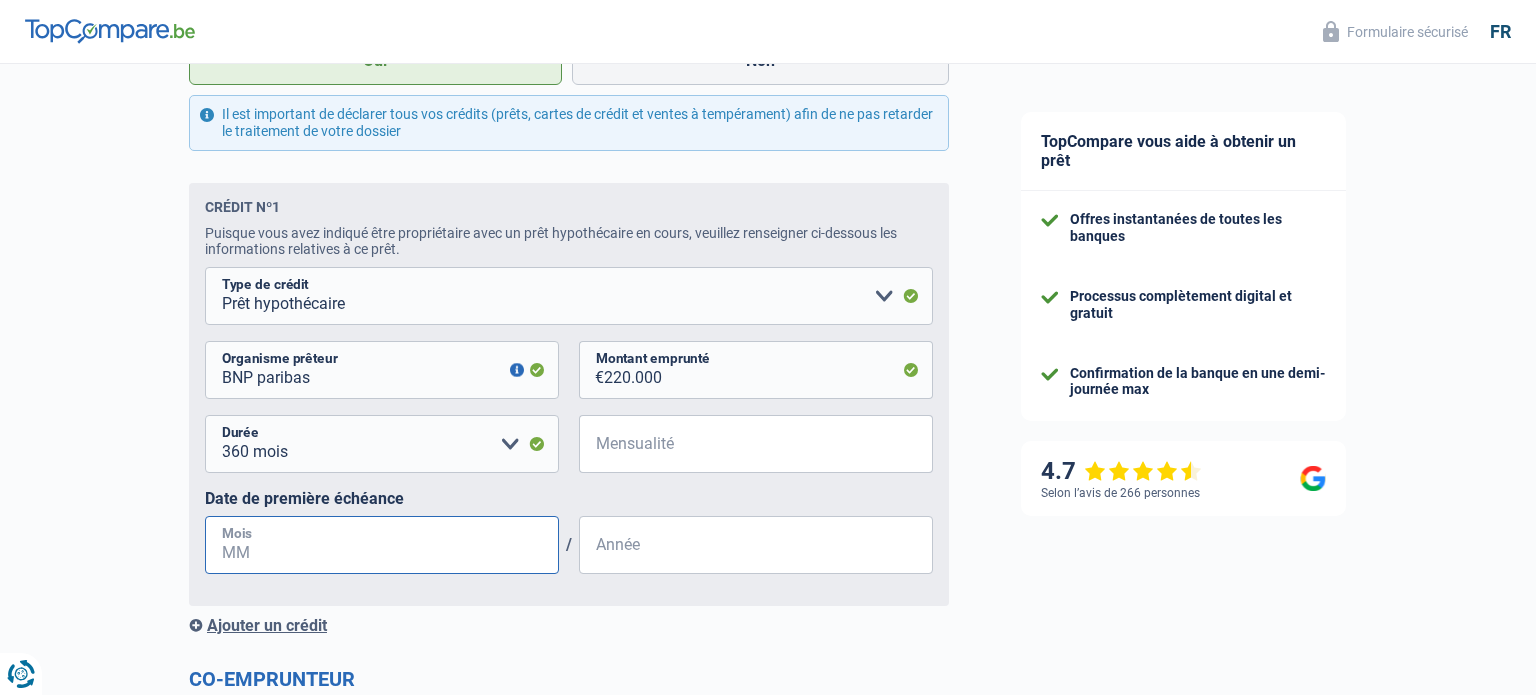 click on "Mois" at bounding box center (382, 545) 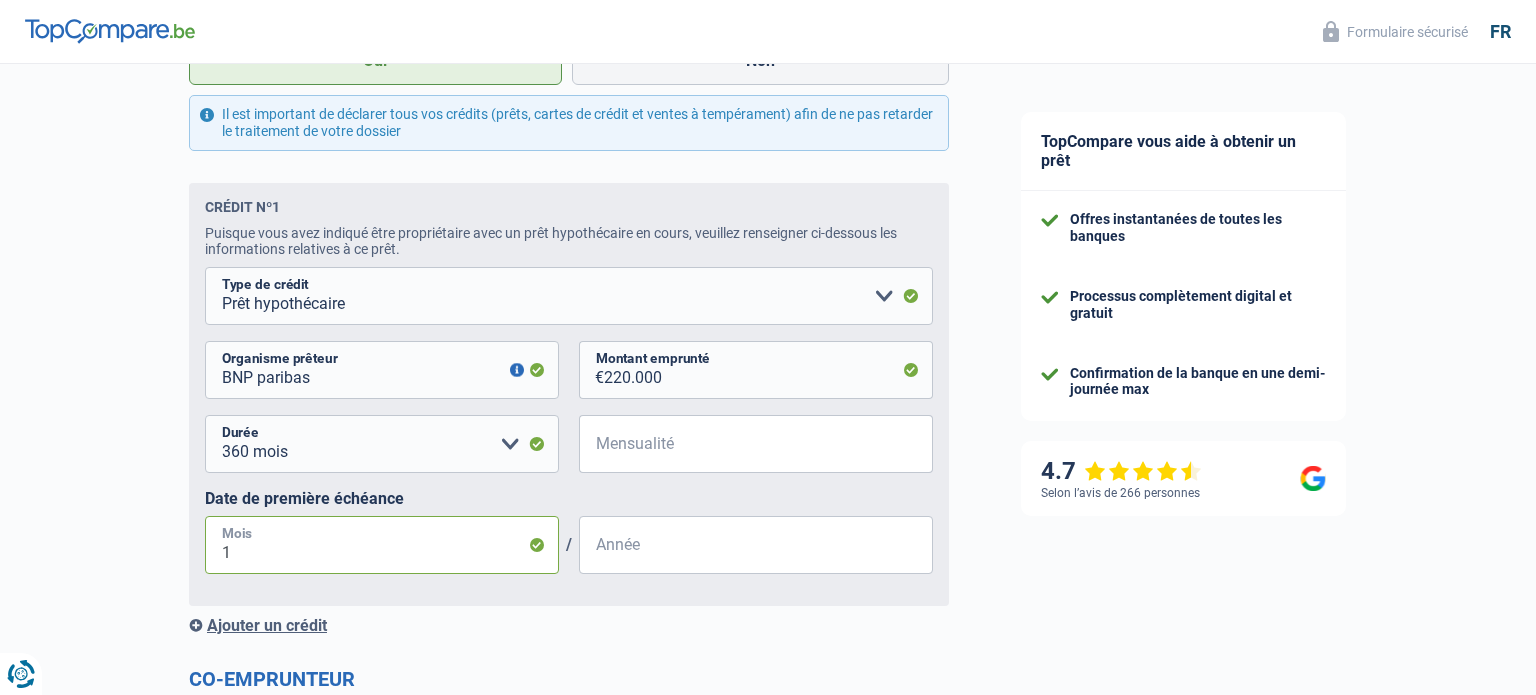 type on "10" 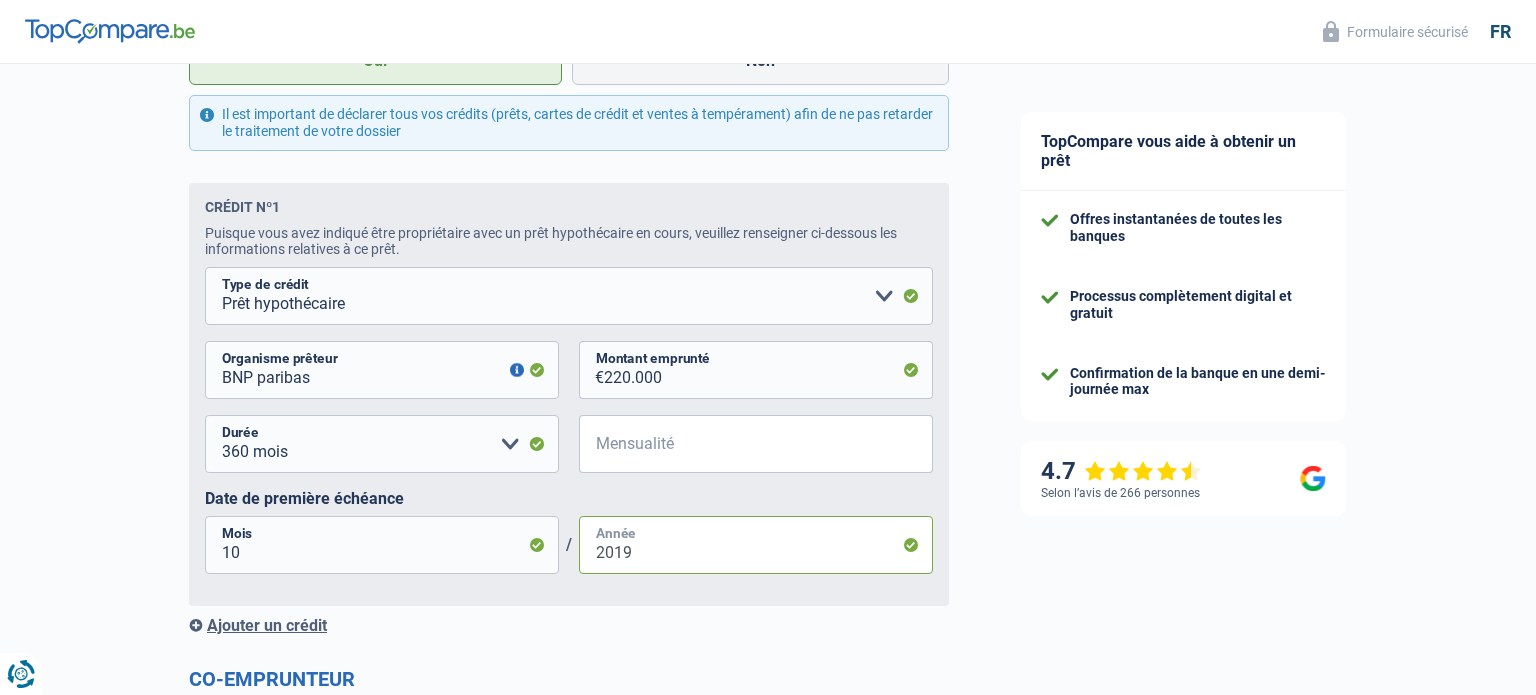 type on "2019" 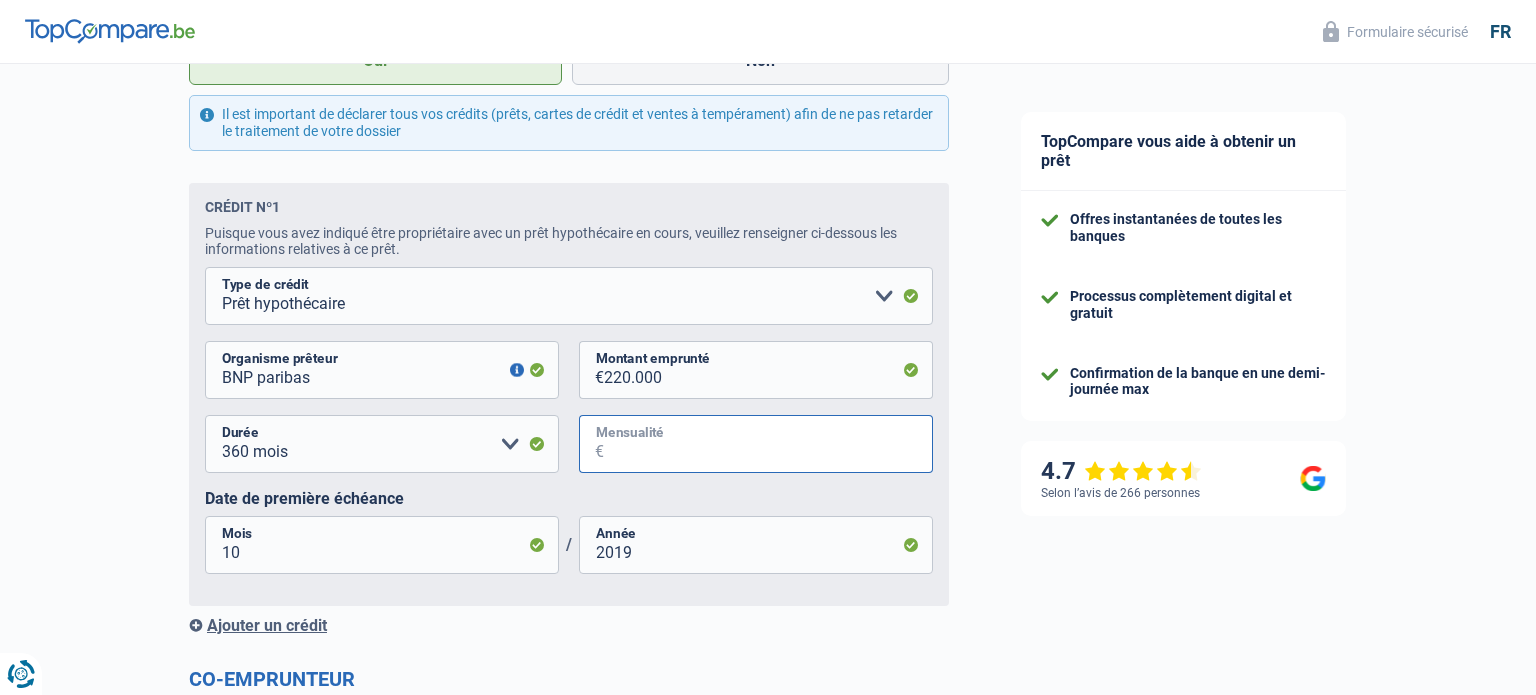 click on "Mensualité" at bounding box center (768, 444) 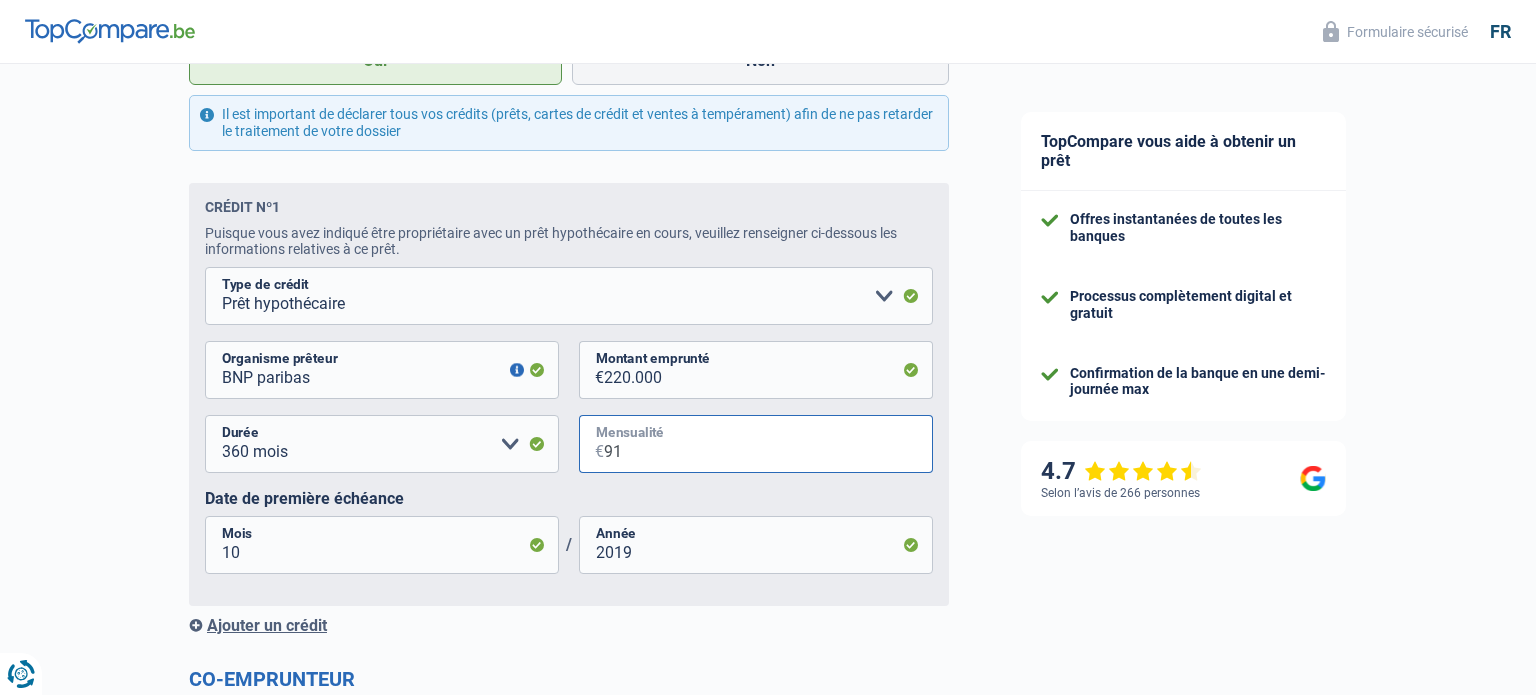 type on "9" 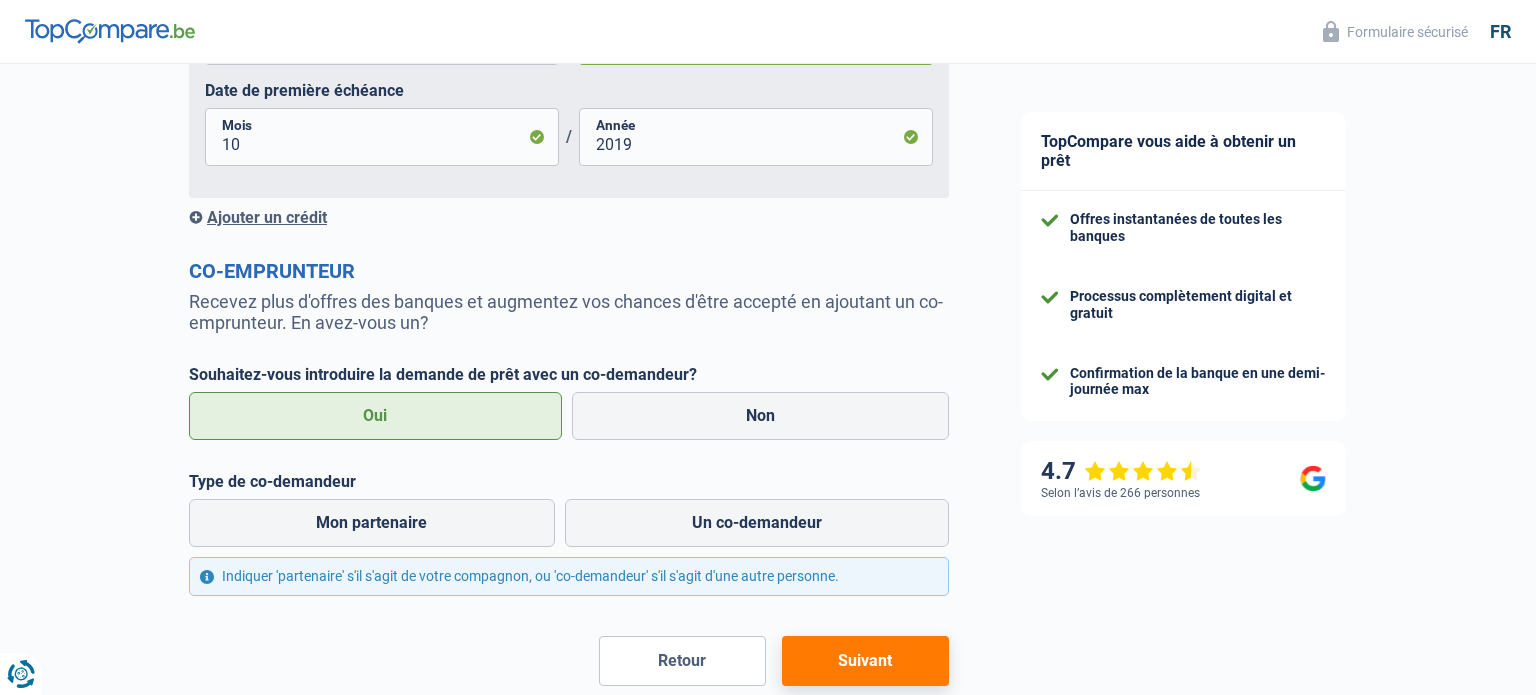 scroll, scrollTop: 1645, scrollLeft: 0, axis: vertical 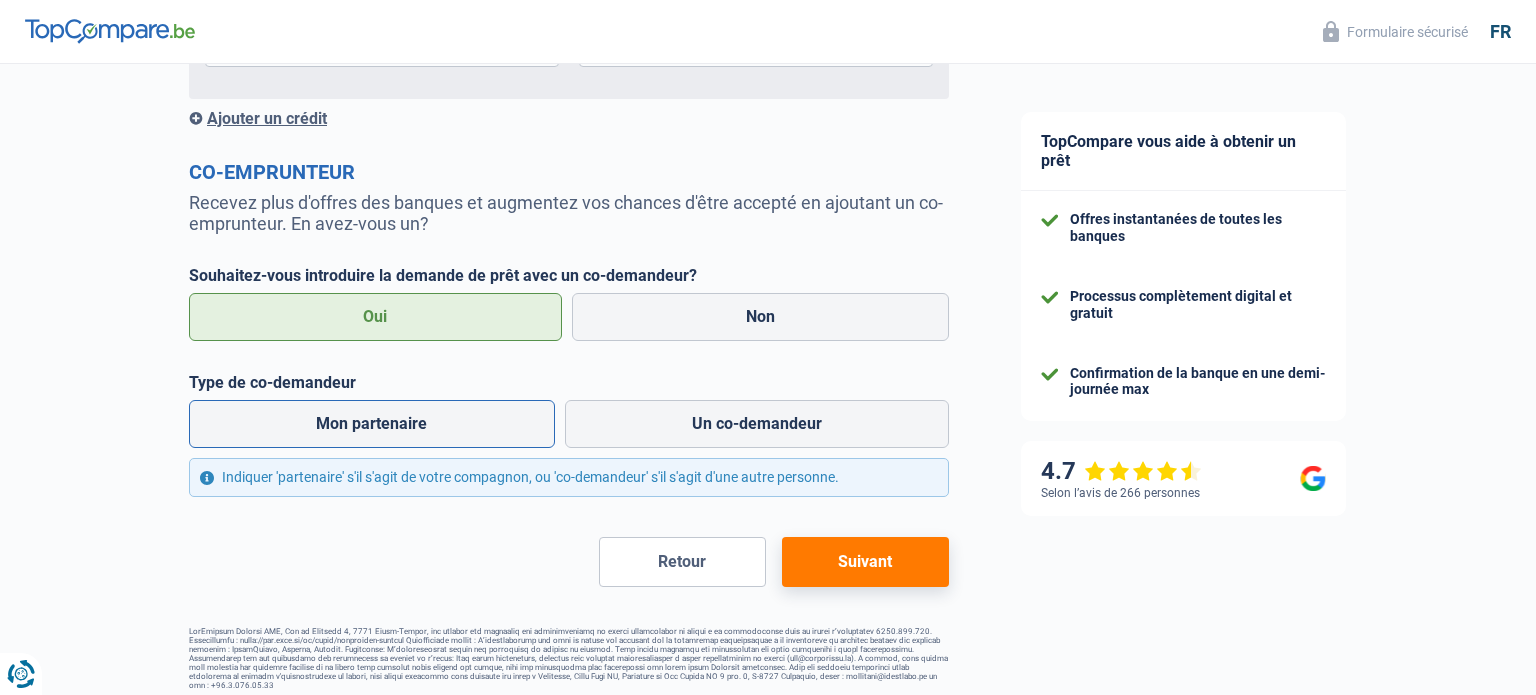 type on "920" 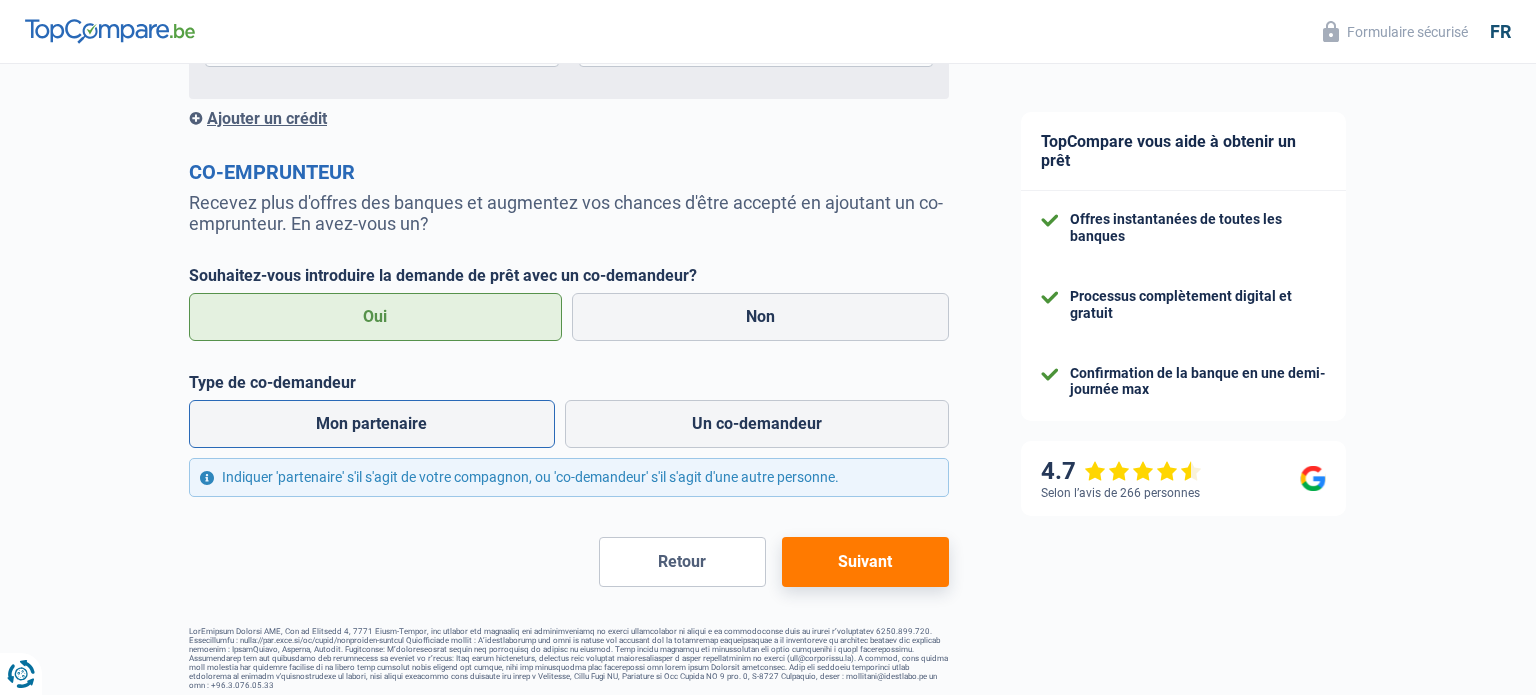 click on "Mon partenaire" at bounding box center (372, 424) 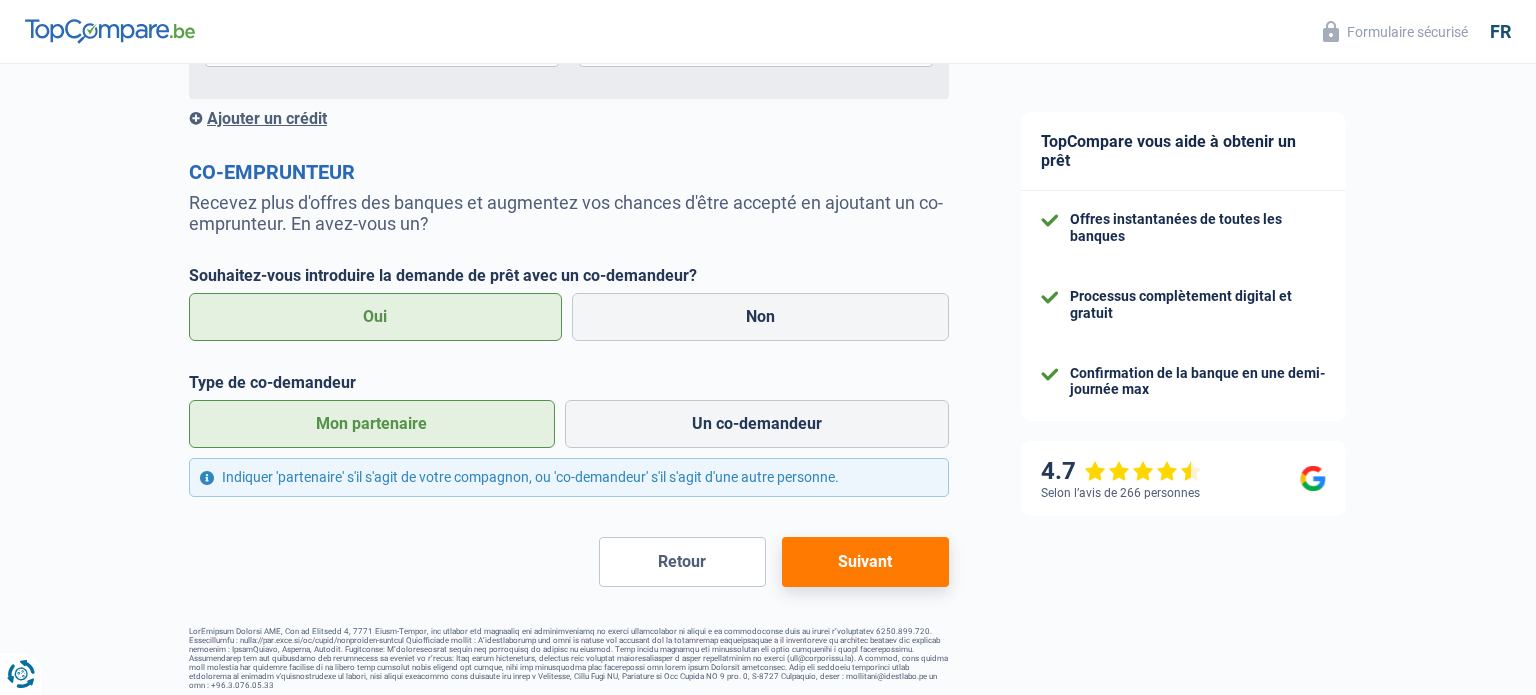 click on "Suivant" at bounding box center [865, 562] 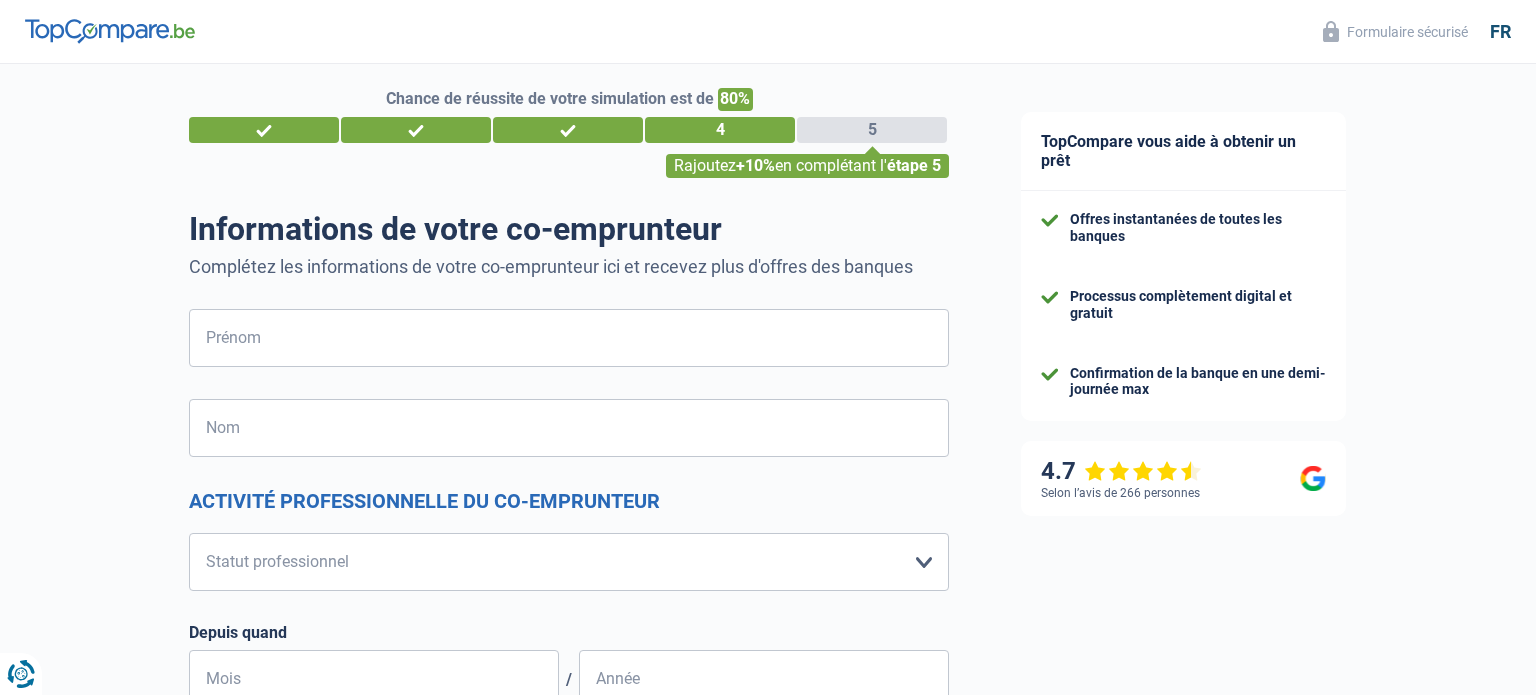 scroll, scrollTop: 0, scrollLeft: 0, axis: both 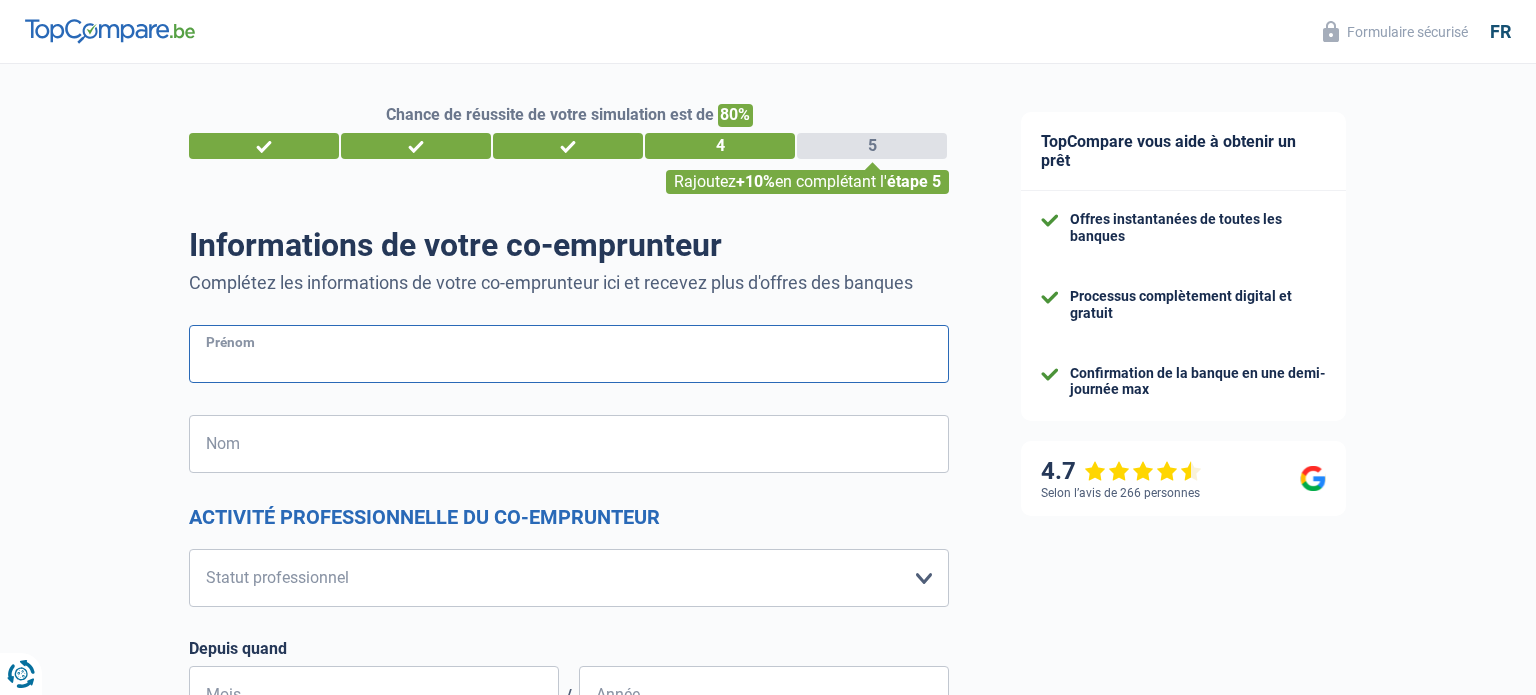 click on "Prénom" at bounding box center (569, 354) 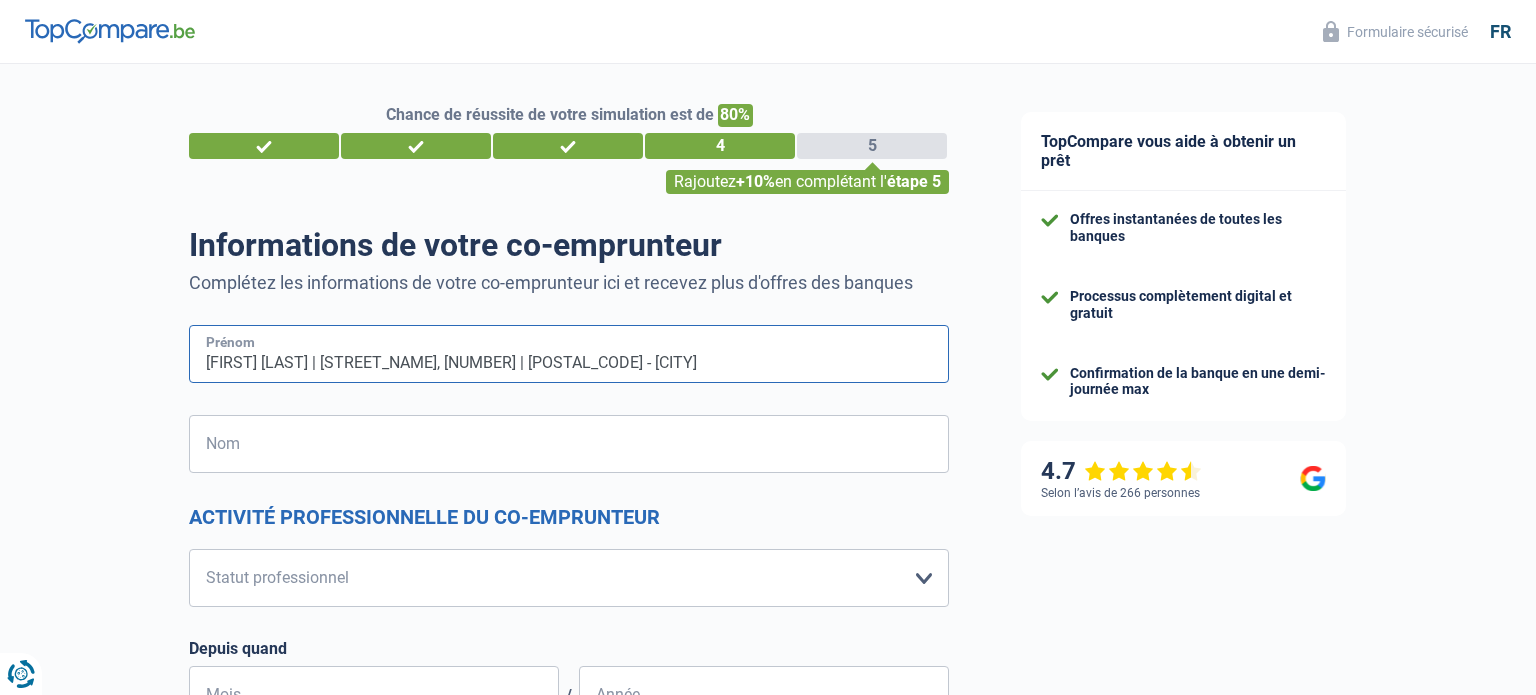 type on "[FIRST] [LAST] | [STREET_NAME], [NUMBER] | [POSTAL_CODE] - [CITY]" 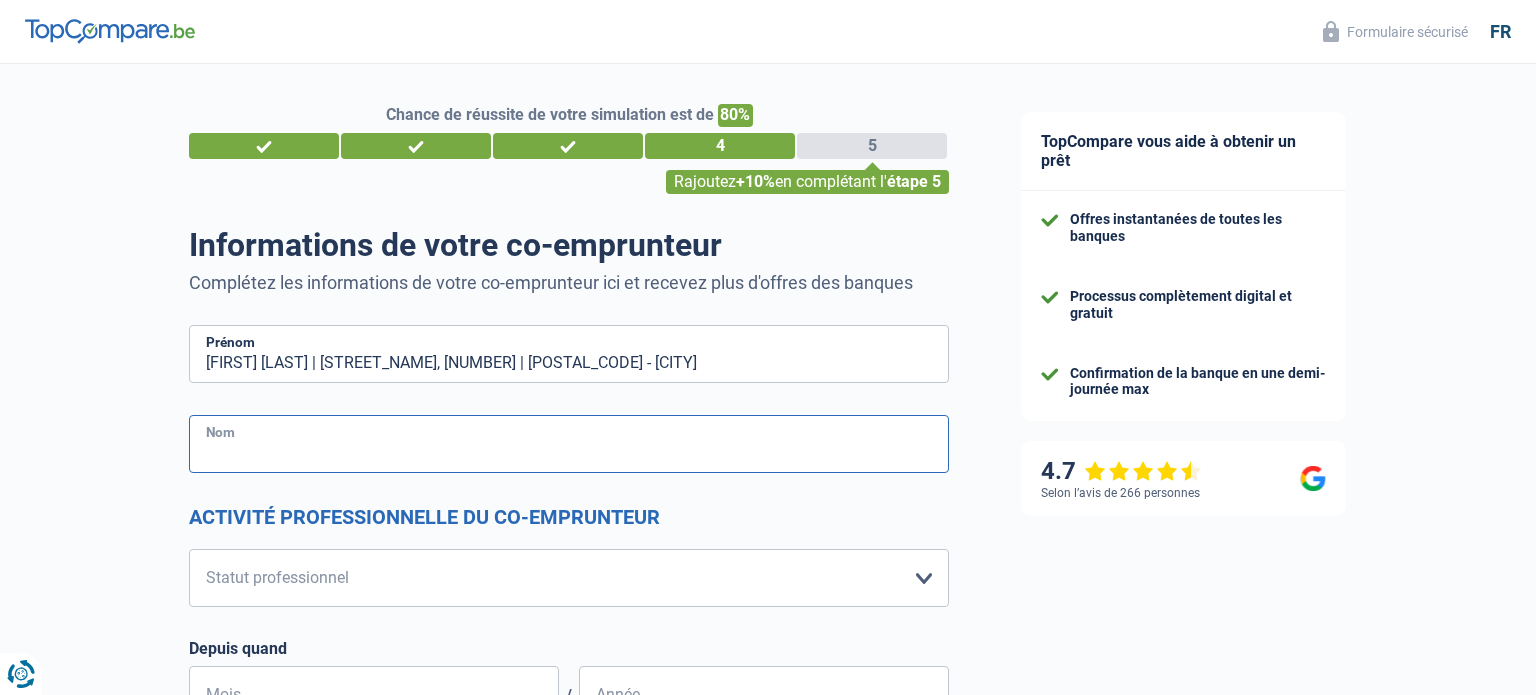 click on "Nom" at bounding box center (569, 444) 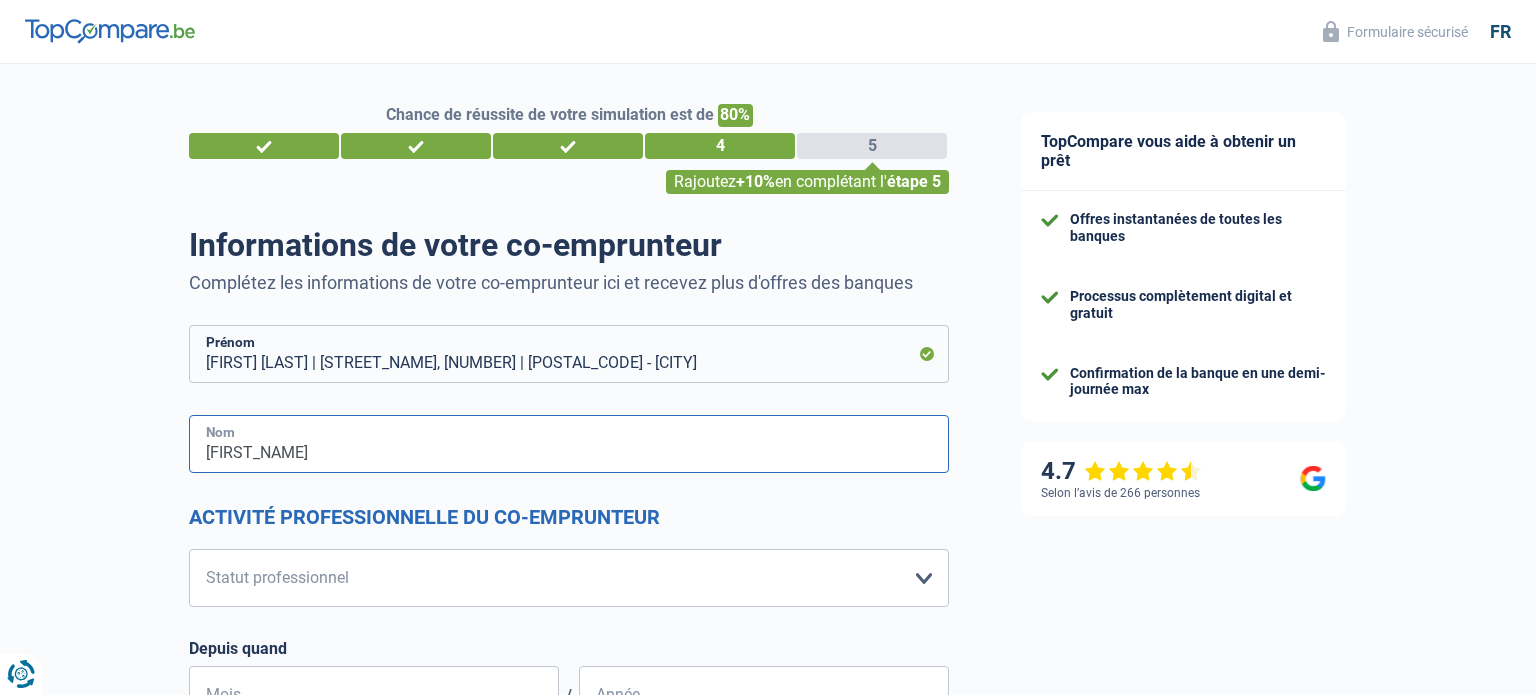 type on "[FIRST_NAME]" 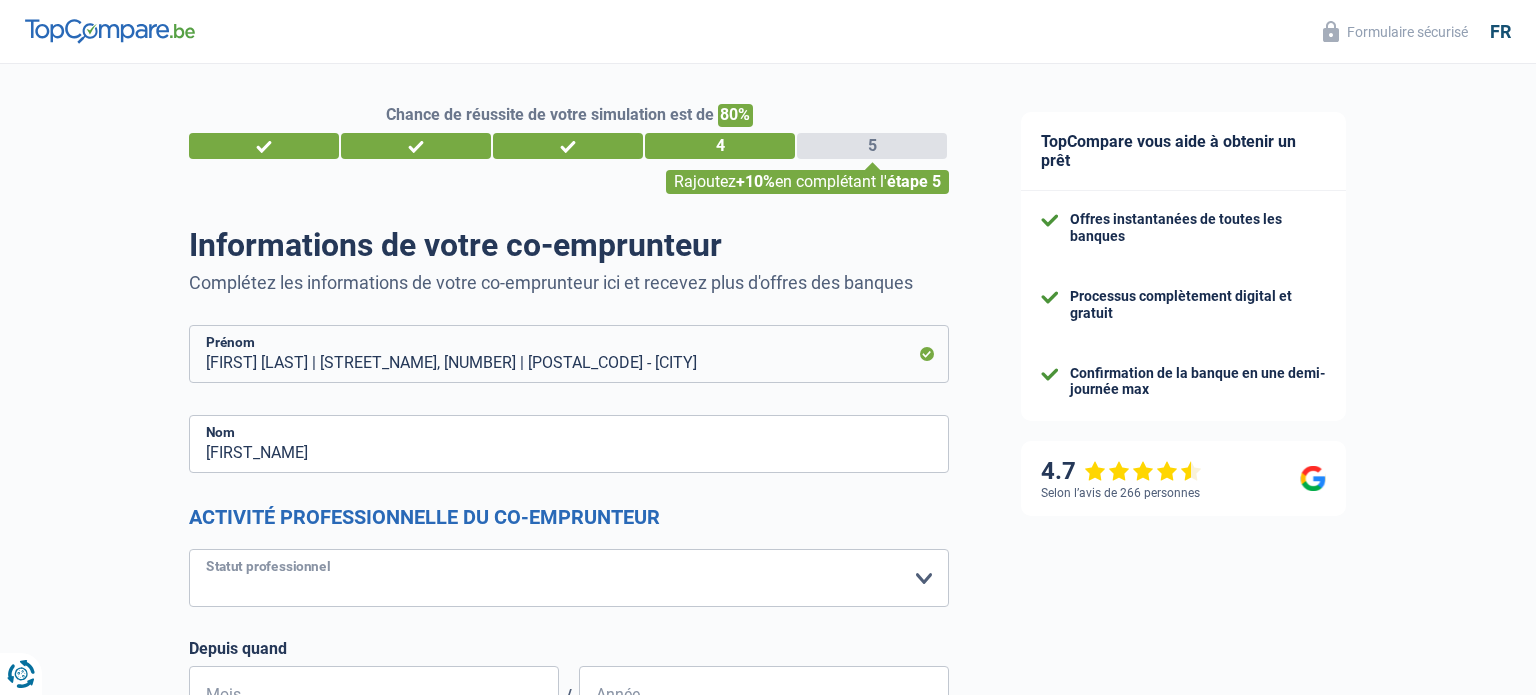 click on "Ouvrier Employé privé Employé public Invalide Indépendant Pensionné Chômeur Mutuelle Femme au foyer Sans profession Allocataire sécurité/Intégration social (SPF Sécurité Sociale, CPAS) Etudiant Profession libérale Commerçant Rentier Pré-pensionné
Veuillez sélectionner une option" at bounding box center [569, 578] 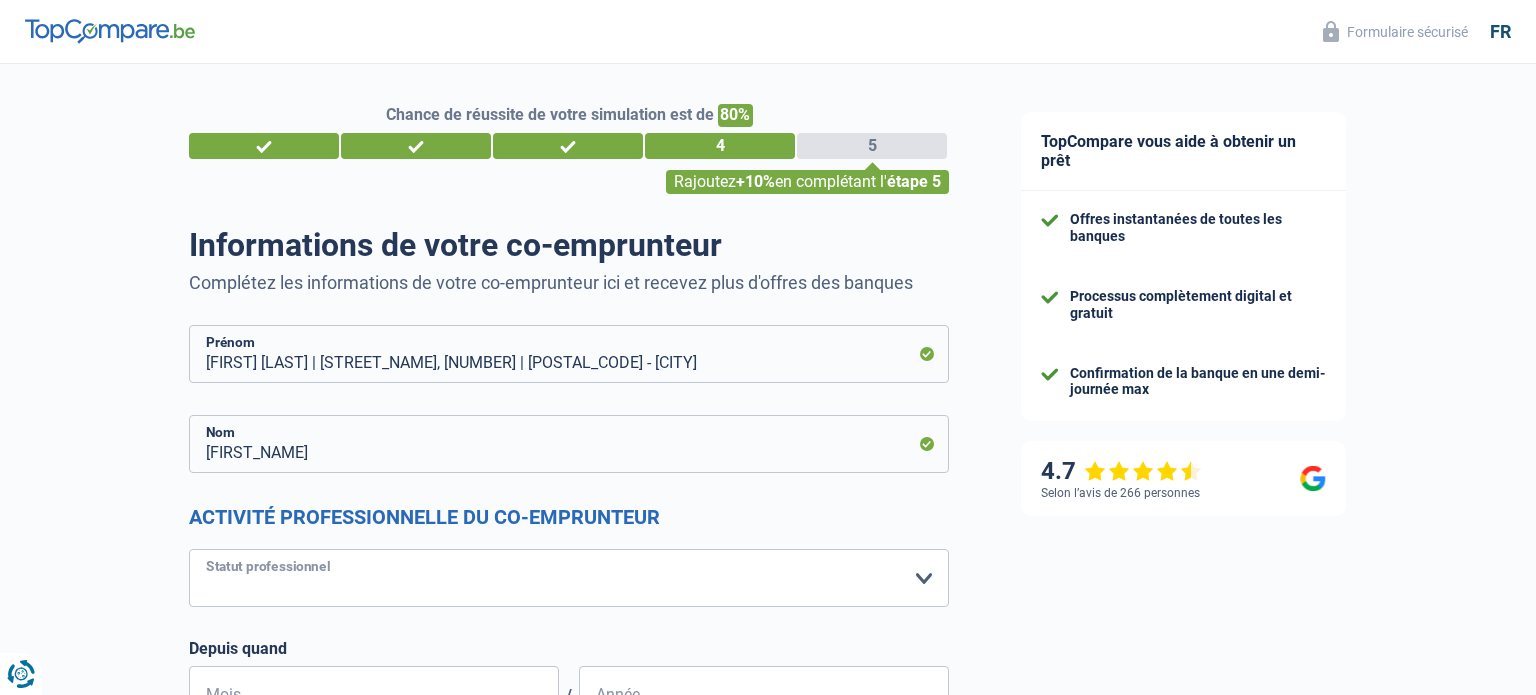 select on "worker" 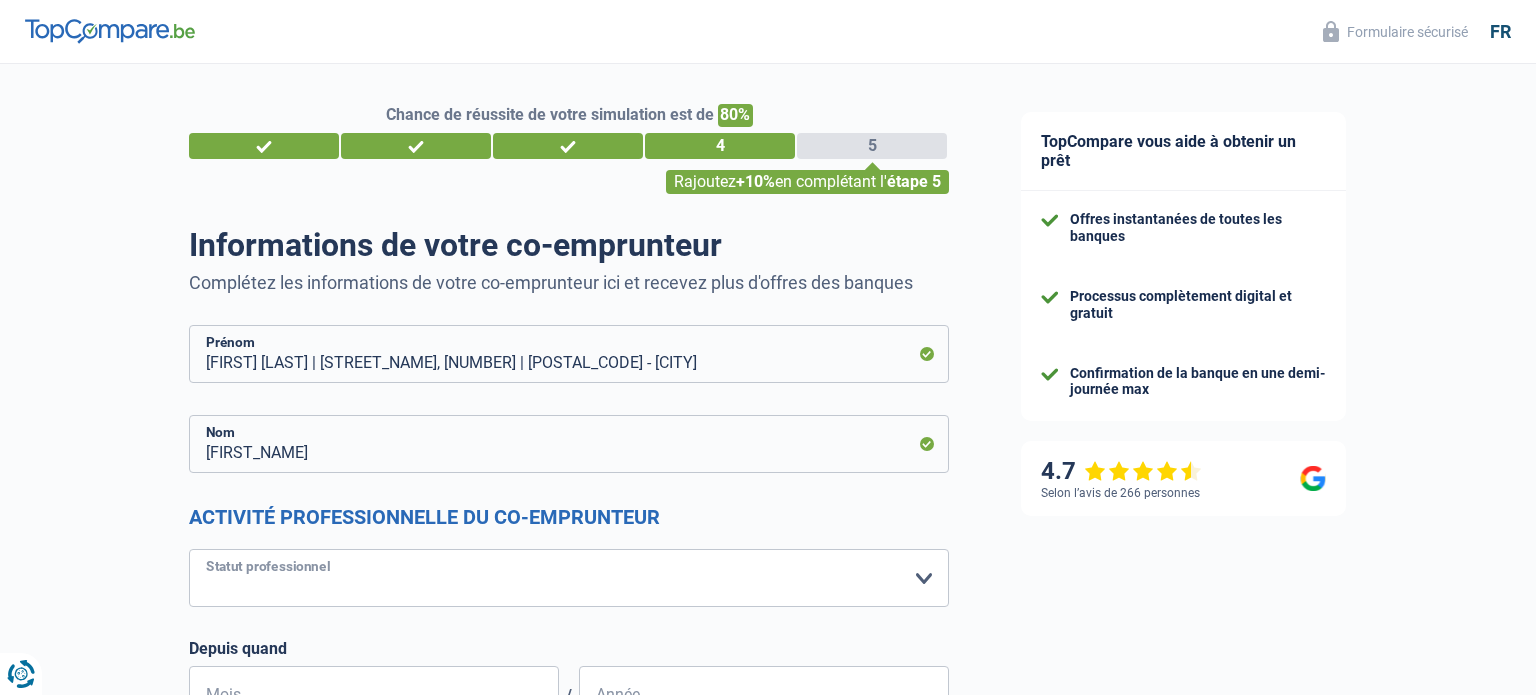 click on "Ouvrier Employé privé Employé public Invalide Indépendant Pensionné Chômeur Mutuelle Femme au foyer Sans profession Allocataire sécurité/Intégration social (SPF Sécurité Sociale, CPAS) Etudiant Profession libérale Commerçant Rentier Pré-pensionné
Veuillez sélectionner une option" at bounding box center (569, 578) 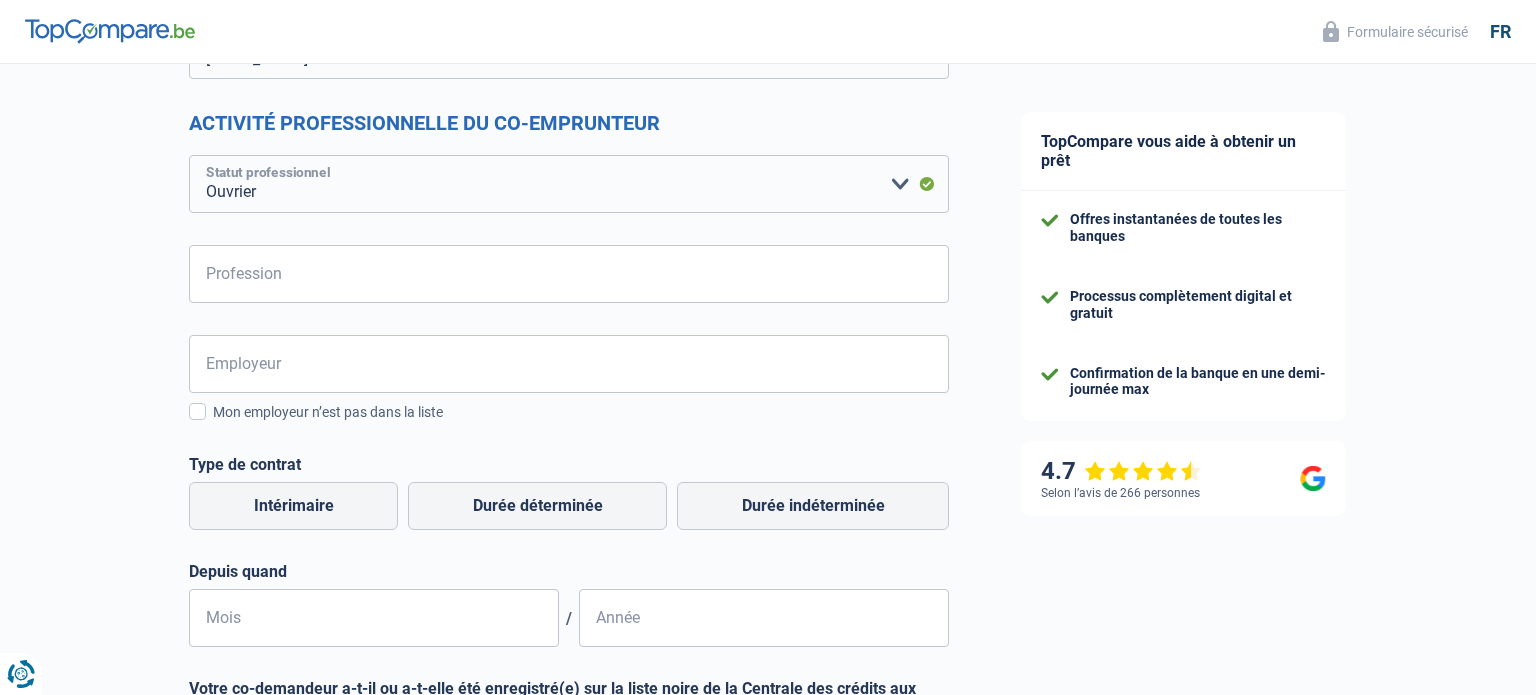 scroll, scrollTop: 409, scrollLeft: 0, axis: vertical 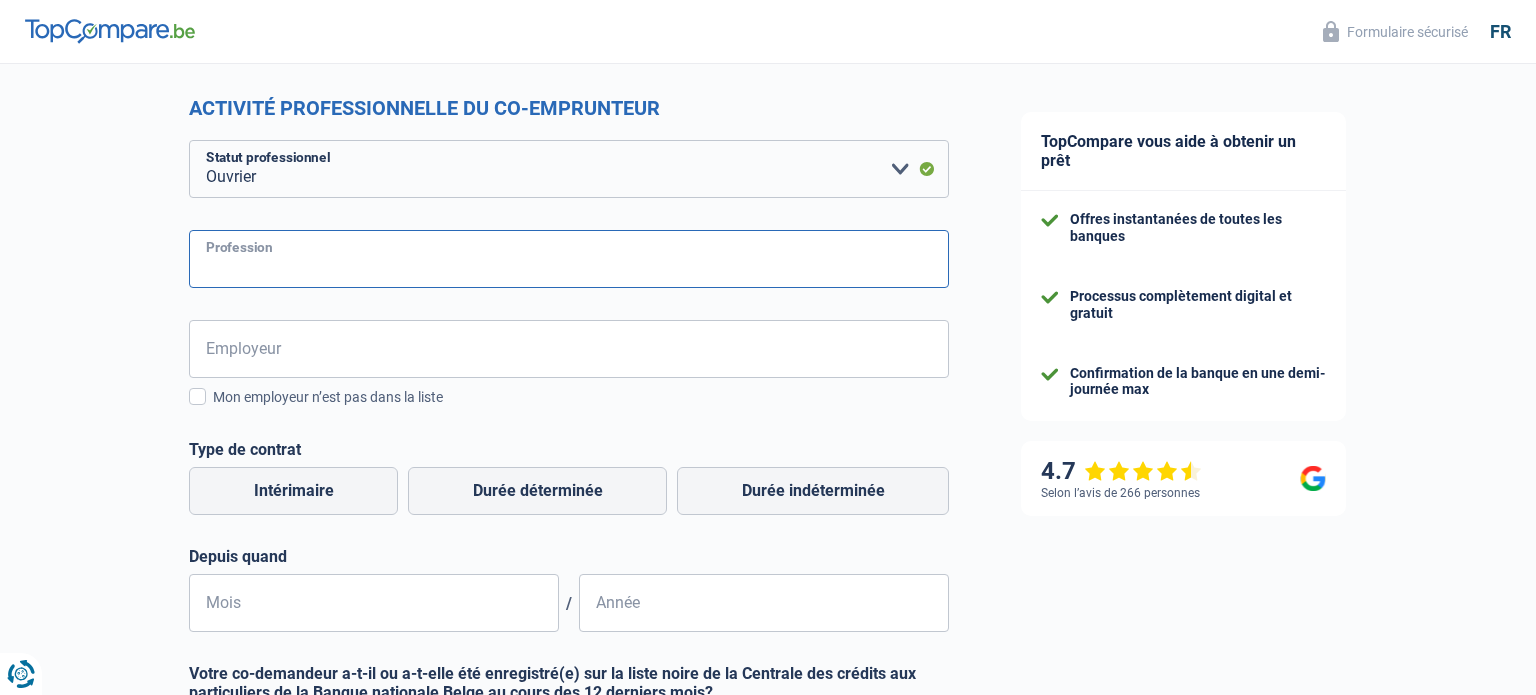 click on "Profession" at bounding box center (569, 259) 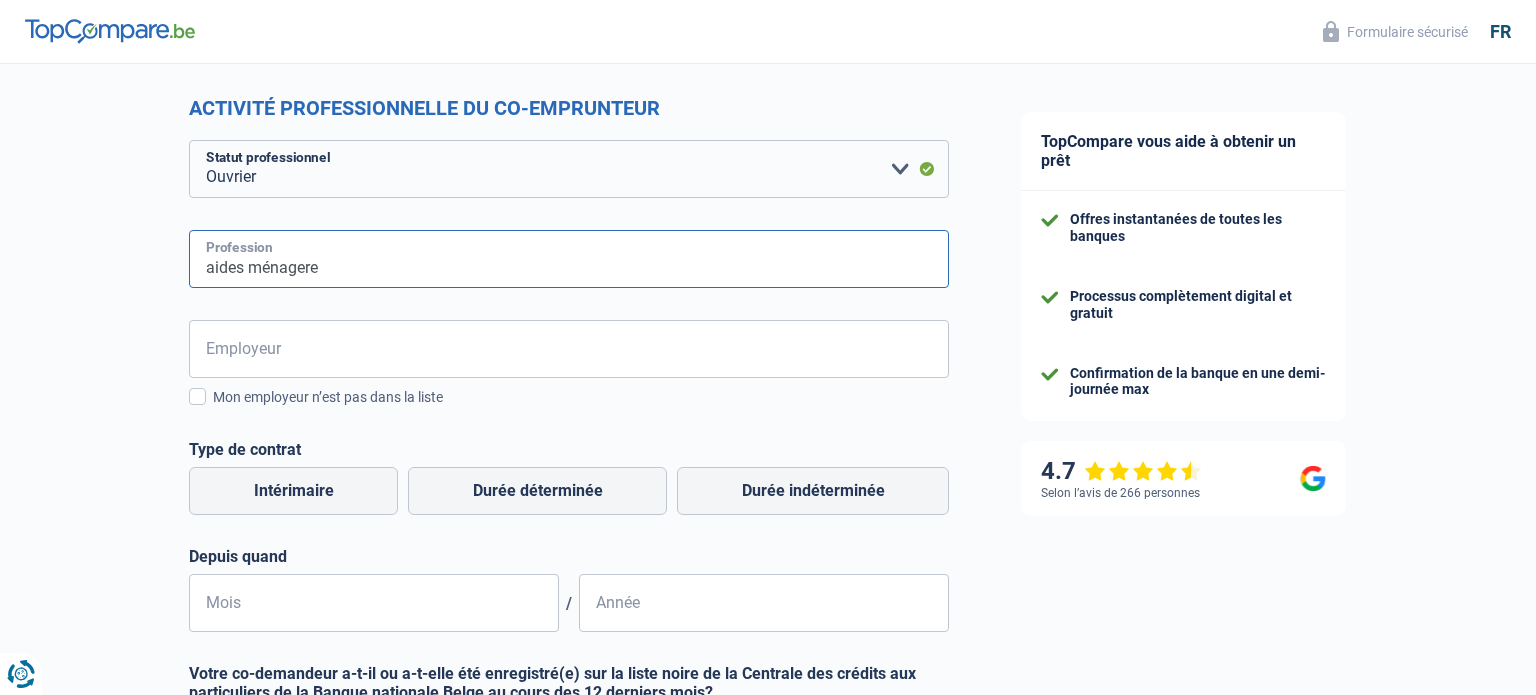 type on "aides ménagere" 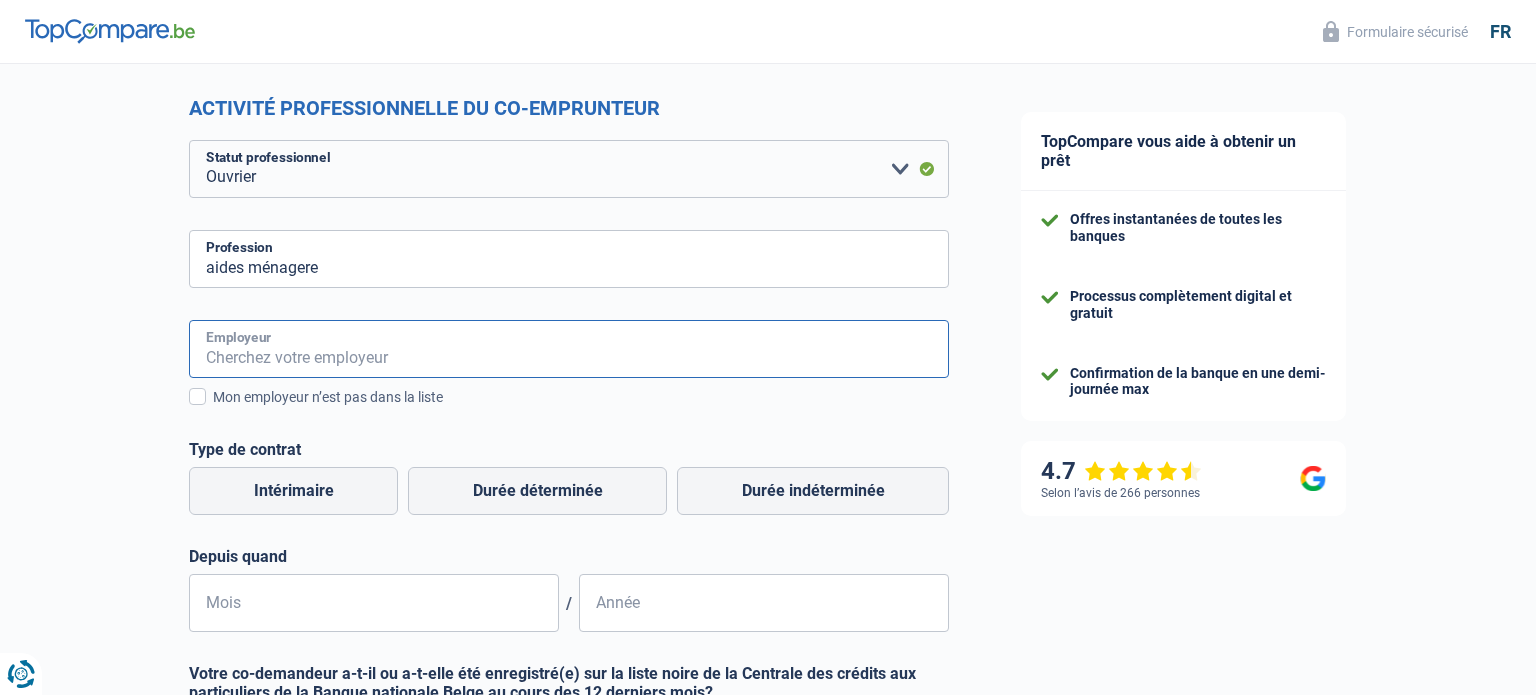 click on "Employeur" at bounding box center (569, 349) 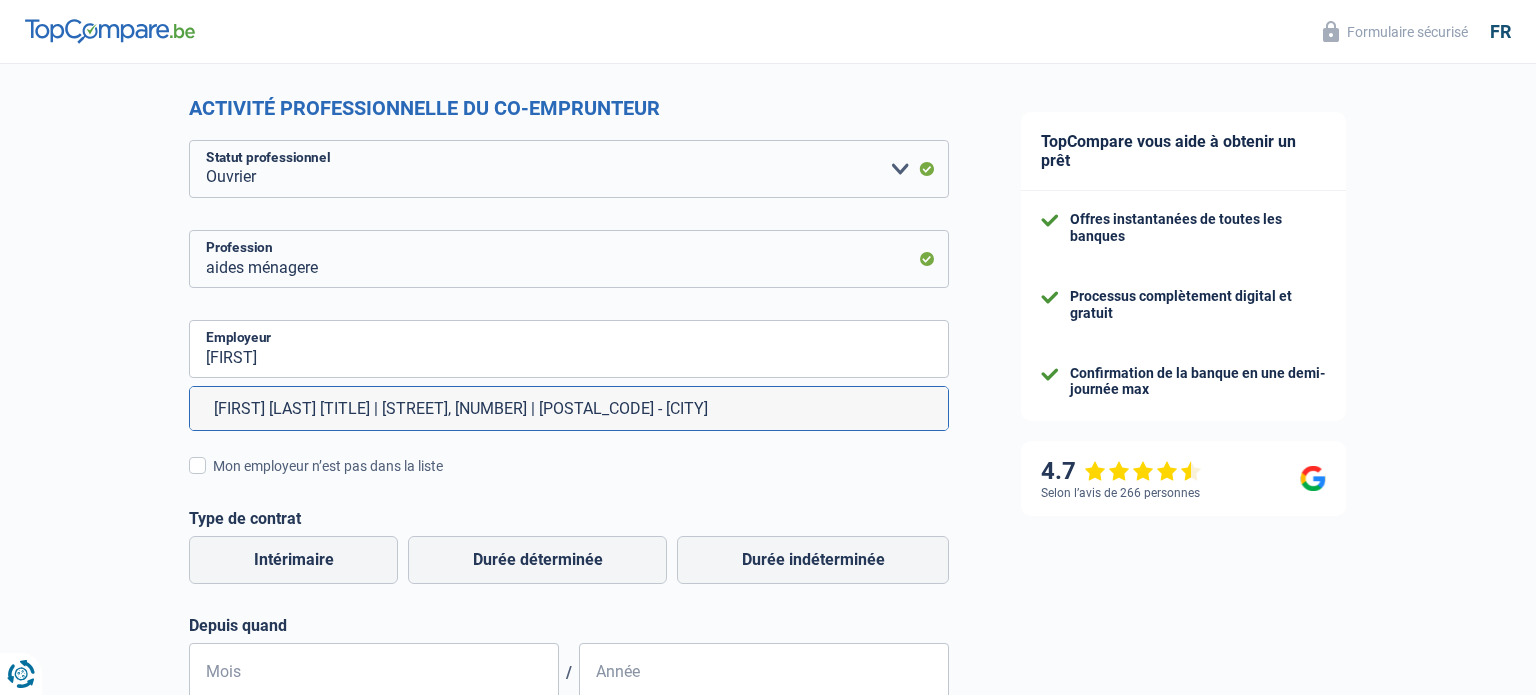 click on "[FIRST] [LAST] [TITLE] | [STREET], [NUMBER] | [POSTAL_CODE] - [CITY]" at bounding box center (569, 408) 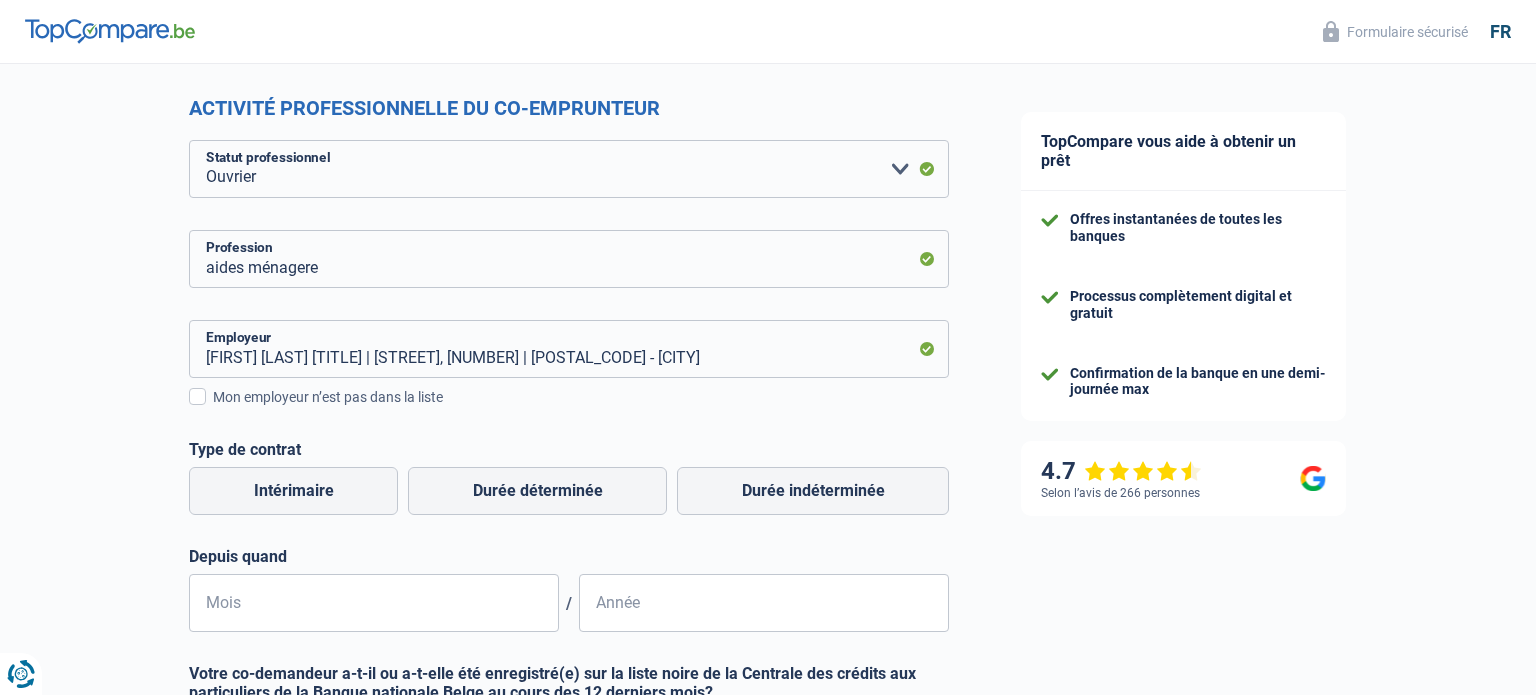 scroll, scrollTop: 513, scrollLeft: 0, axis: vertical 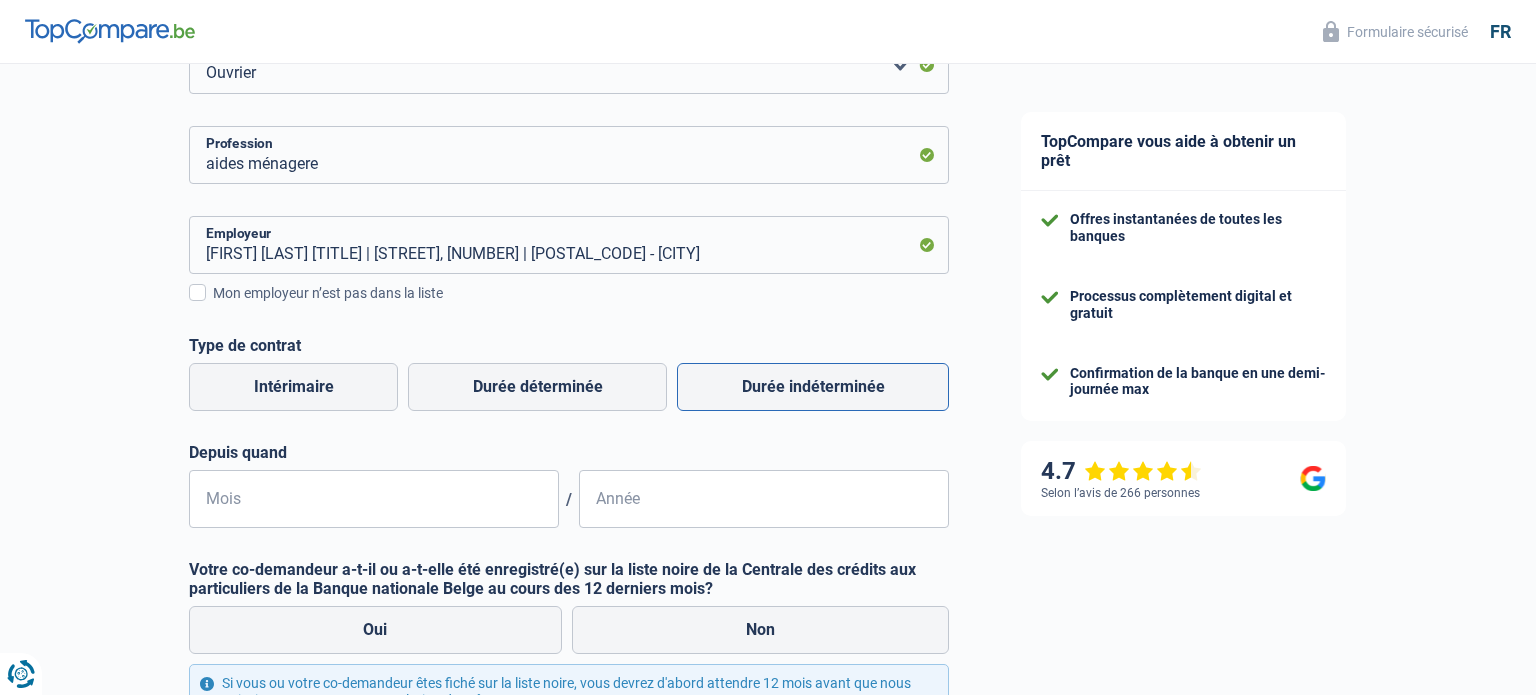click on "Durée indéterminée" at bounding box center (813, 387) 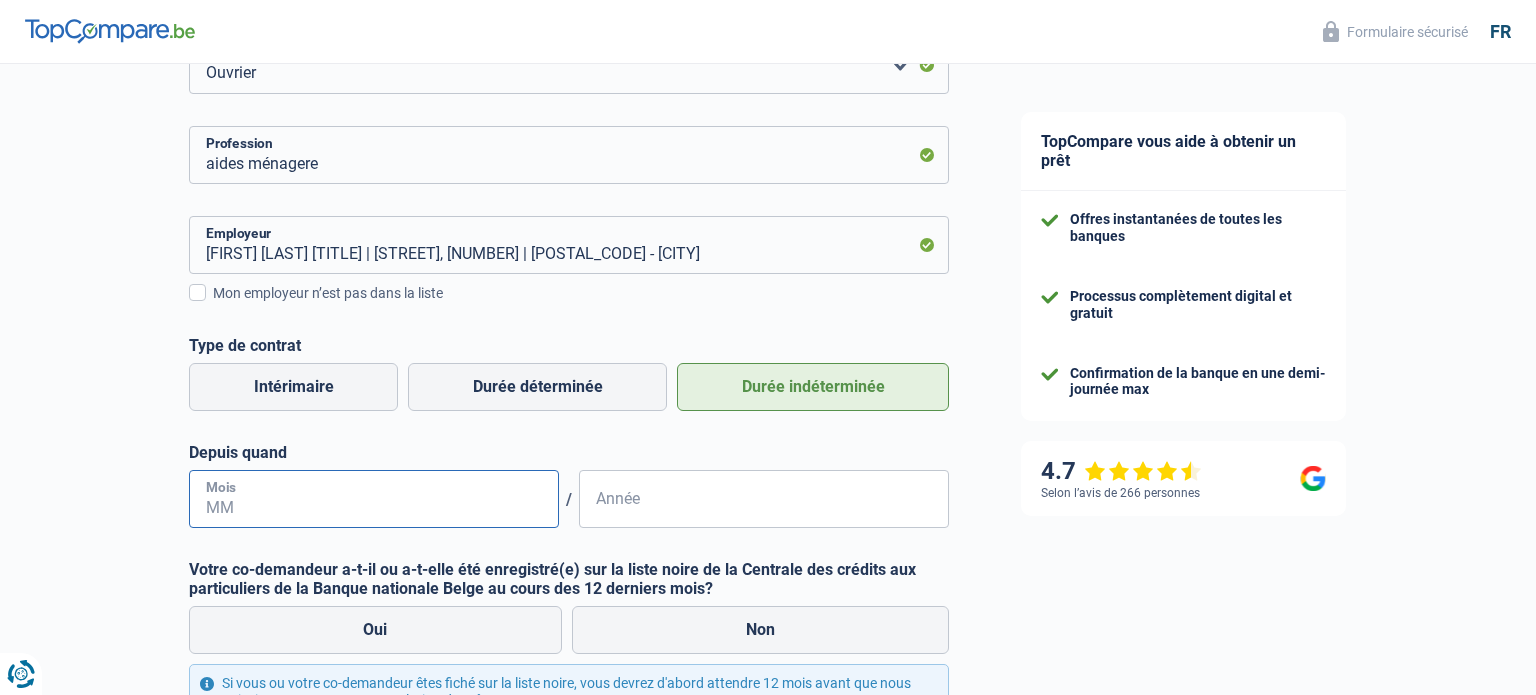 click on "Mois" at bounding box center [374, 499] 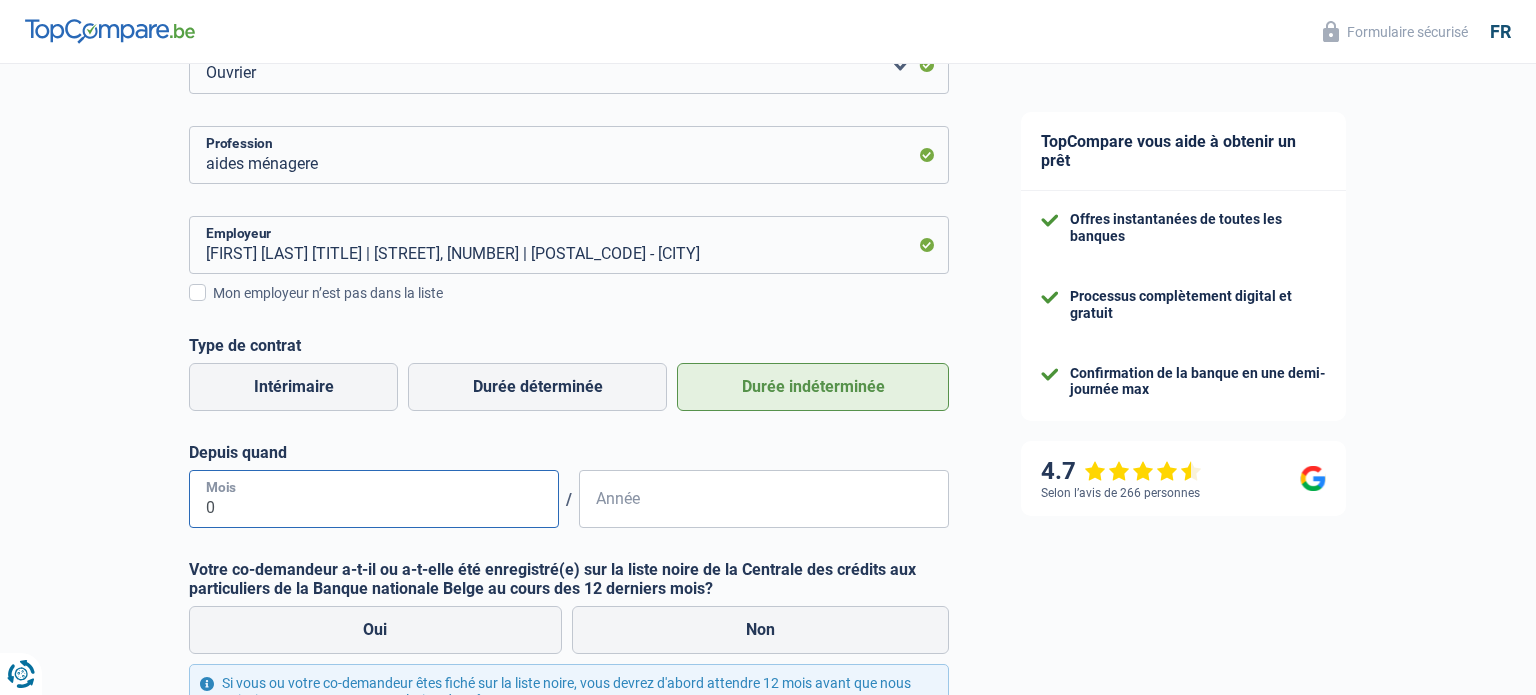 type on "03" 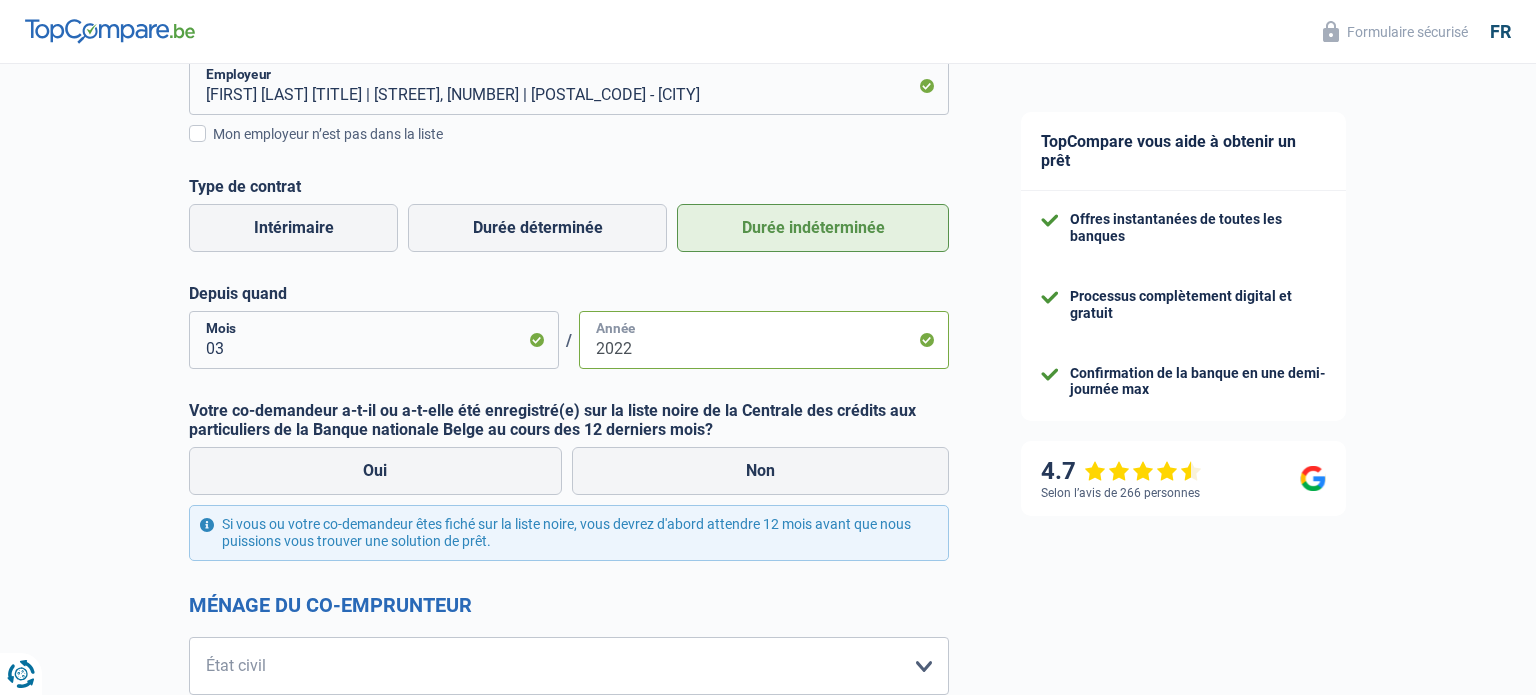 scroll, scrollTop: 677, scrollLeft: 0, axis: vertical 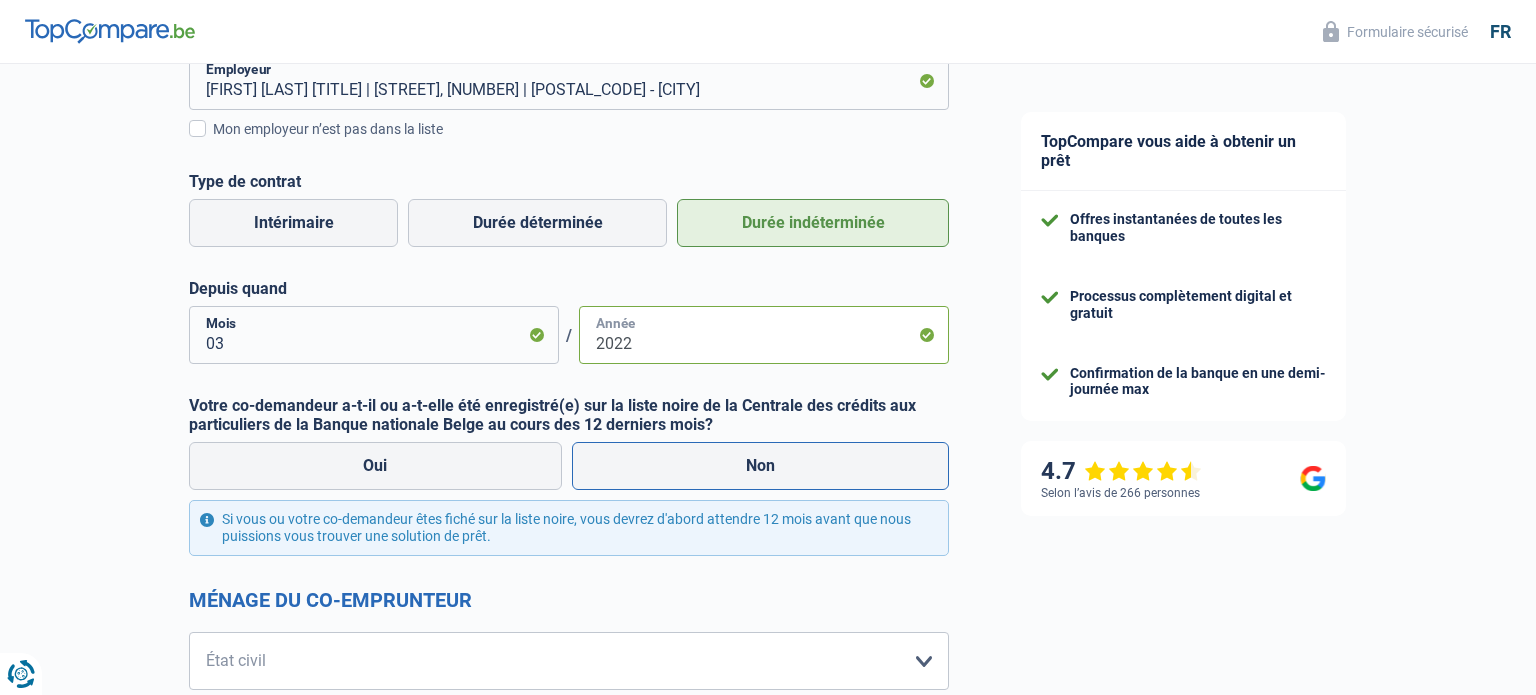 type on "2022" 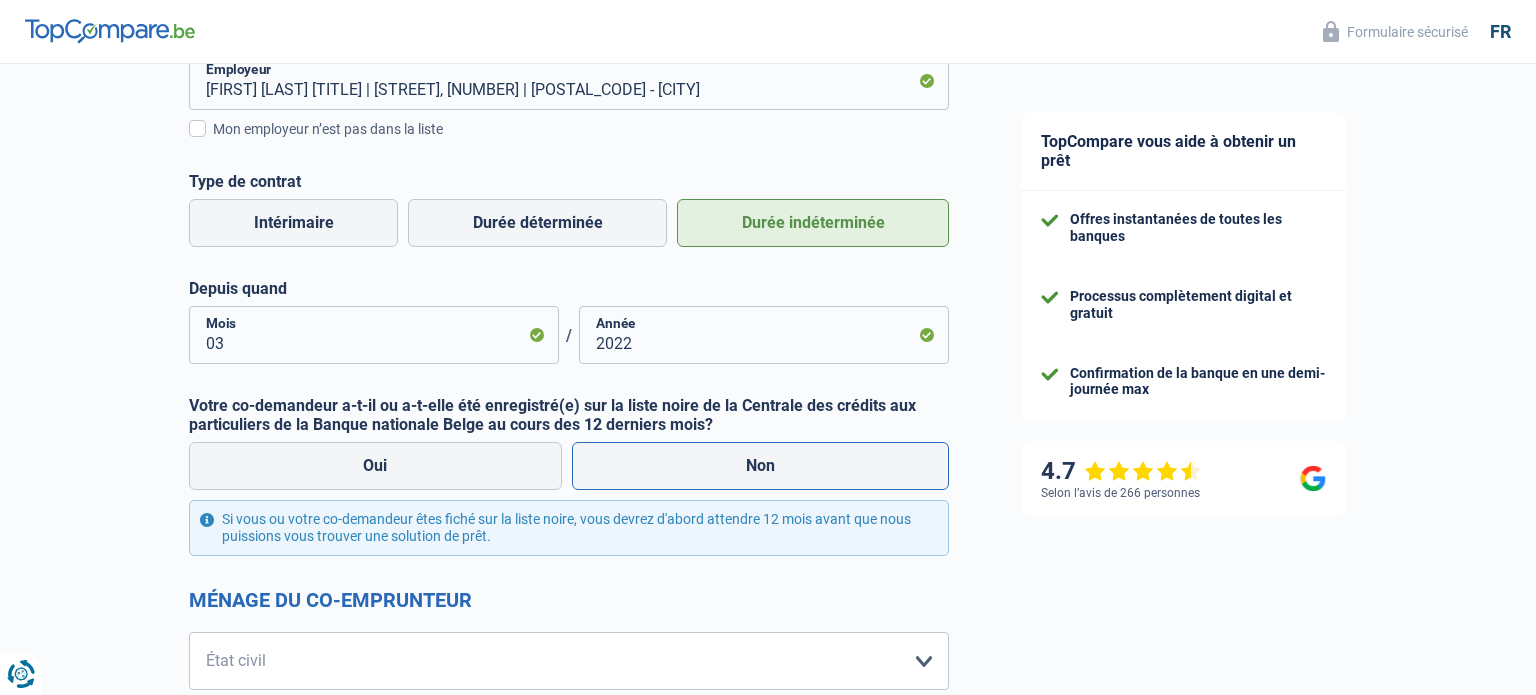 click on "Non" at bounding box center (761, 466) 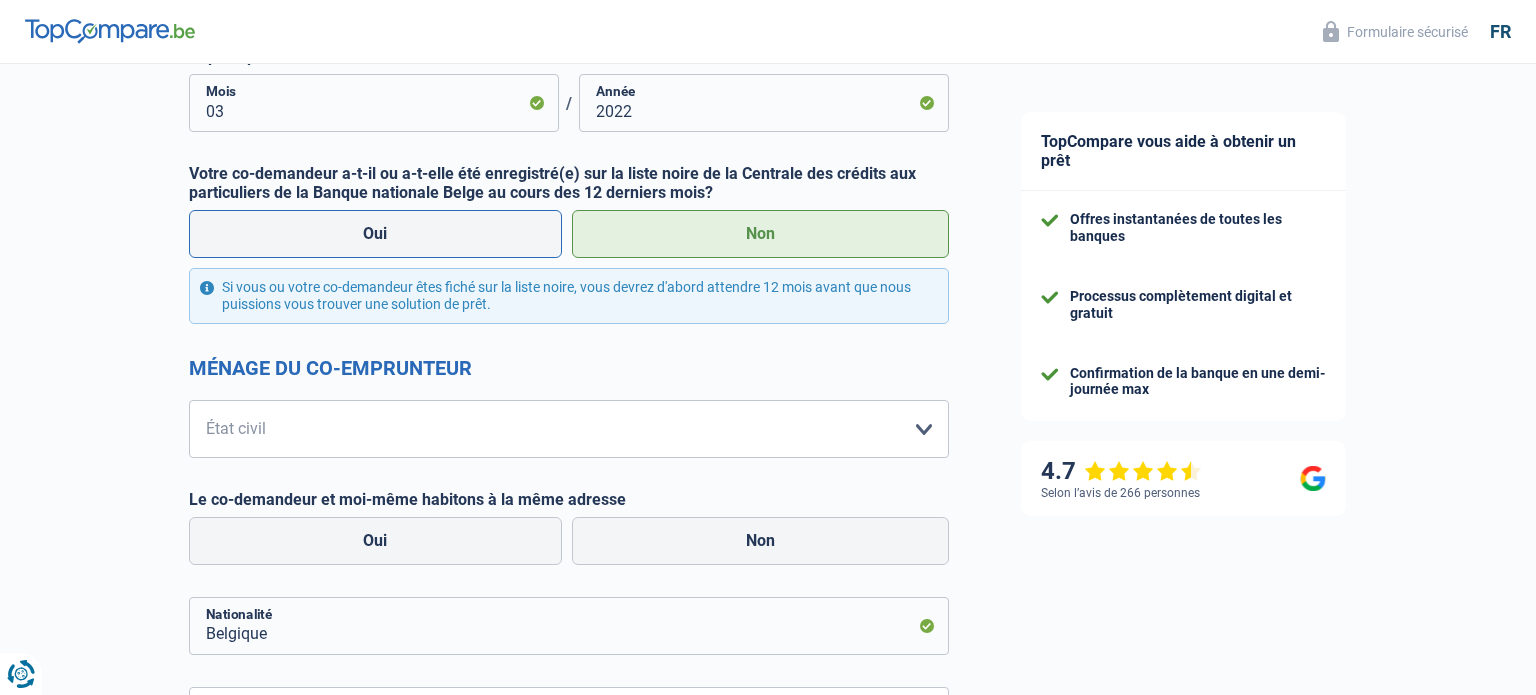scroll, scrollTop: 915, scrollLeft: 0, axis: vertical 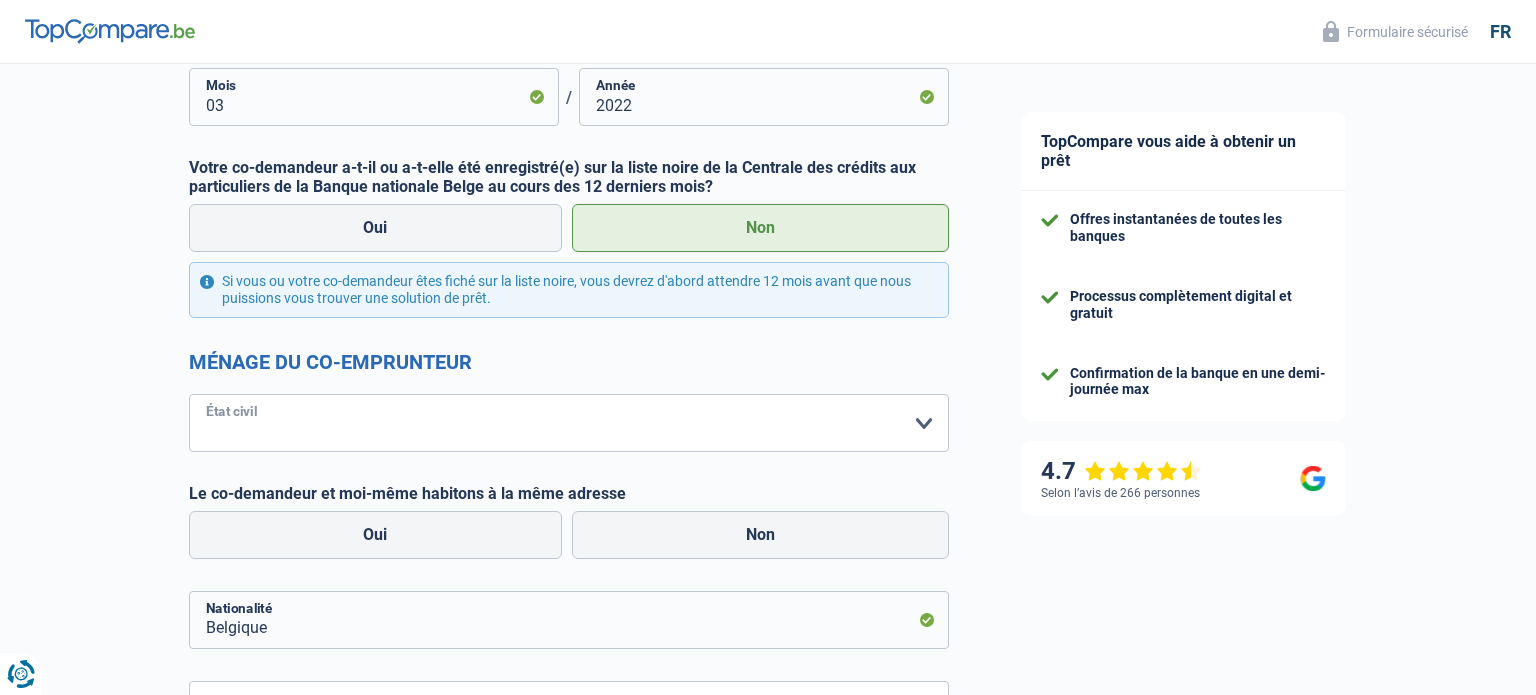 click on "Célibataire Marié(e) Cohabitant(e) légal(e) Divorcé(e) Veuf(ve) Séparé (de fait)
Veuillez sélectionner une option" at bounding box center (569, 423) 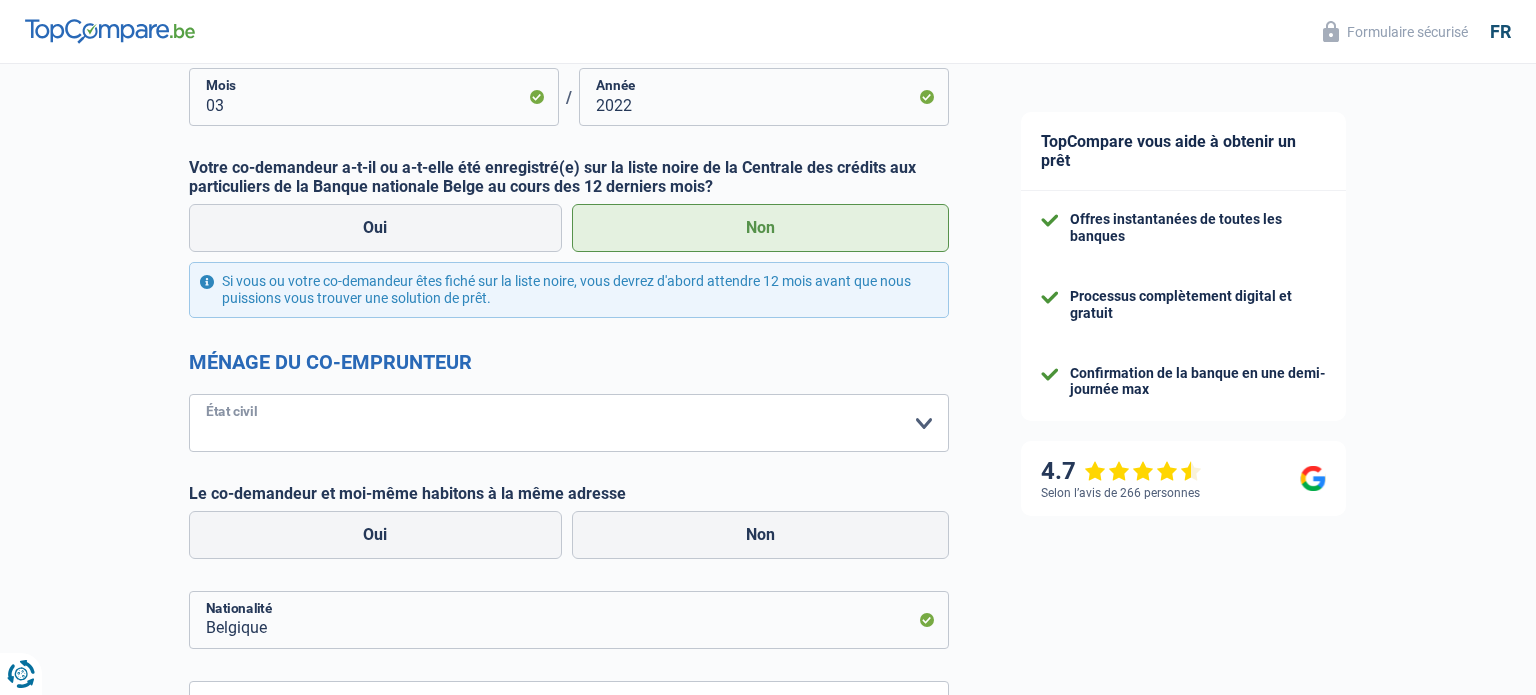 click on "Célibataire Marié(e) Cohabitant(e) légal(e) Divorcé(e) Veuf(ve) Séparé (de fait)
Veuillez sélectionner une option" at bounding box center [569, 423] 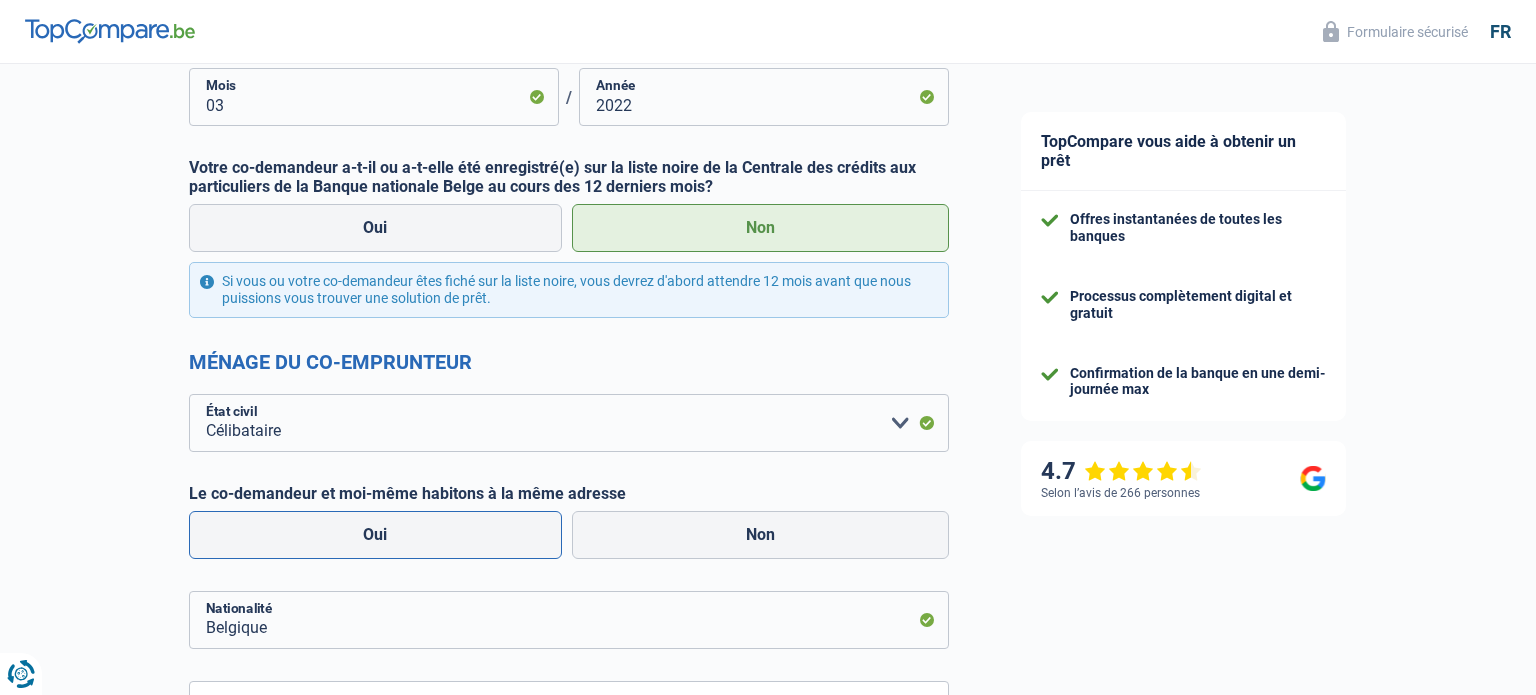 click on "Oui" at bounding box center (375, 535) 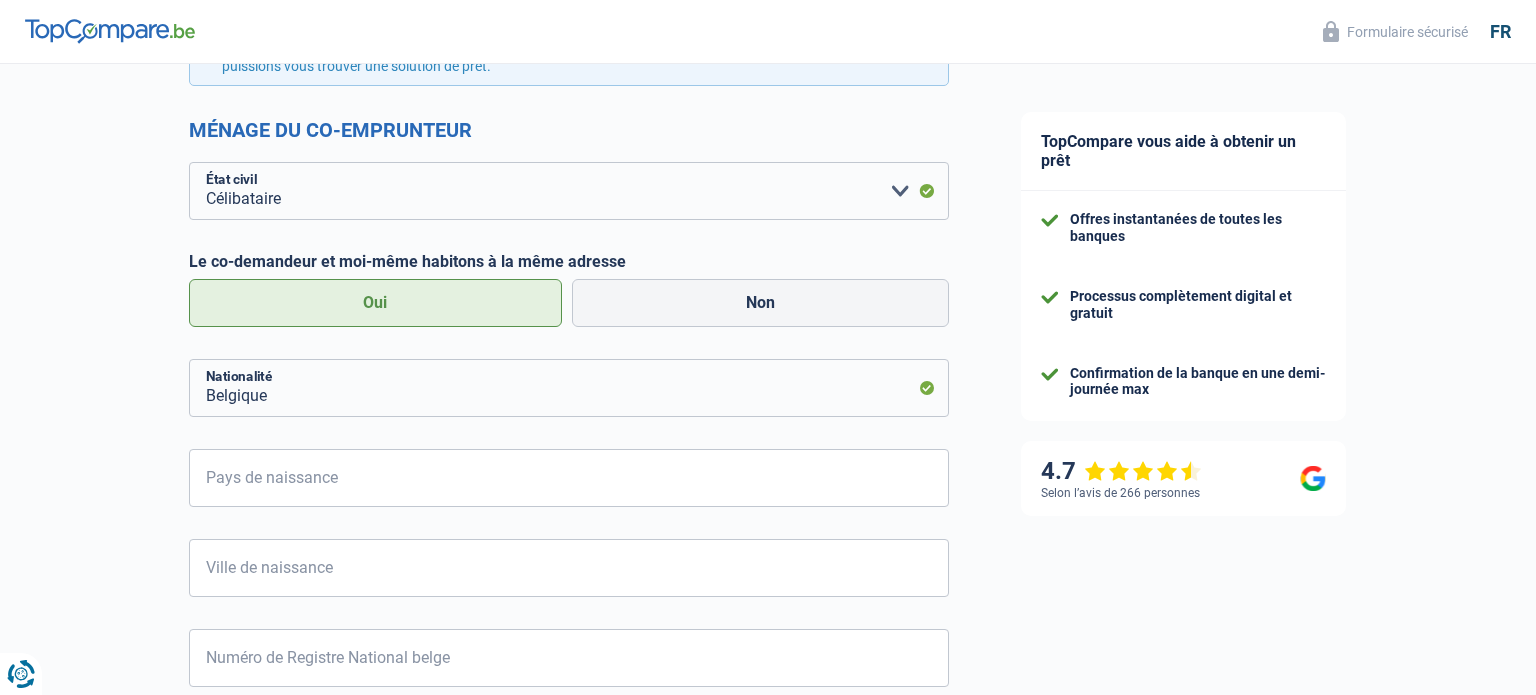 scroll, scrollTop: 1149, scrollLeft: 0, axis: vertical 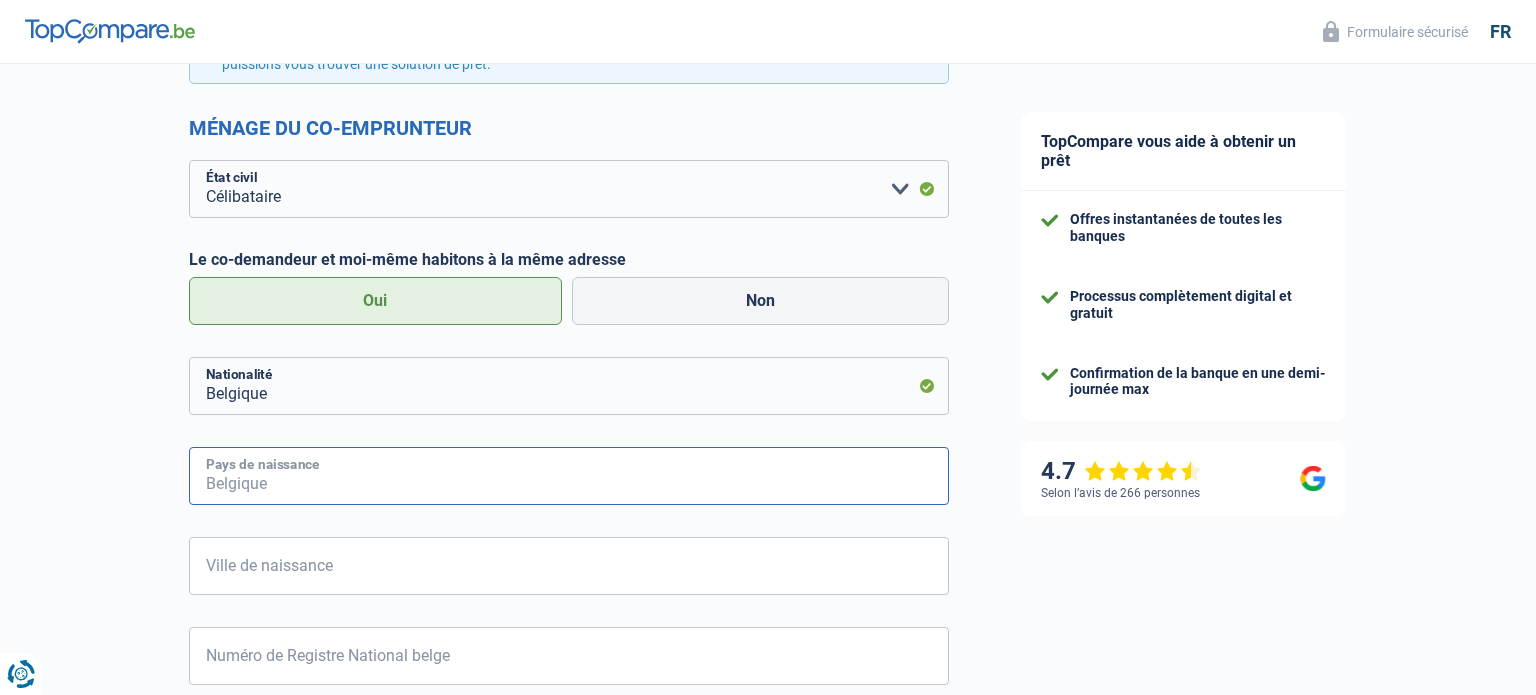 click on "Pays de naissance" at bounding box center (569, 476) 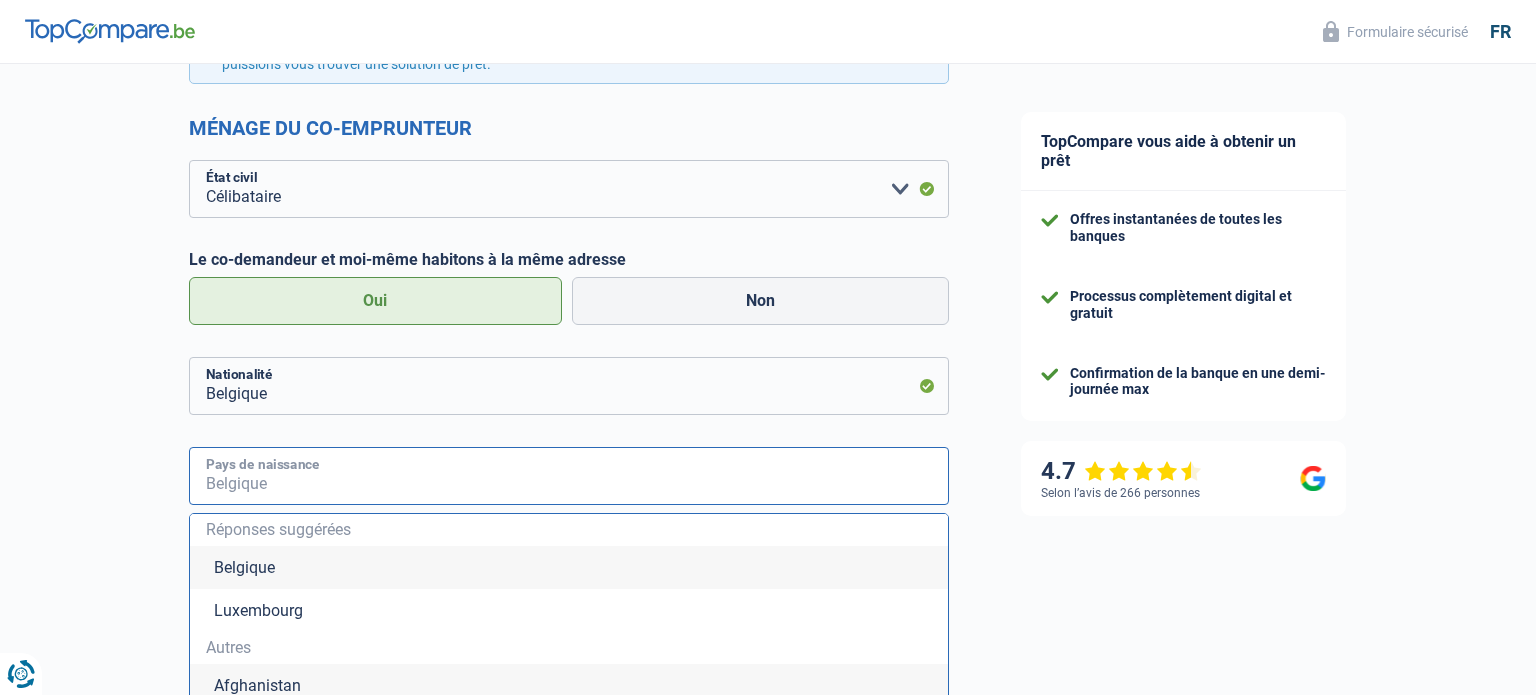 type on "b" 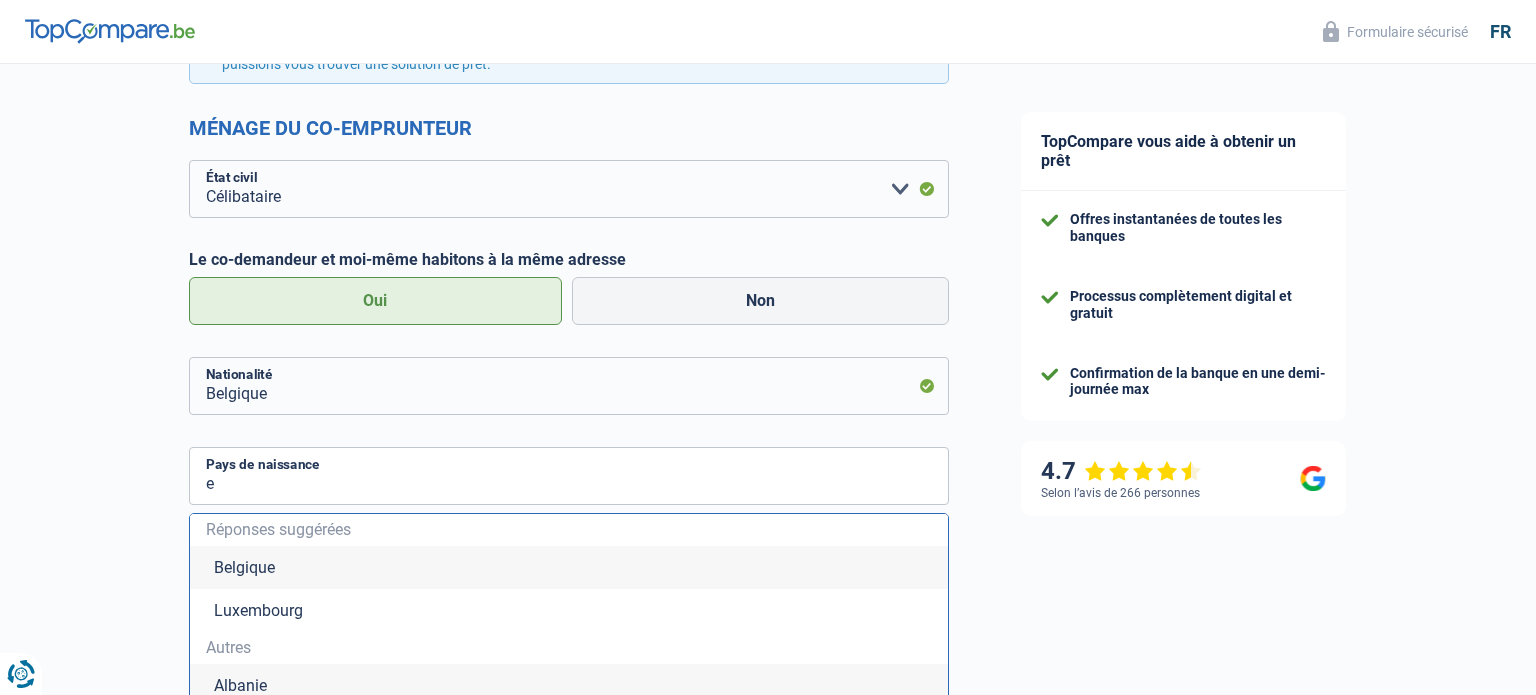 click on "Belgique" at bounding box center [569, 567] 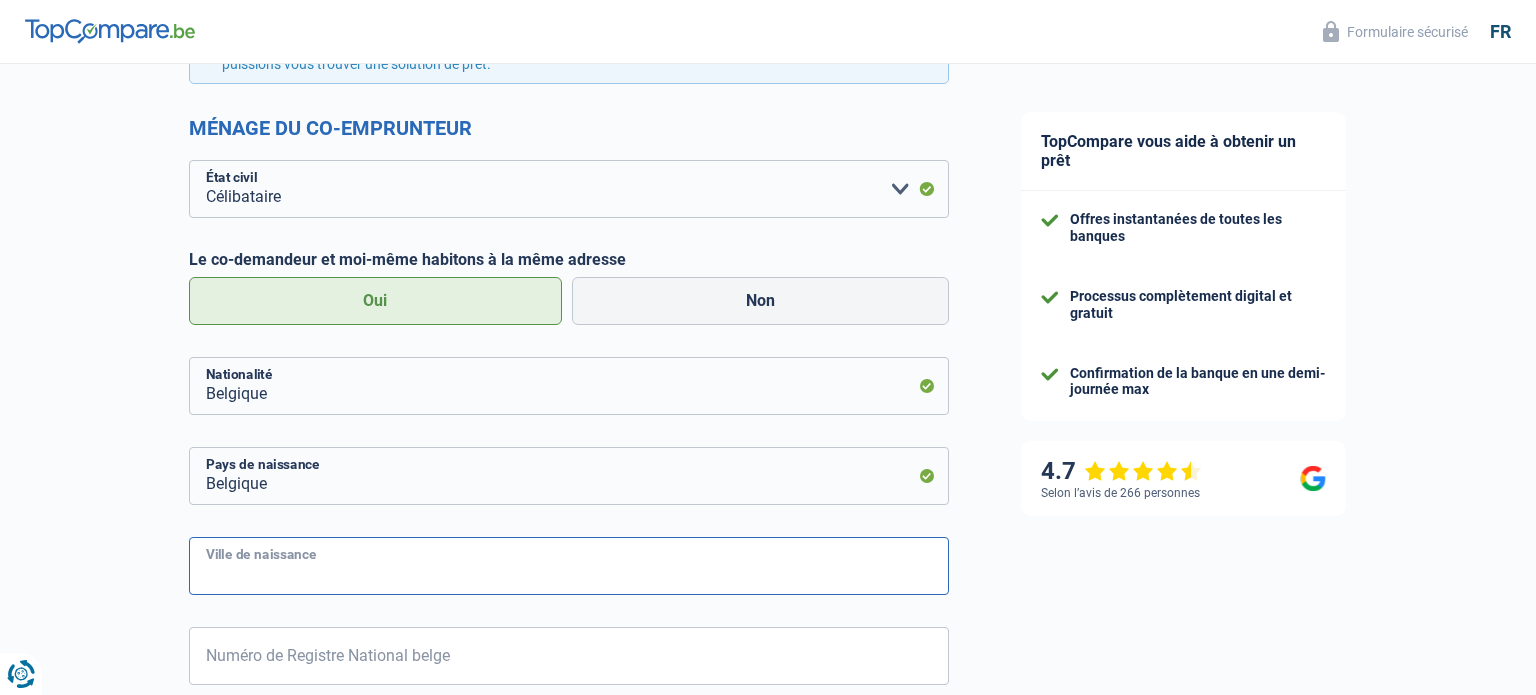 click on "Ville de naissance" at bounding box center [569, 566] 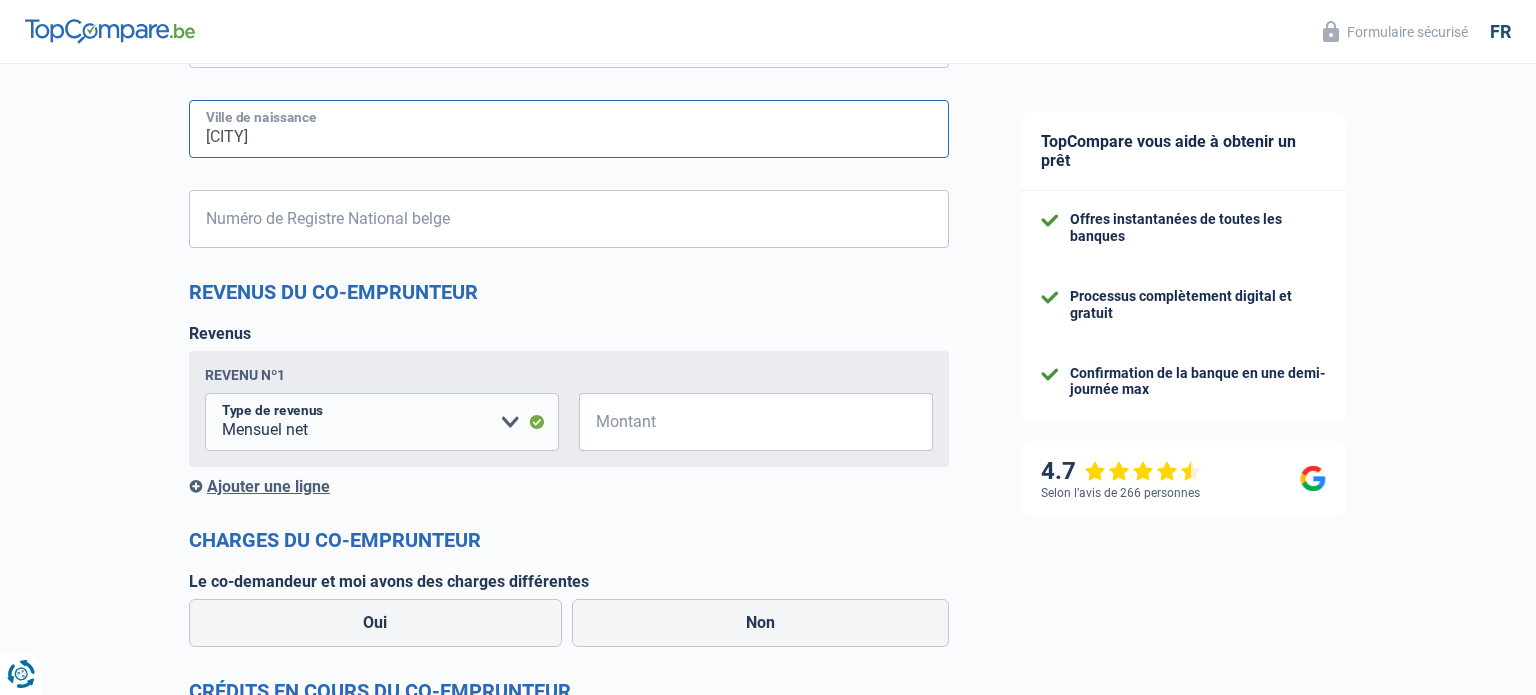 scroll, scrollTop: 1588, scrollLeft: 0, axis: vertical 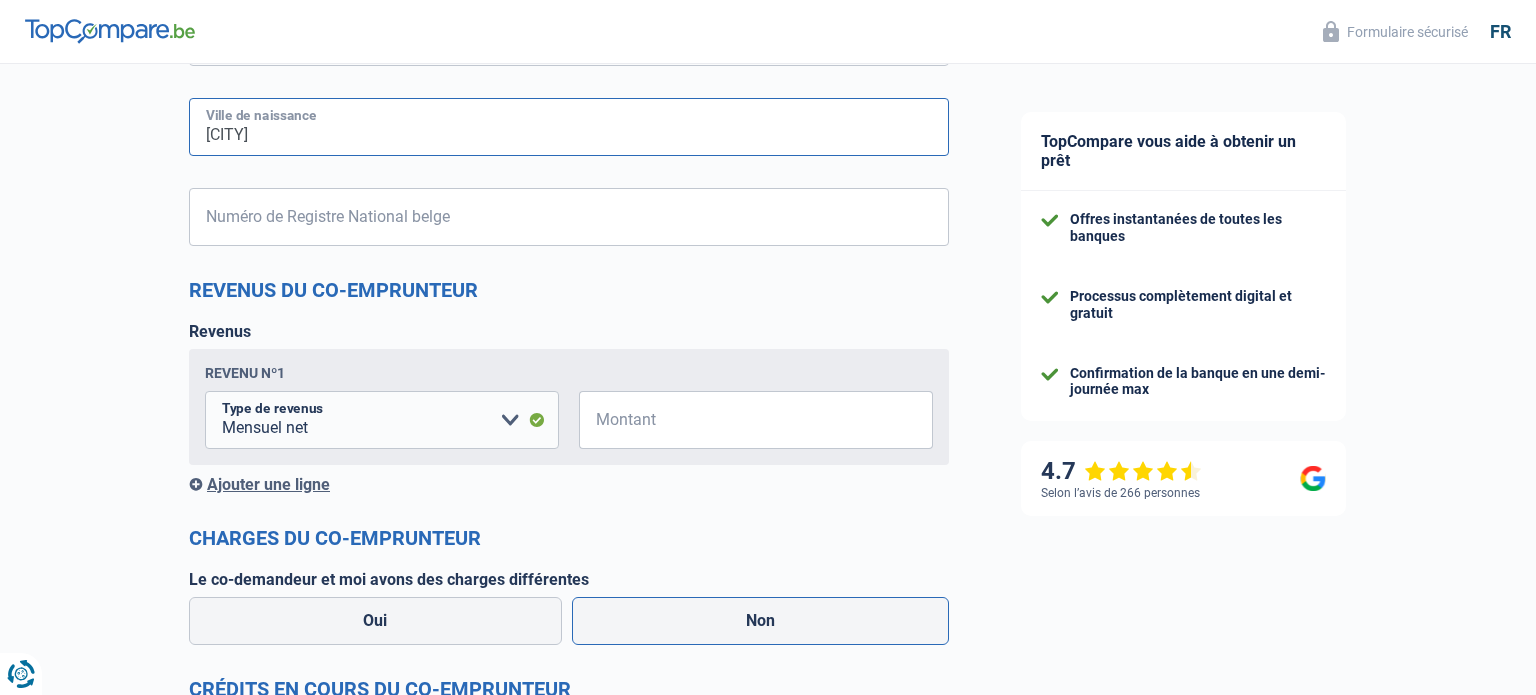type on "[CITY]" 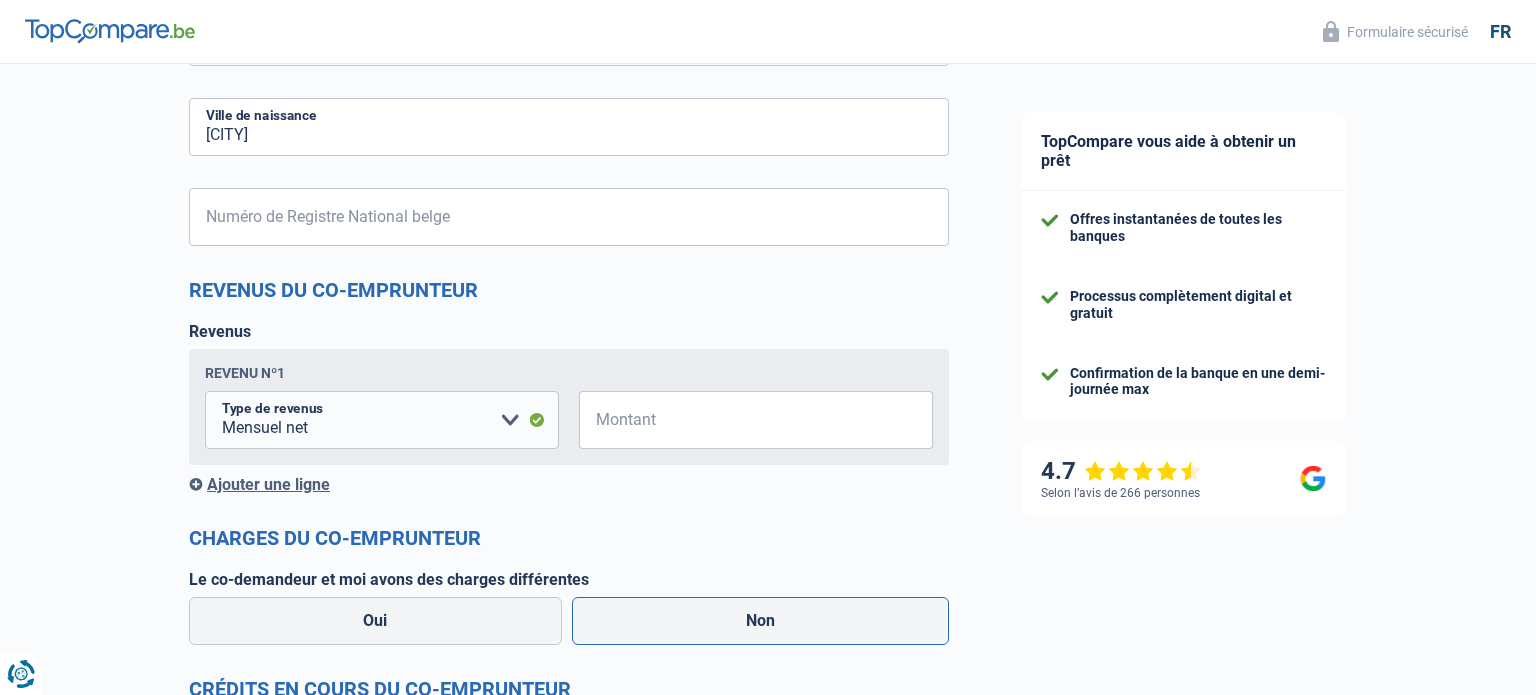 click on "Non" at bounding box center (761, 621) 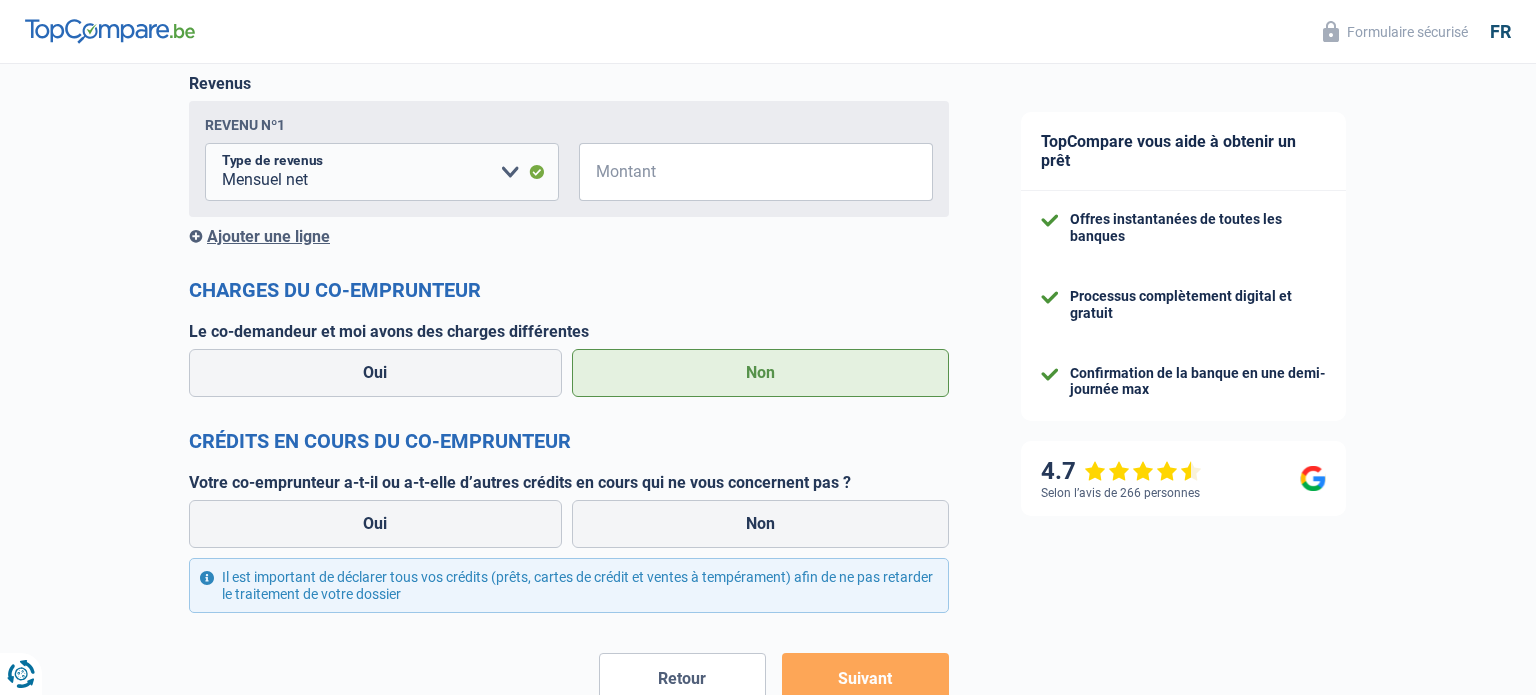 scroll, scrollTop: 1839, scrollLeft: 0, axis: vertical 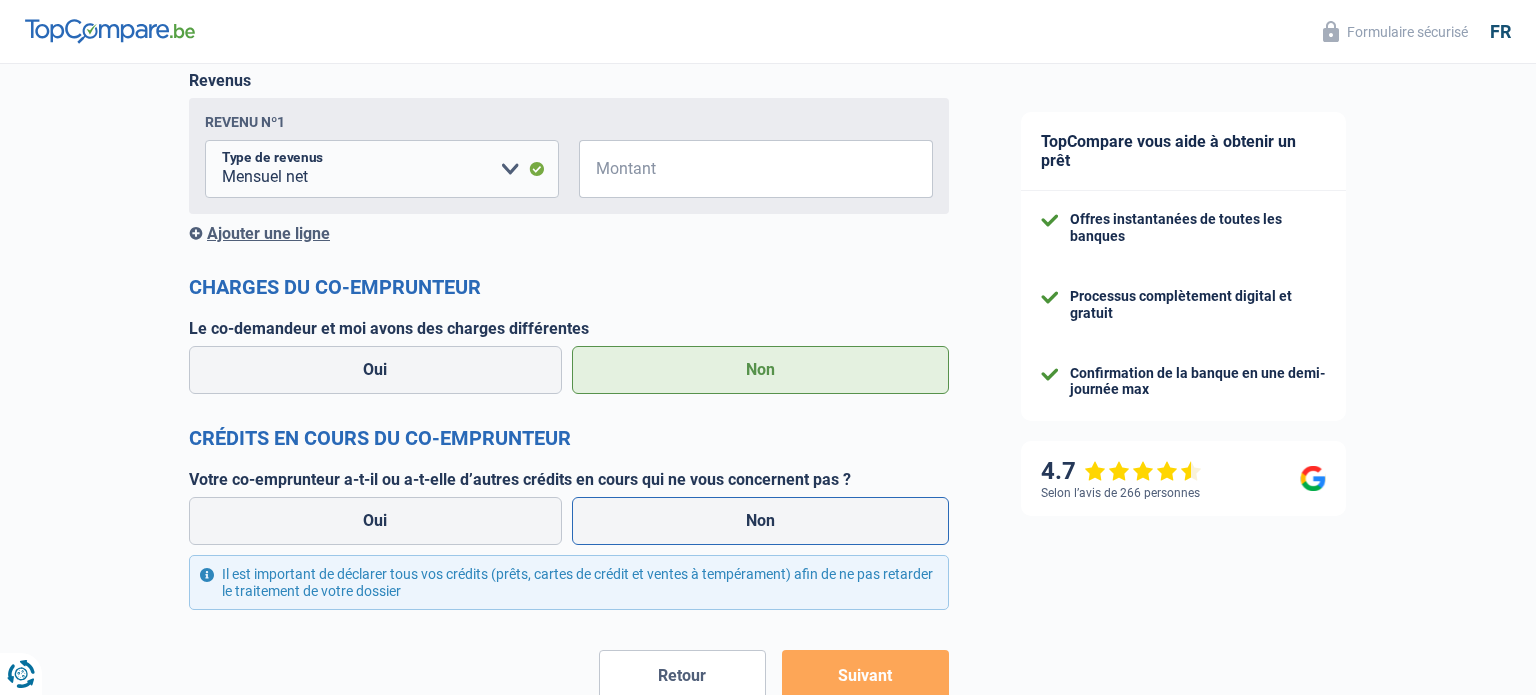 click on "Non" at bounding box center (761, 521) 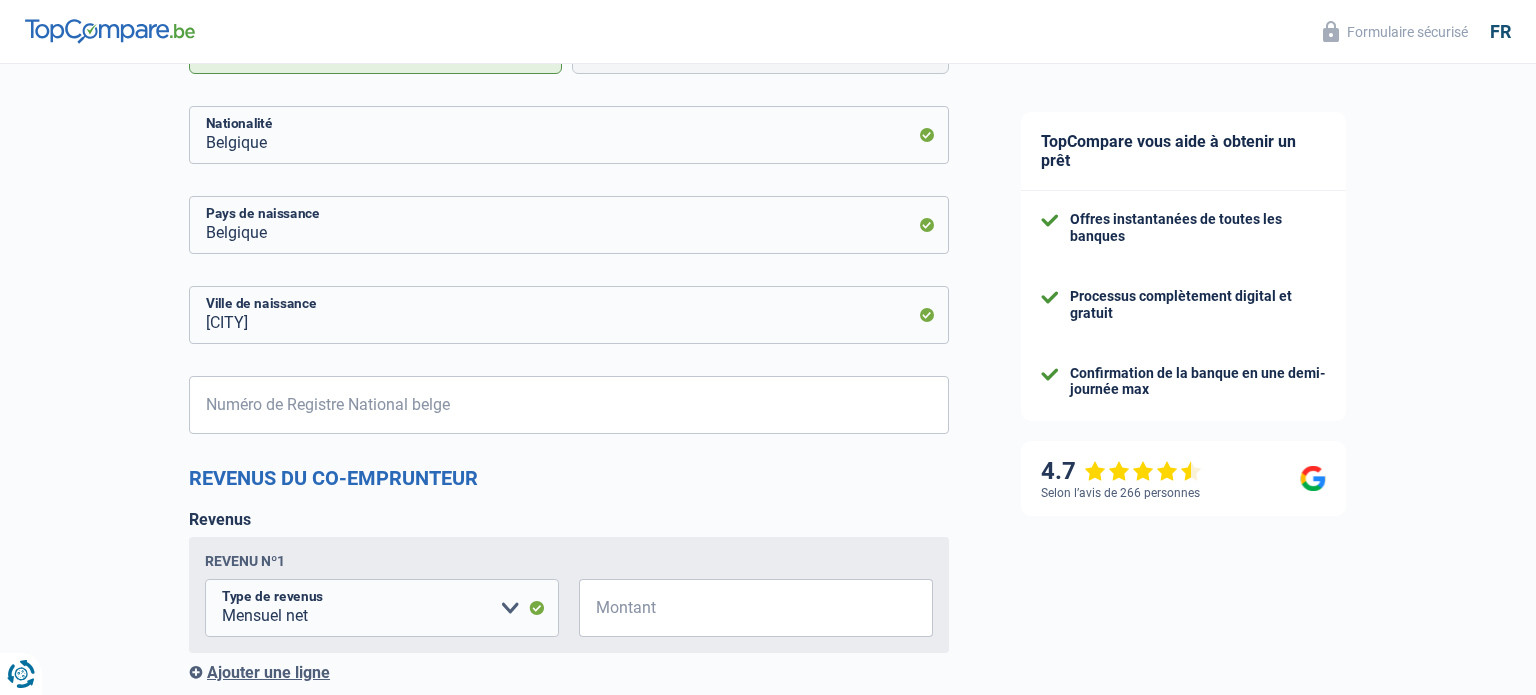scroll, scrollTop: 1412, scrollLeft: 0, axis: vertical 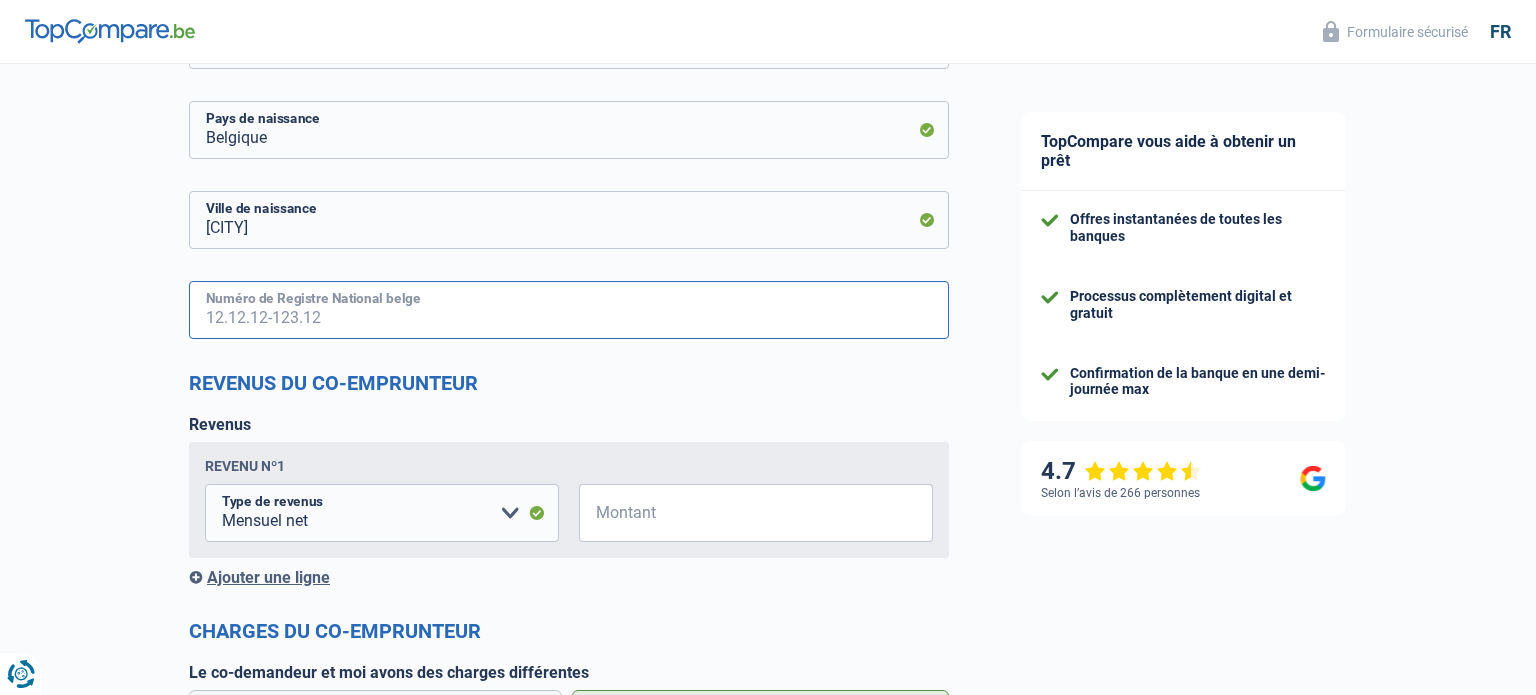 click on "Numéro de Registre National belge" at bounding box center (569, 310) 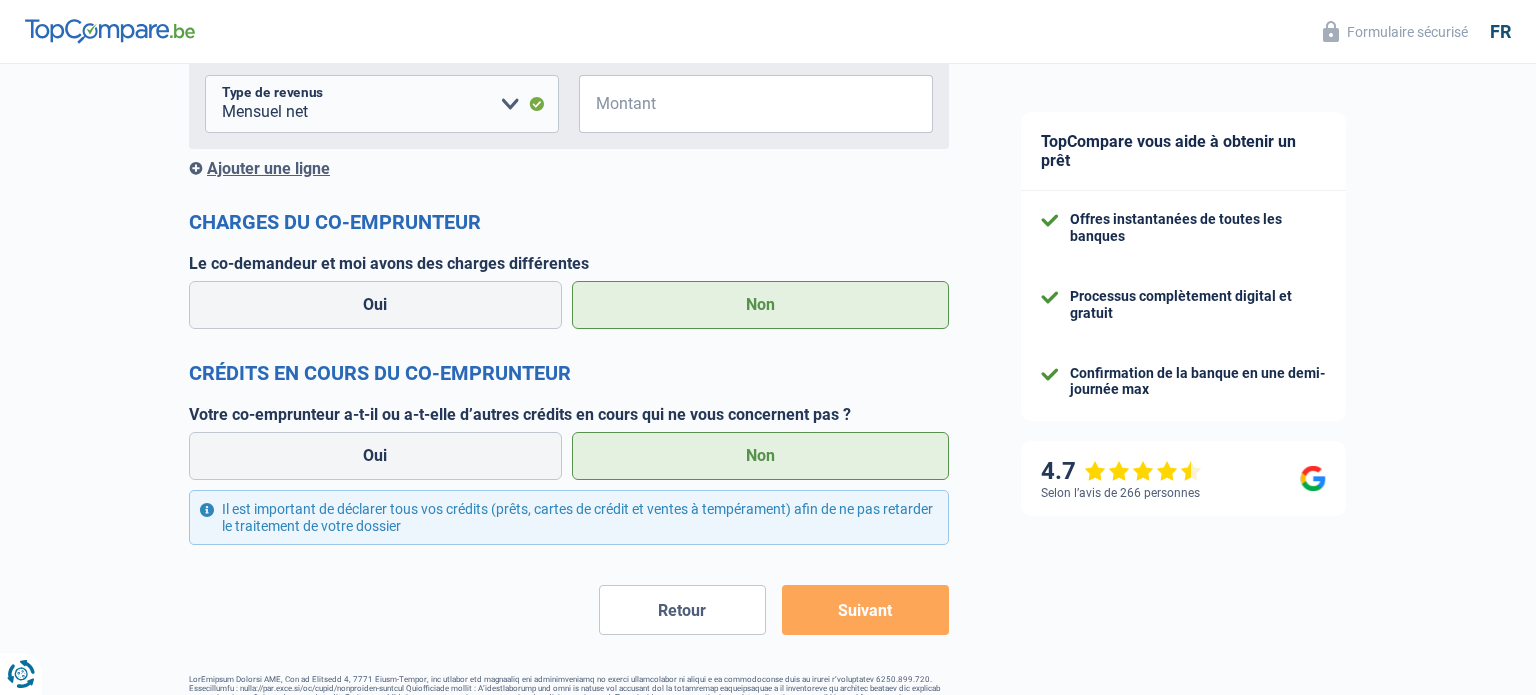 scroll, scrollTop: 1953, scrollLeft: 0, axis: vertical 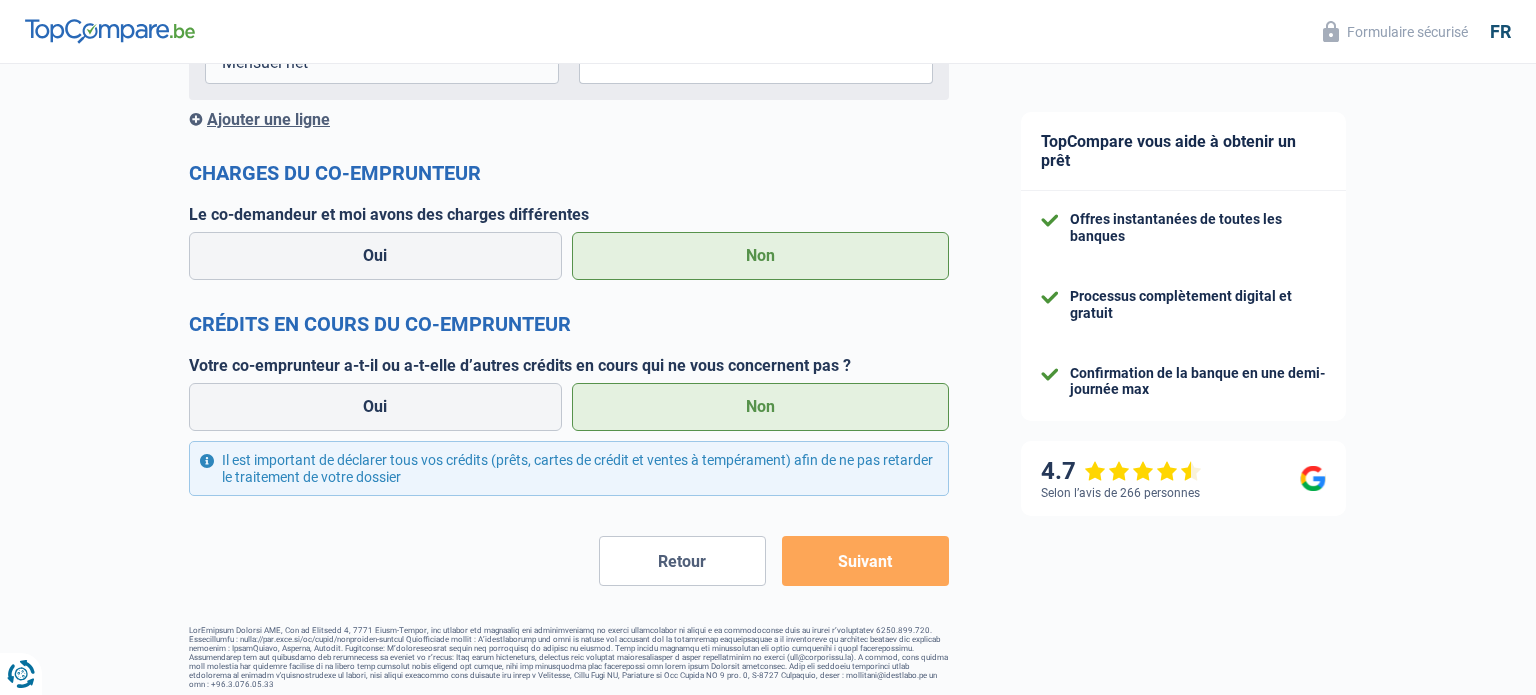 type on "[DATE]" 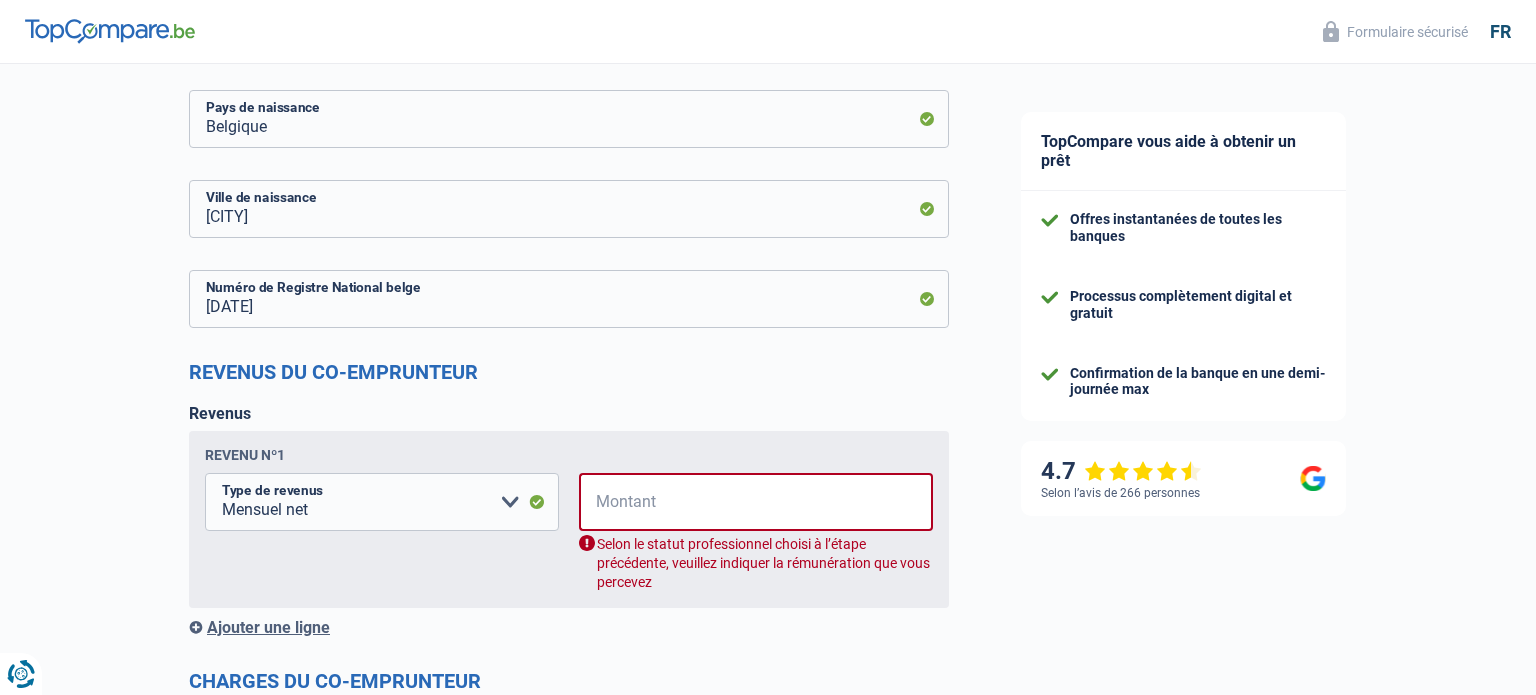scroll, scrollTop: 1504, scrollLeft: 0, axis: vertical 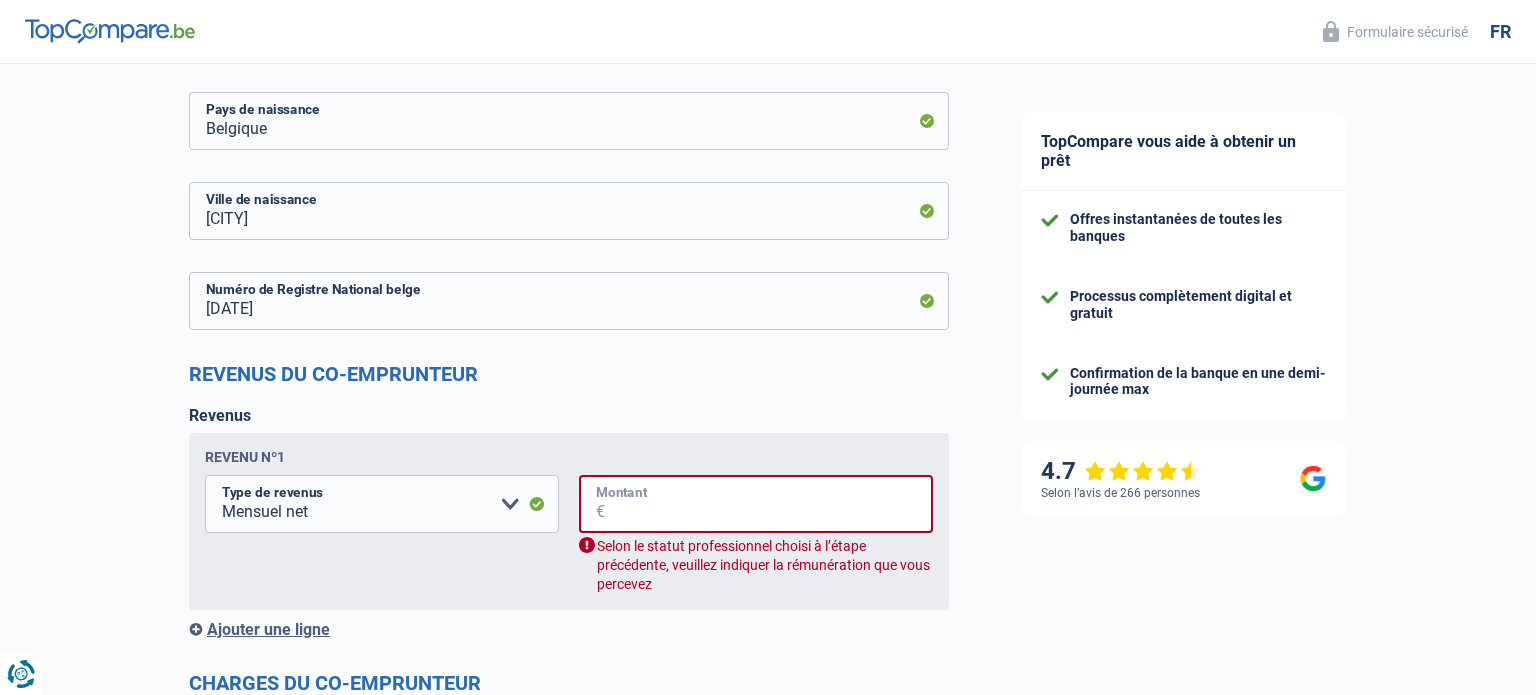 click on "Montant" at bounding box center (769, 504) 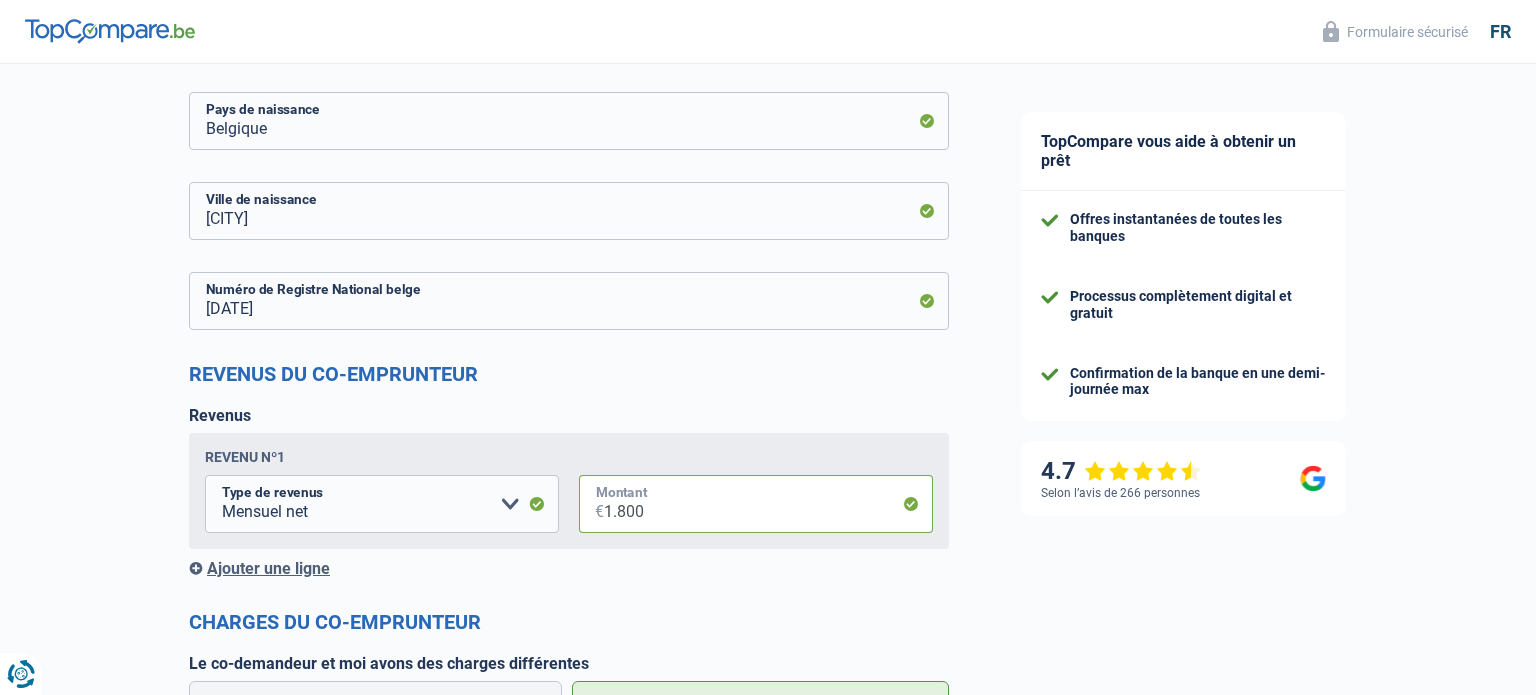 type on "1.800" 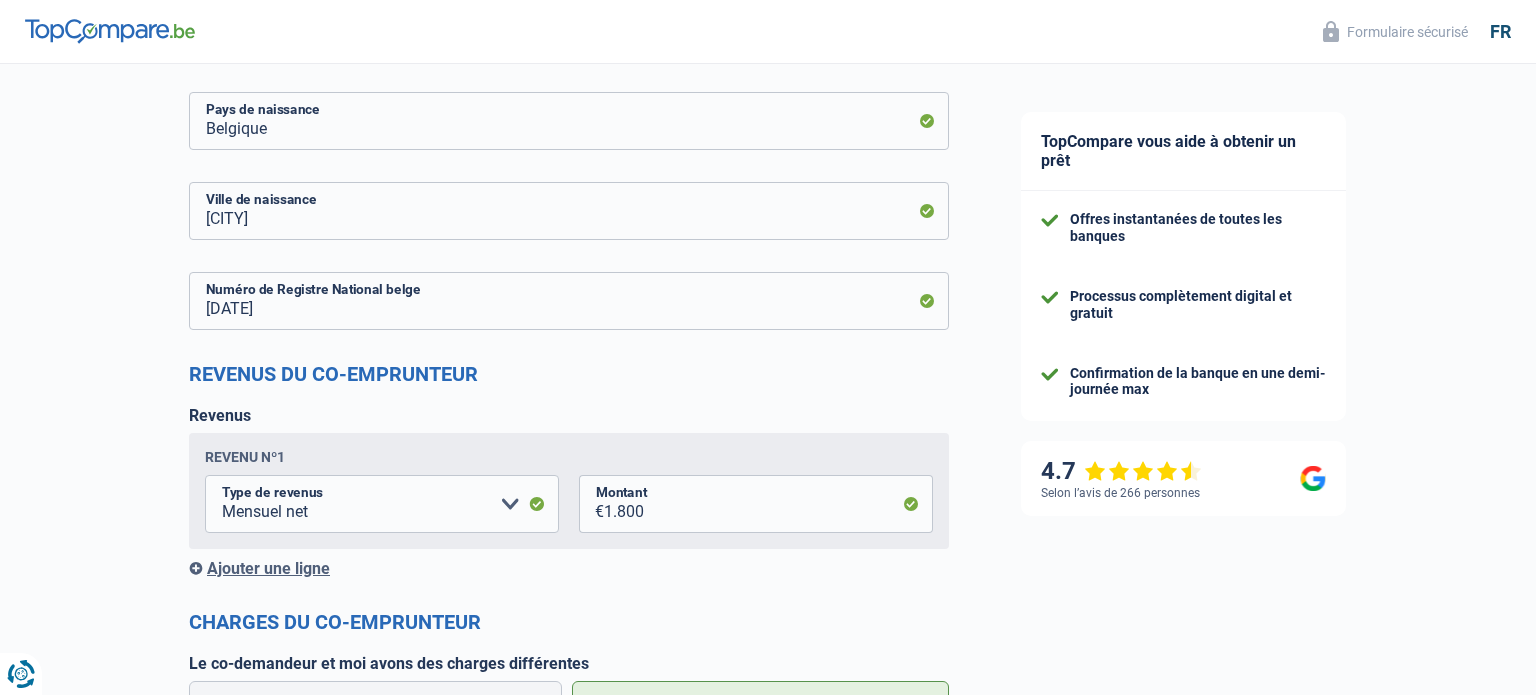 click on "Ajouter une ligne" at bounding box center (569, 568) 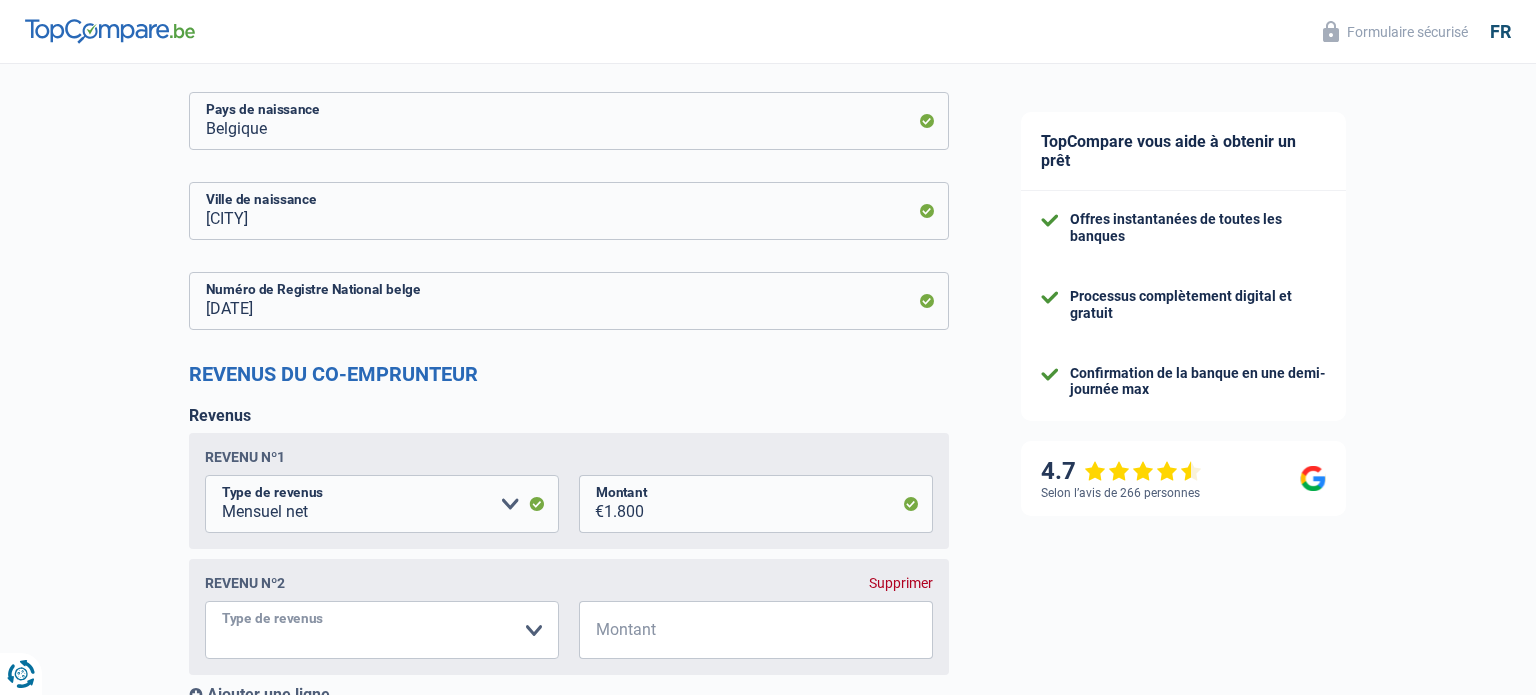 click on "Allocation d'handicap Allocations chômage Allocations familiales Chèques repas Complément d'entreprise Indemnité mutuelle Indépendant complémentaire Mensuel net Pension Pension alimentaire Pension d'invalidité Revenu d'intégration sociale Revenus locatifs Autres revenus
Veuillez sélectionner une option" at bounding box center (382, 630) 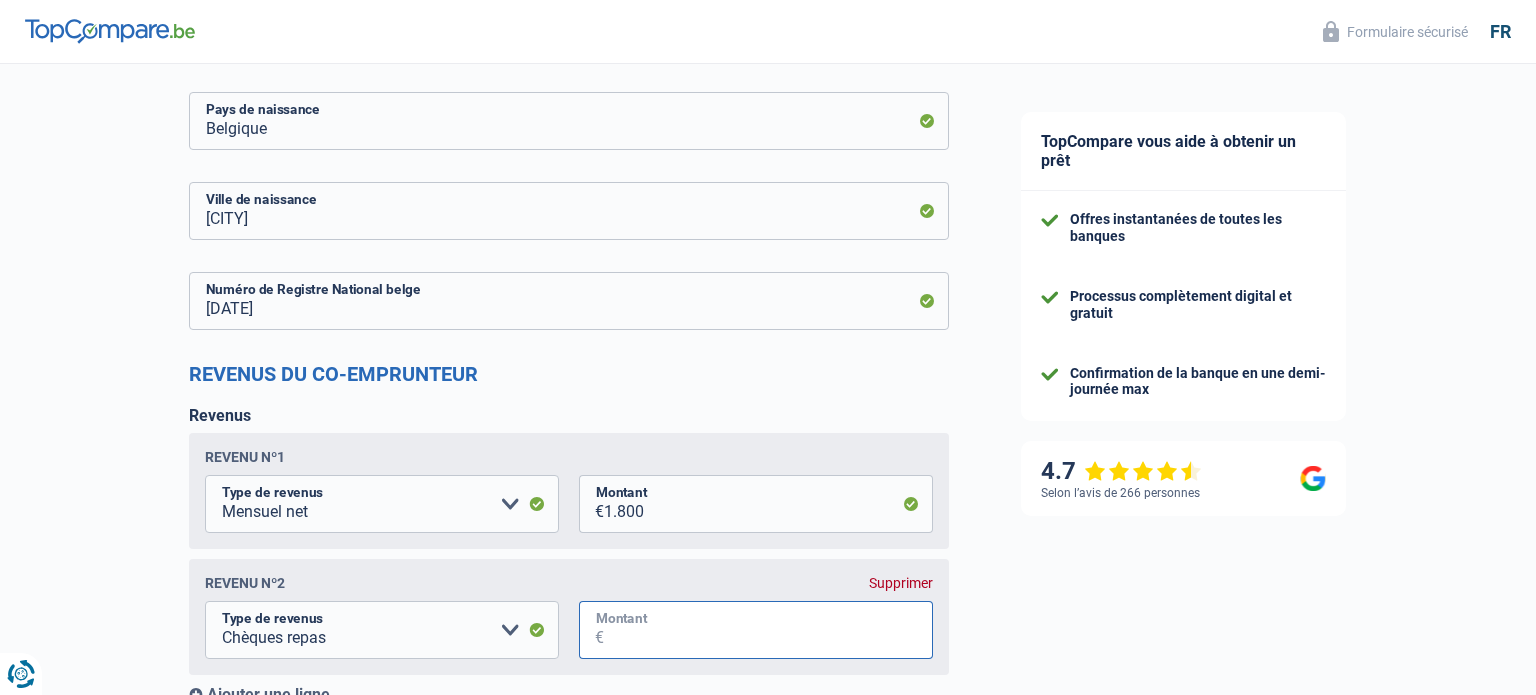 click on "Montant" at bounding box center (768, 630) 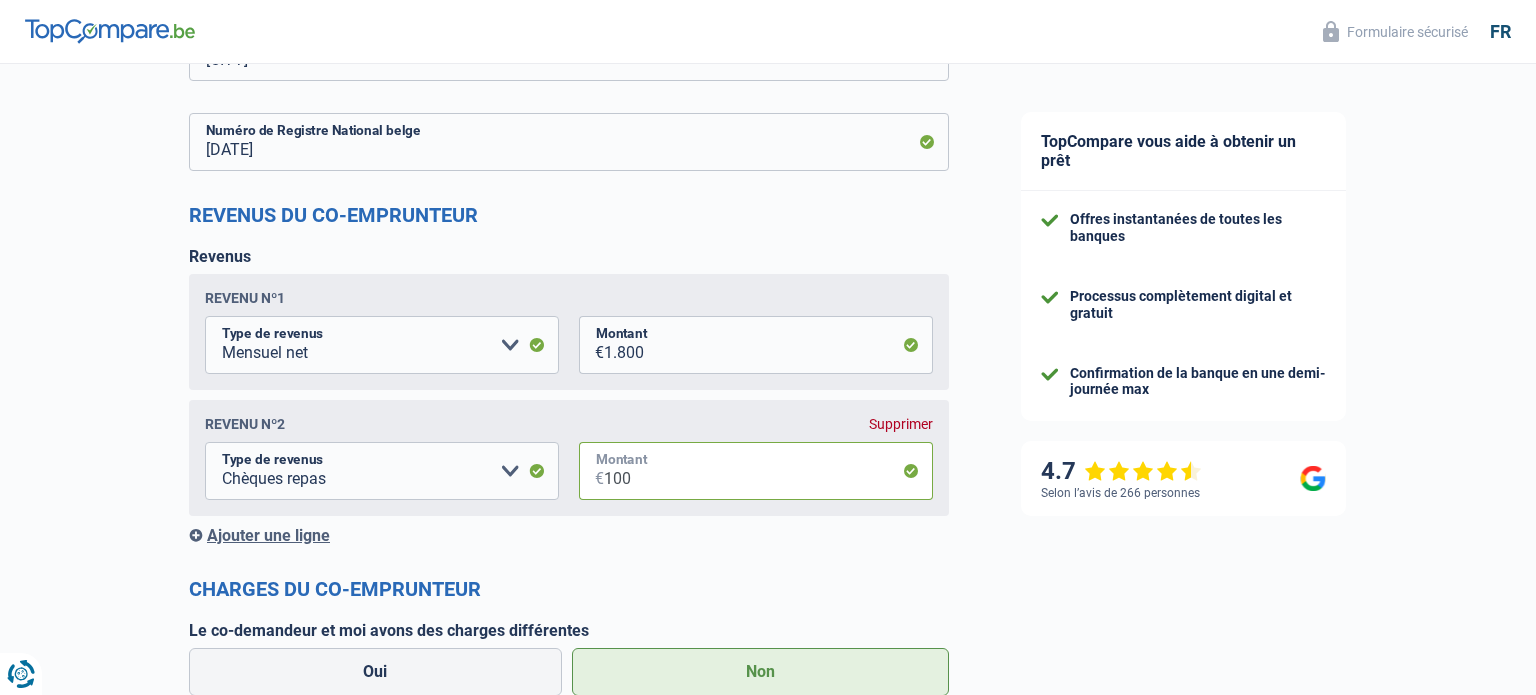 scroll, scrollTop: 1669, scrollLeft: 0, axis: vertical 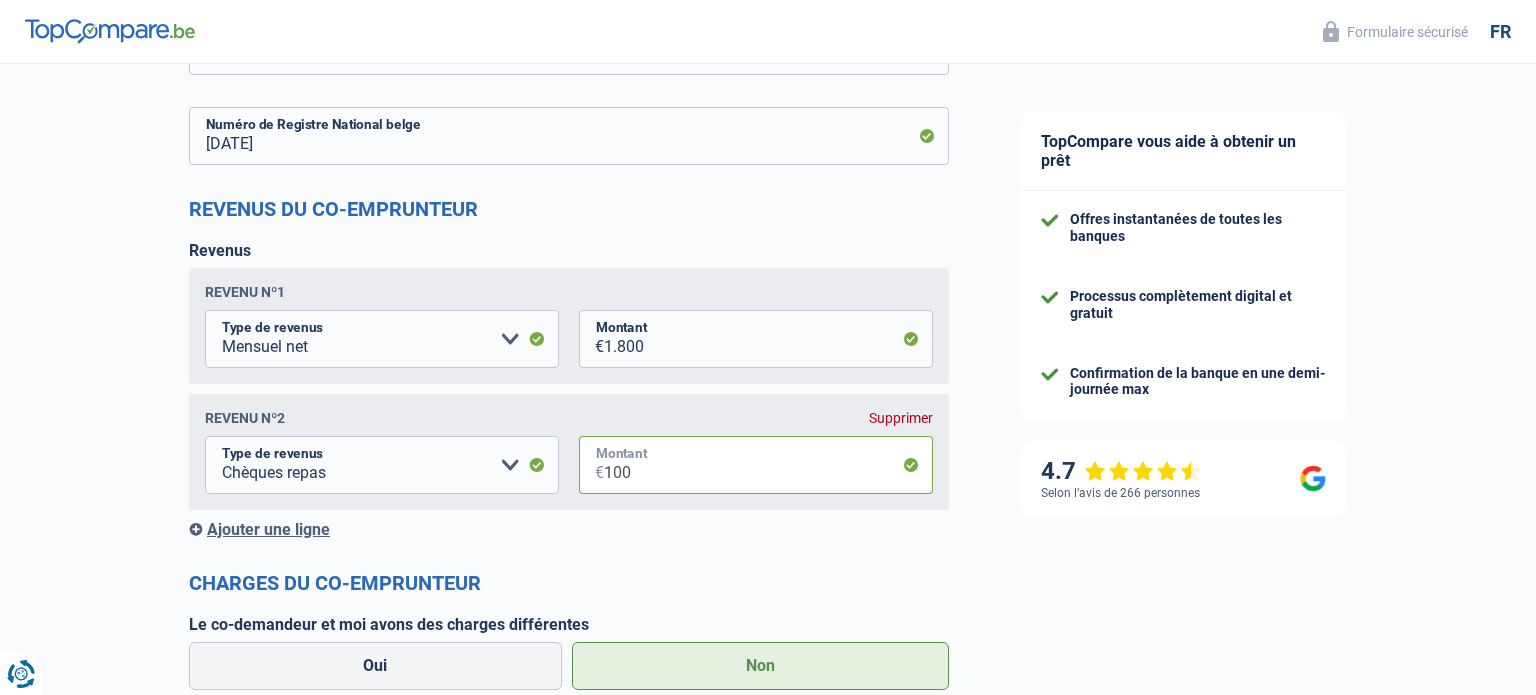 type on "100" 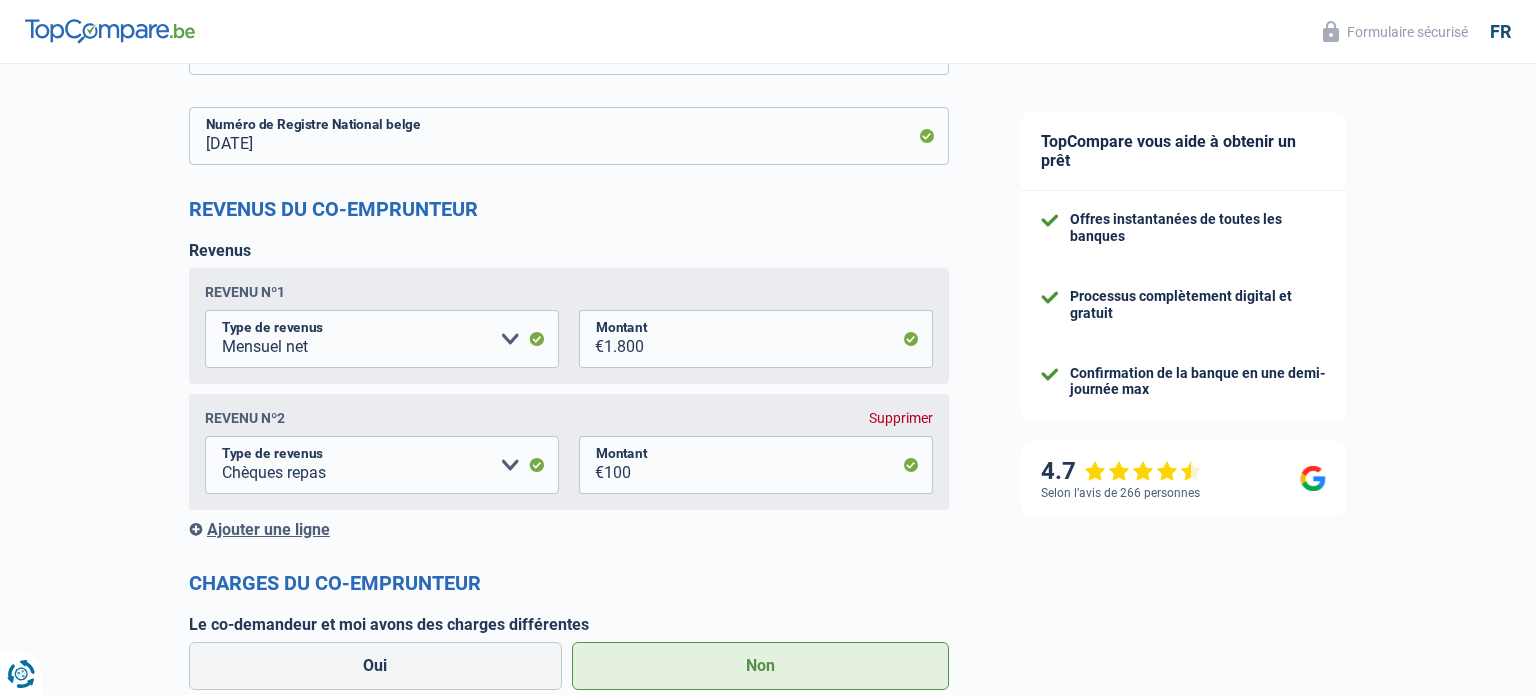 click on "Ajouter une ligne" at bounding box center [569, 529] 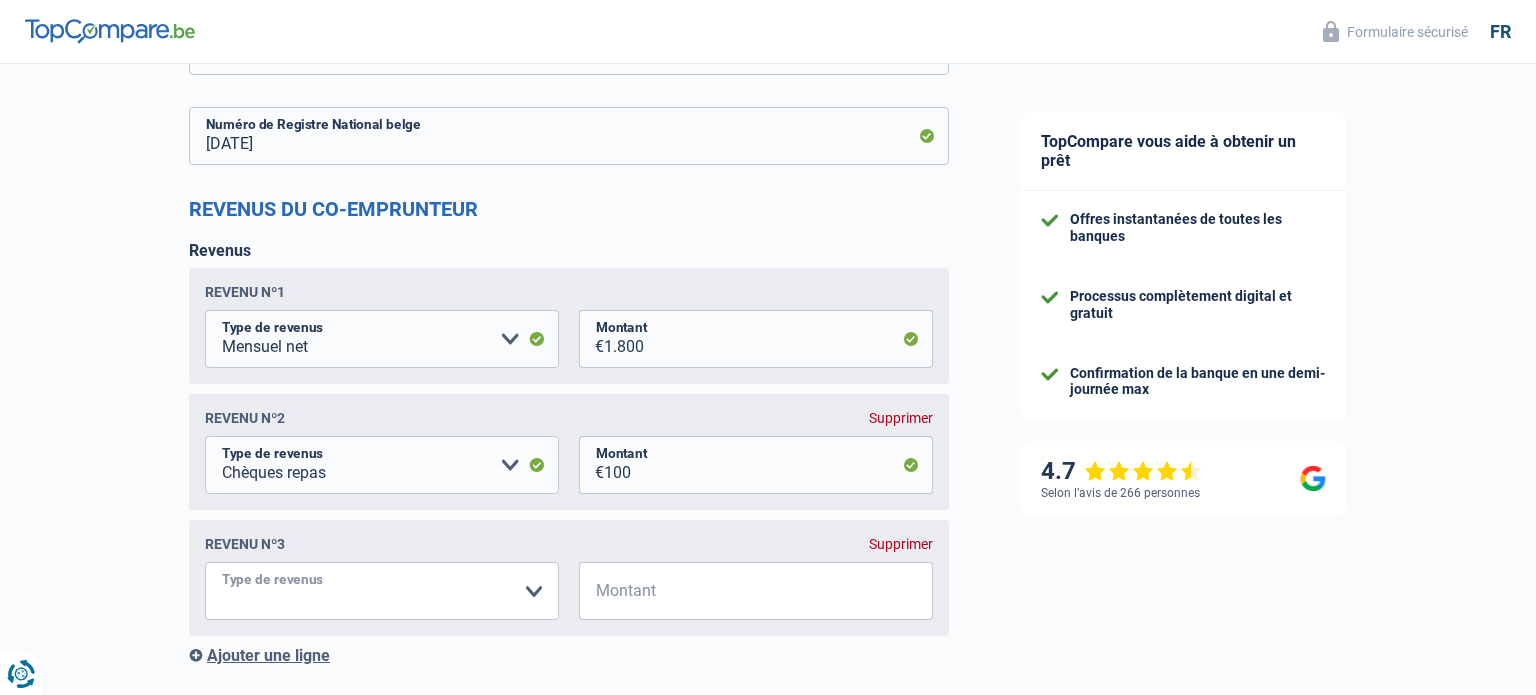 click on "Allocation d'handicap Allocations chômage Allocations familiales Chèques repas Complément d'entreprise Indemnité mutuelle Indépendant complémentaire Mensuel net Pension Pension alimentaire Pension d'invalidité Revenu d'intégration sociale Revenus locatifs Autres revenus
Veuillez sélectionner une option" at bounding box center [382, 591] 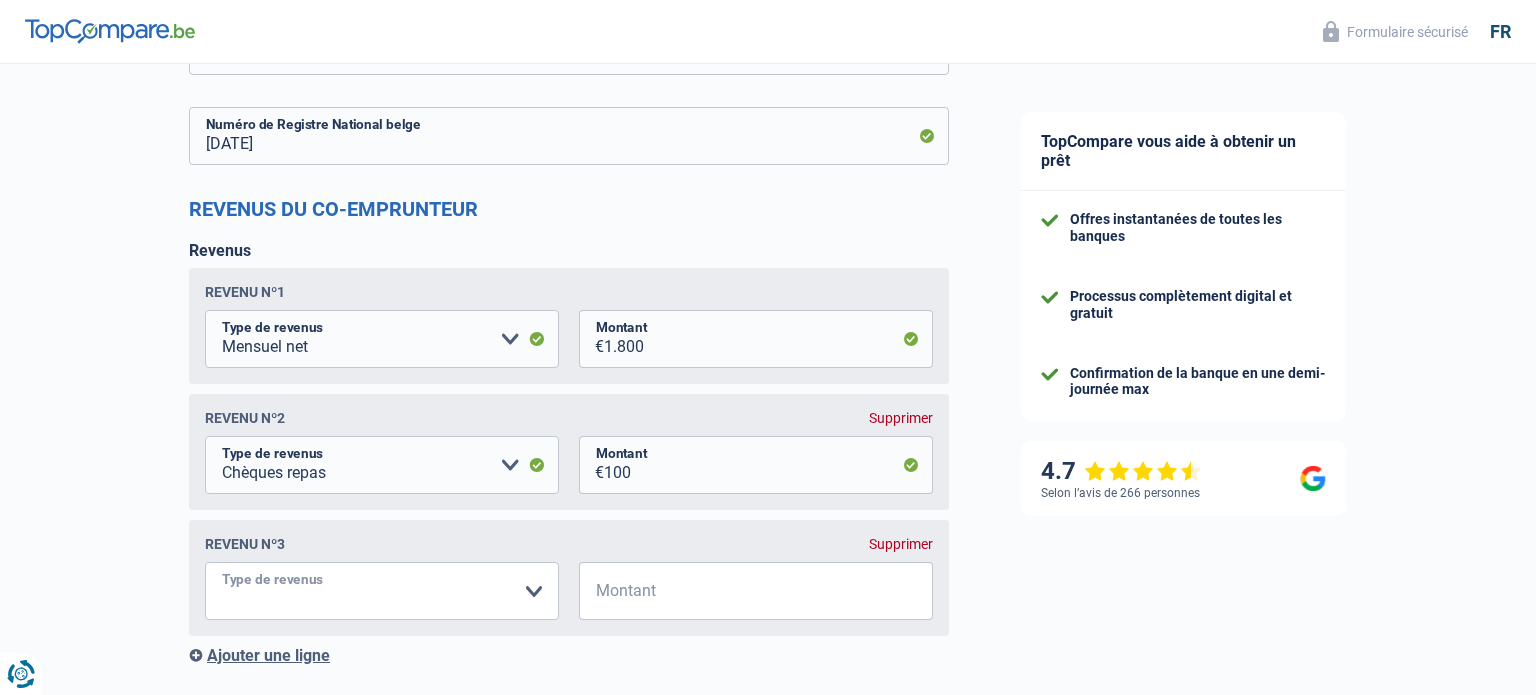 select on "familyAllowances" 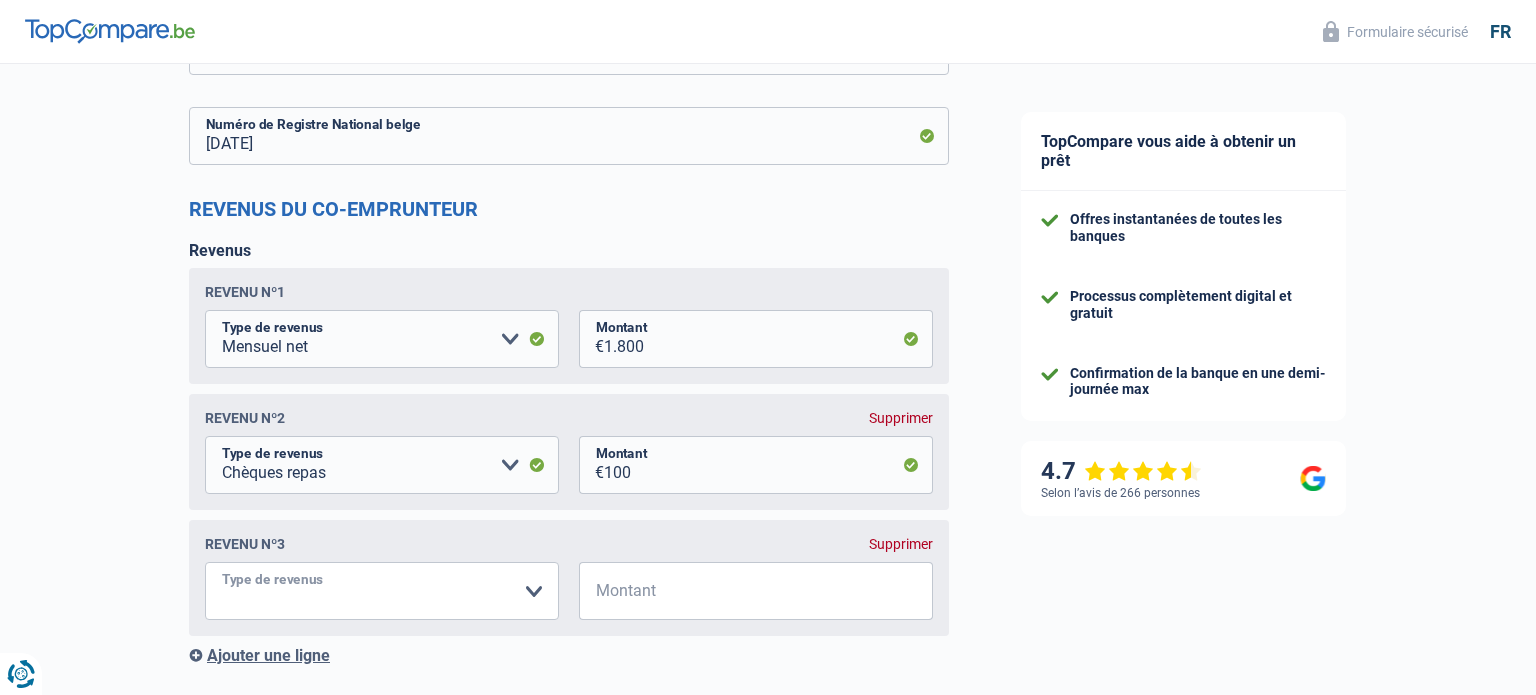 click on "Allocation d'handicap Allocations chômage Allocations familiales Chèques repas Complément d'entreprise Indemnité mutuelle Indépendant complémentaire Mensuel net Pension Pension alimentaire Pension d'invalidité Revenu d'intégration sociale Revenus locatifs Autres revenus
Veuillez sélectionner une option" at bounding box center [382, 591] 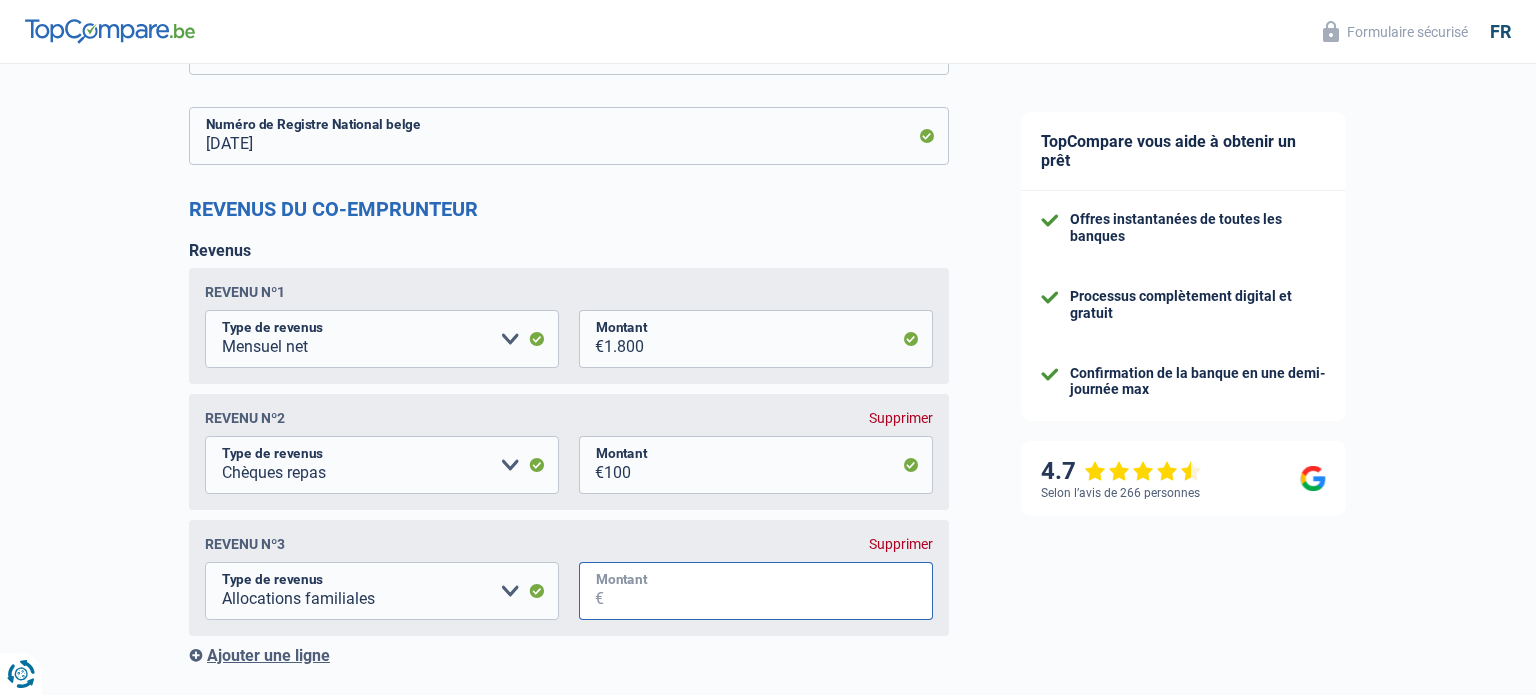 click on "Montant" at bounding box center [768, 591] 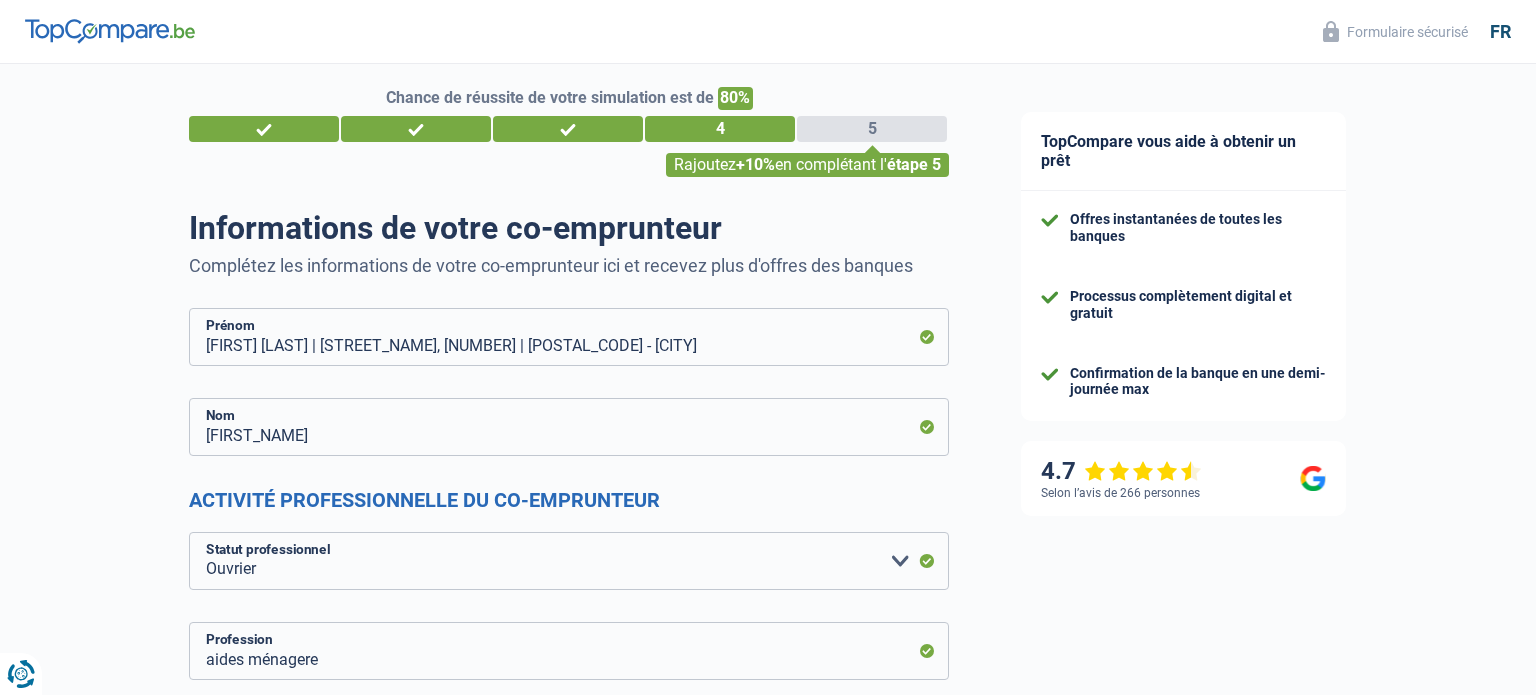 scroll, scrollTop: 0, scrollLeft: 0, axis: both 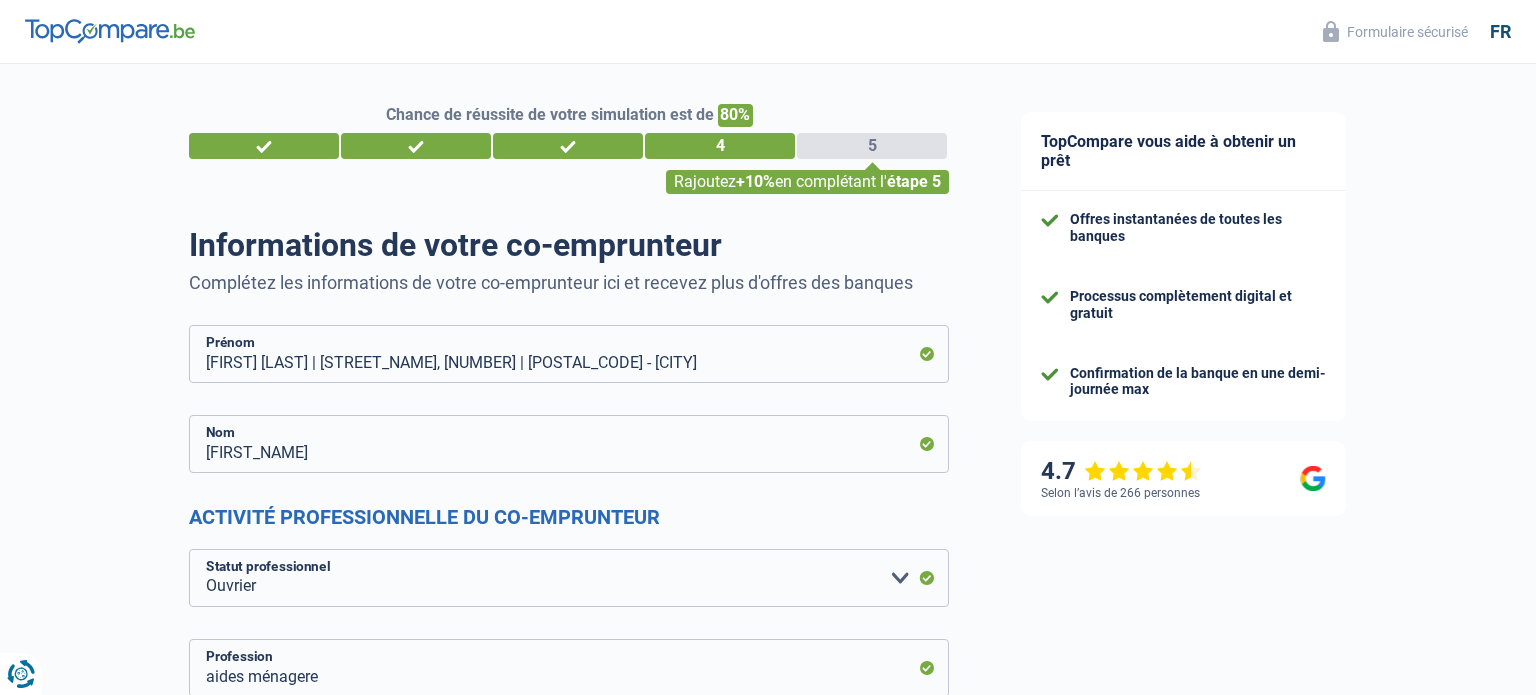 type on "400" 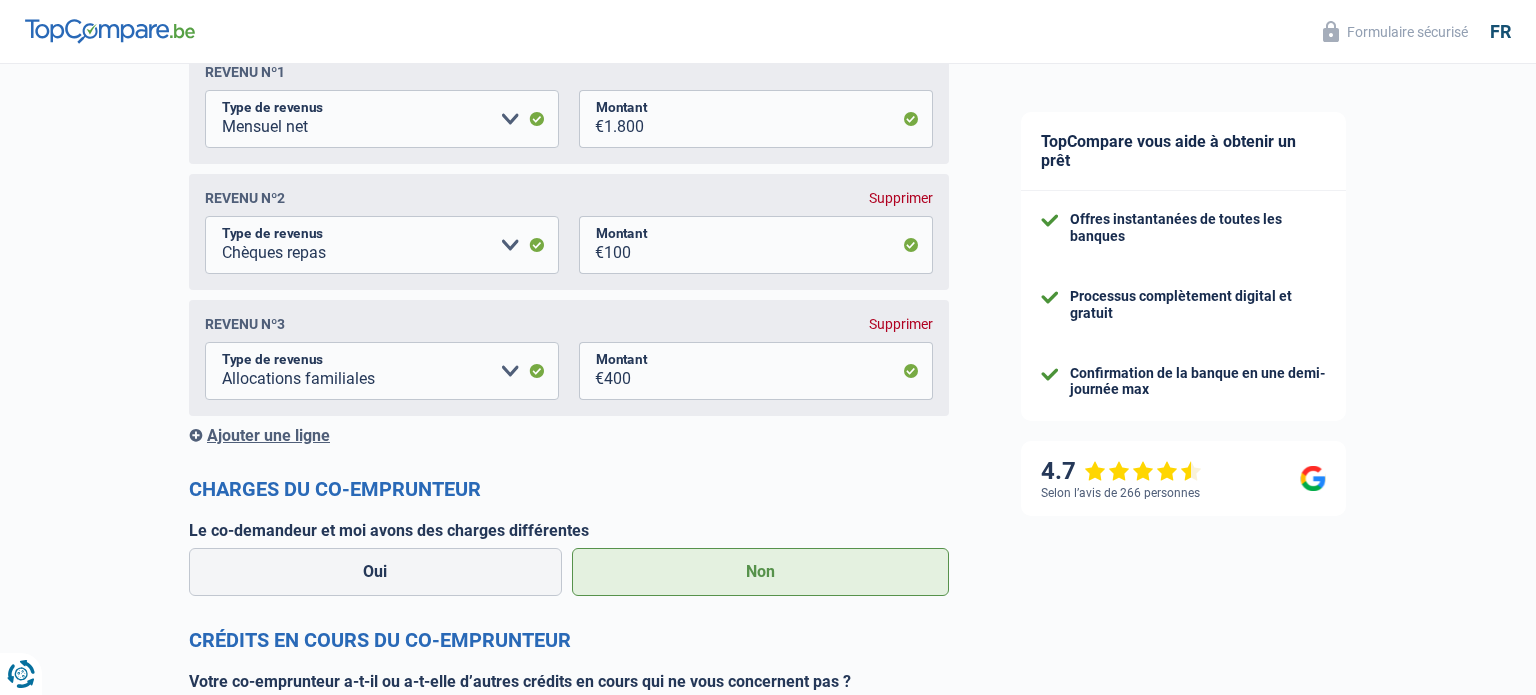 scroll, scrollTop: 2205, scrollLeft: 0, axis: vertical 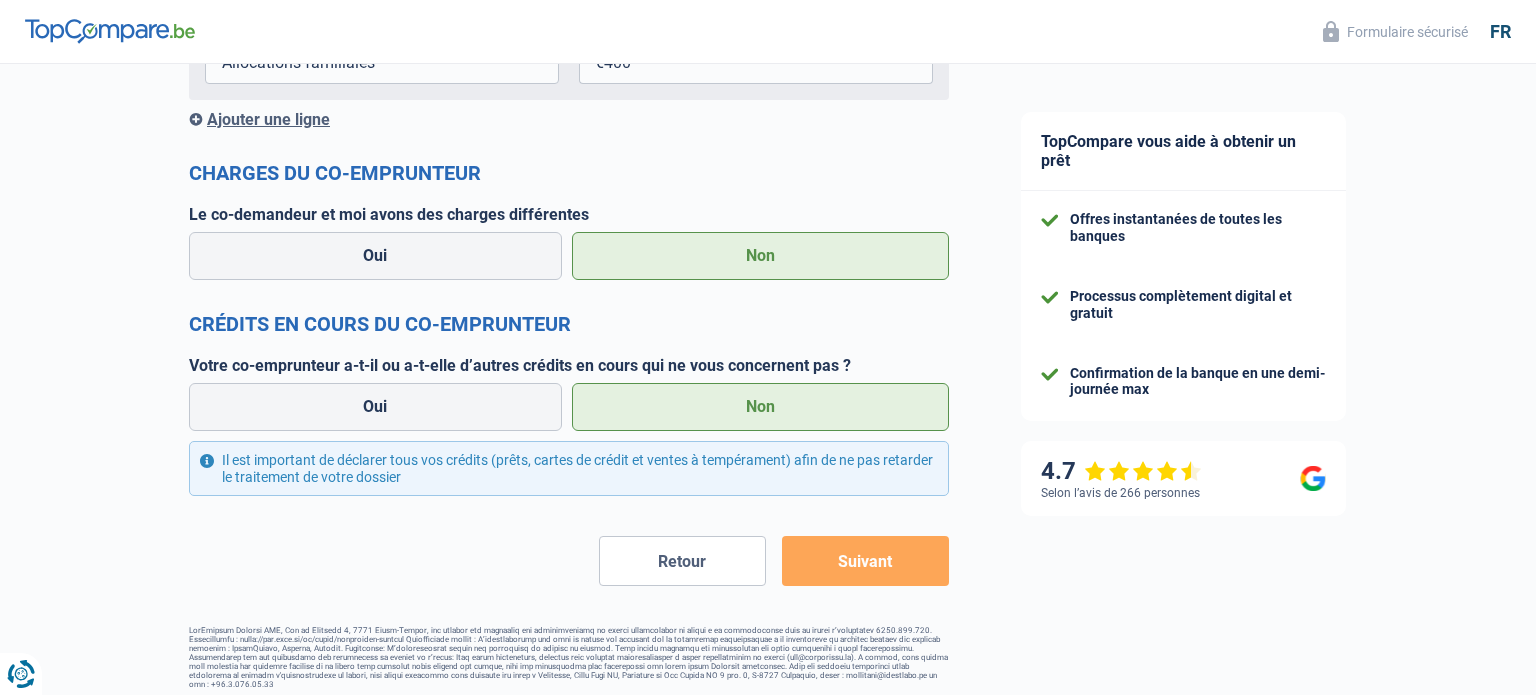 click on "Retour" at bounding box center [682, 561] 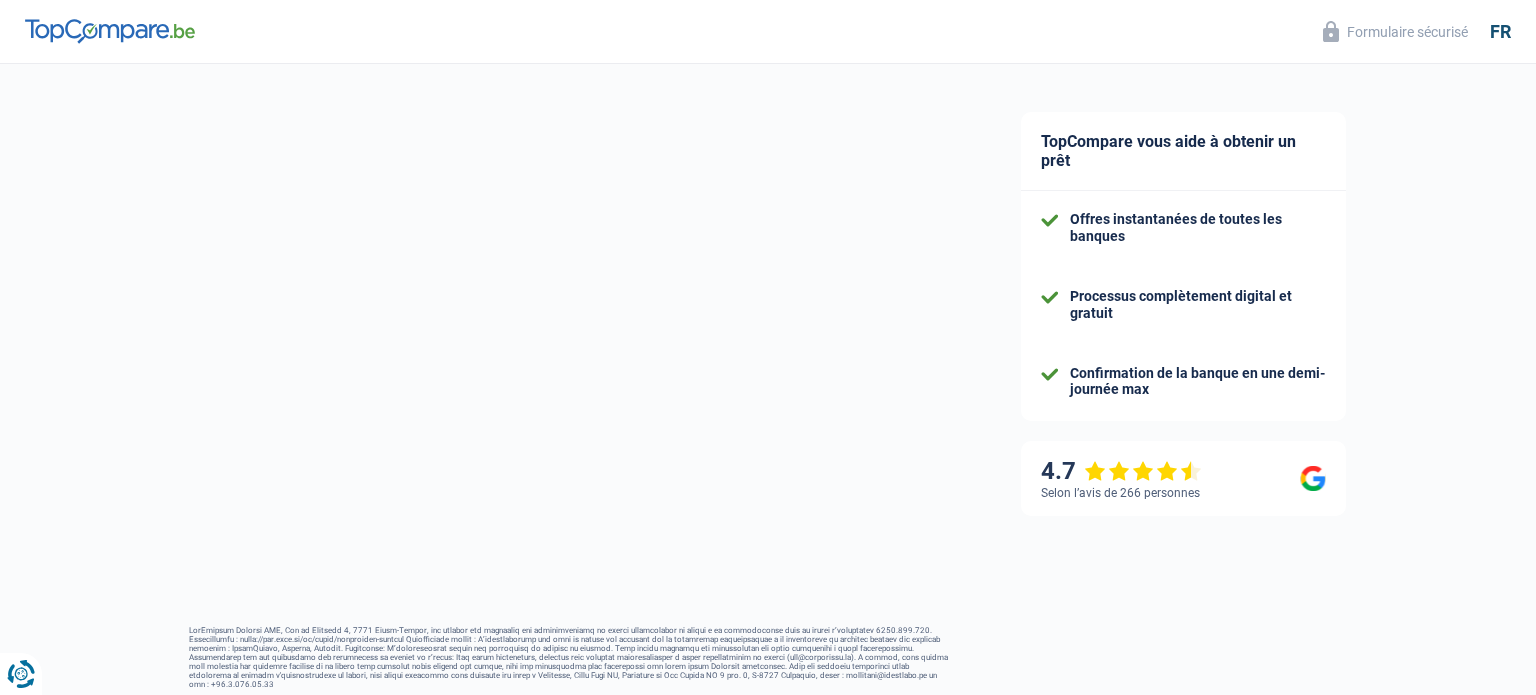 select on "familyAllowances" 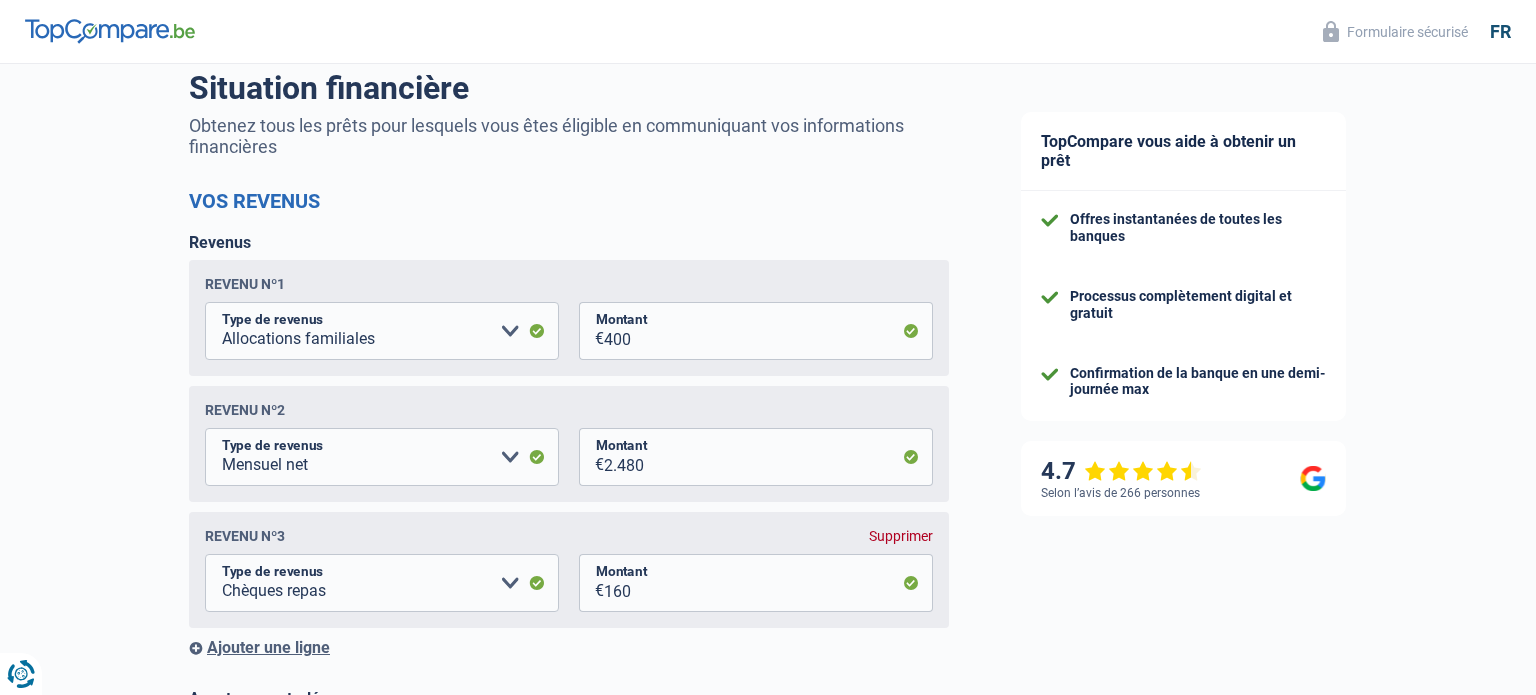 scroll, scrollTop: 161, scrollLeft: 0, axis: vertical 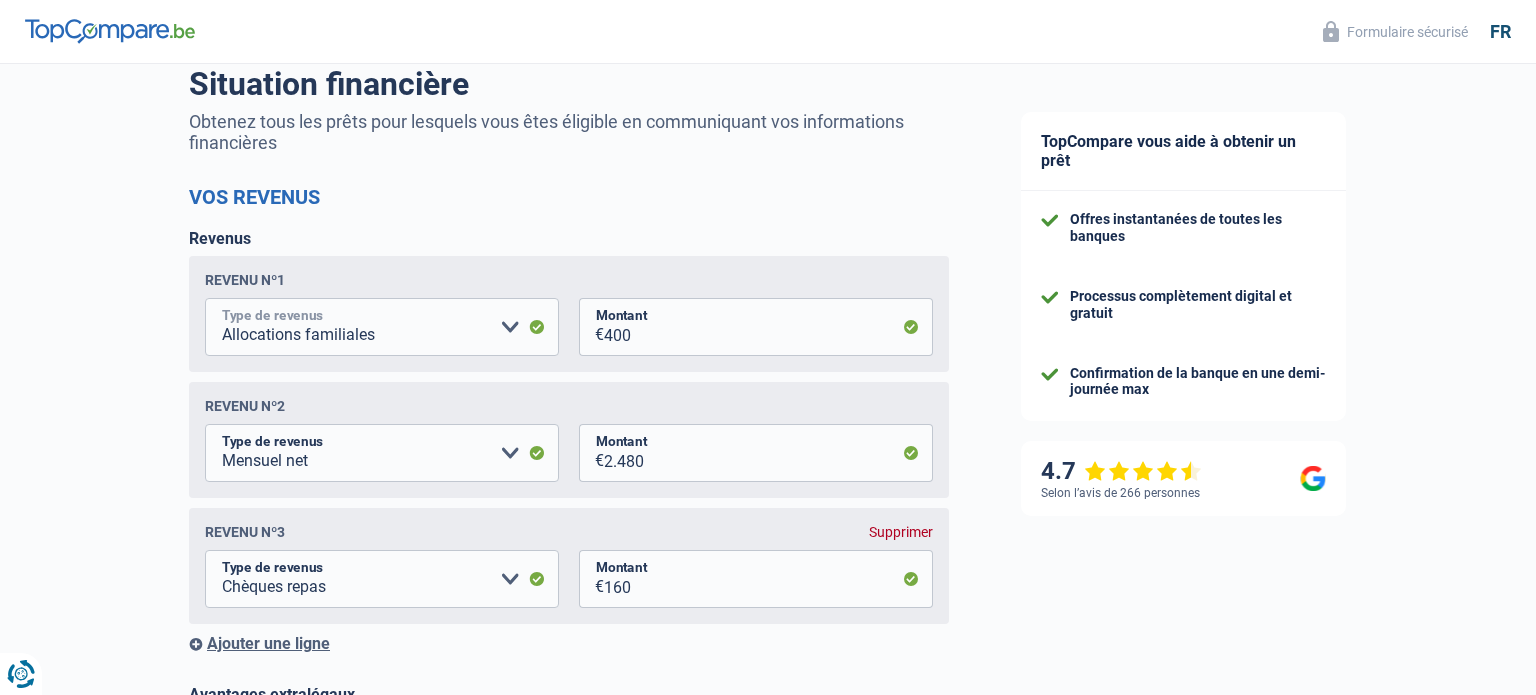 click on "Allocation d'handicap Allocations chômage Allocations familiales Chèques repas Complément d'entreprise Indemnité mutuelle Indépendant complémentaire Mensuel net Pension Pension alimentaire Pension d'invalidité Revenu d'intégration sociale Revenus locatifs Autres revenus
Veuillez sélectionner une option" at bounding box center [382, 327] 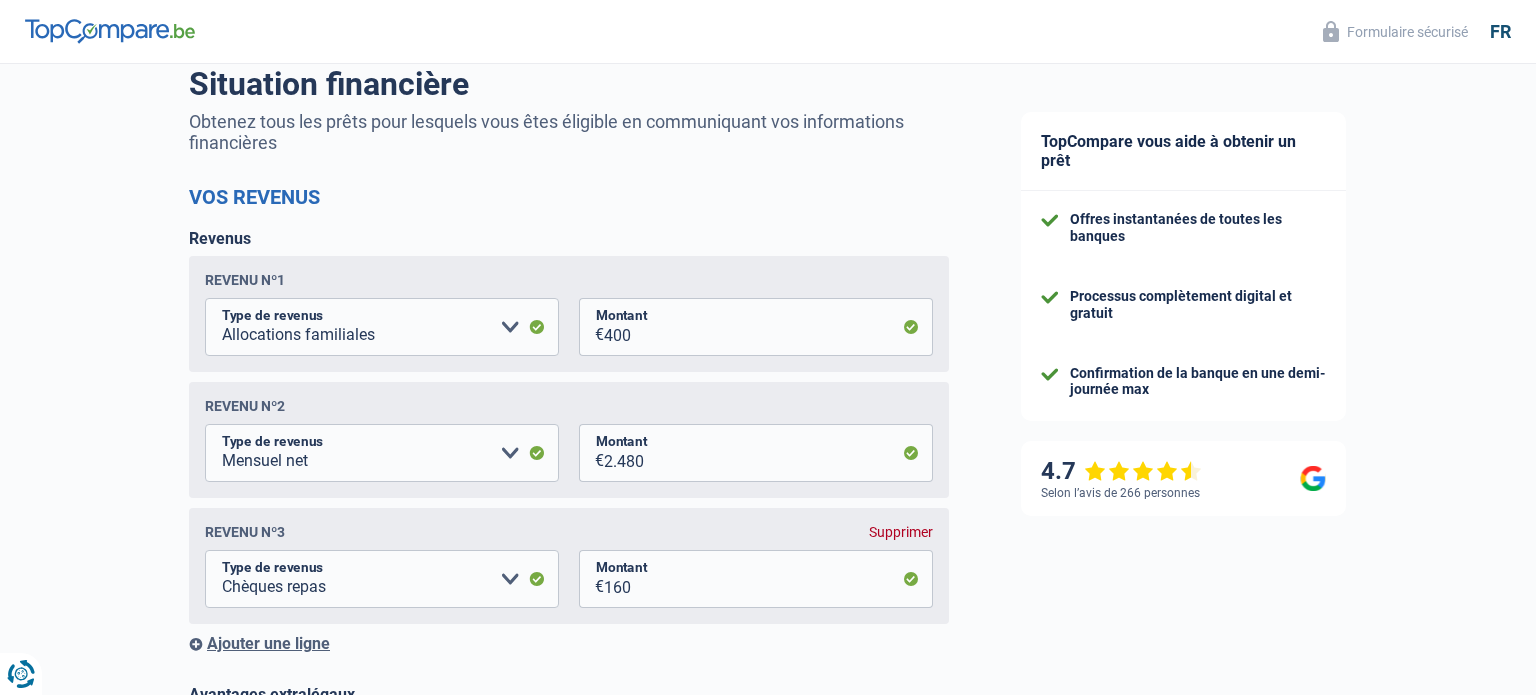 click on "Vos revenus" at bounding box center (569, 197) 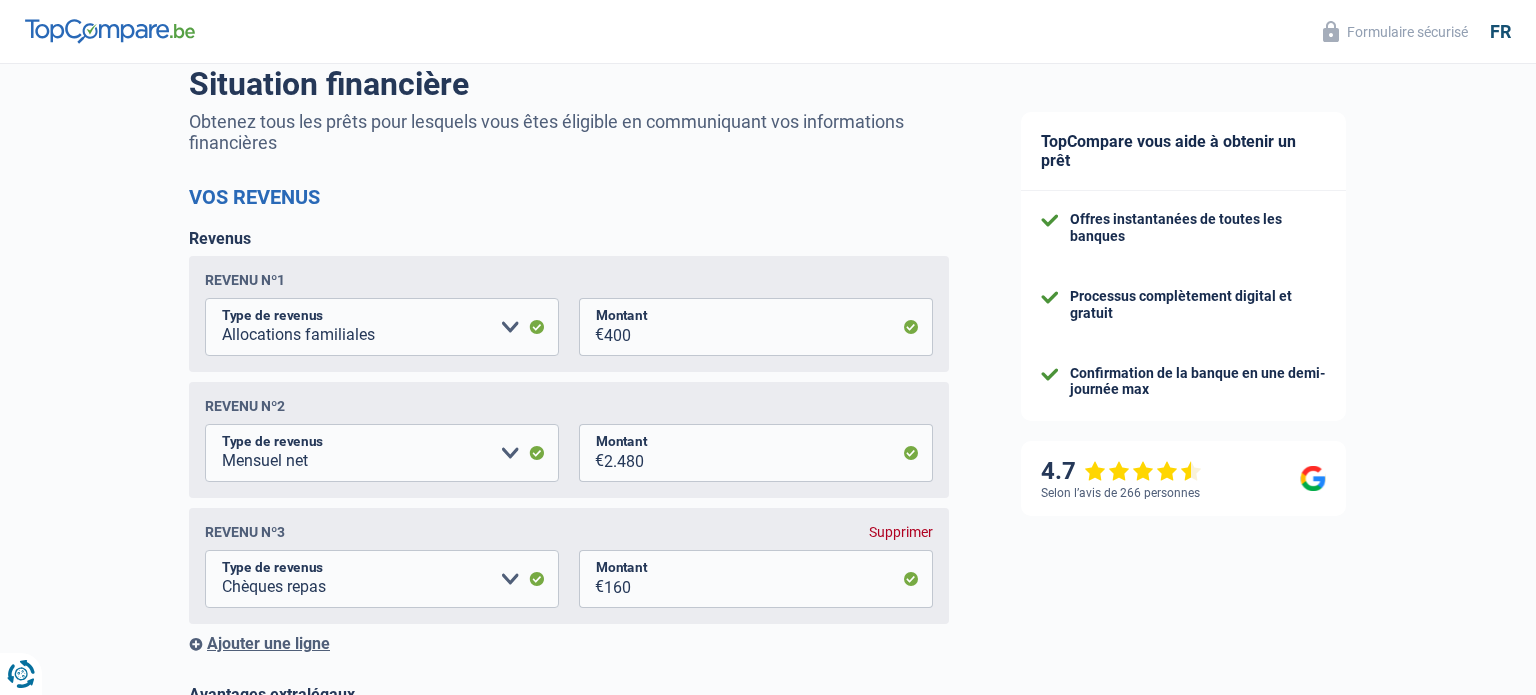 click on "Revenu nº1" at bounding box center [569, 280] 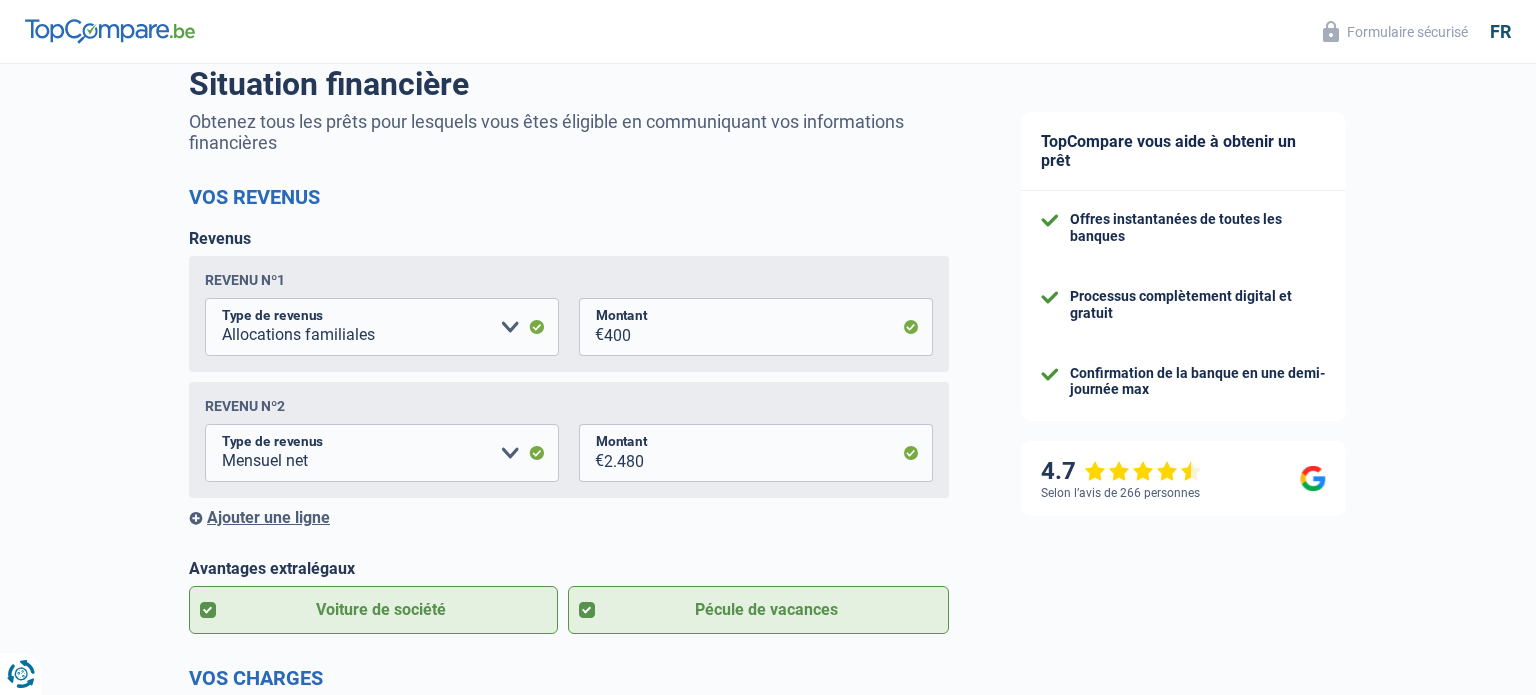 click on "Revenu nº2
Allocation d'handicap Allocations chômage Allocations familiales Chèques repas Complément d'entreprise Indemnité mutuelle Indépendant complémentaire Mensuel net Pension Pension alimentaire Pension d'invalidité Revenu d'intégration sociale Revenus locatifs Autres revenus
Veuillez sélectionner une option
Type de revenus
Tous les champs sont obligatoires. Veuillez fournir une réponse plus longue   [AMOUNT]   €
Montant
N'utilisez que des lettres pour répondre" at bounding box center [569, 440] 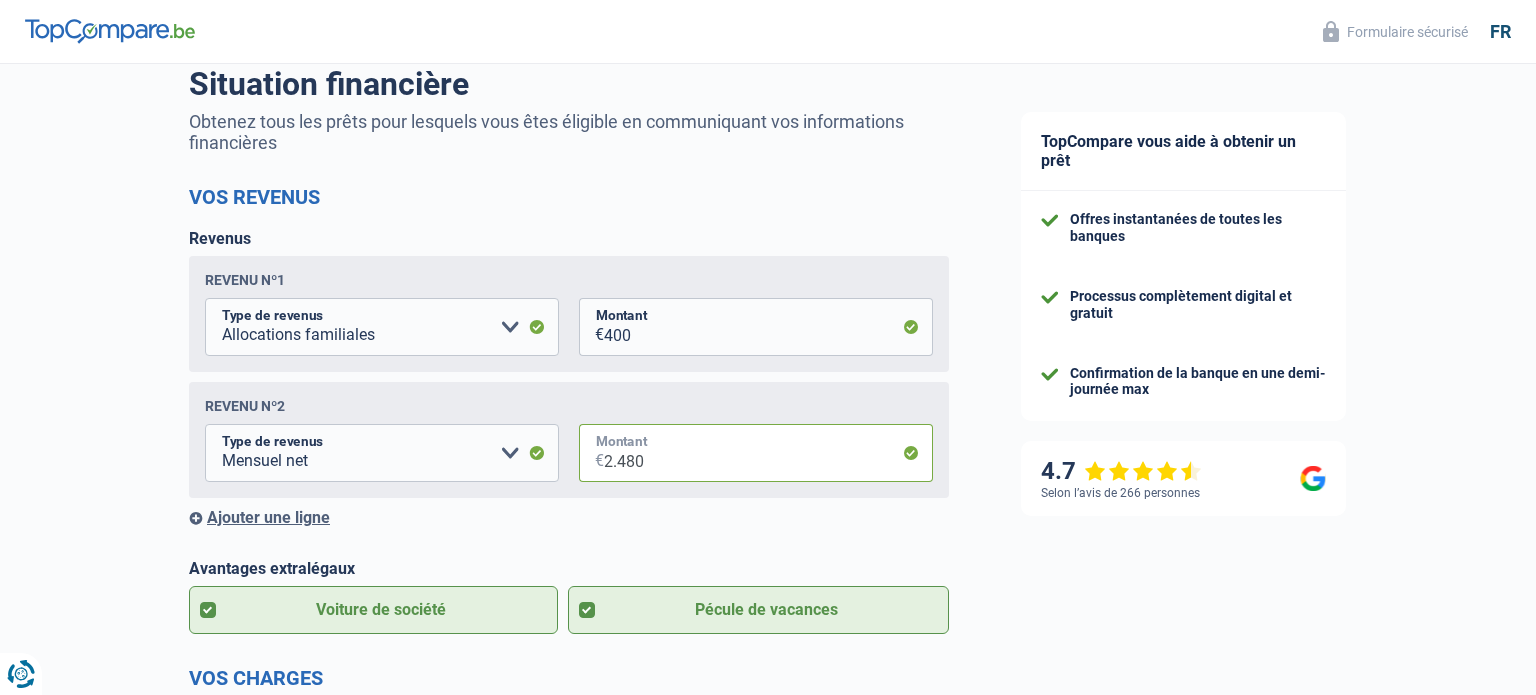 click on "2.480" at bounding box center [768, 453] 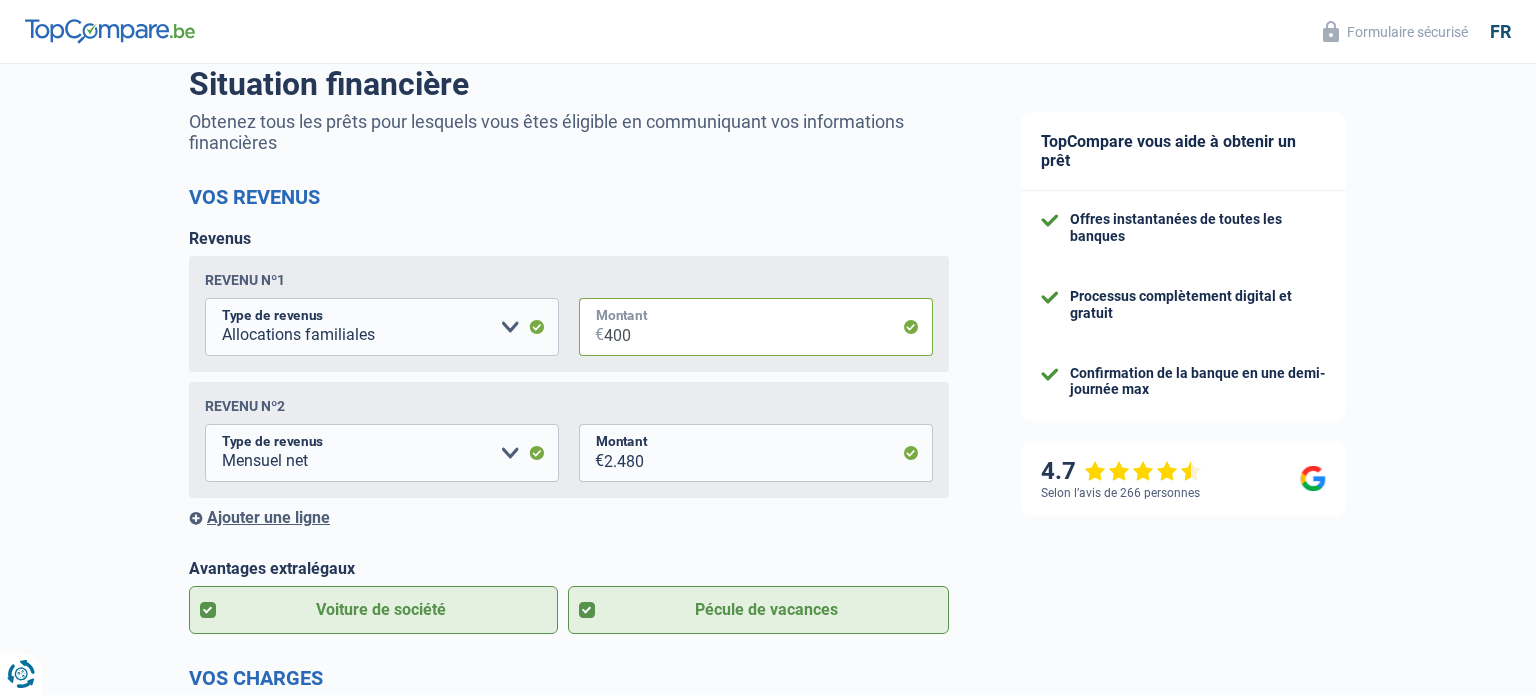 click on "400" at bounding box center (768, 327) 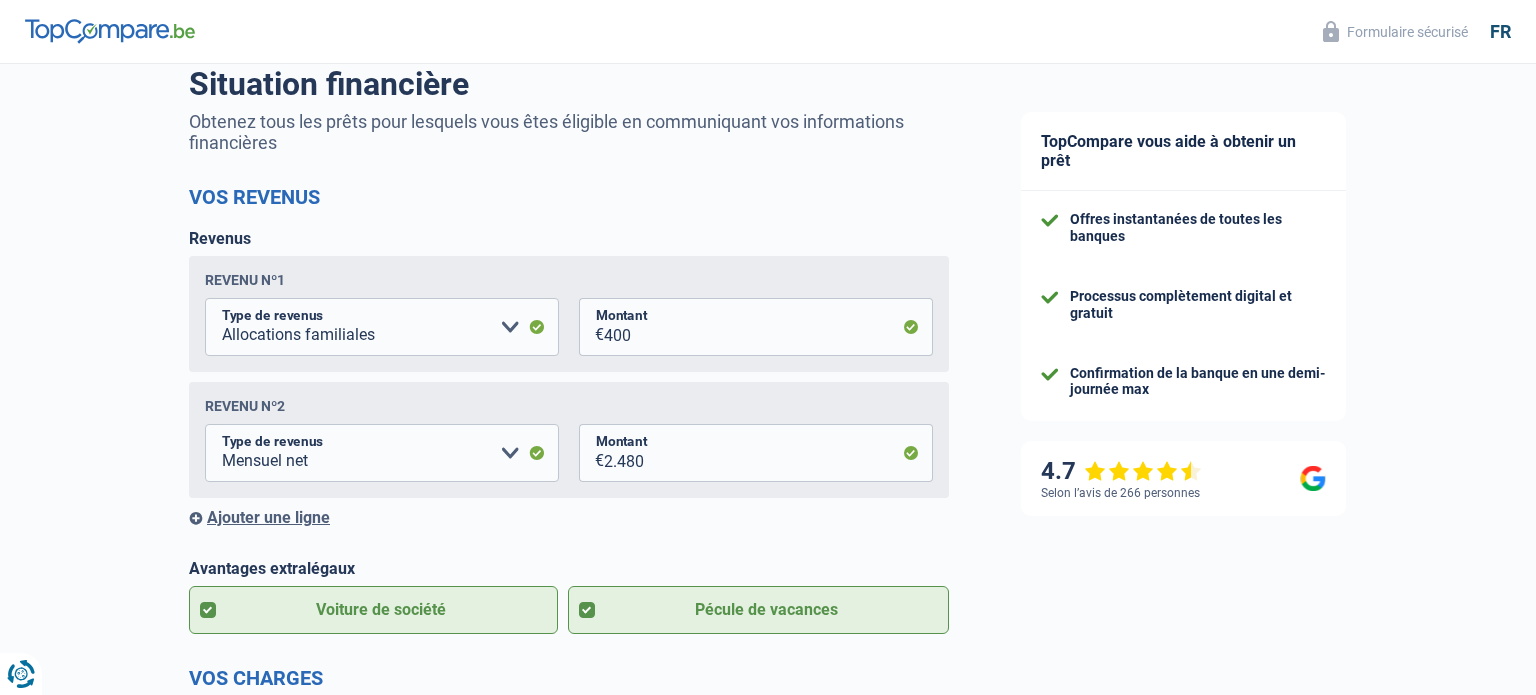 click on "Revenu nº2
Allocation d'handicap Allocations chômage Allocations familiales Chèques repas Complément d'entreprise Indemnité mutuelle Indépendant complémentaire Mensuel net Pension Pension alimentaire Pension d'invalidité Revenu d'intégration sociale Revenus locatifs Autres revenus
Veuillez sélectionner une option
Type de revenus
Tous les champs sont obligatoires. Veuillez fournir une réponse plus longue   [AMOUNT]   €
Montant
N'utilisez que des lettres pour répondre" at bounding box center (569, 440) 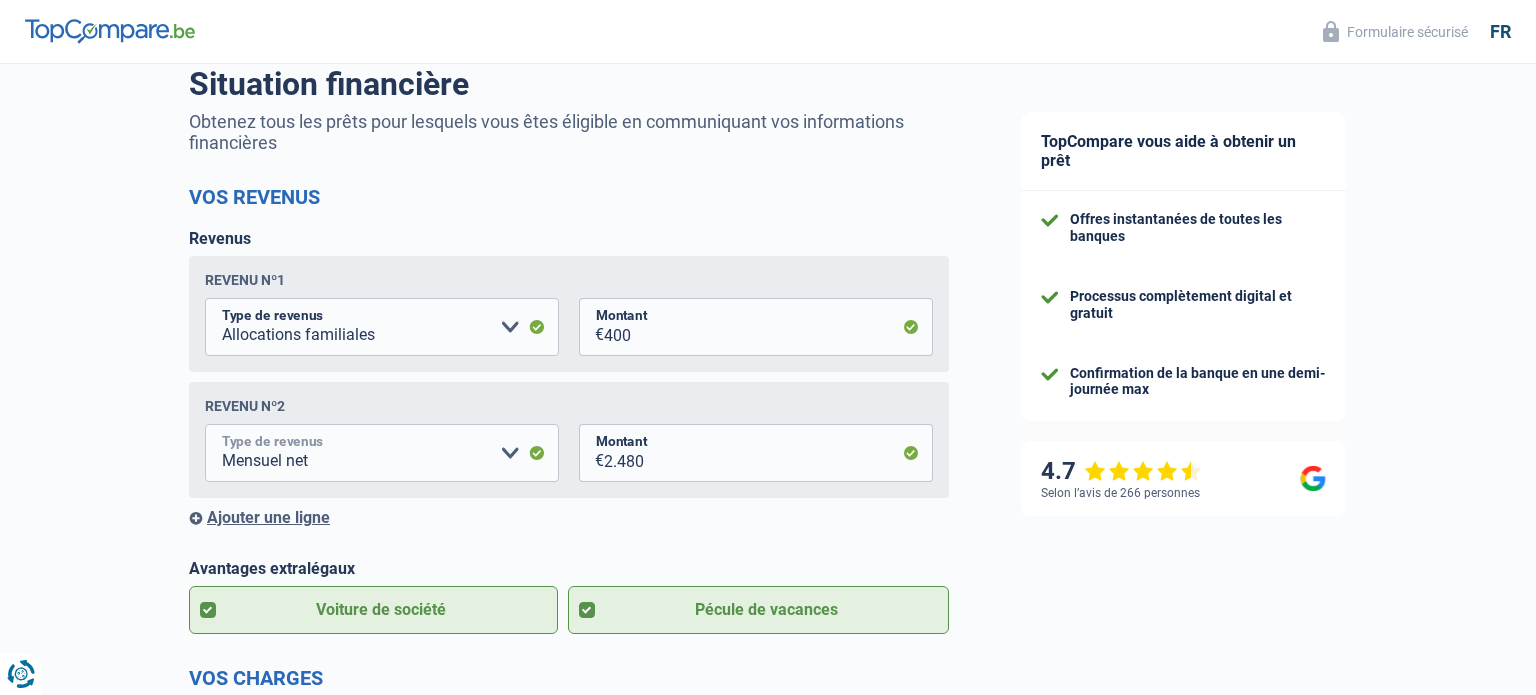 click on "Allocation d'handicap Allocations chômage Allocations familiales Chèques repas Complément d'entreprise Indemnité mutuelle Indépendant complémentaire Mensuel net Pension Pension alimentaire Pension d'invalidité Revenu d'intégration sociale Revenus locatifs Autres revenus
Veuillez sélectionner une option" at bounding box center [382, 453] 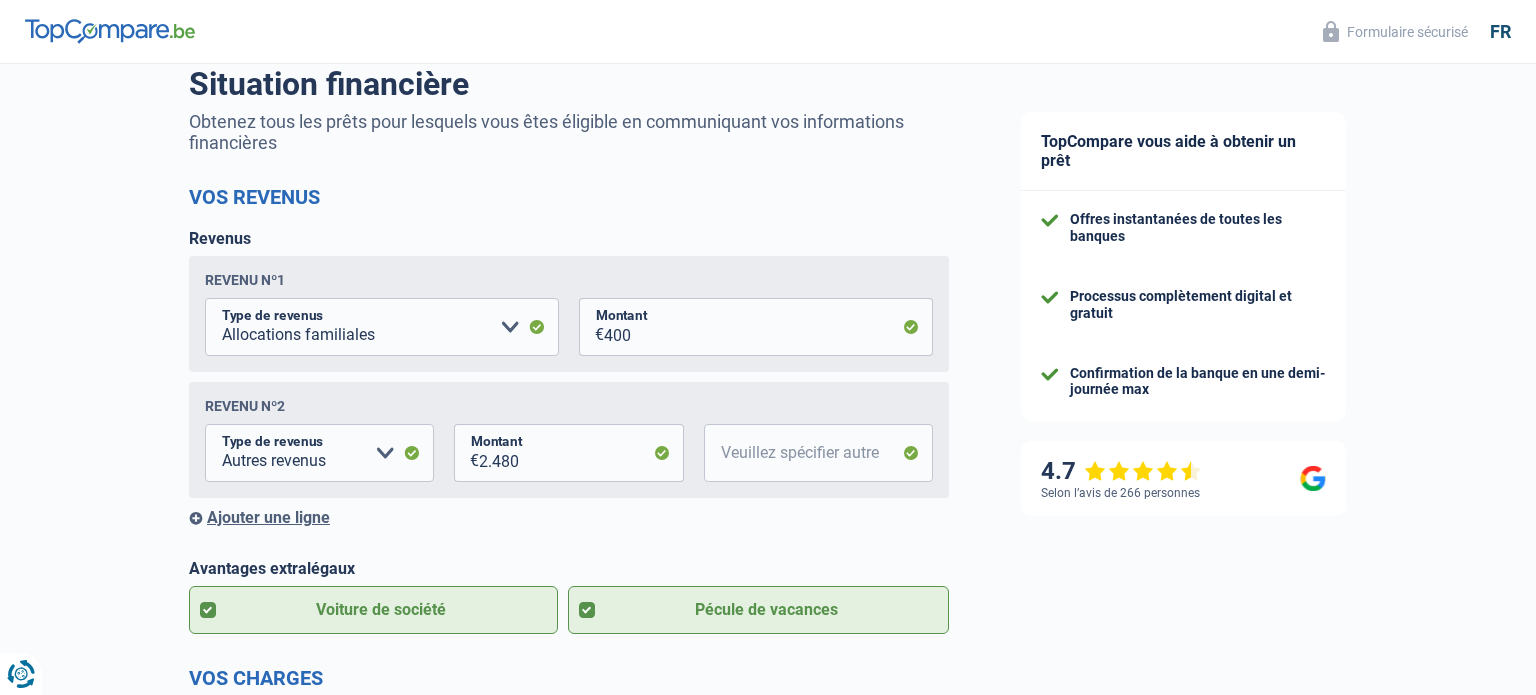 click on "Revenu nº2
Allocation d'handicap Allocations chômage Allocations familiales Chèques repas Complément d'entreprise Indemnité mutuelle Indépendant complémentaire Mensuel net Pension Pension alimentaire Pension d'invalidité Revenu d'intégration sociale Revenus locatifs Autres revenus
Veuillez sélectionner une option
Type de revenus
Tous les champs sont obligatoires. Veuillez fournir une réponse plus longue   [AMOUNT]   €
Montant
N'utilisez que des lettres pour répondre
Veuillez spécifier autre
Tous les champs sont obligatoires. Veuillez fournir une réponse plus longue" at bounding box center [569, 440] 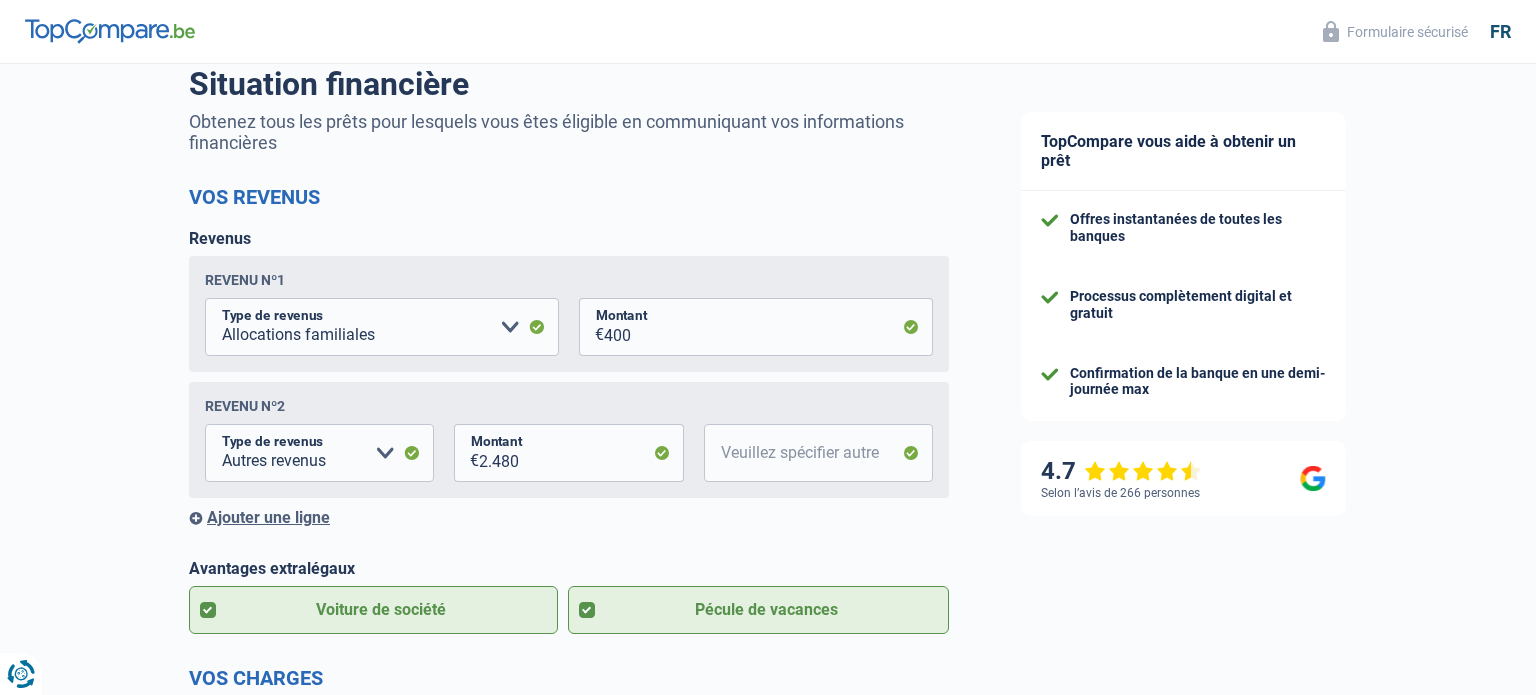 click on "Revenu nº2
Allocation d'handicap Allocations chômage Allocations familiales Chèques repas Complément d'entreprise Indemnité mutuelle Indépendant complémentaire Mensuel net Pension Pension alimentaire Pension d'invalidité Revenu d'intégration sociale Revenus locatifs Autres revenus
Veuillez sélectionner une option
Type de revenus
Tous les champs sont obligatoires. Veuillez fournir une réponse plus longue   [AMOUNT]   €
Montant
N'utilisez que des lettres pour répondre
Veuillez spécifier autre
Tous les champs sont obligatoires. Veuillez fournir une réponse plus longue" at bounding box center [569, 440] 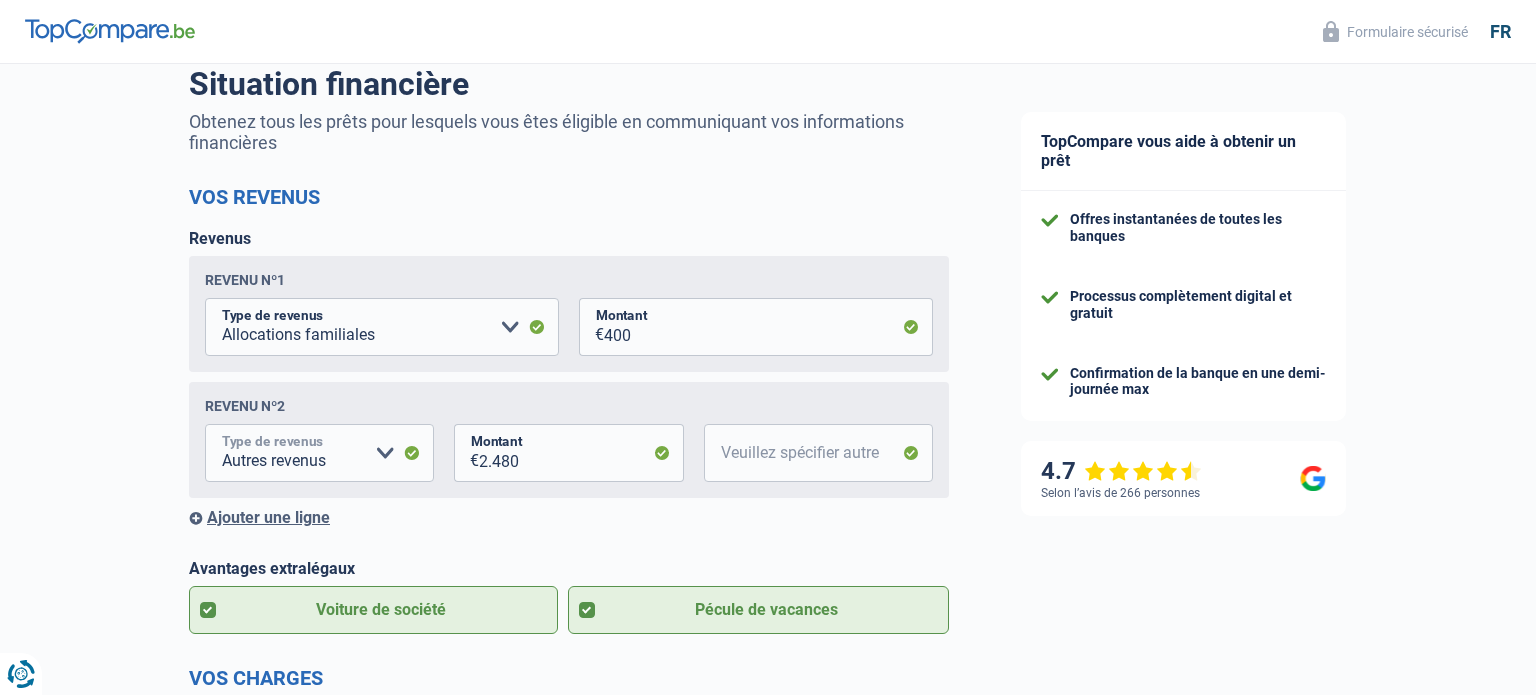 click on "Allocation d'handicap Allocations chômage Allocations familiales Chèques repas Complément d'entreprise Indemnité mutuelle Indépendant complémentaire Mensuel net Pension Pension alimentaire Pension d'invalidité Revenu d'intégration sociale Revenus locatifs Autres revenus
Veuillez sélectionner une option" at bounding box center (319, 453) 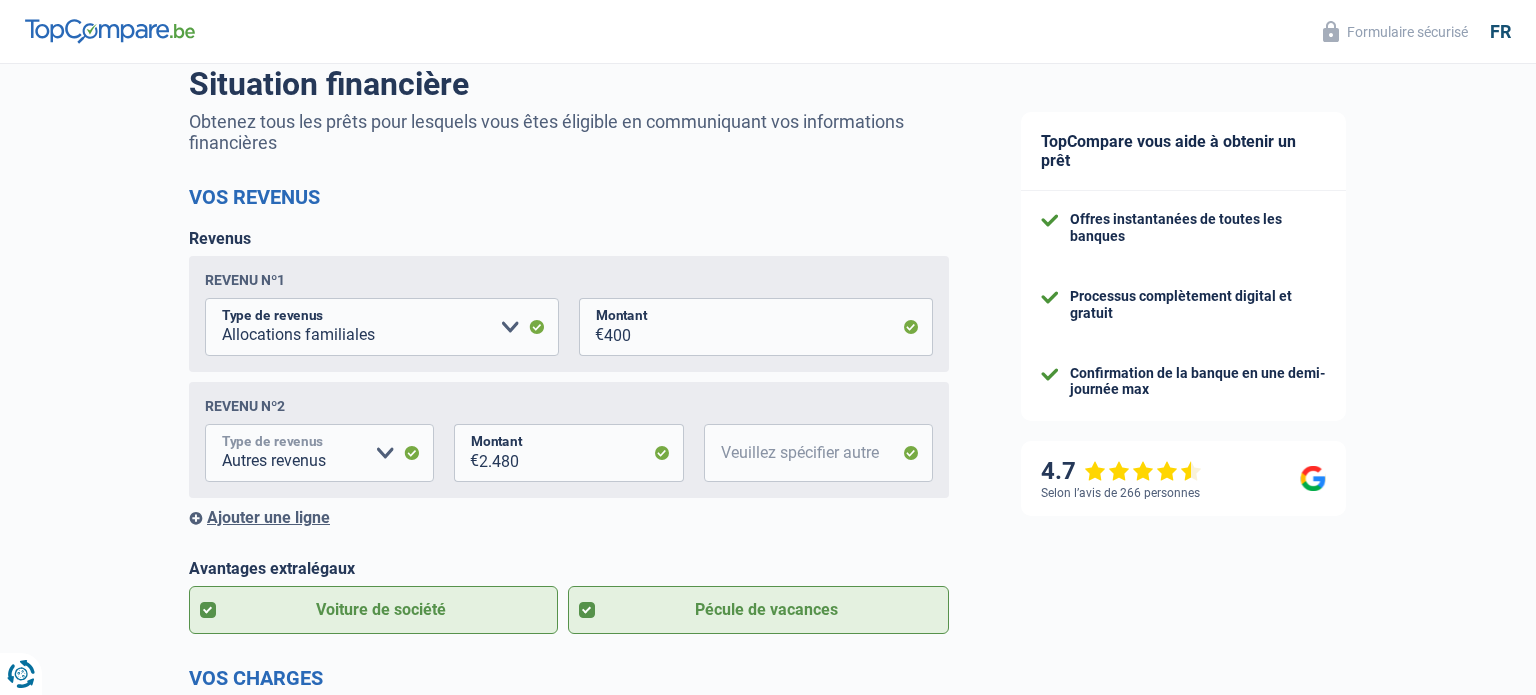 select on "mealVouchers" 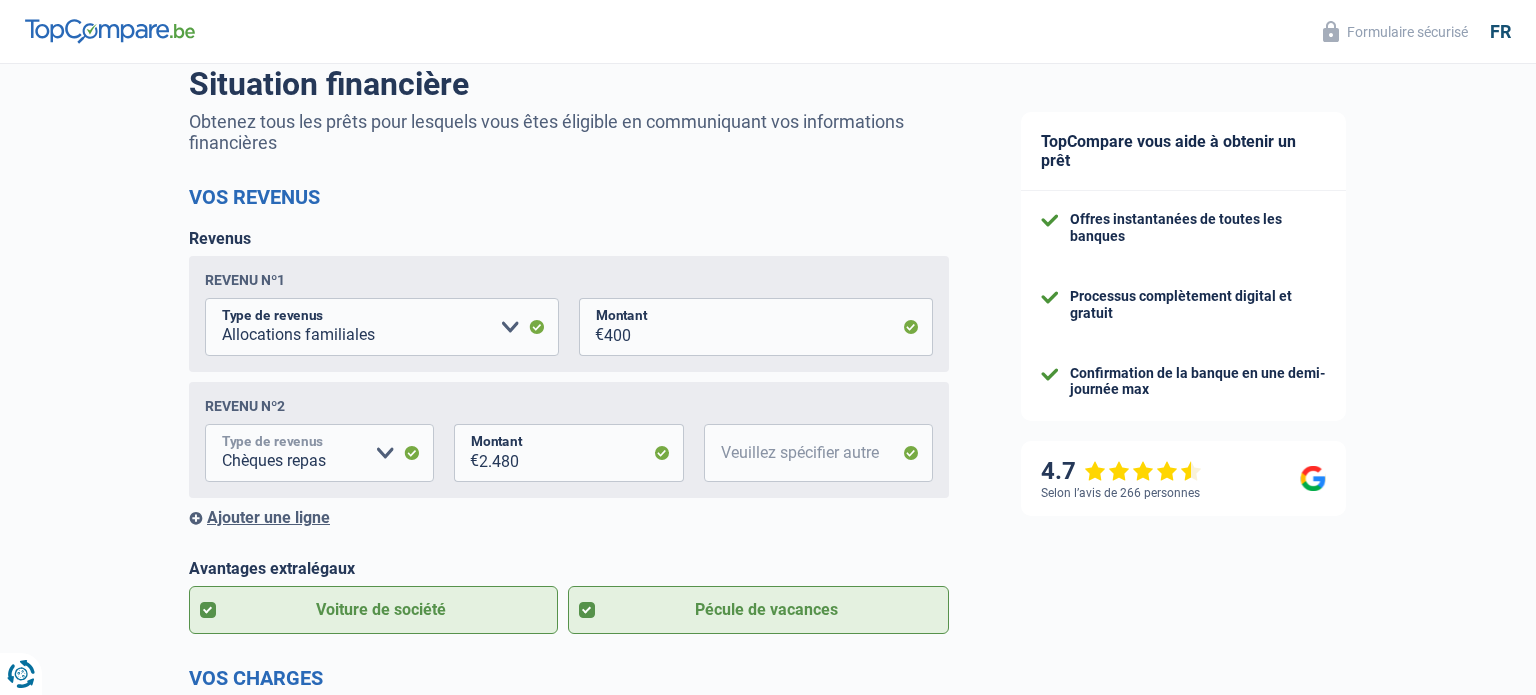 click on "Allocation d'handicap Allocations chômage Allocations familiales Chèques repas Complément d'entreprise Indemnité mutuelle Indépendant complémentaire Mensuel net Pension Pension alimentaire Pension d'invalidité Revenu d'intégration sociale Revenus locatifs Autres revenus
Veuillez sélectionner une option" at bounding box center [319, 453] 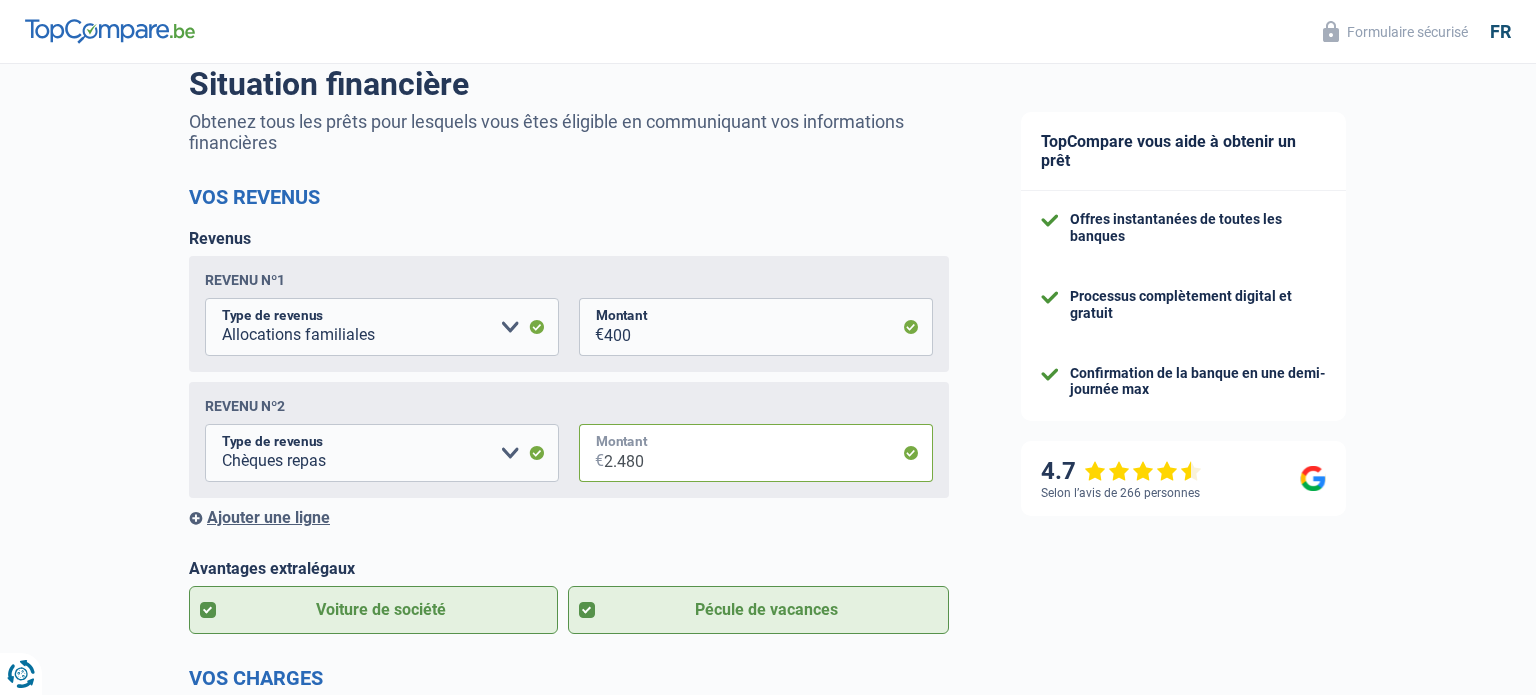 click on "2.480" at bounding box center (768, 453) 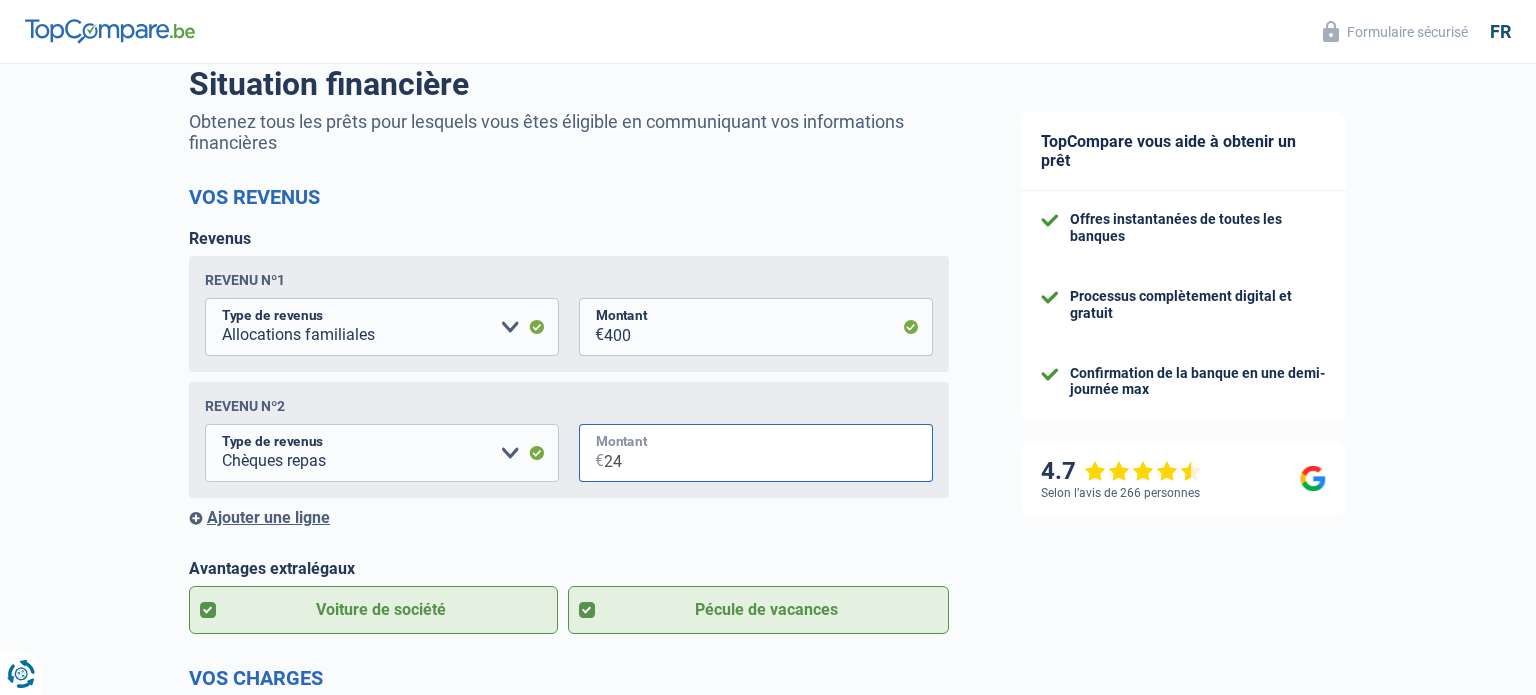 type on "2" 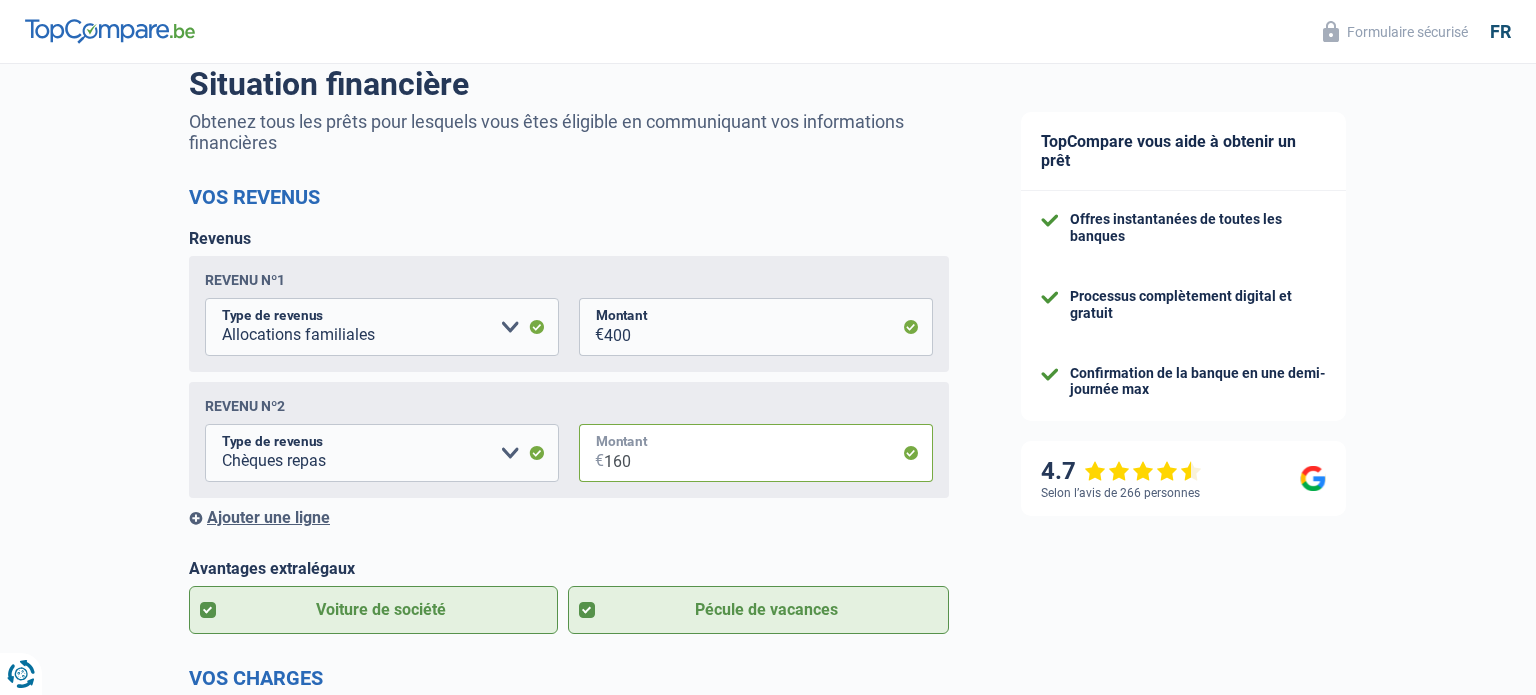 type on "160" 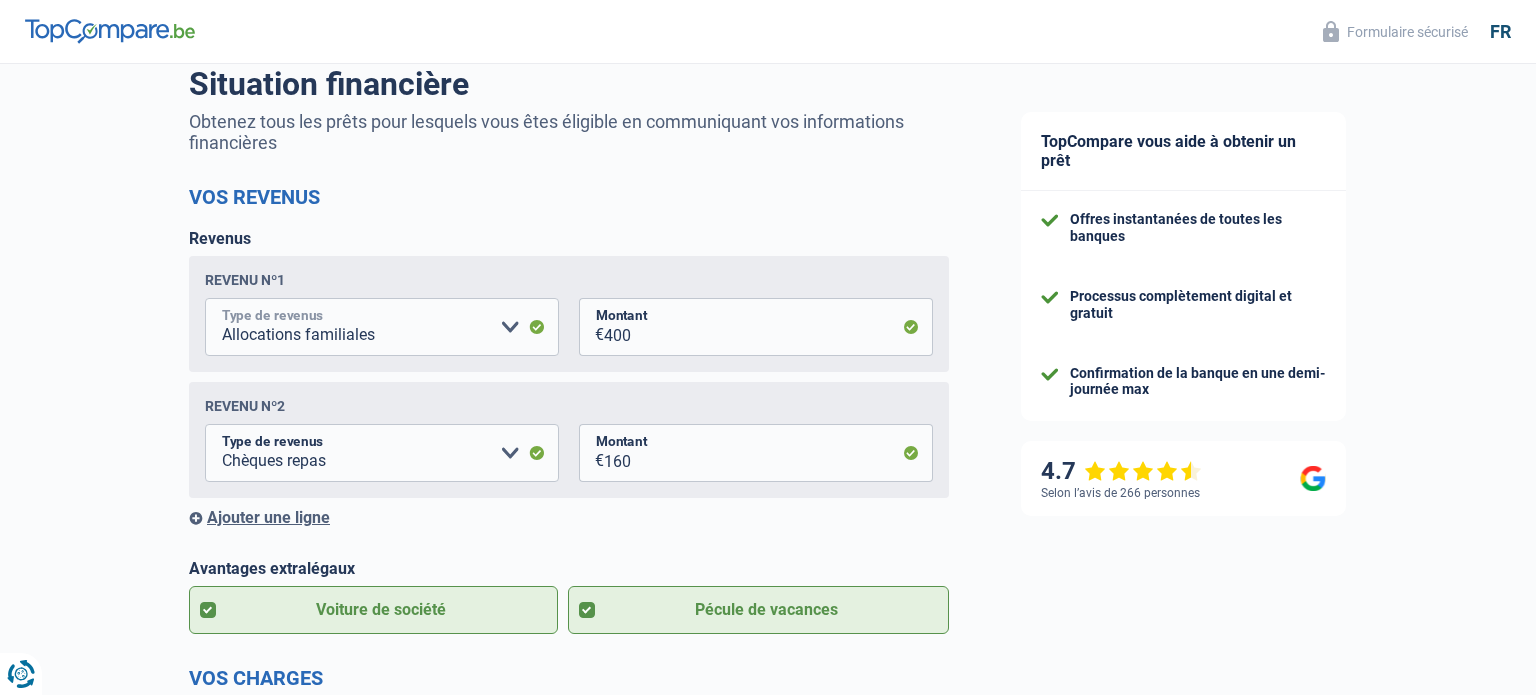 click on "Allocation d'handicap Allocations chômage Allocations familiales Chèques repas Complément d'entreprise Indemnité mutuelle Indépendant complémentaire Mensuel net Pension Pension alimentaire Pension d'invalidité Revenu d'intégration sociale Revenus locatifs Autres revenus
Veuillez sélectionner une option" at bounding box center [382, 327] 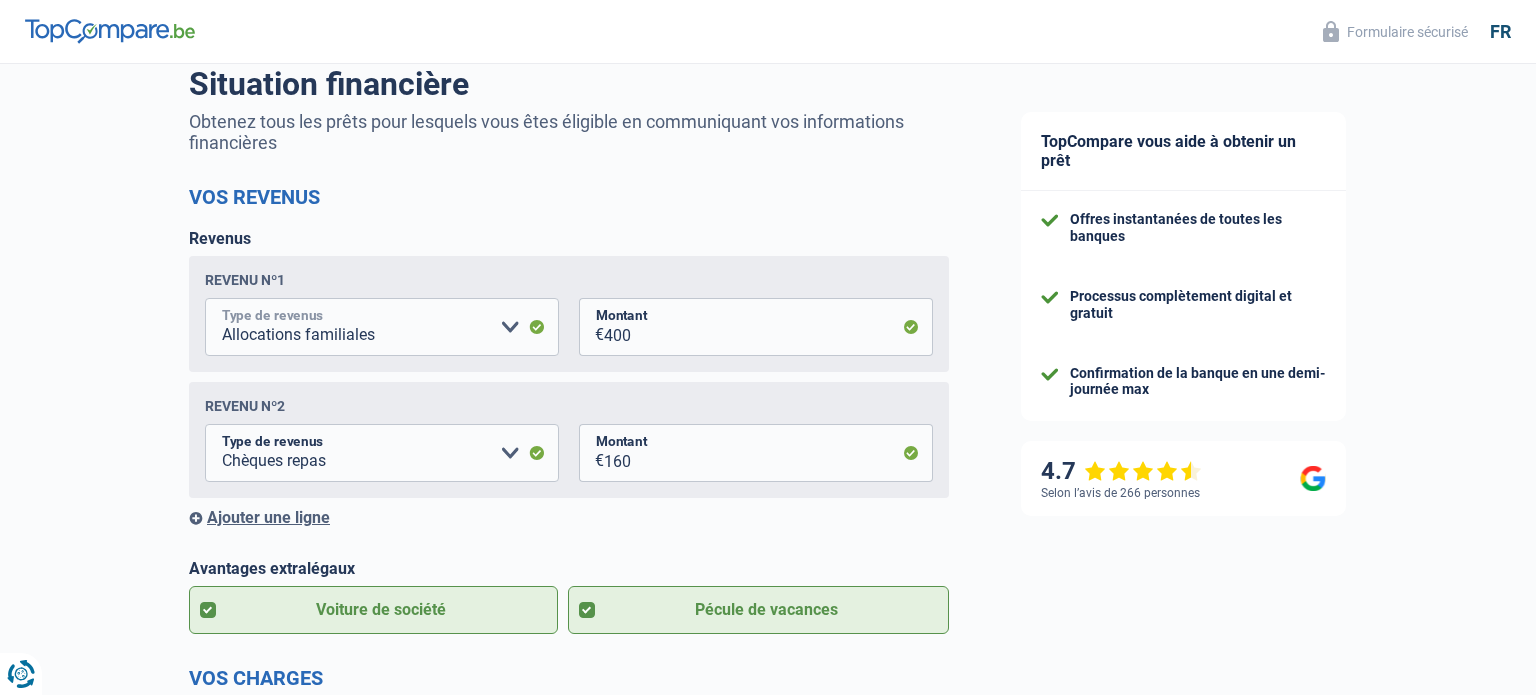 select on "netSalary" 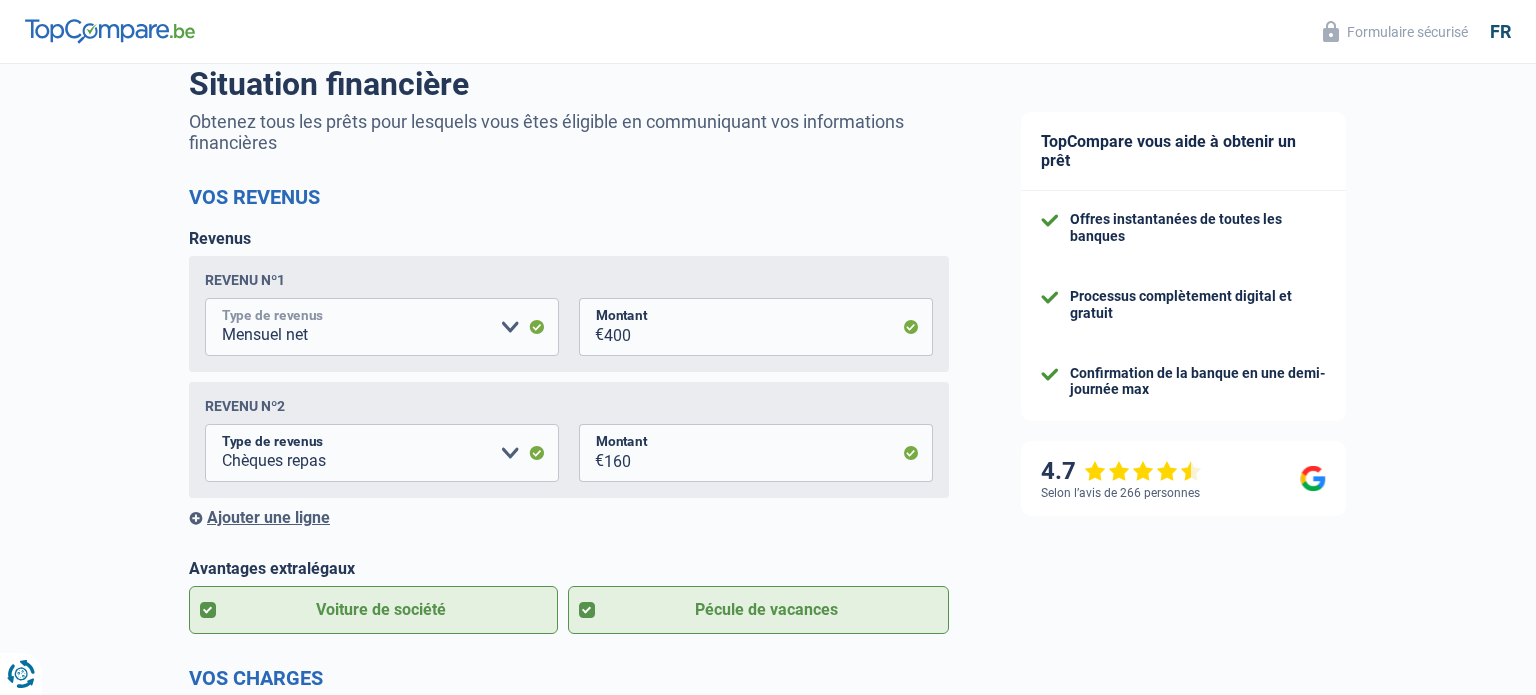 click on "Allocation d'handicap Allocations chômage Allocations familiales Chèques repas Complément d'entreprise Indemnité mutuelle Indépendant complémentaire Mensuel net Pension Pension alimentaire Pension d'invalidité Revenu d'intégration sociale Revenus locatifs Autres revenus
Veuillez sélectionner une option" at bounding box center [382, 327] 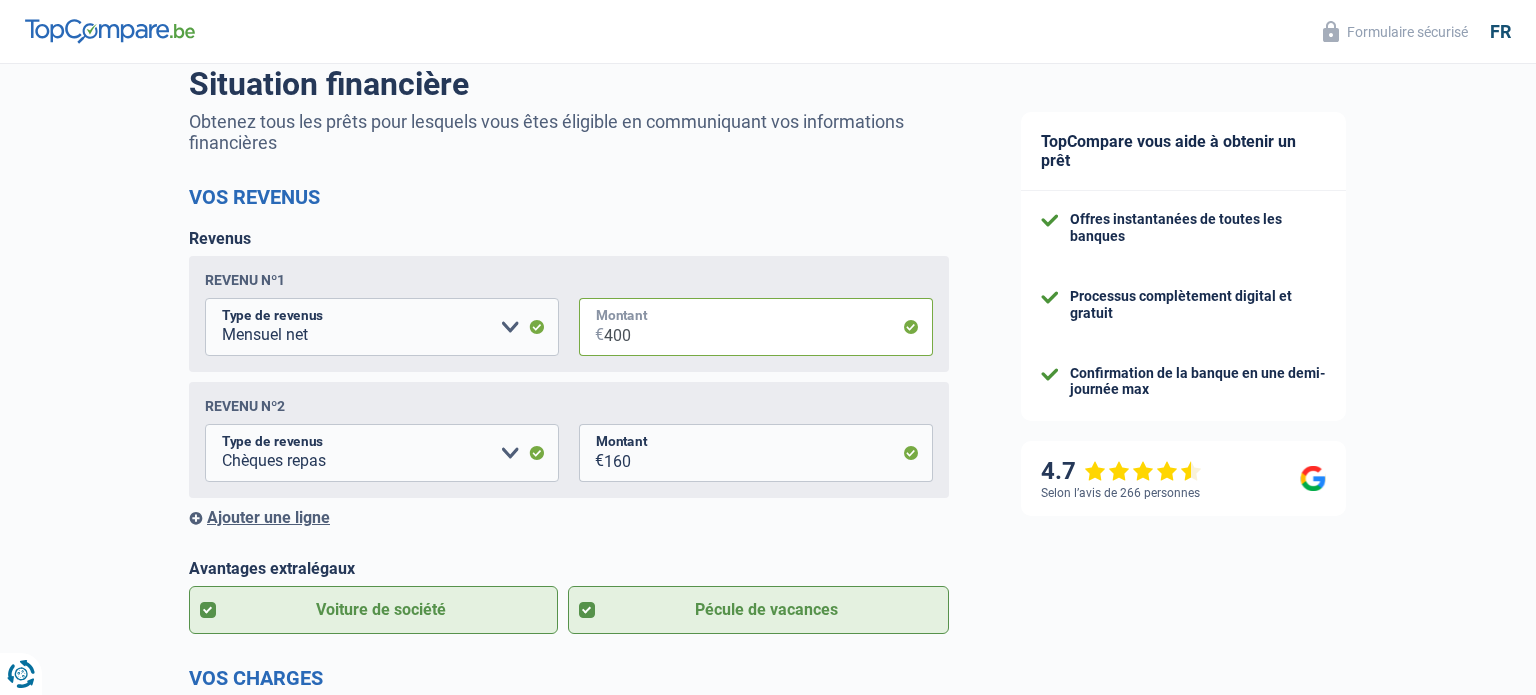 click on "400" at bounding box center (768, 327) 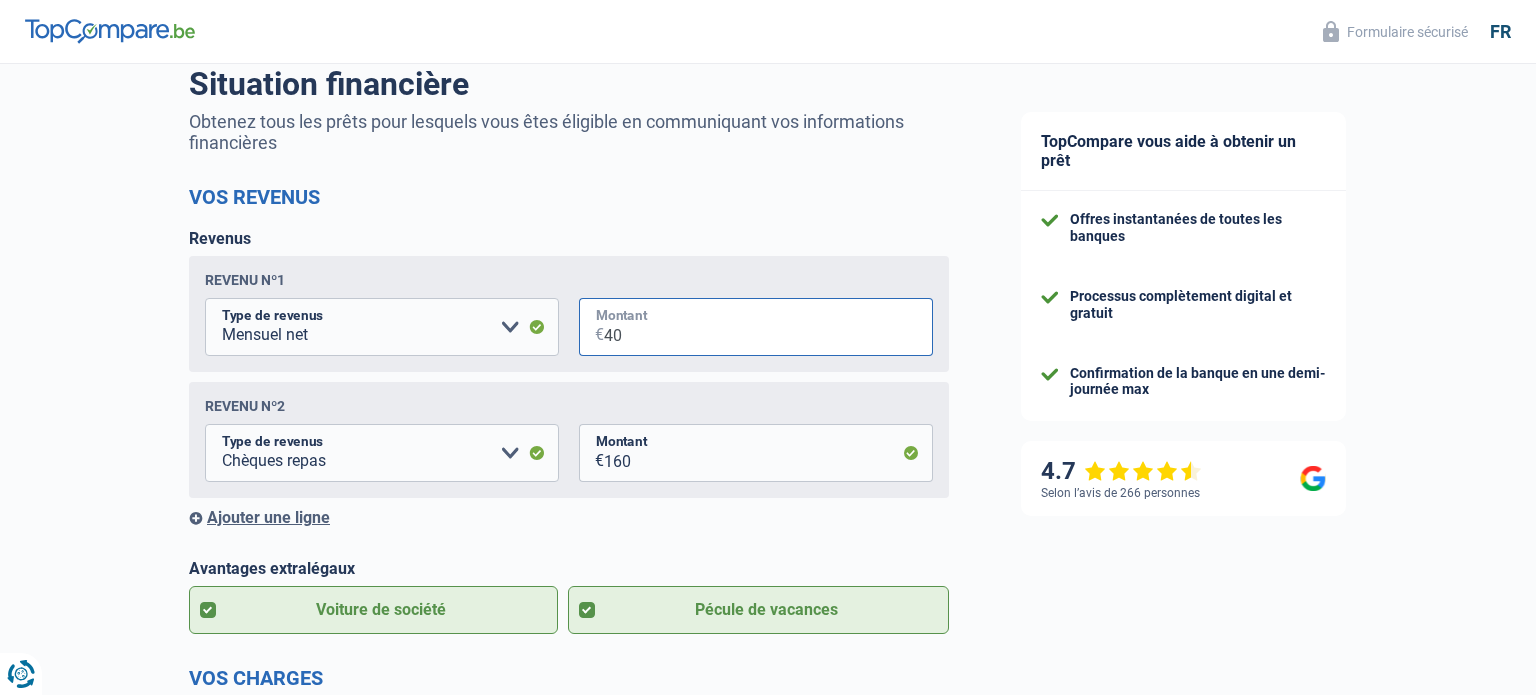 type on "4" 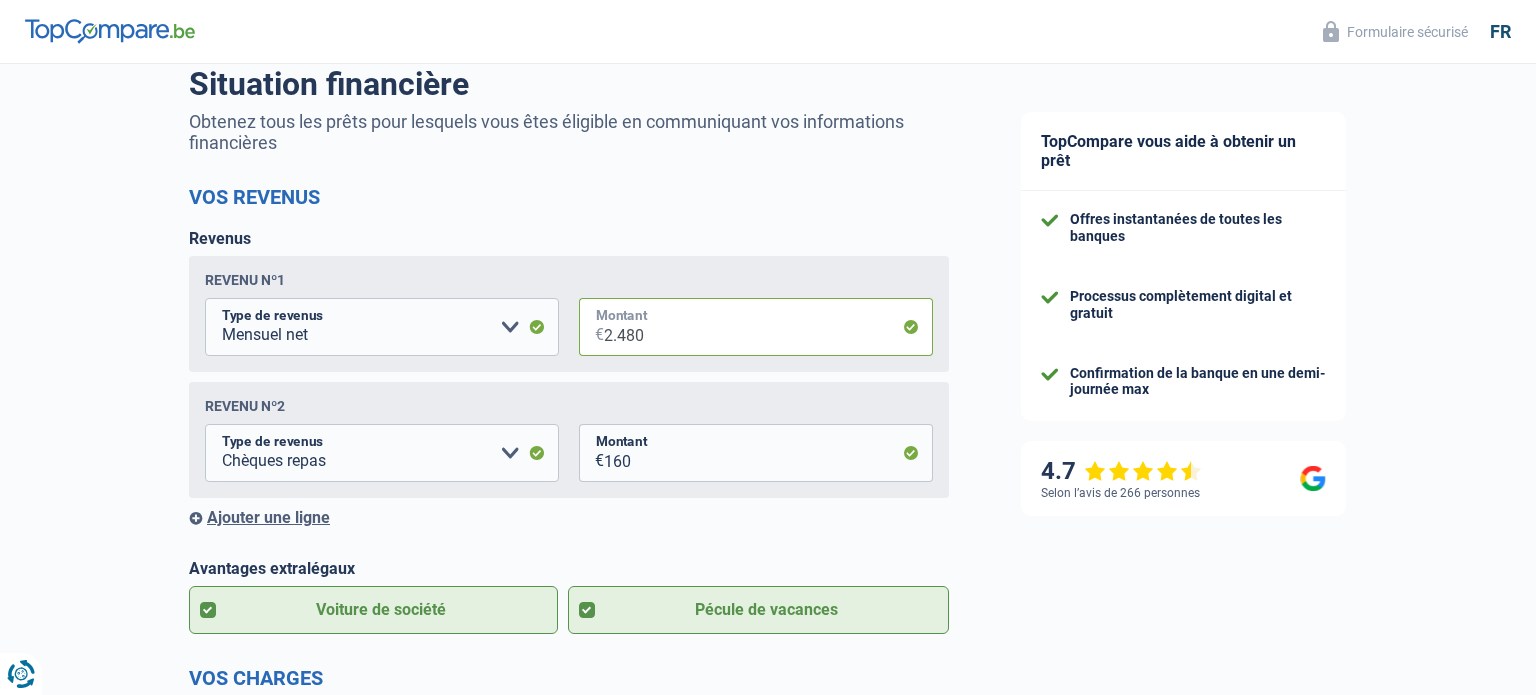 type on "2.480" 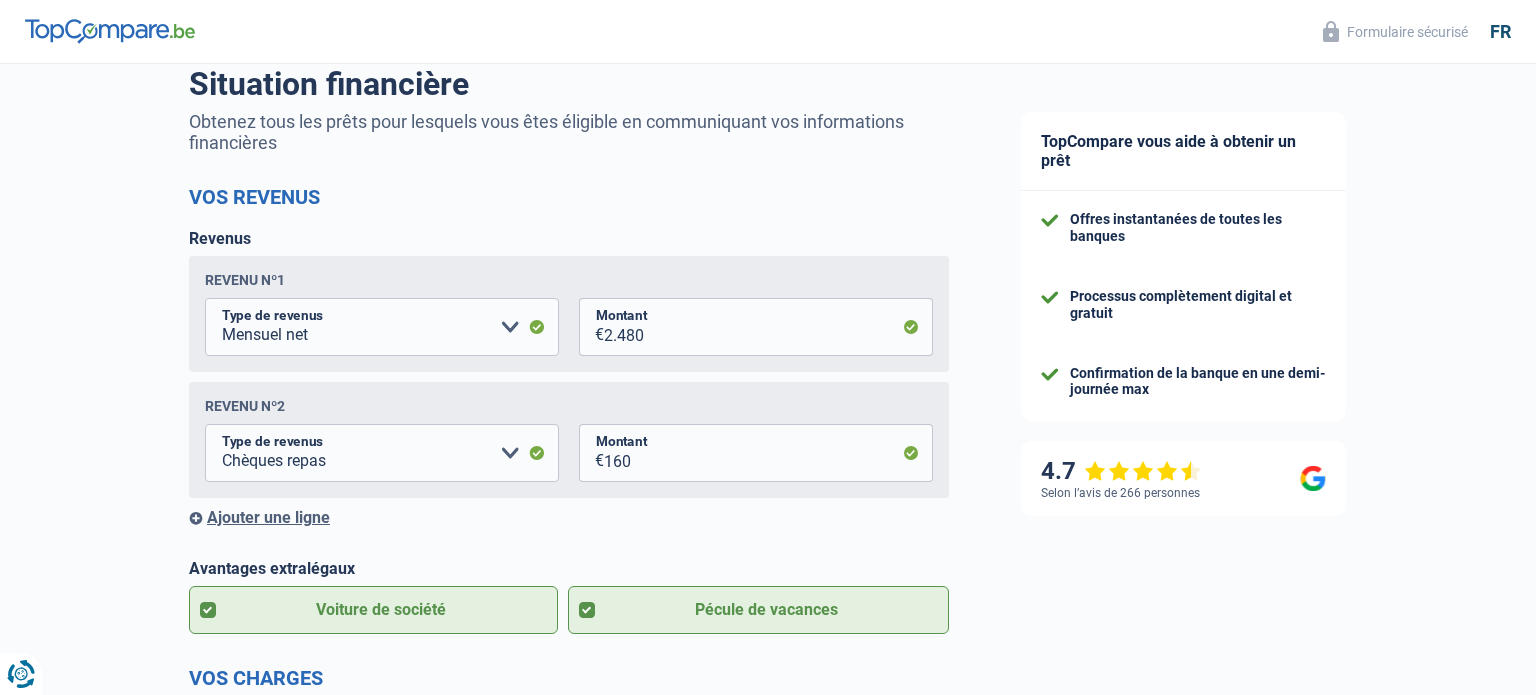 click on "Vos revenus" at bounding box center [569, 197] 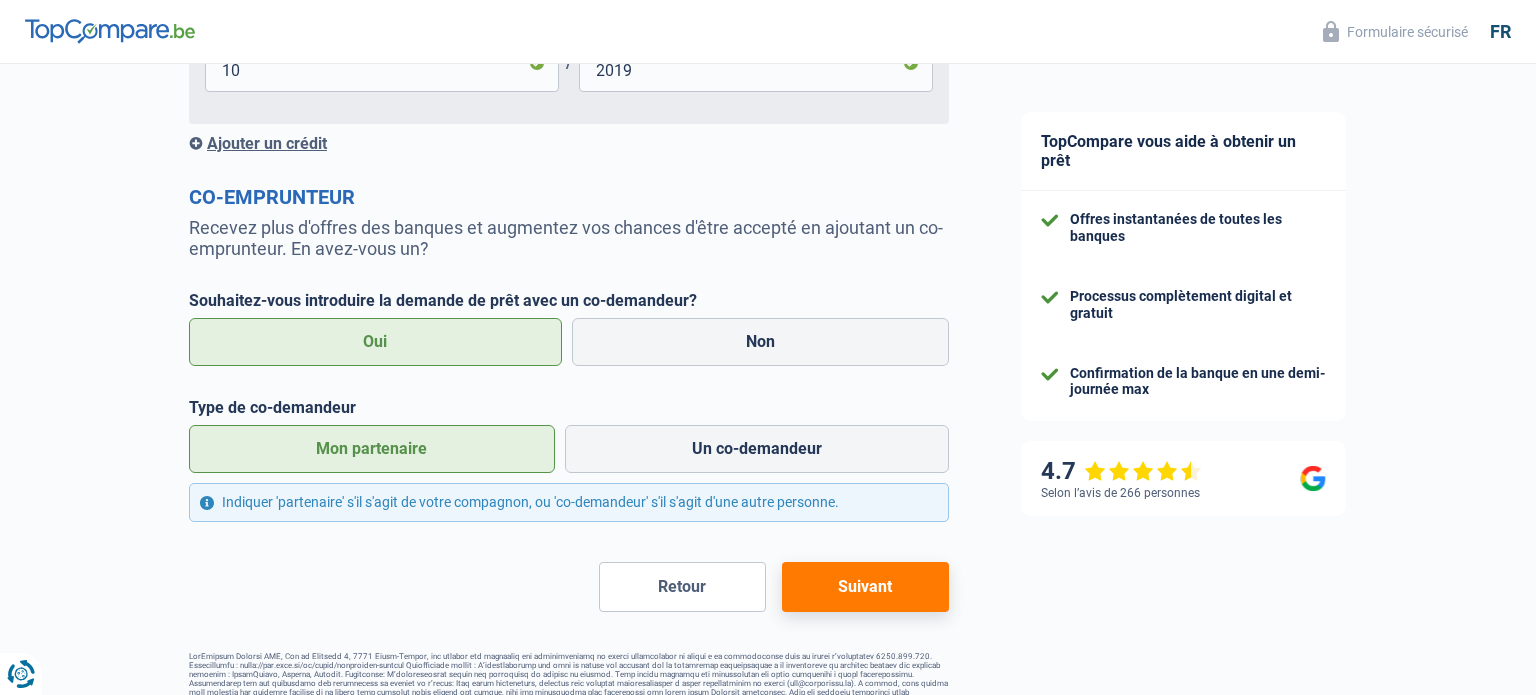 scroll, scrollTop: 1519, scrollLeft: 0, axis: vertical 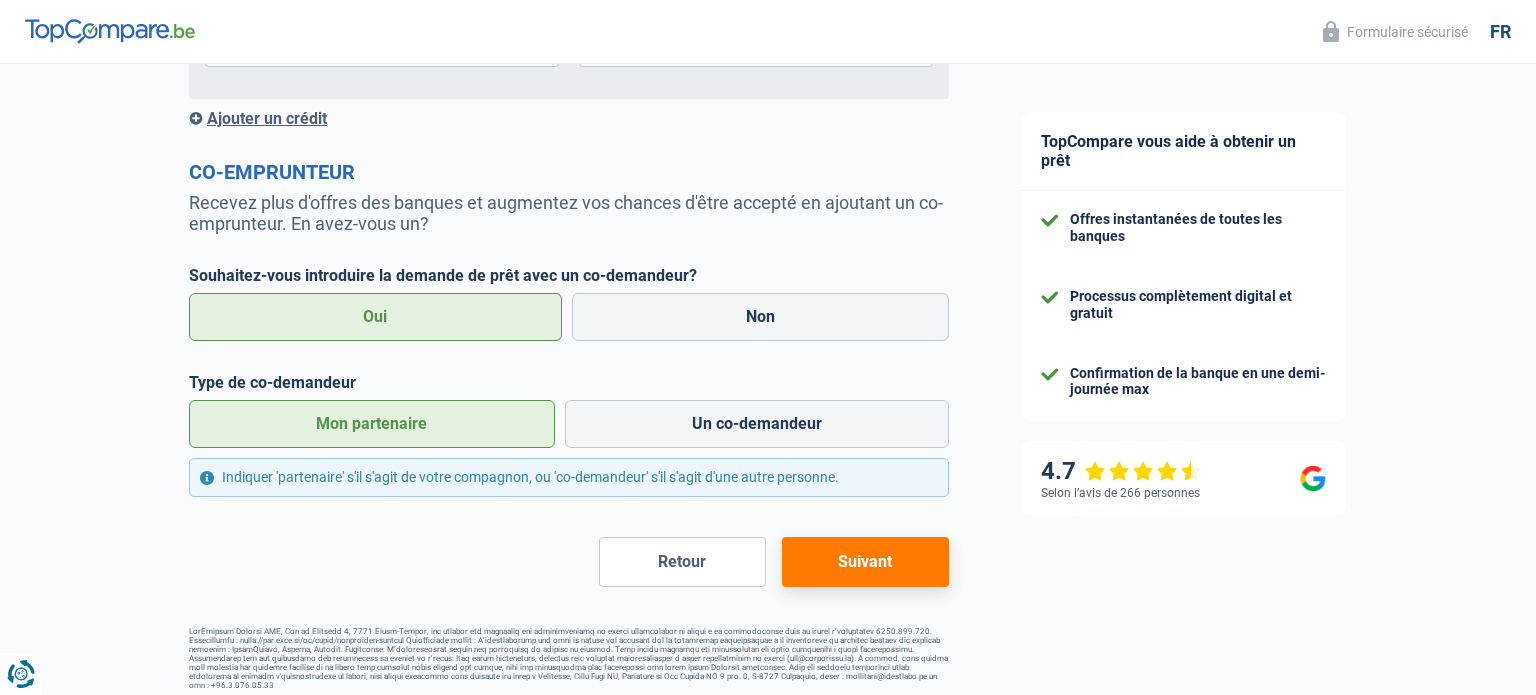 click on "Suivant" at bounding box center (865, 562) 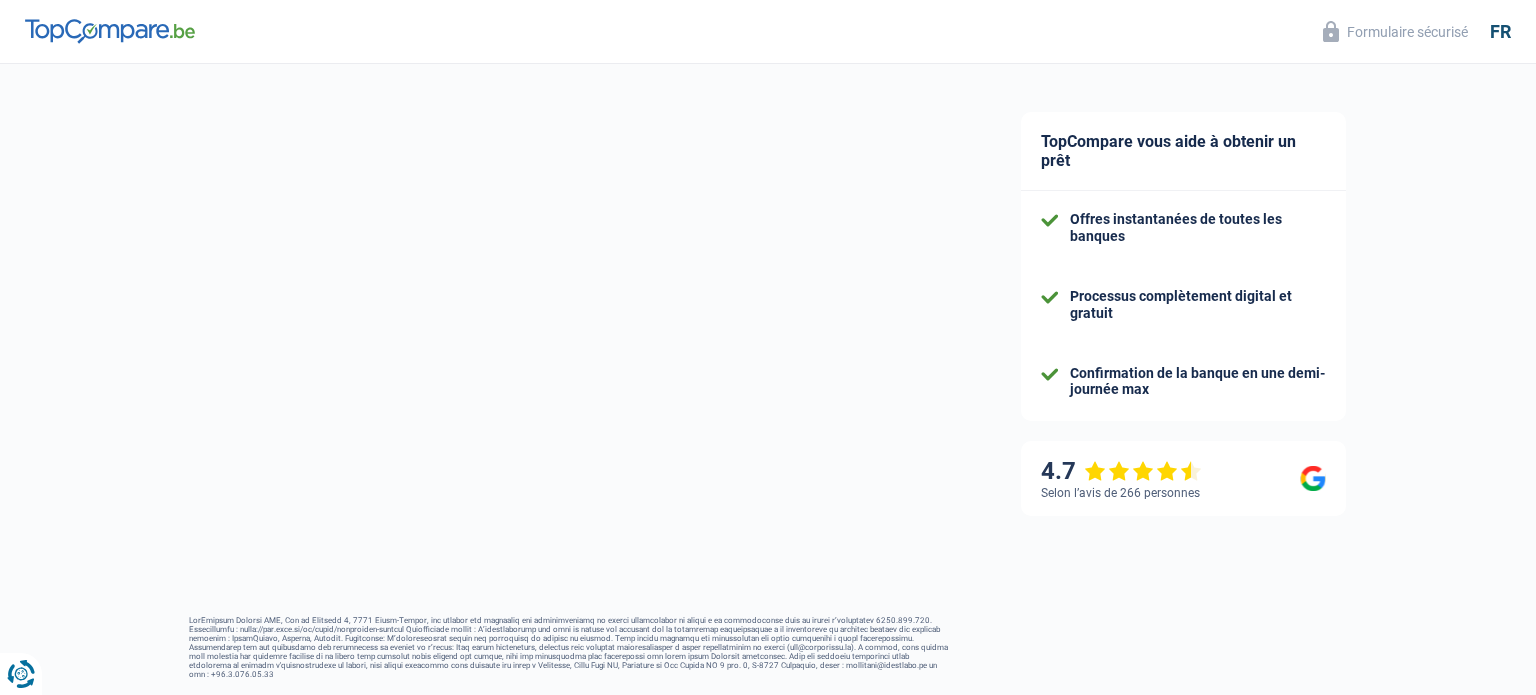 select on "worker" 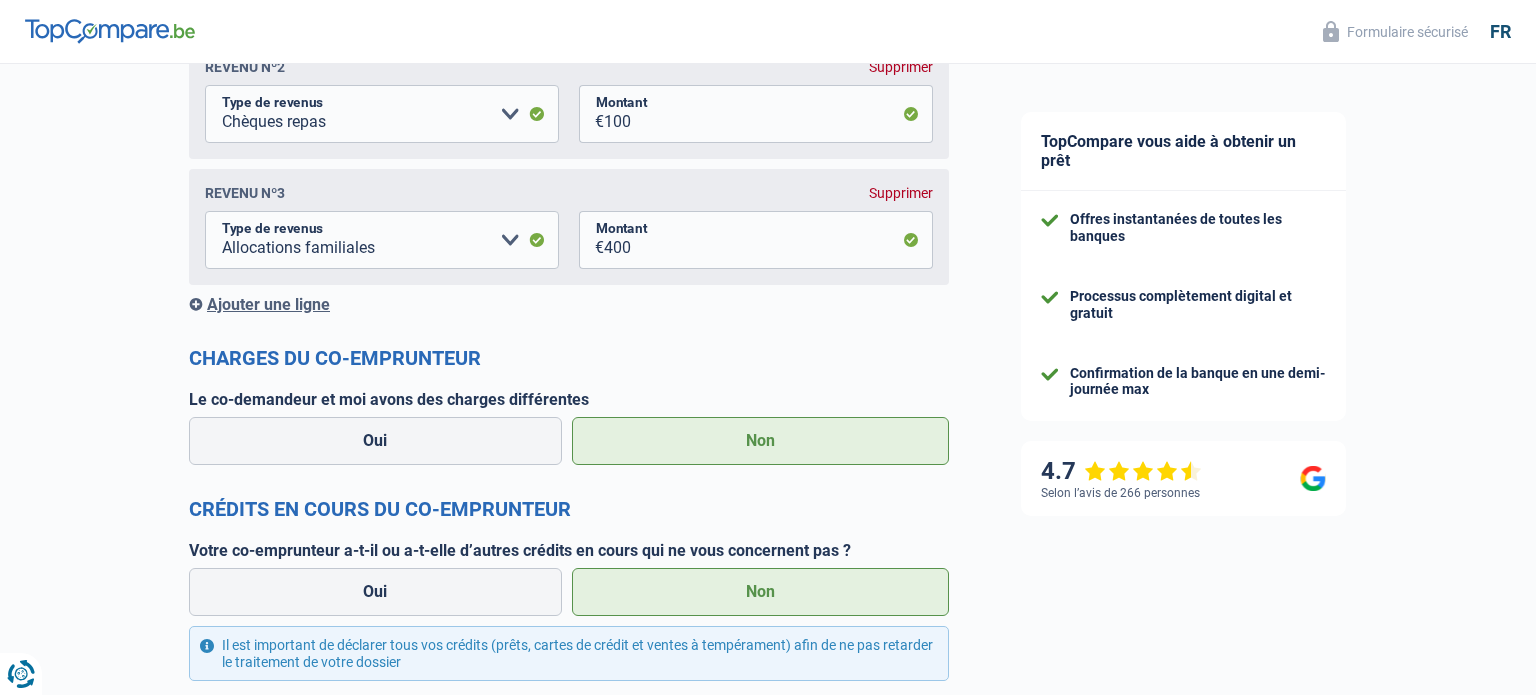 scroll, scrollTop: 2205, scrollLeft: 0, axis: vertical 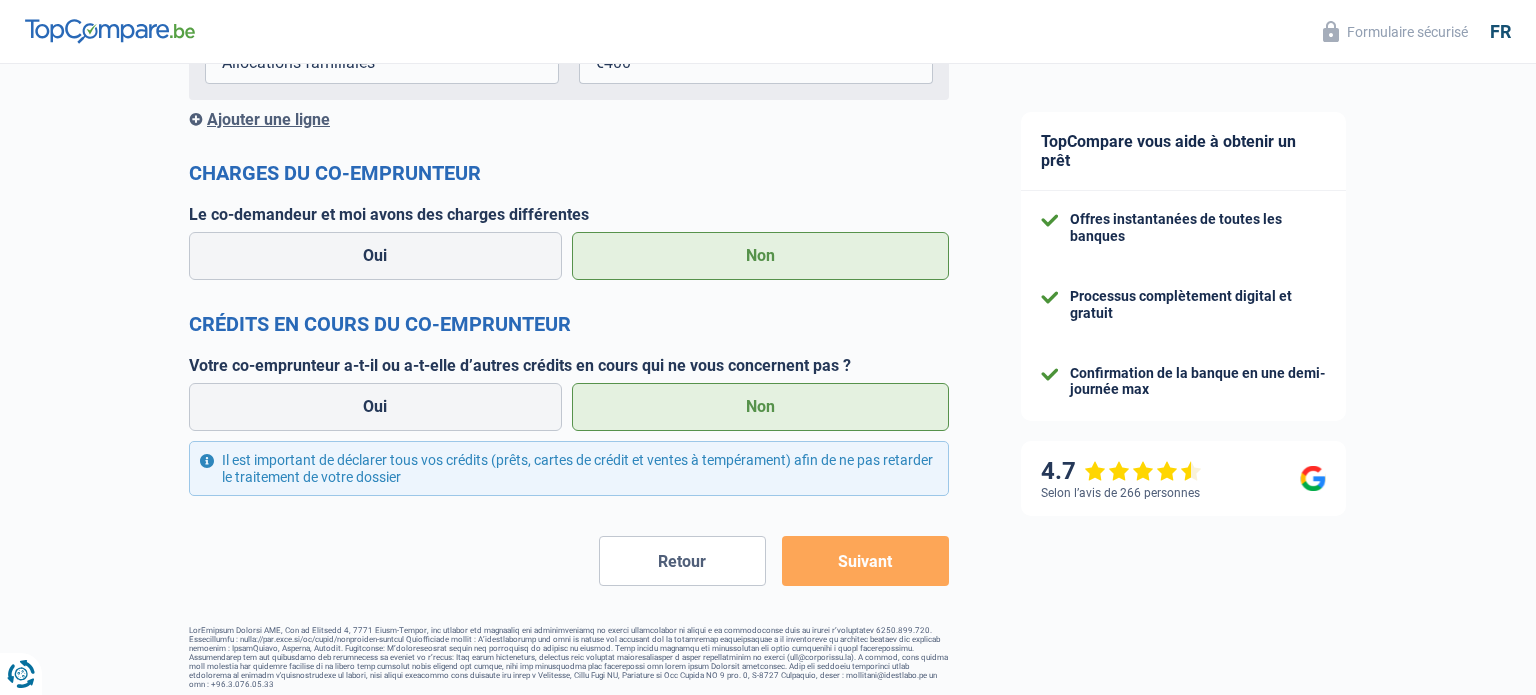 click on "Suivant" at bounding box center (865, 561) 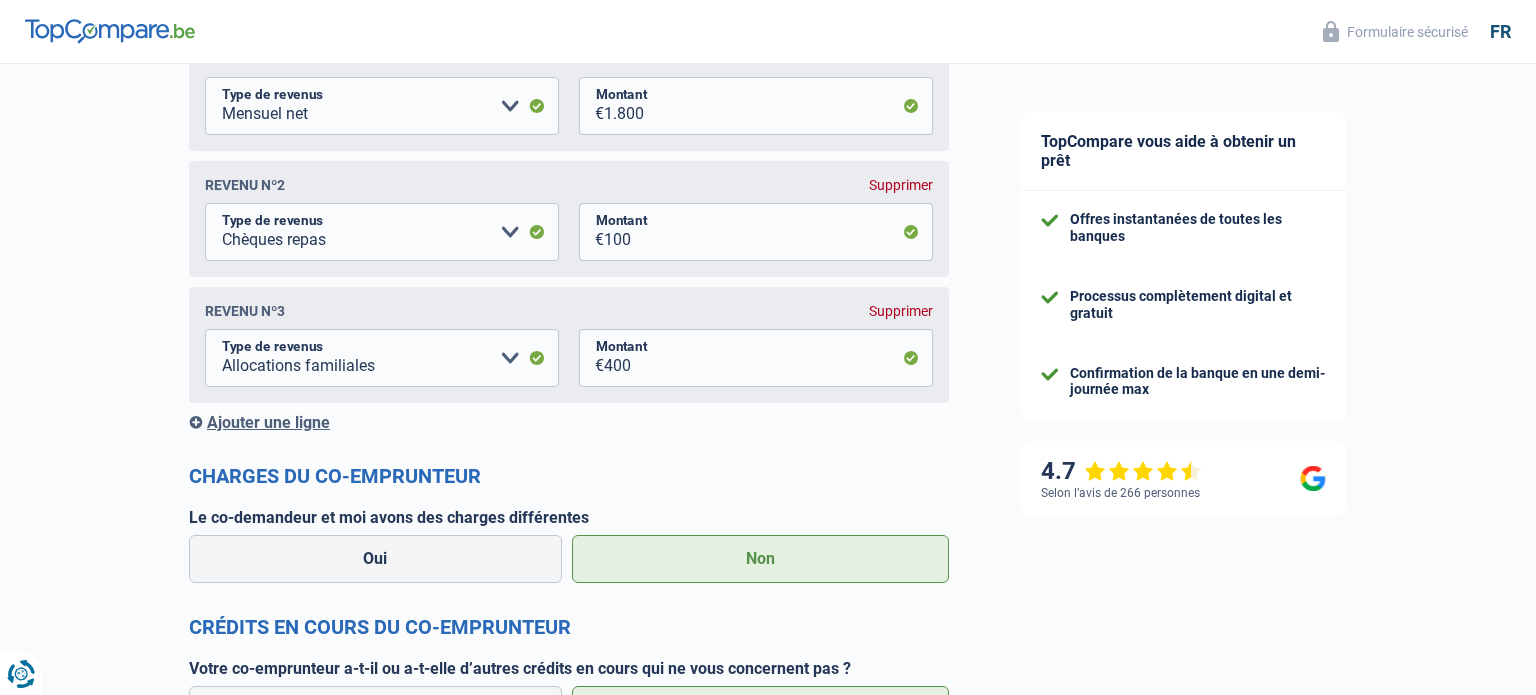 scroll, scrollTop: 2205, scrollLeft: 0, axis: vertical 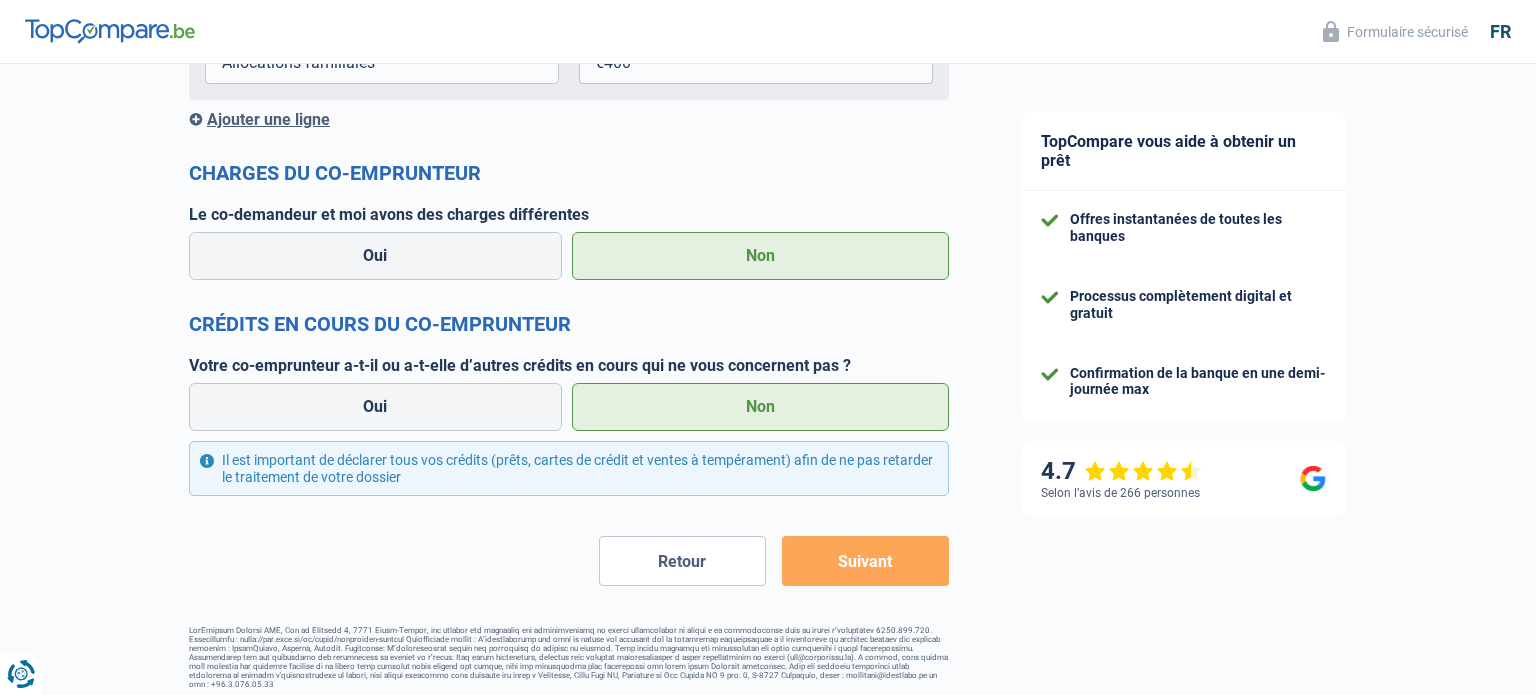 click on "Suivant" at bounding box center (865, 561) 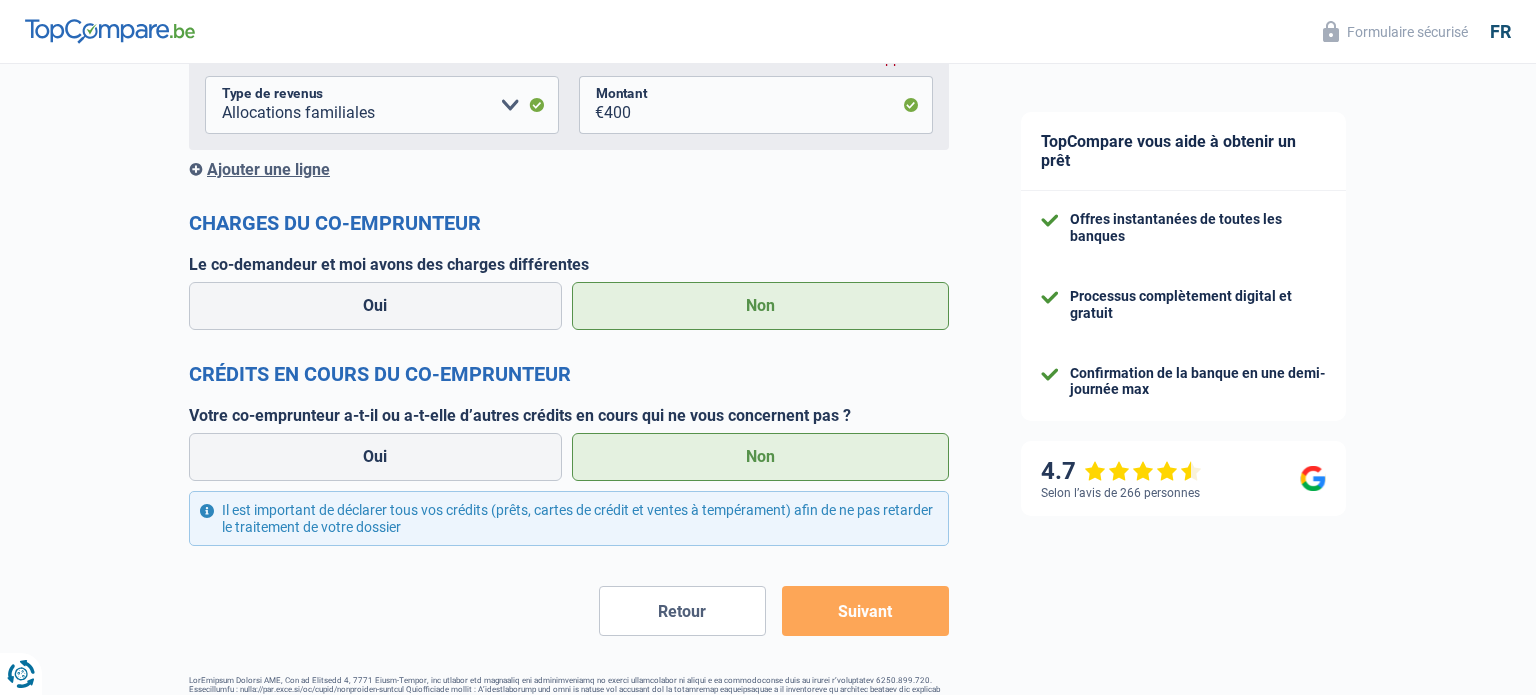 scroll, scrollTop: 2205, scrollLeft: 0, axis: vertical 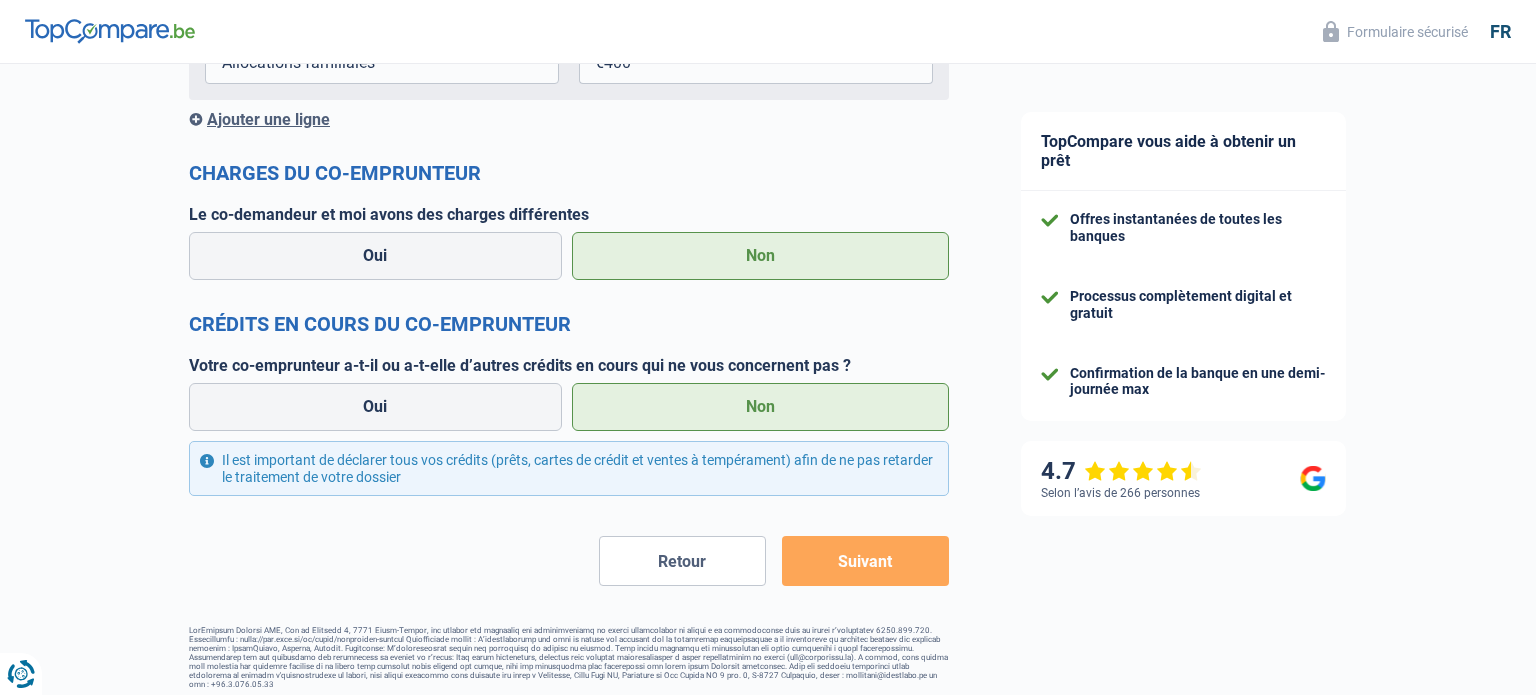 click on "Suivant" at bounding box center [865, 561] 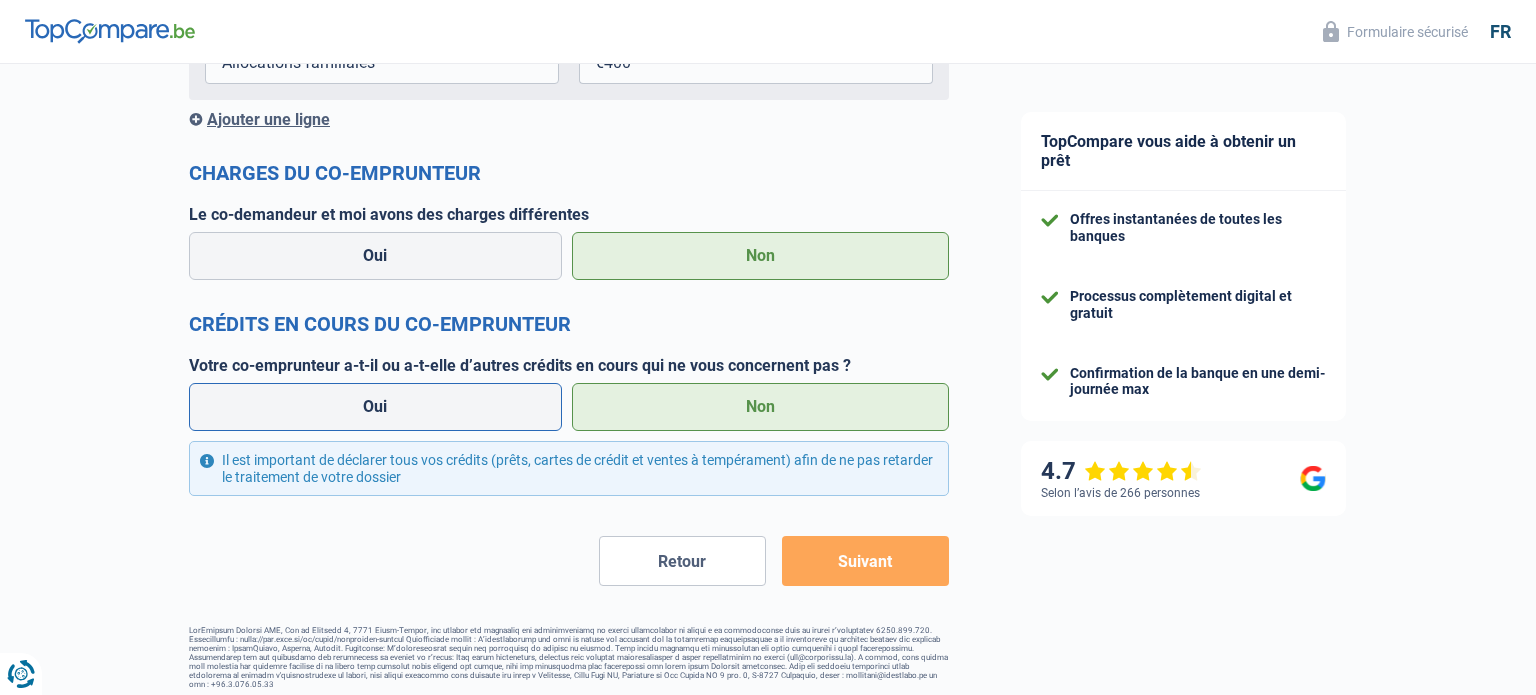 click on "Oui" at bounding box center (375, 407) 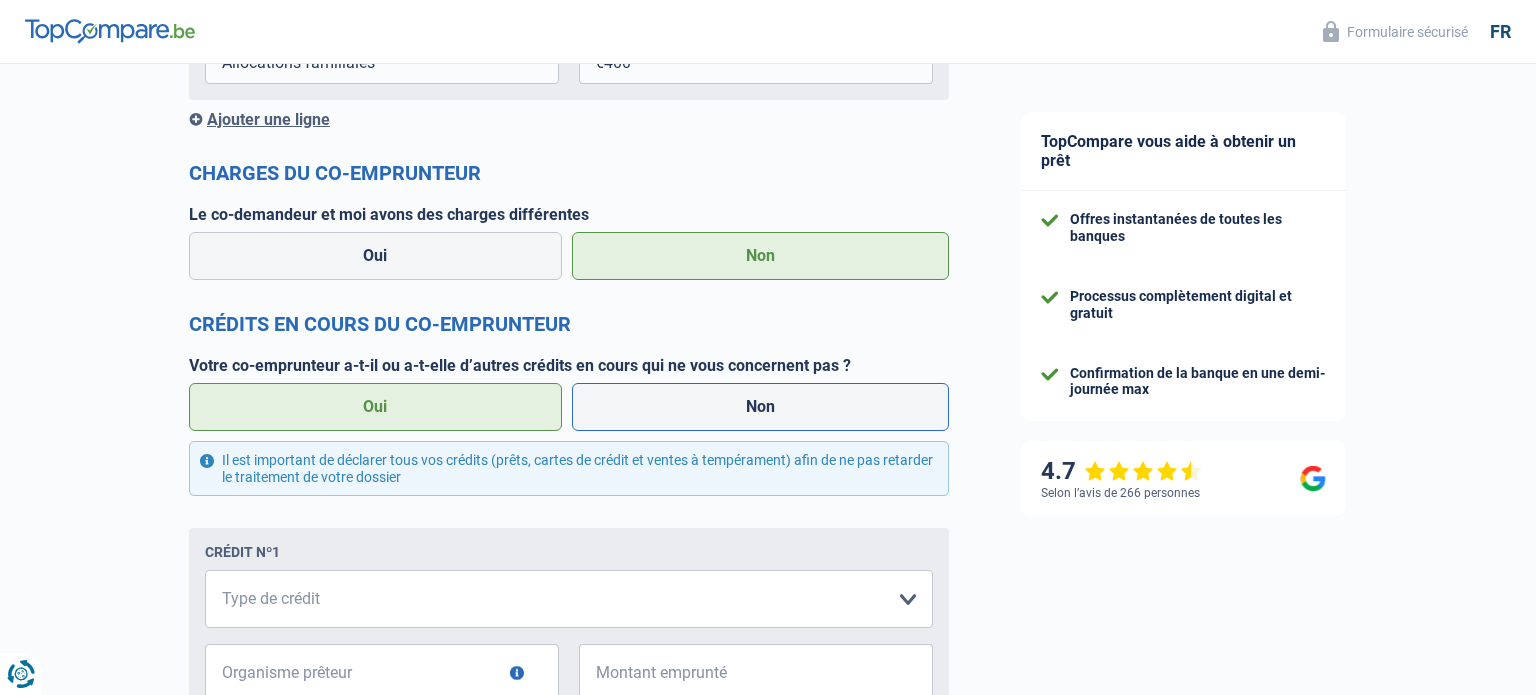 click on "Non" at bounding box center [761, 407] 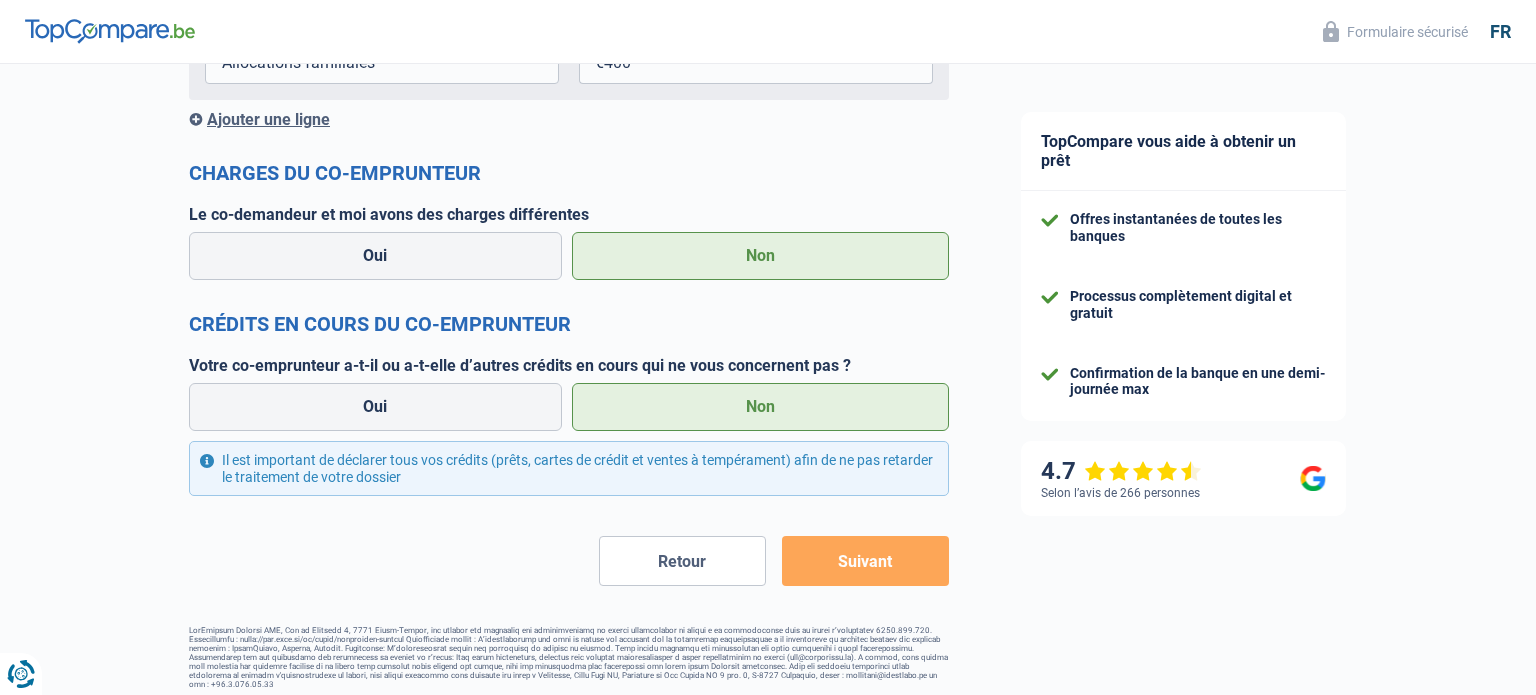 click on "Suivant" at bounding box center (865, 561) 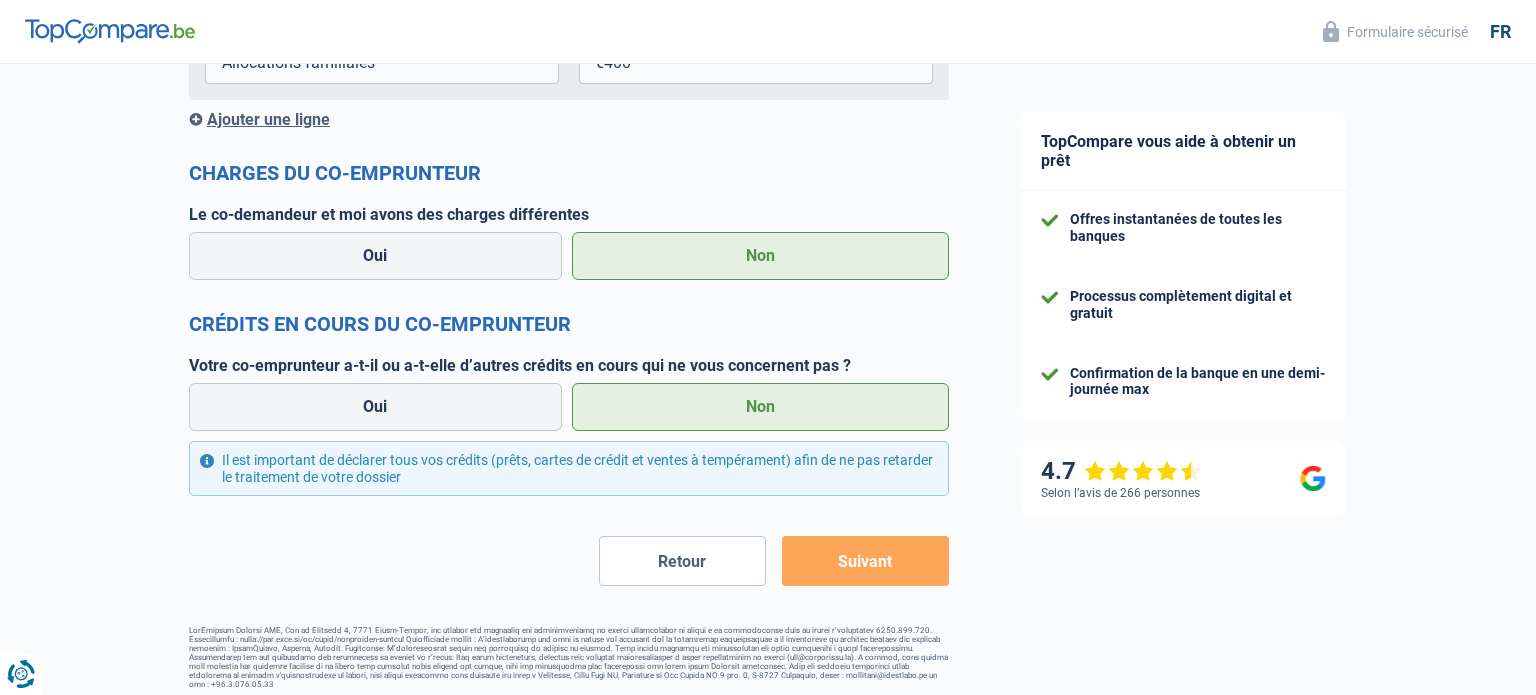 click on "Suivant" at bounding box center [865, 561] 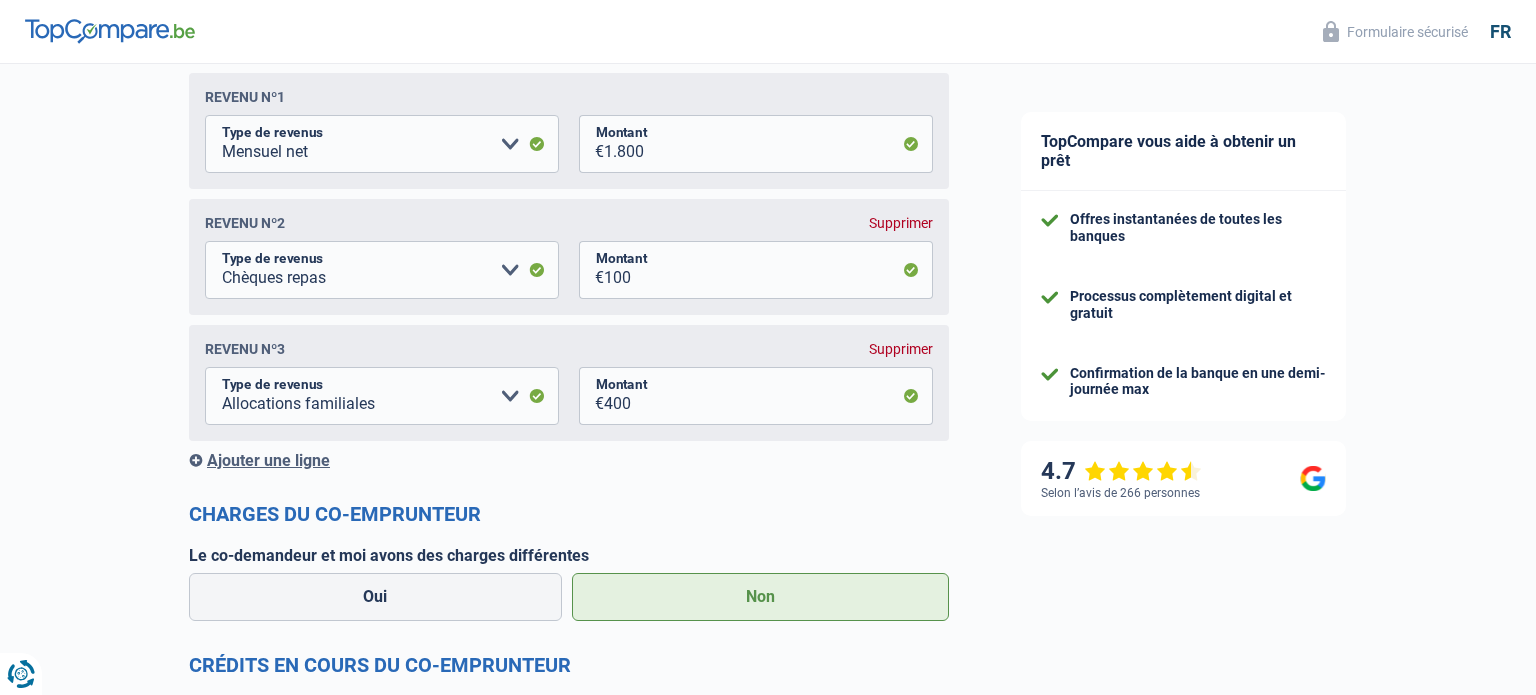 scroll, scrollTop: 2205, scrollLeft: 0, axis: vertical 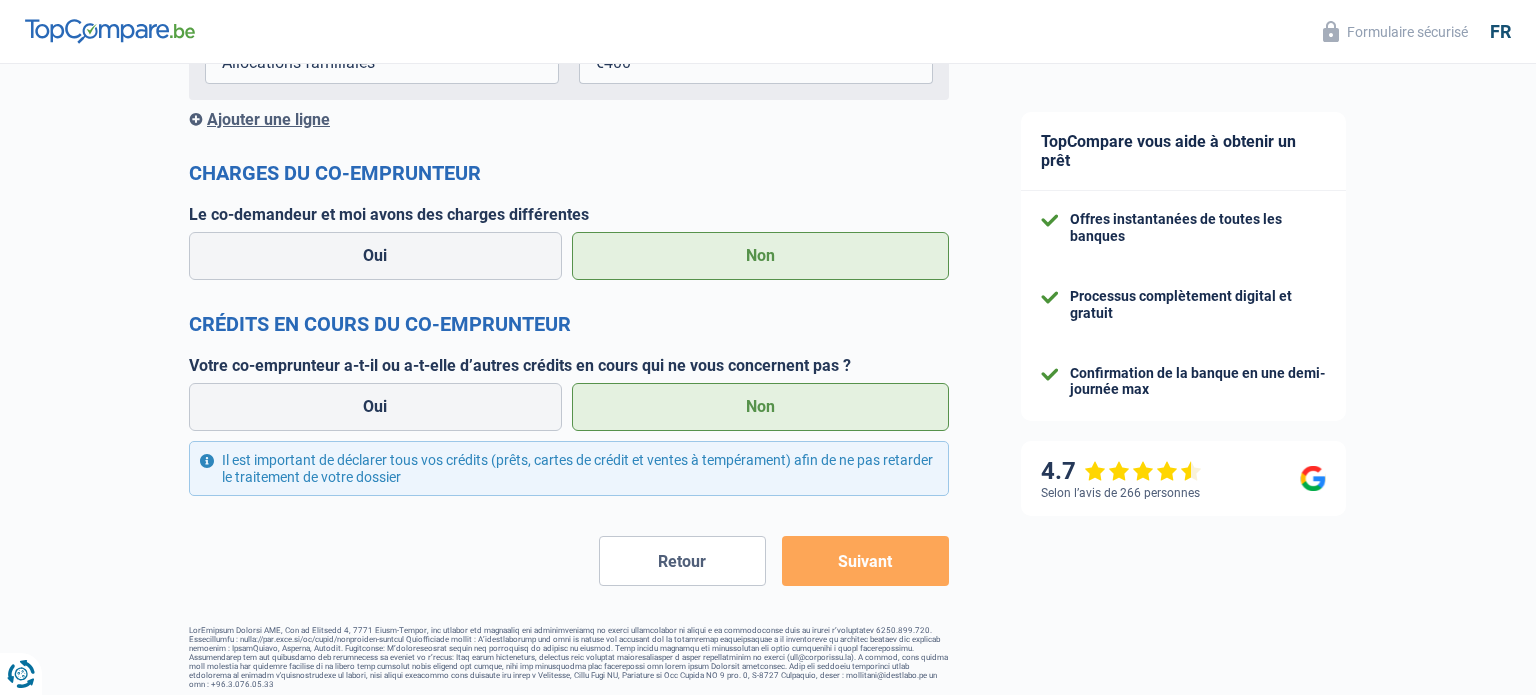 click on "Suivant" at bounding box center (865, 561) 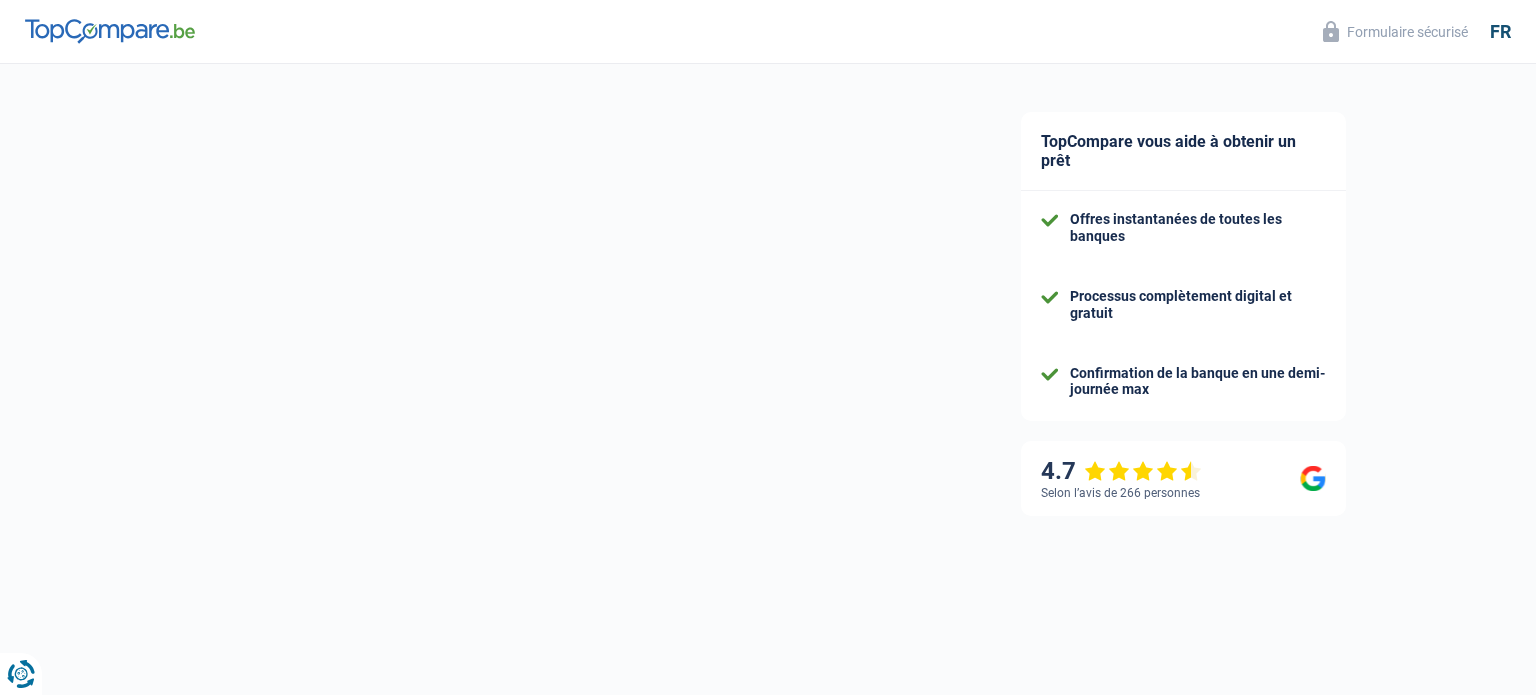 select on "netSalary" 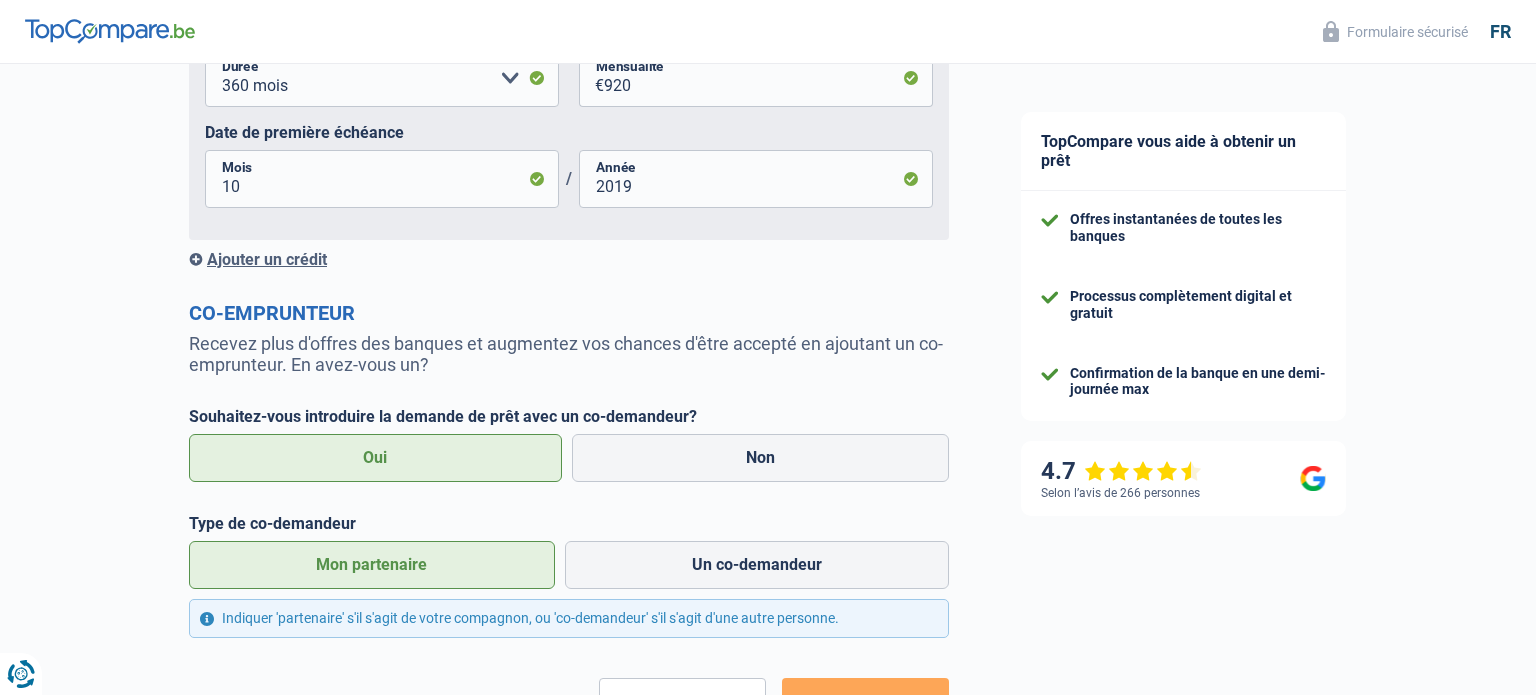 scroll, scrollTop: 1645, scrollLeft: 0, axis: vertical 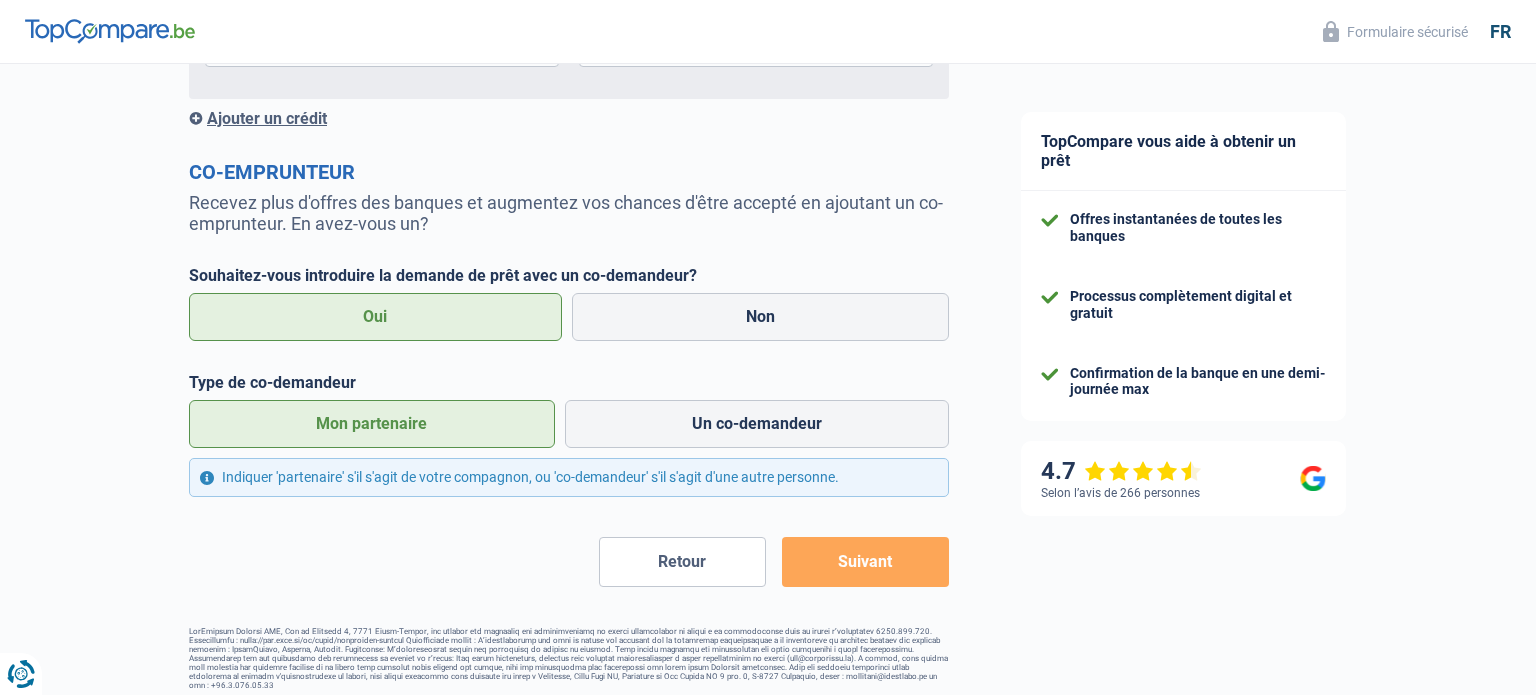 click on "Suivant" at bounding box center (865, 562) 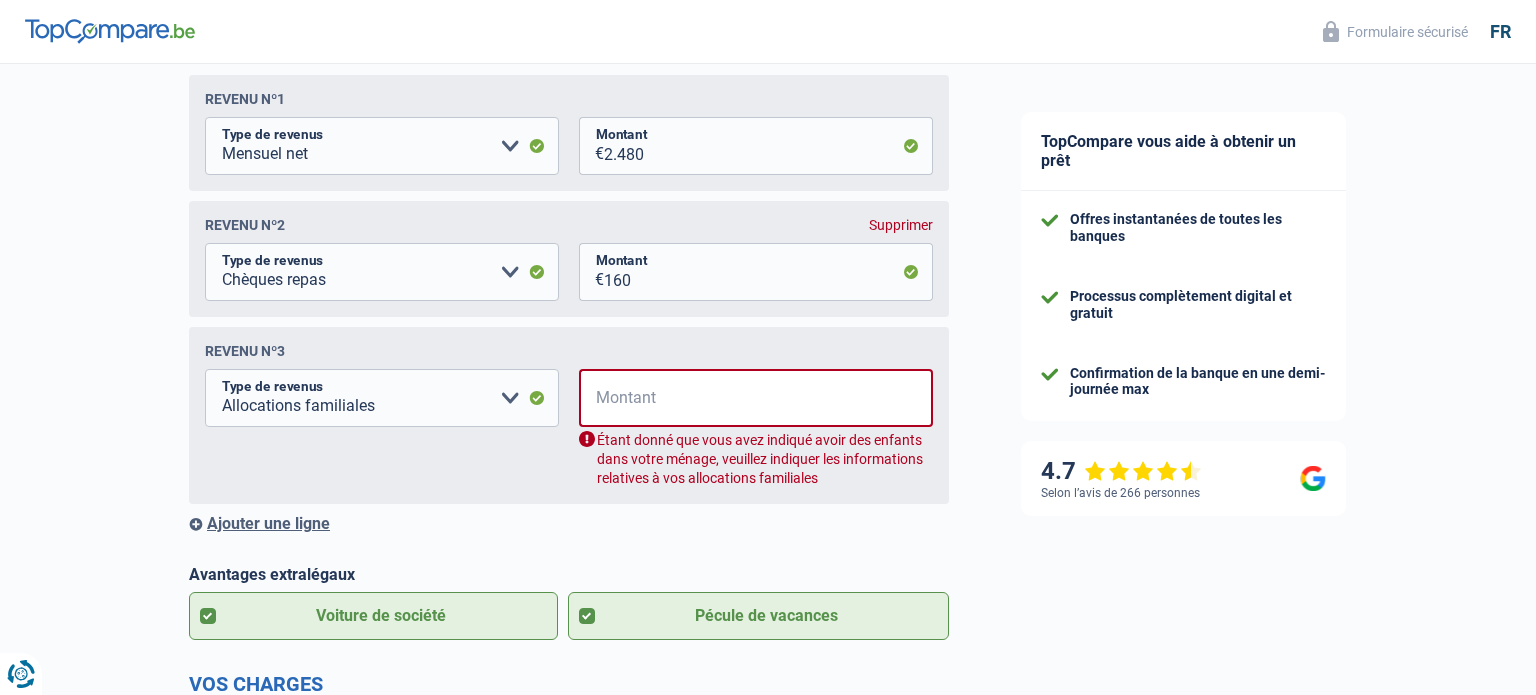 scroll, scrollTop: 321, scrollLeft: 0, axis: vertical 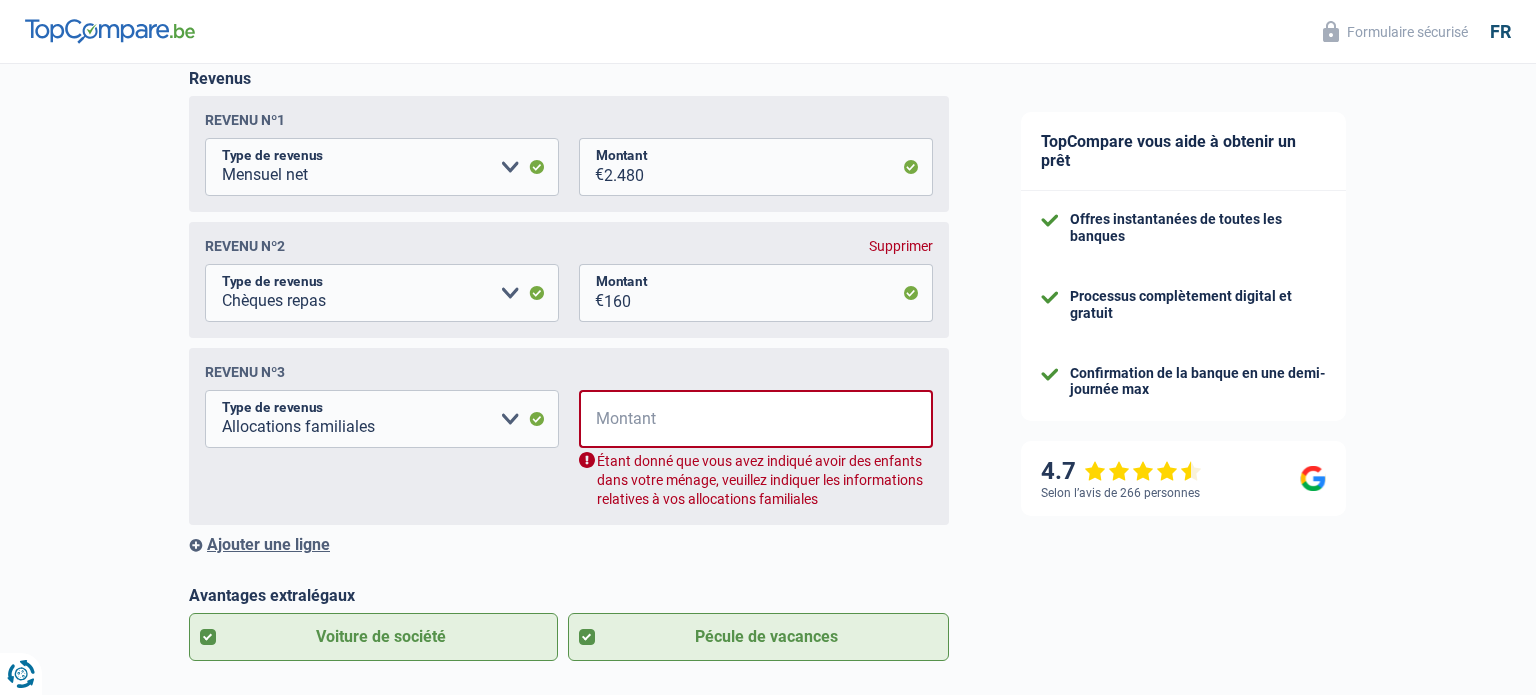 click on "Revenu nº3" at bounding box center (569, 372) 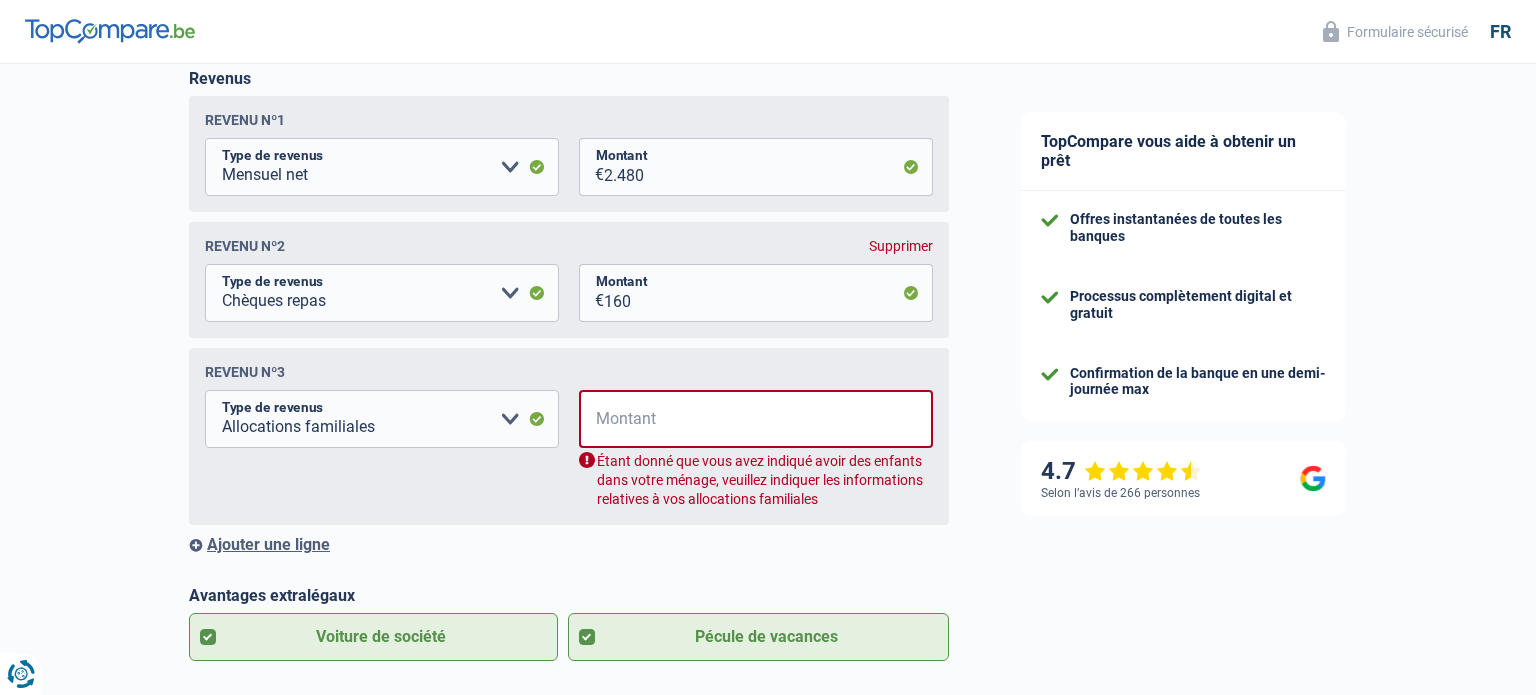 click on "Supprimer" at bounding box center (901, 246) 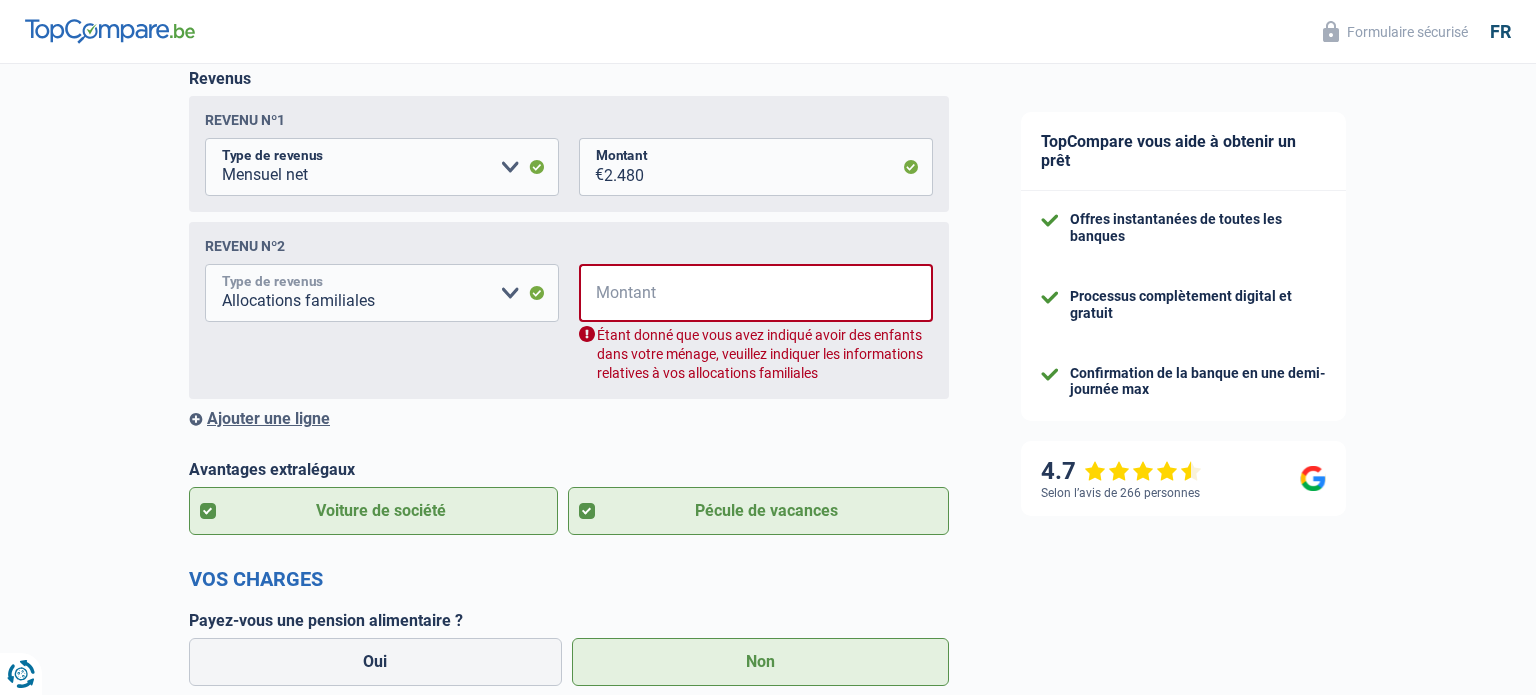 click on "Allocation d'handicap Allocations chômage Allocations familiales Chèques repas Complément d'entreprise Indemnité mutuelle Indépendant complémentaire Mensuel net Pension Pension alimentaire Pension d'invalidité Revenu d'intégration sociale Revenus locatifs Autres revenus
Veuillez sélectionner une option" at bounding box center (382, 293) 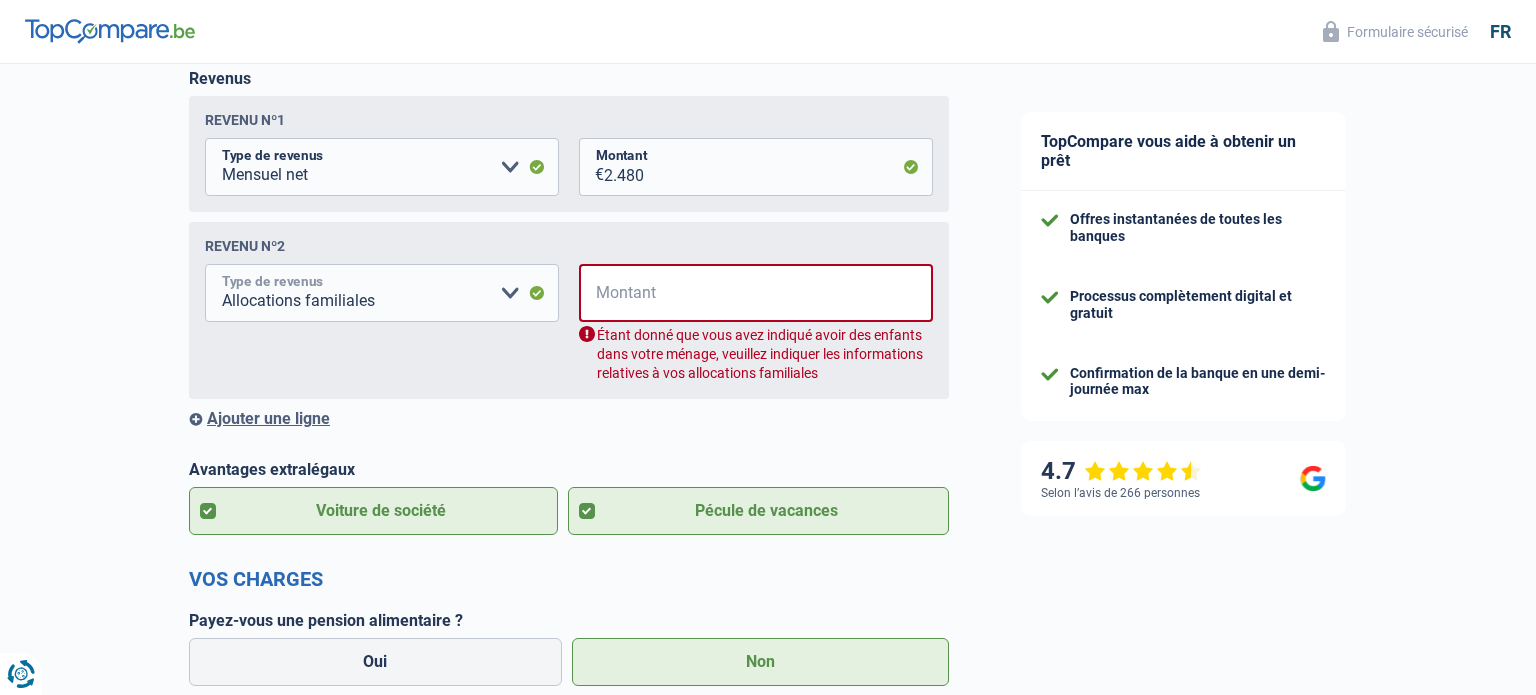 select on "mealVouchers" 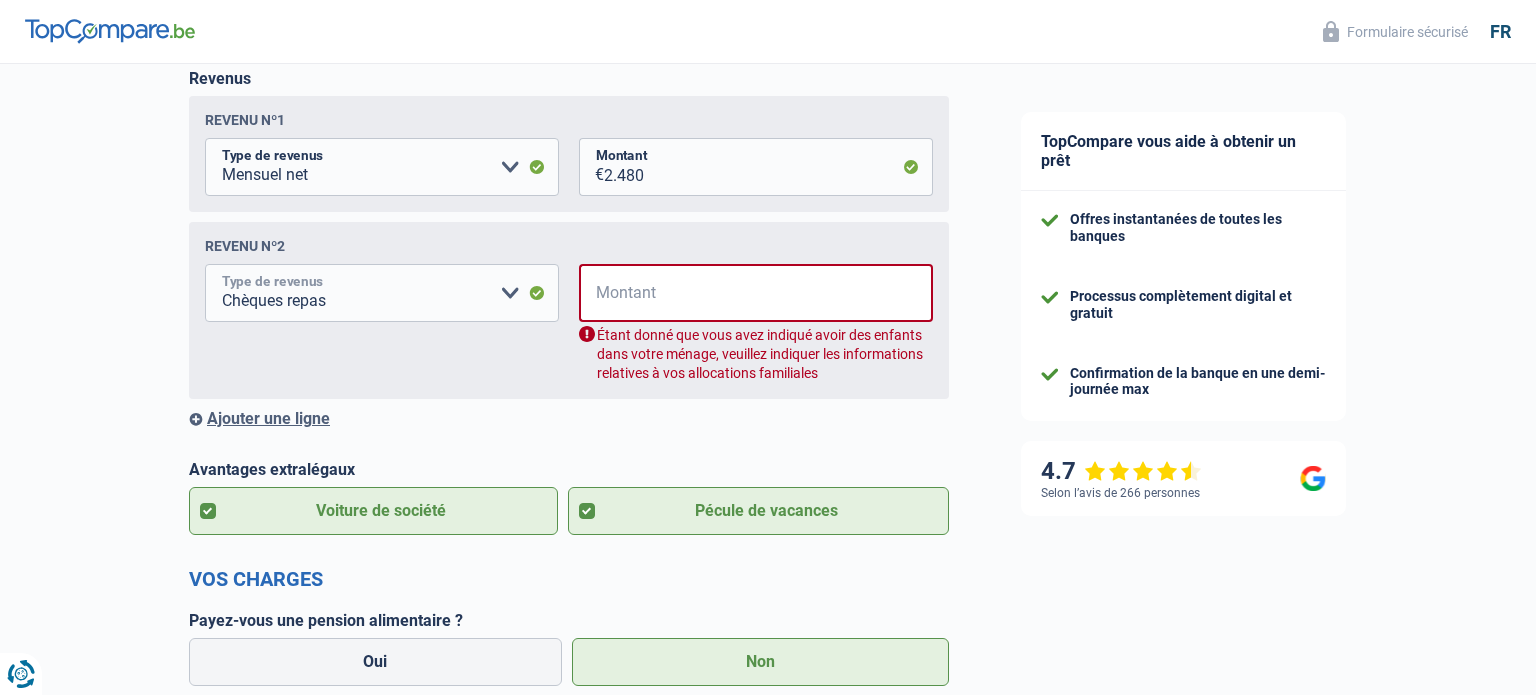 click on "Allocation d'handicap Allocations chômage Allocations familiales Chèques repas Complément d'entreprise Indemnité mutuelle Indépendant complémentaire Mensuel net Pension Pension alimentaire Pension d'invalidité Revenu d'intégration sociale Revenus locatifs Autres revenus
Veuillez sélectionner une option" at bounding box center (382, 293) 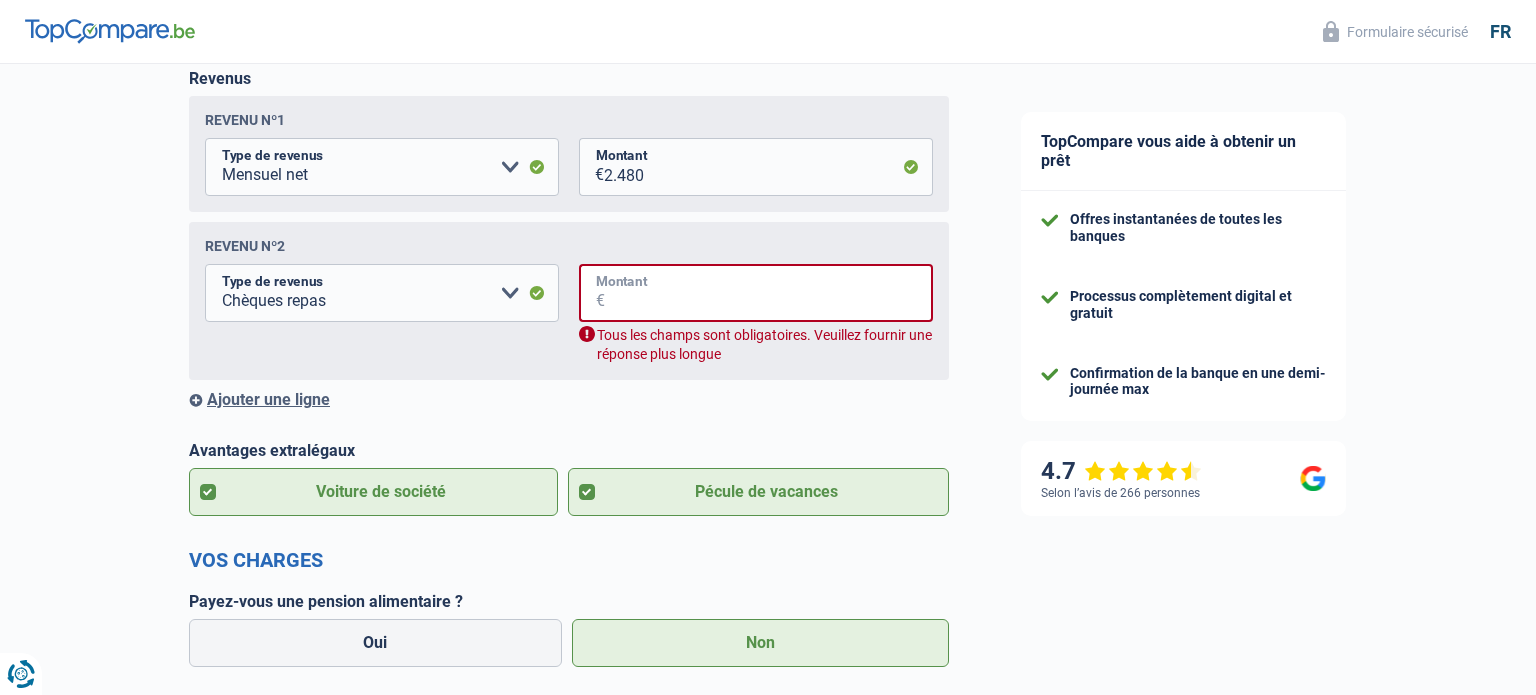 click on "Montant" at bounding box center [769, 293] 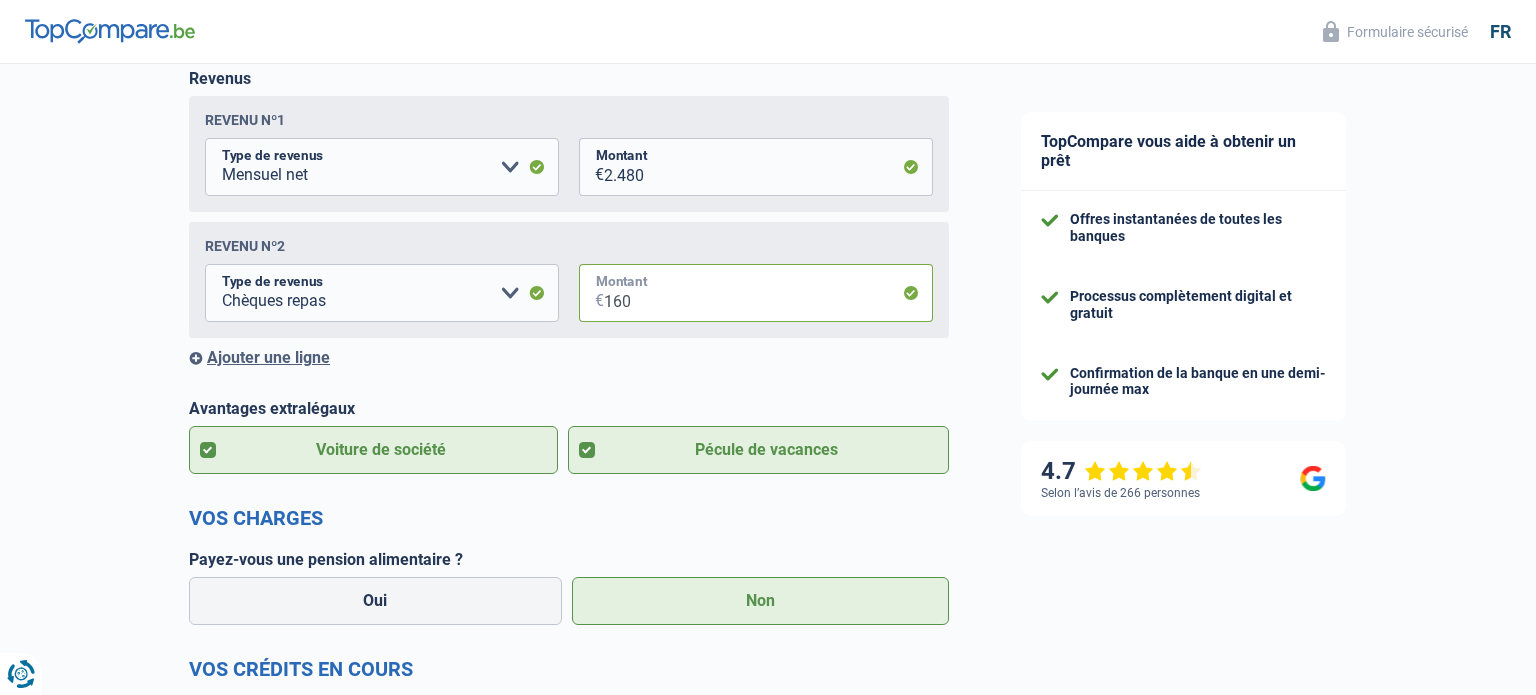 type on "160" 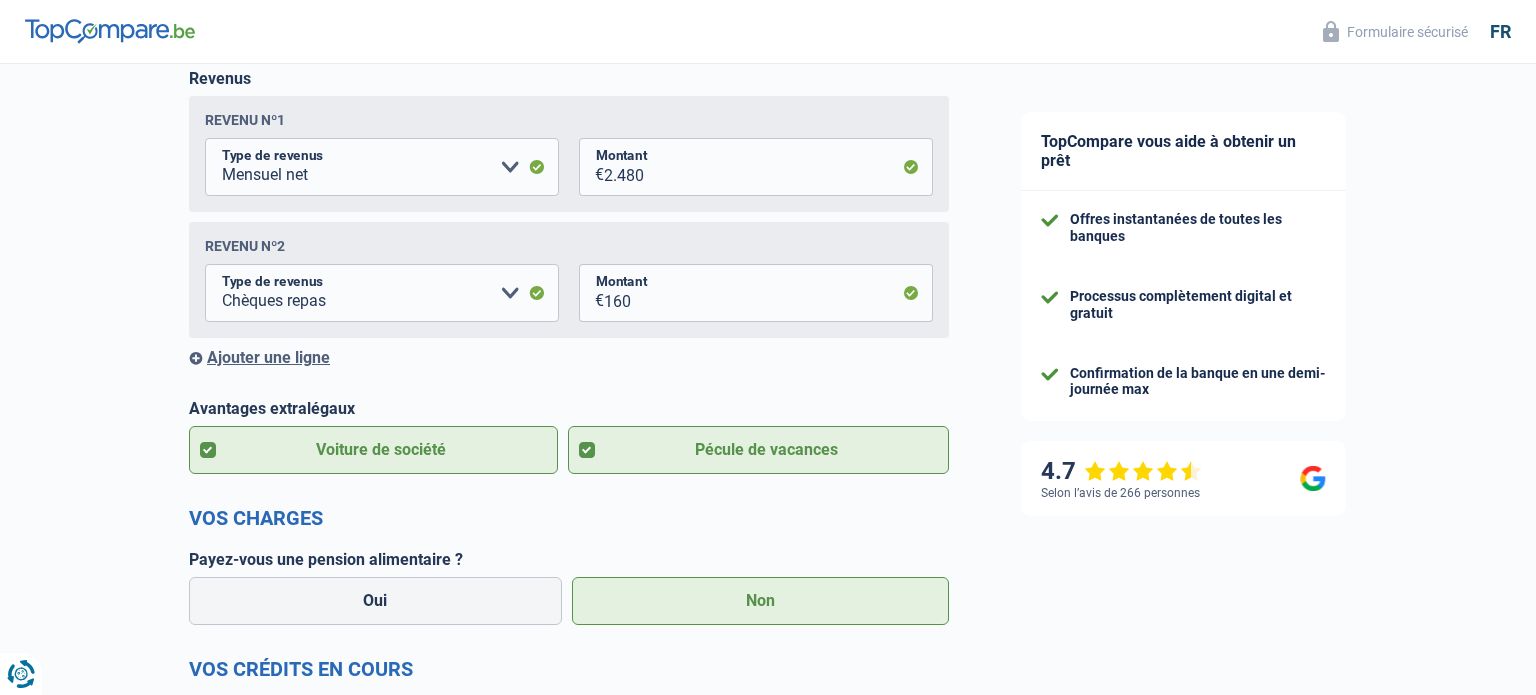 click on "Ajouter une ligne" at bounding box center (569, 357) 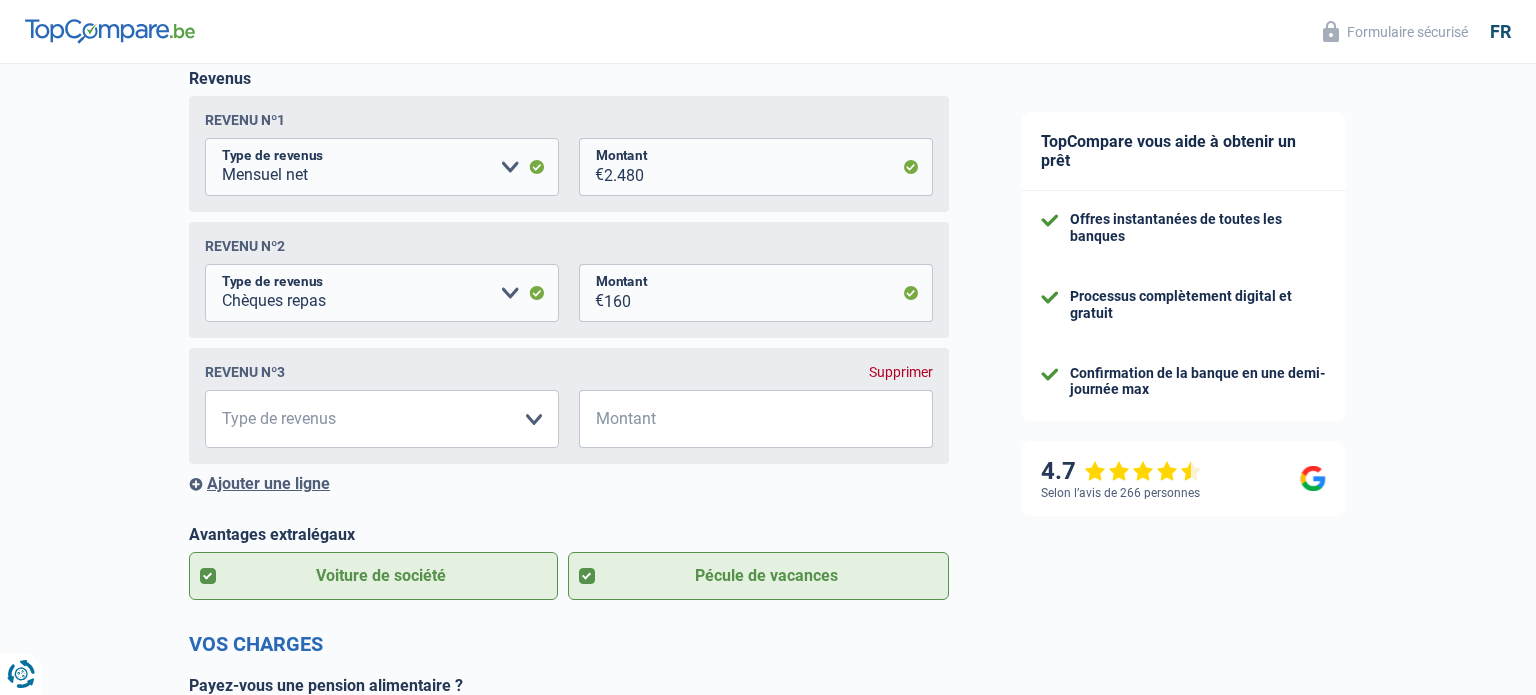 click on "Supprimer" at bounding box center [901, 372] 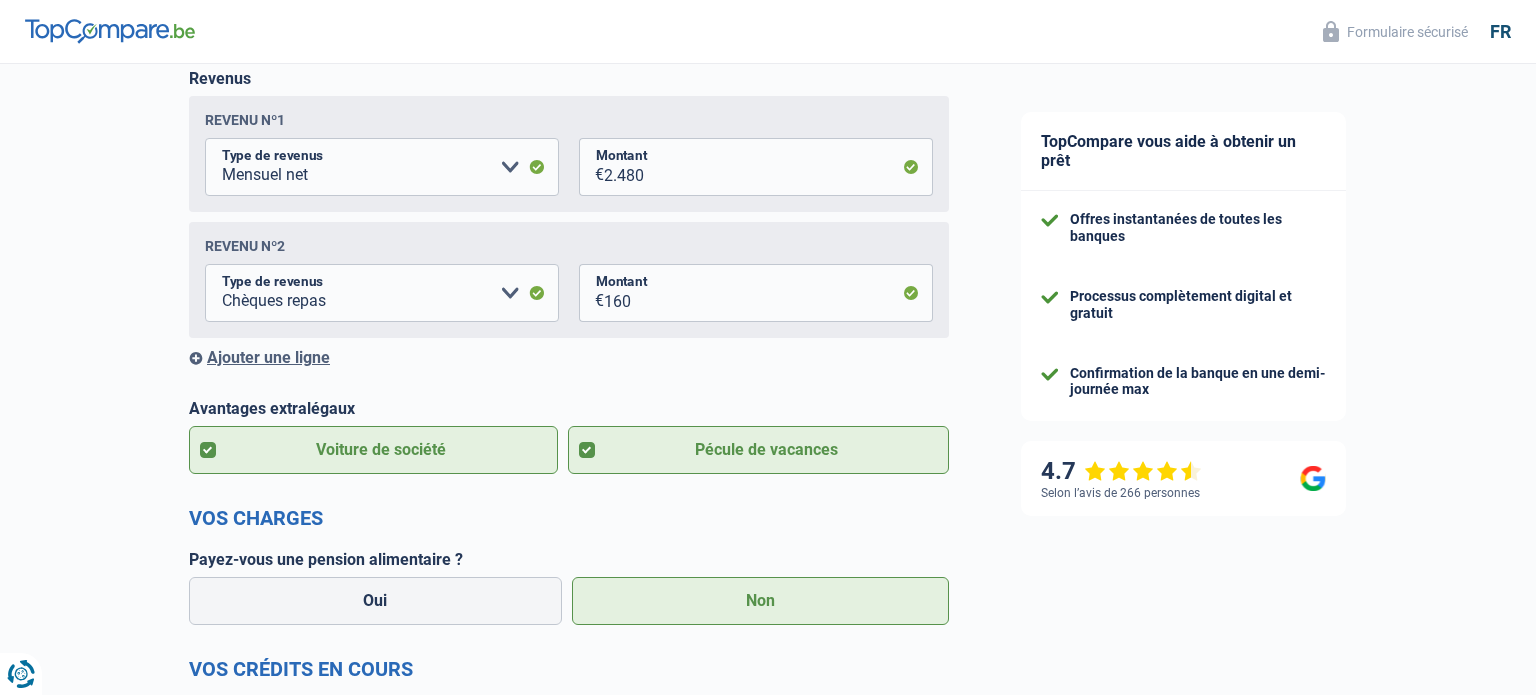 scroll, scrollTop: 1519, scrollLeft: 0, axis: vertical 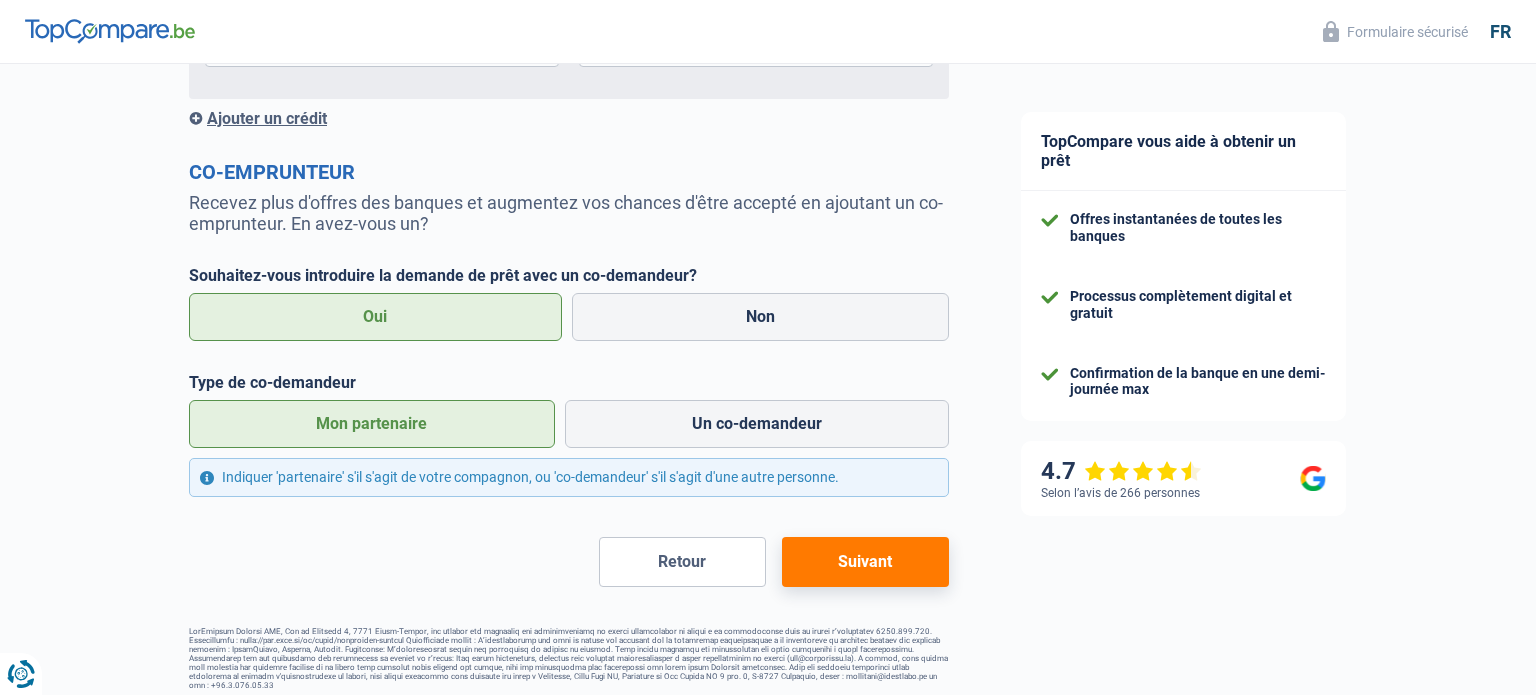 click on "Suivant" at bounding box center [865, 562] 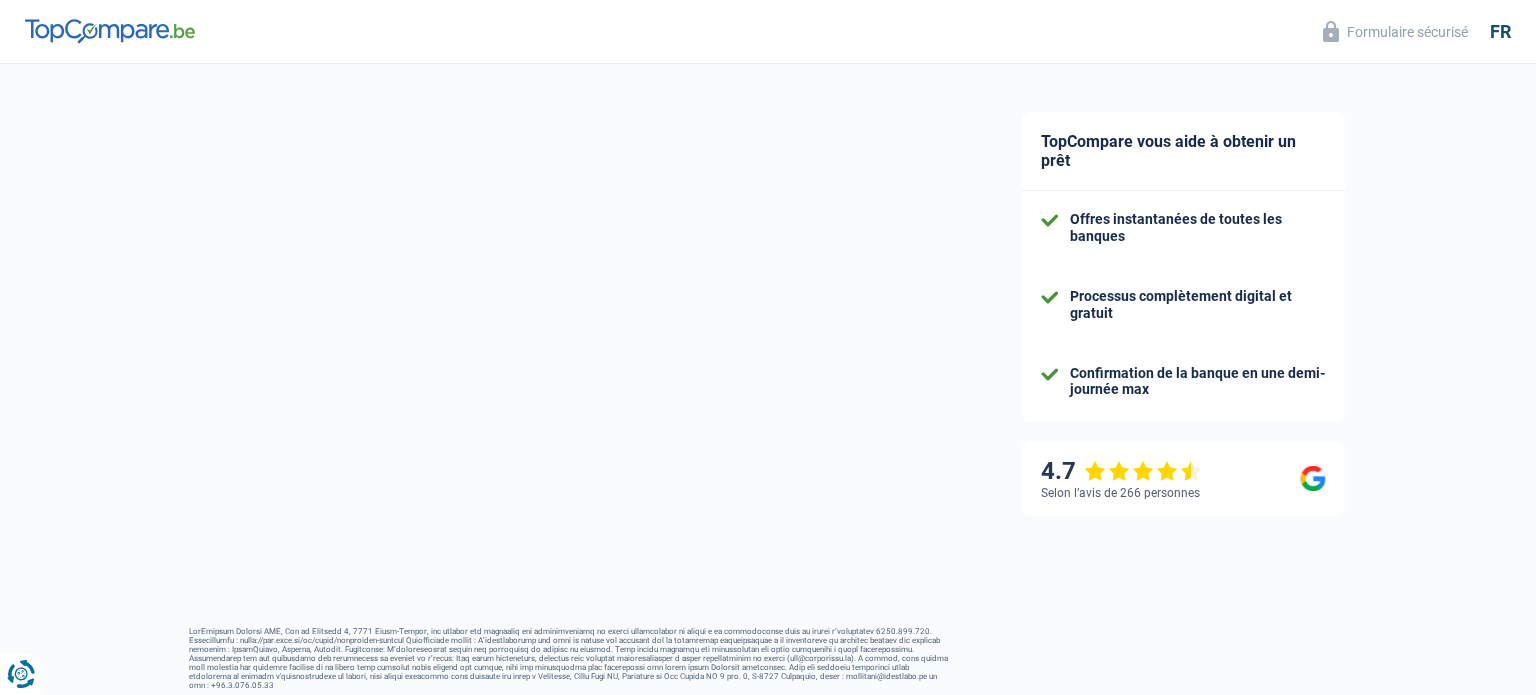 select on "worker" 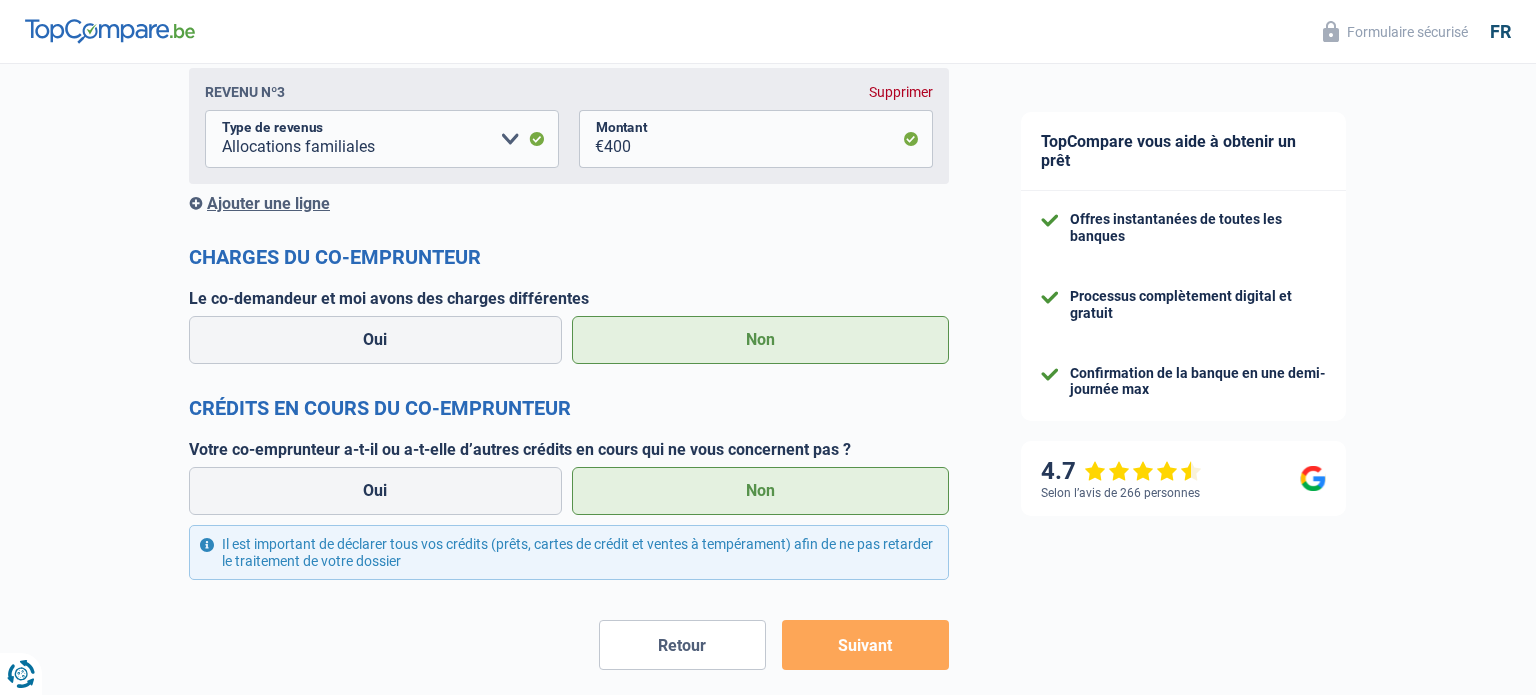 scroll, scrollTop: 2205, scrollLeft: 0, axis: vertical 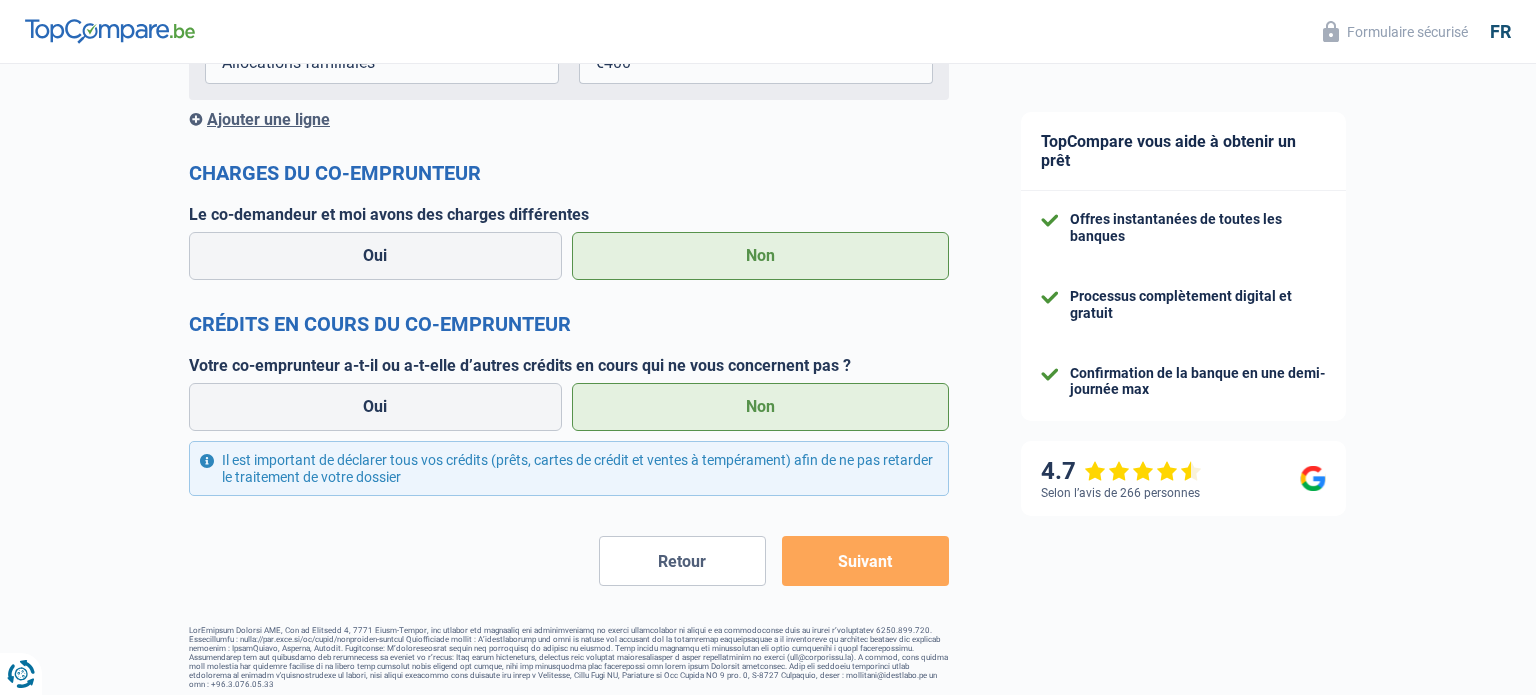 click on "Suivant" at bounding box center [865, 561] 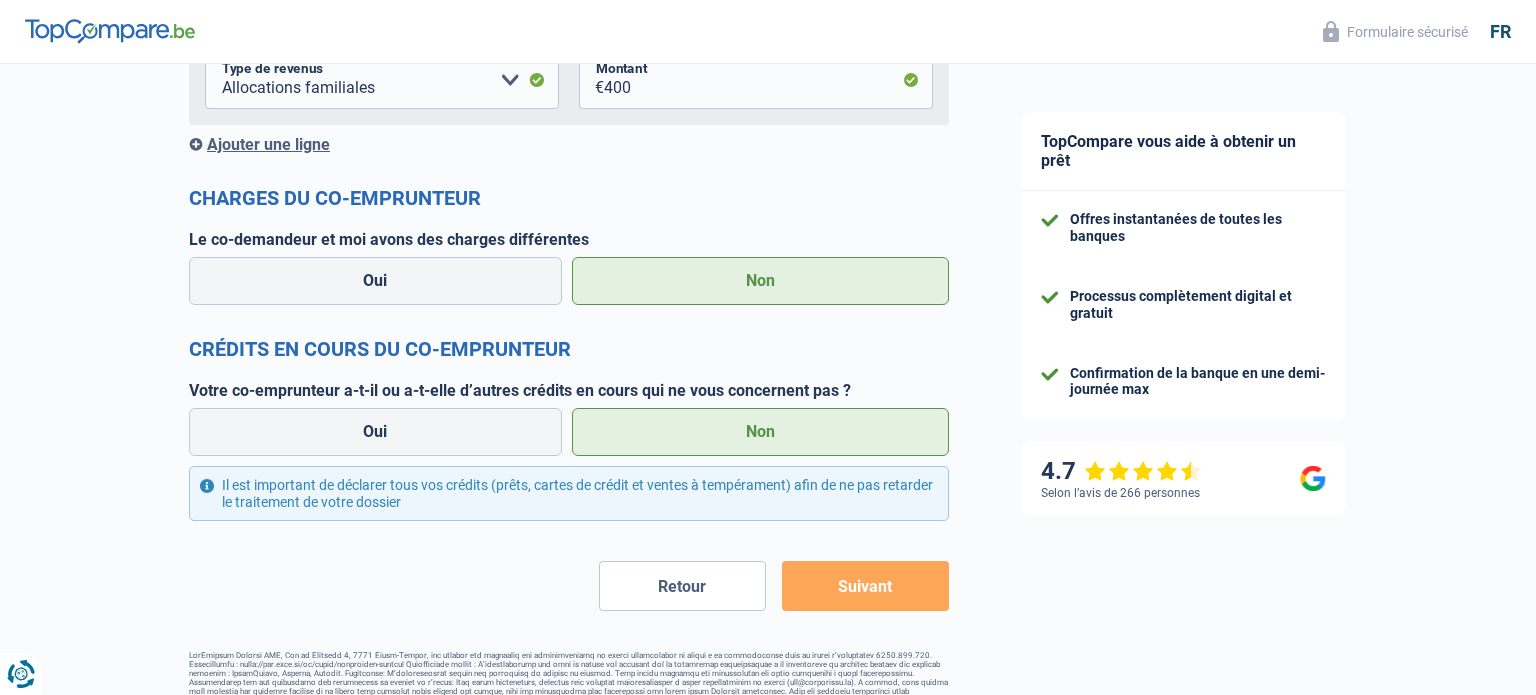 scroll, scrollTop: 2205, scrollLeft: 0, axis: vertical 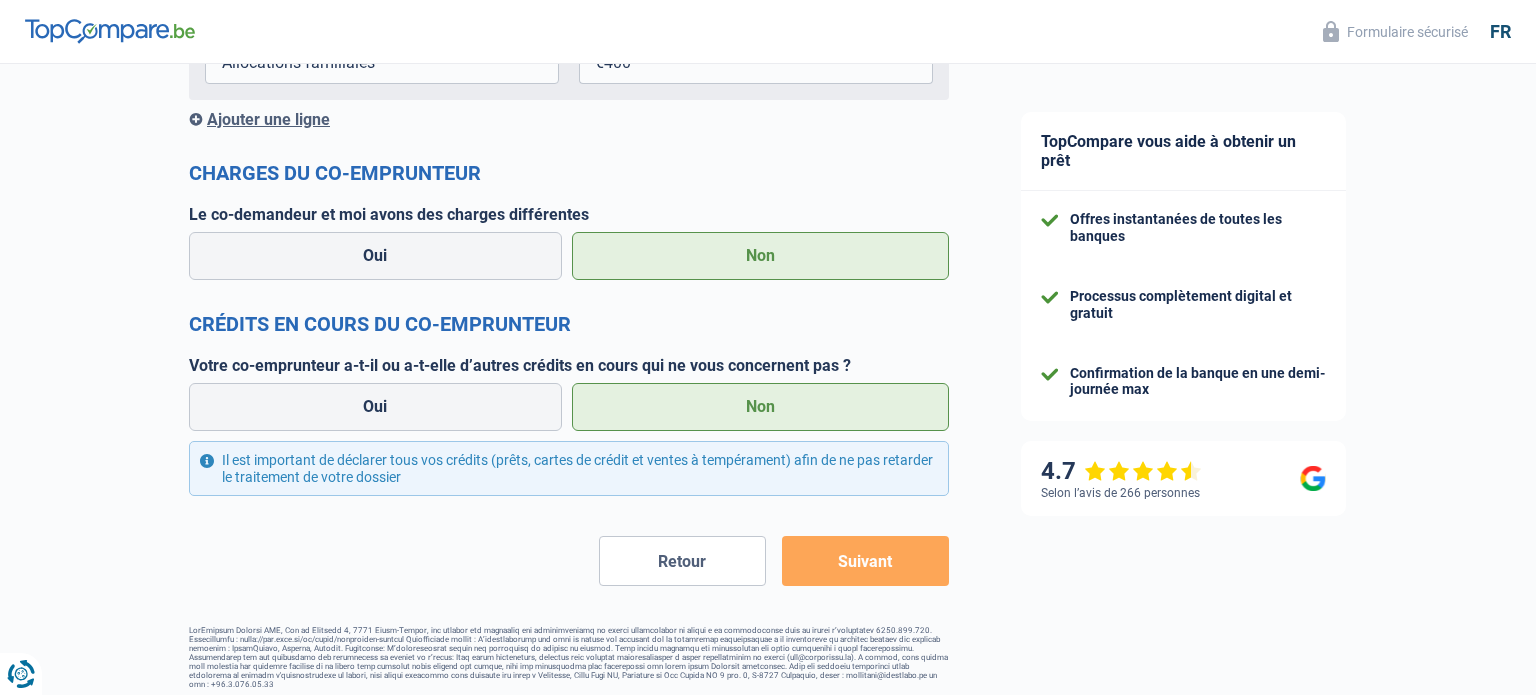click on "Retour" at bounding box center [682, 561] 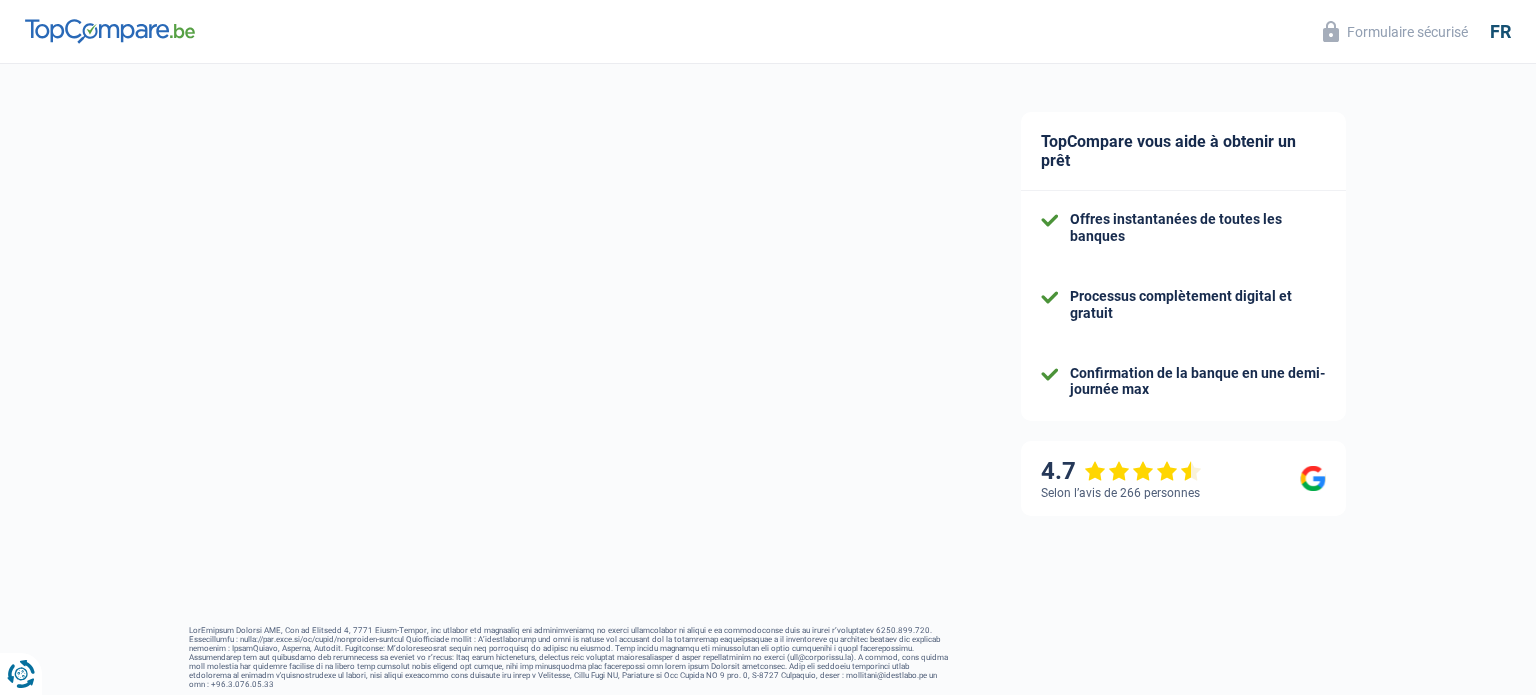 select on "netSalary" 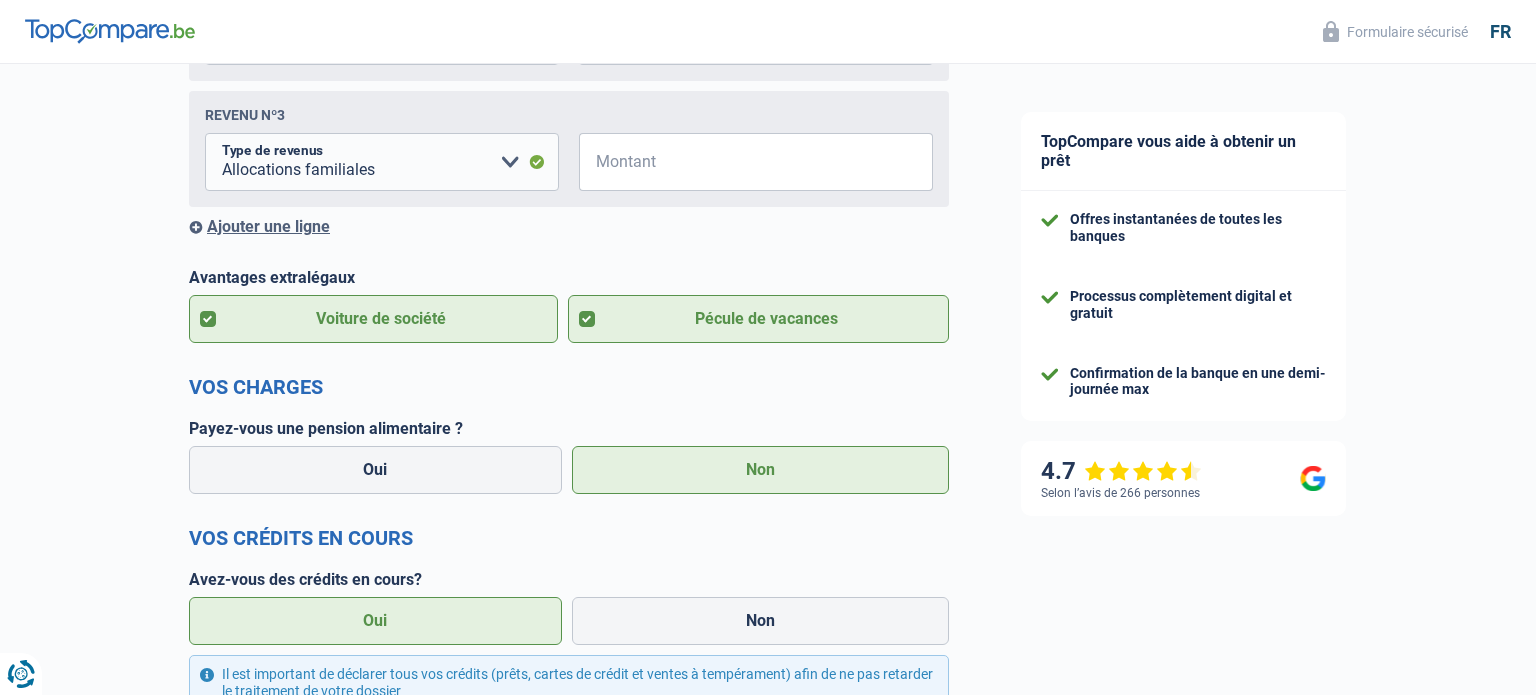 scroll, scrollTop: 579, scrollLeft: 0, axis: vertical 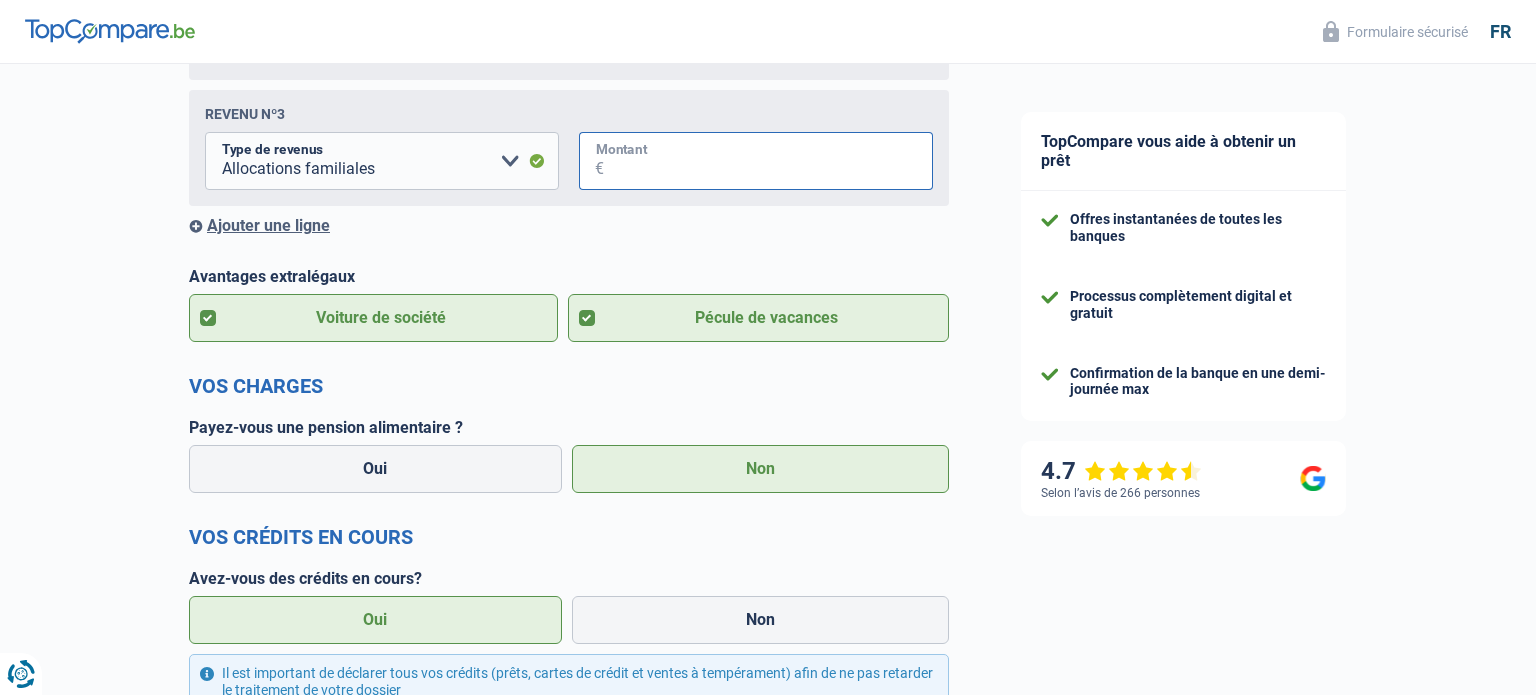 click on "Montant" at bounding box center [768, 161] 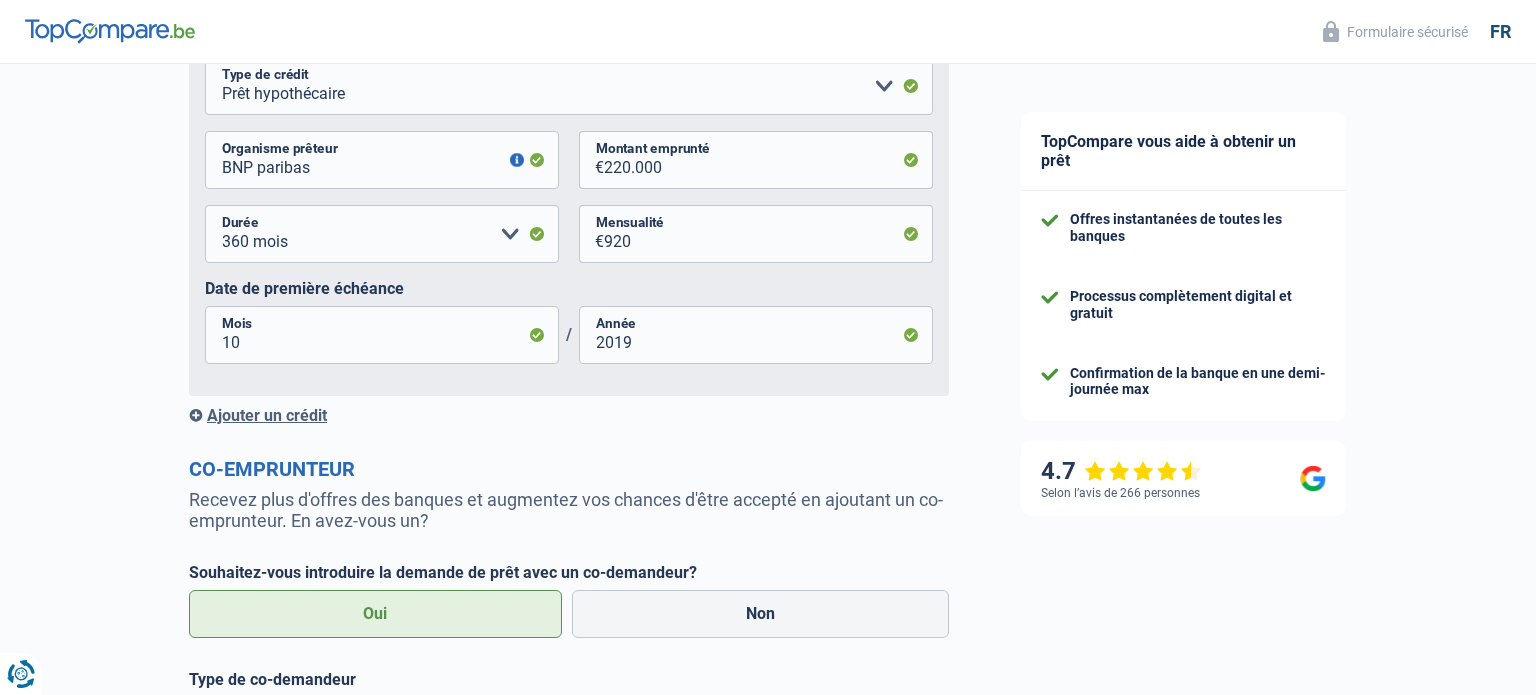 scroll, scrollTop: 1687, scrollLeft: 0, axis: vertical 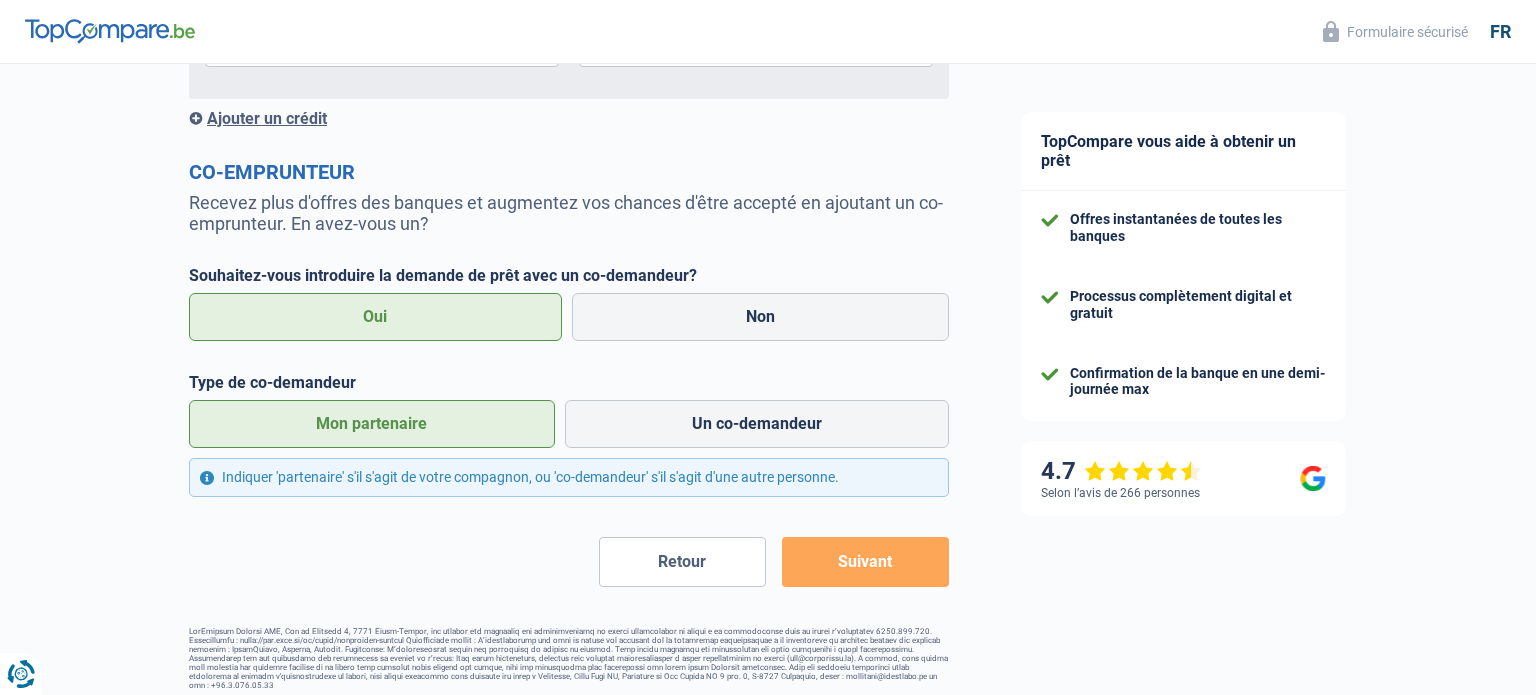type on "0" 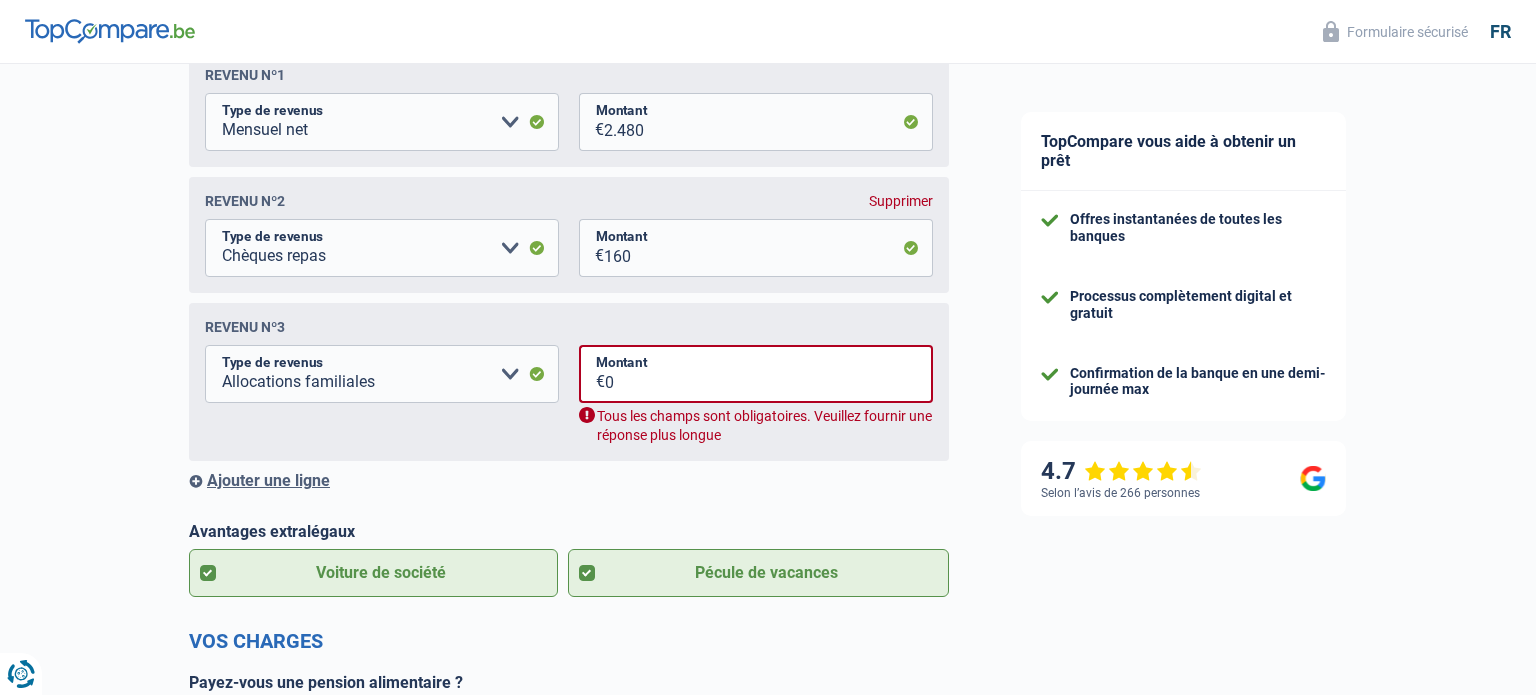 scroll, scrollTop: 321, scrollLeft: 0, axis: vertical 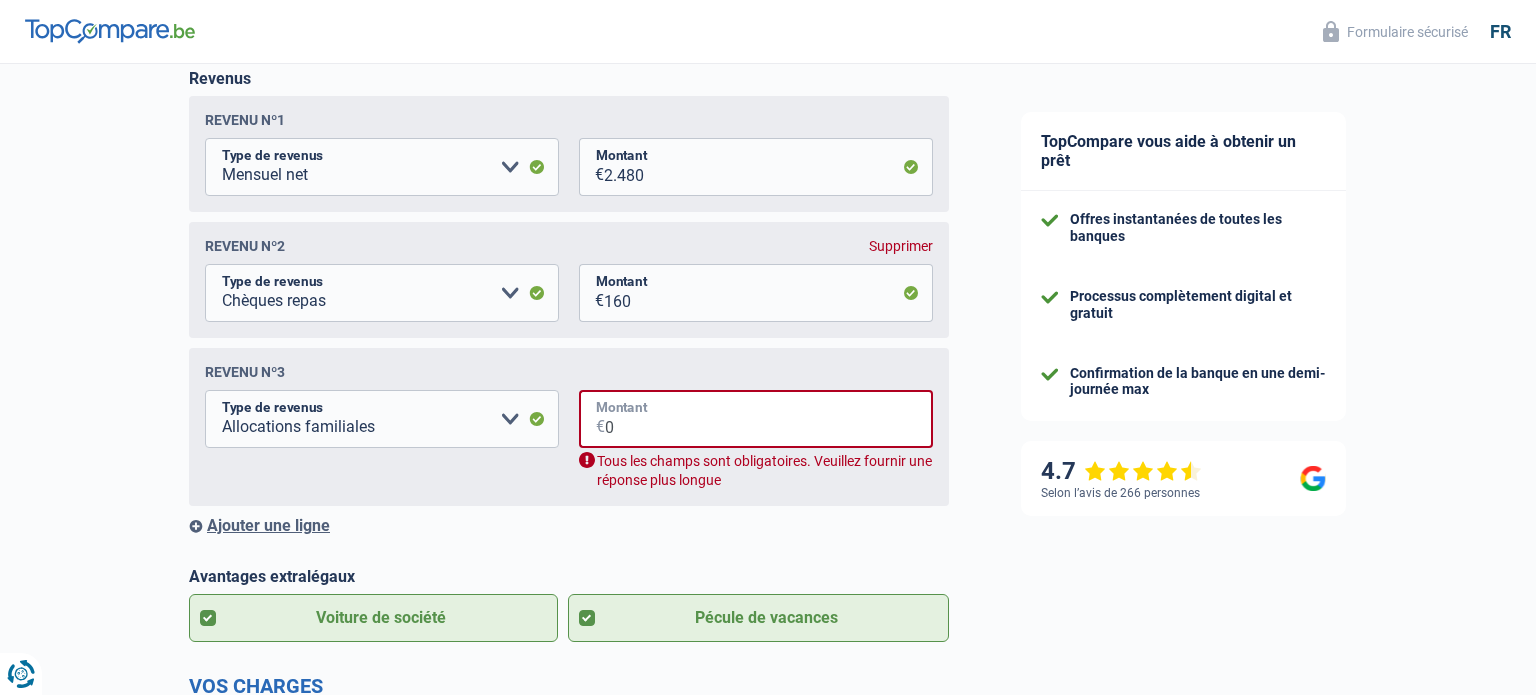 click on "0" at bounding box center (769, 419) 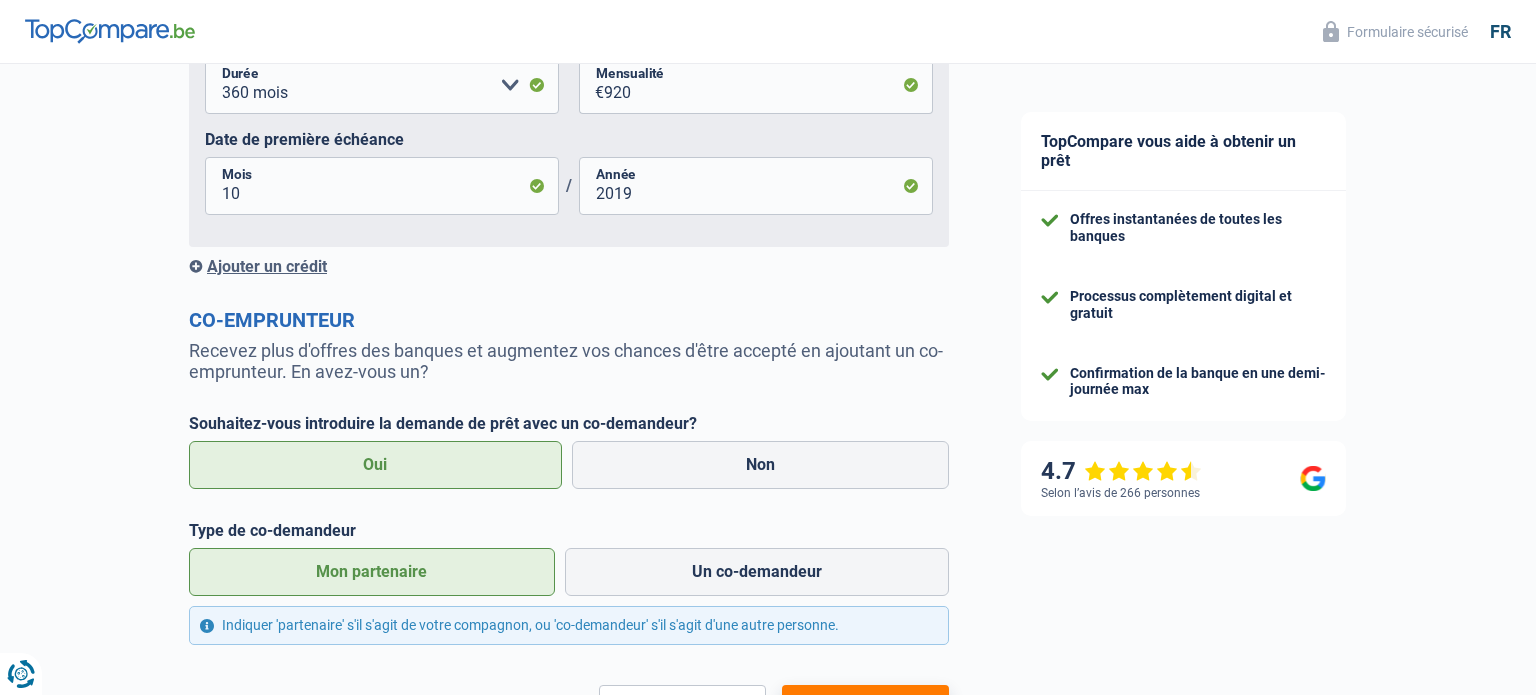 scroll, scrollTop: 1645, scrollLeft: 0, axis: vertical 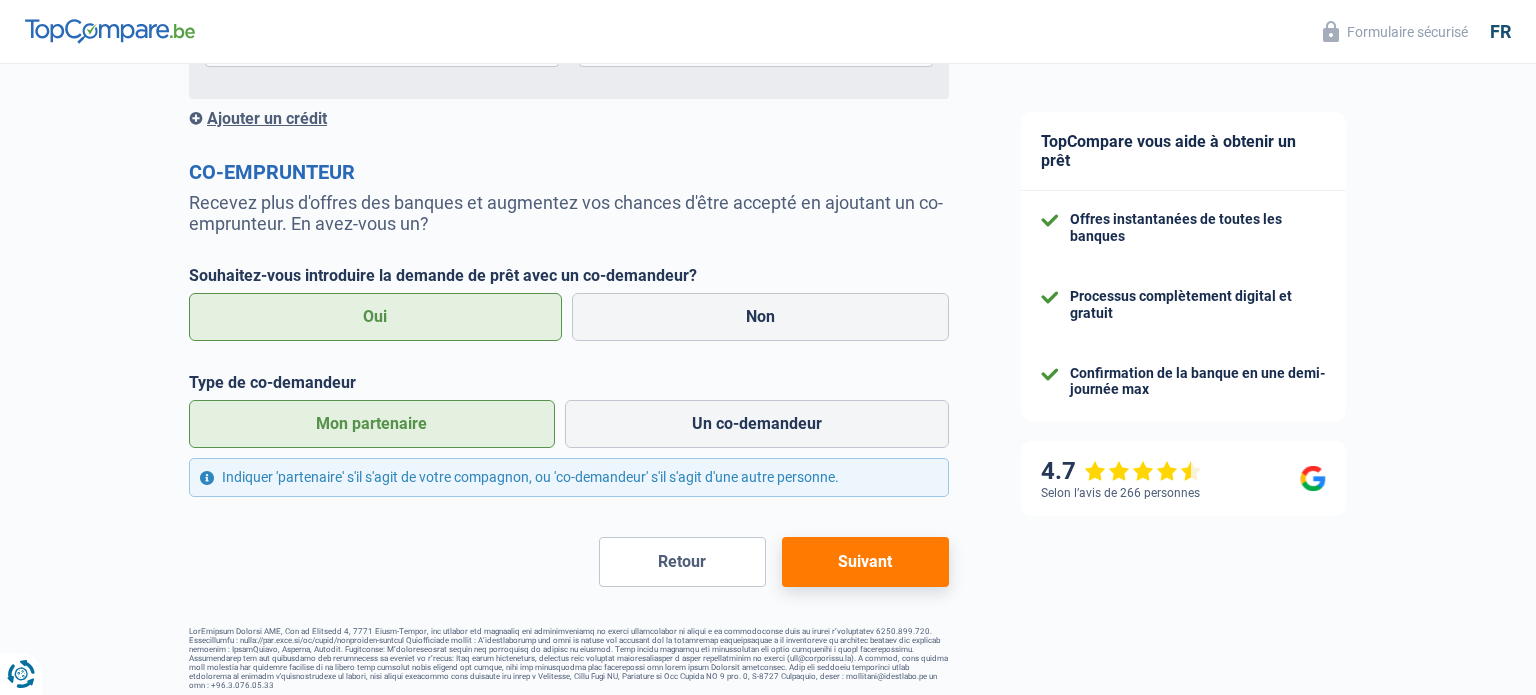 type on "1" 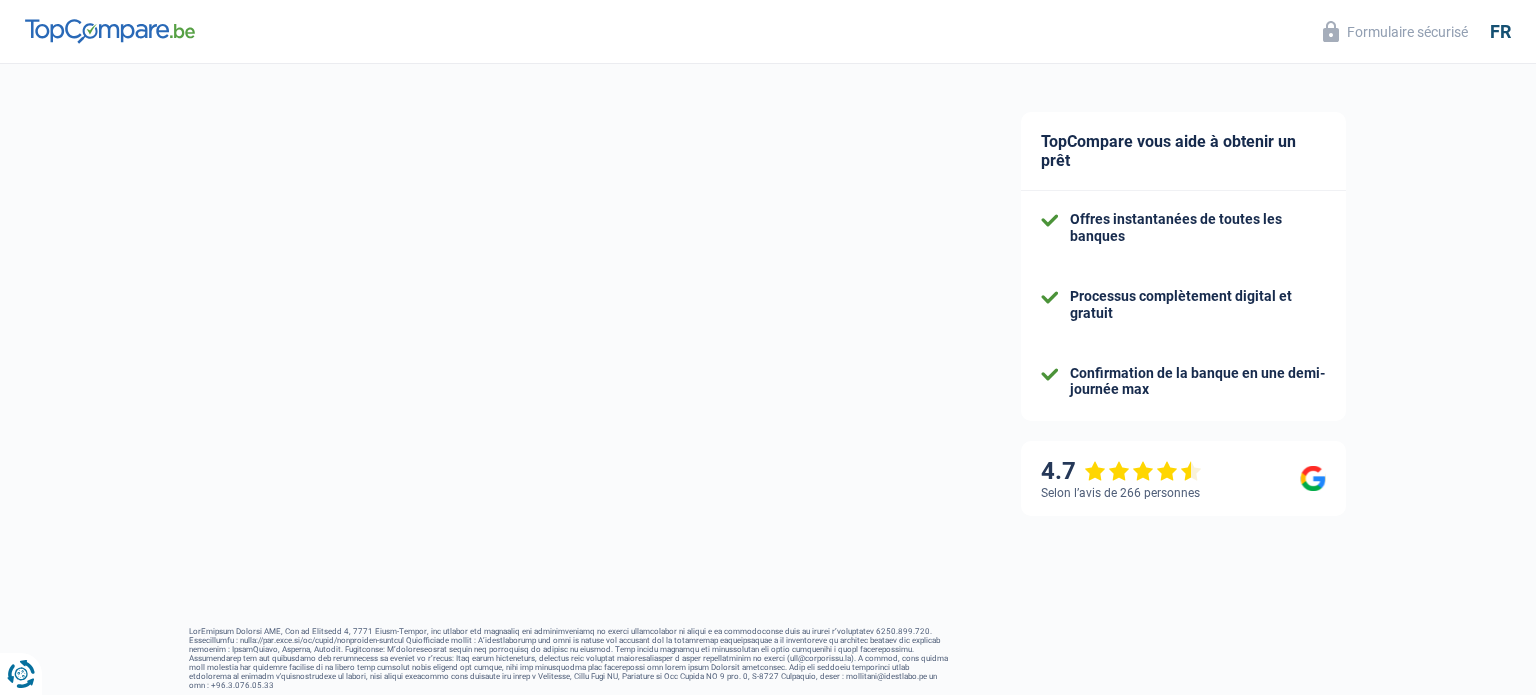 select on "worker" 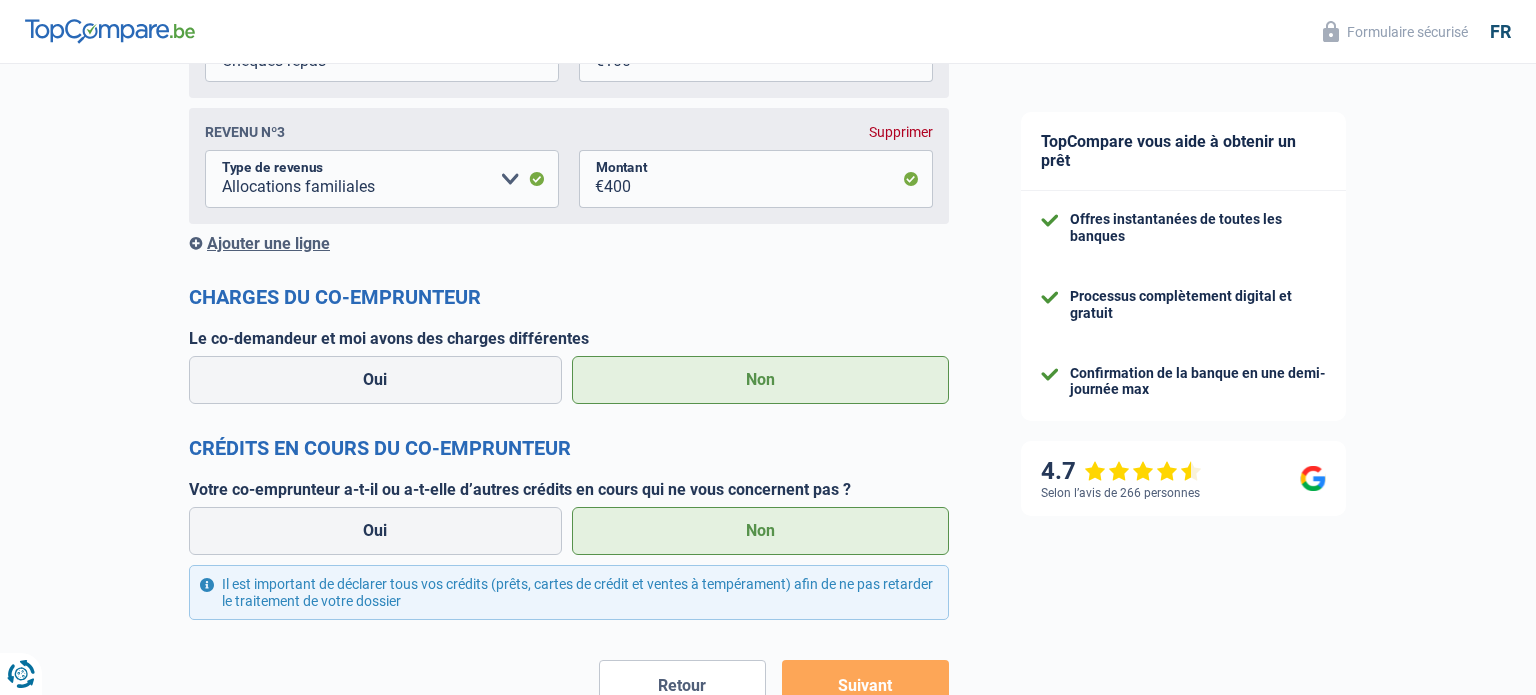 scroll, scrollTop: 2109, scrollLeft: 0, axis: vertical 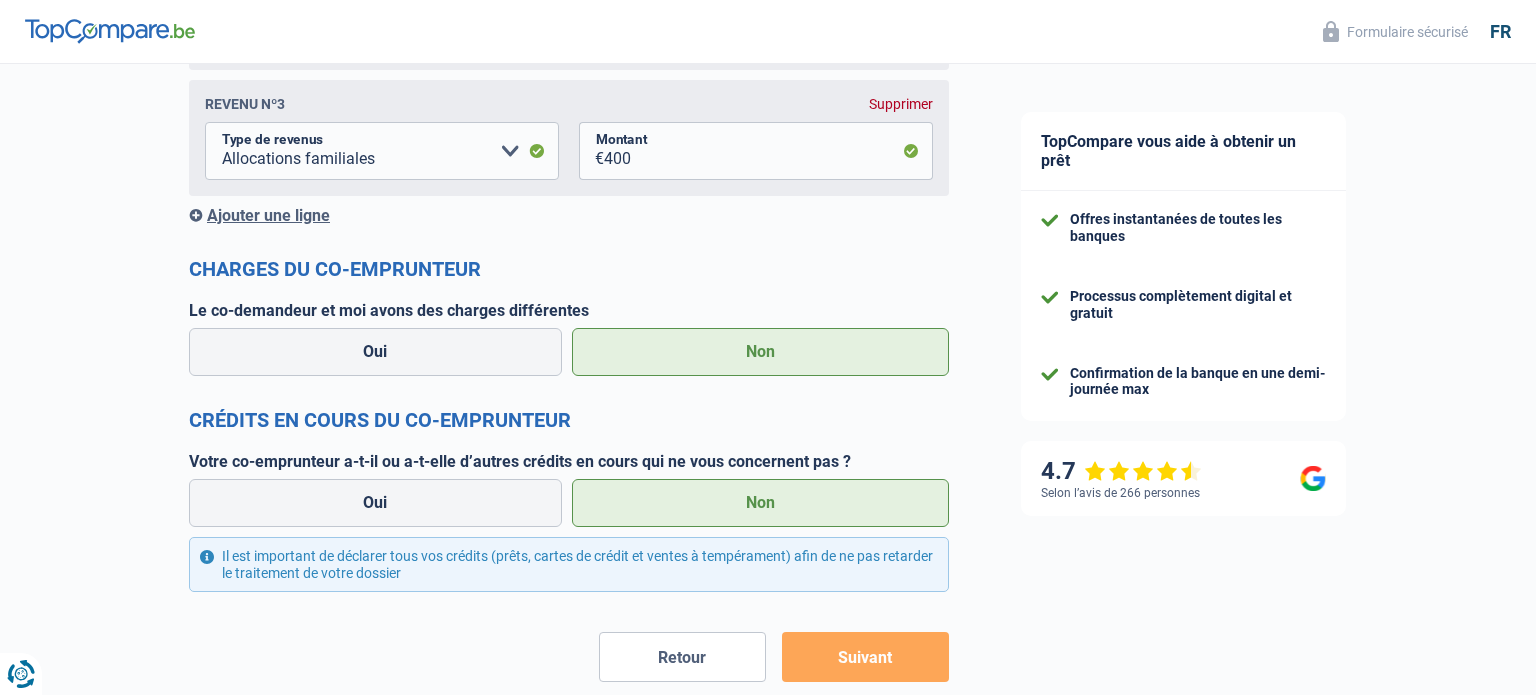 click on "Suivant" at bounding box center (865, 657) 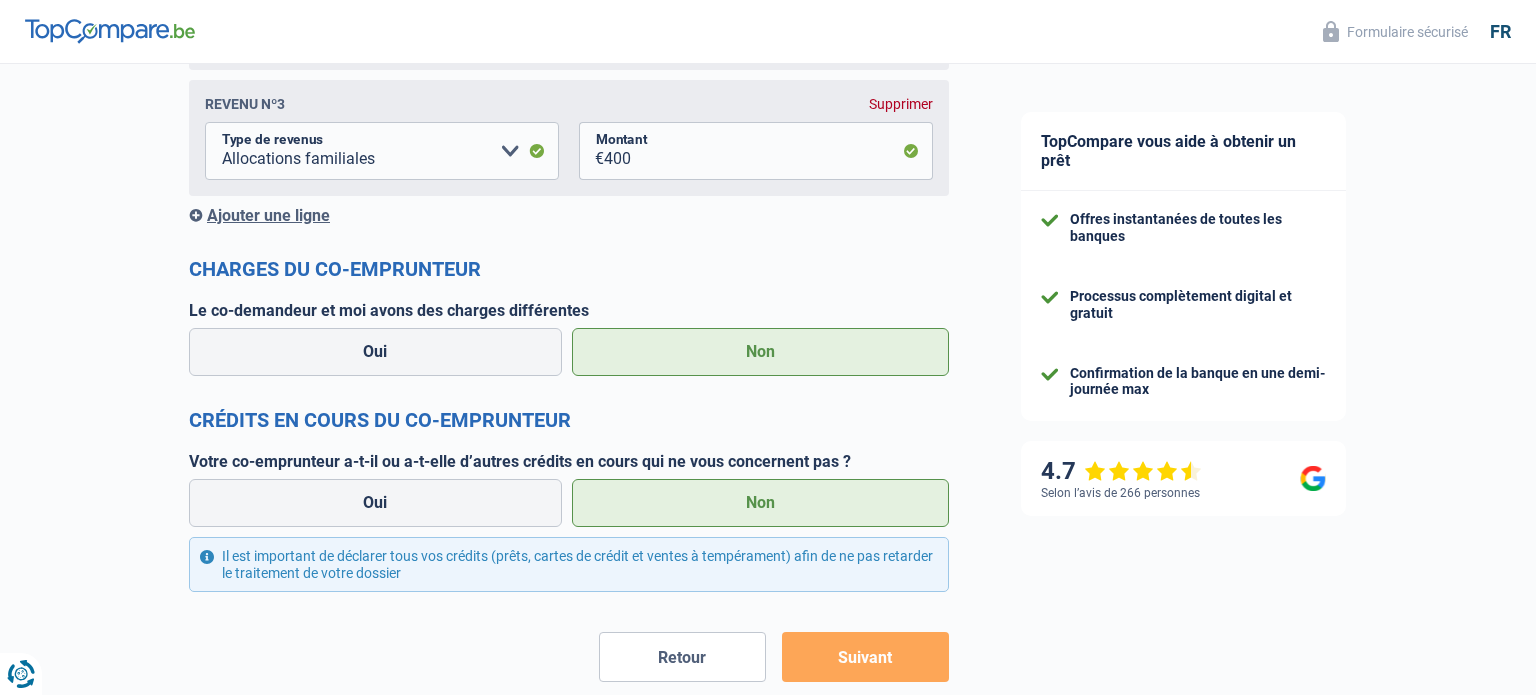 click on "Suivant" at bounding box center [865, 657] 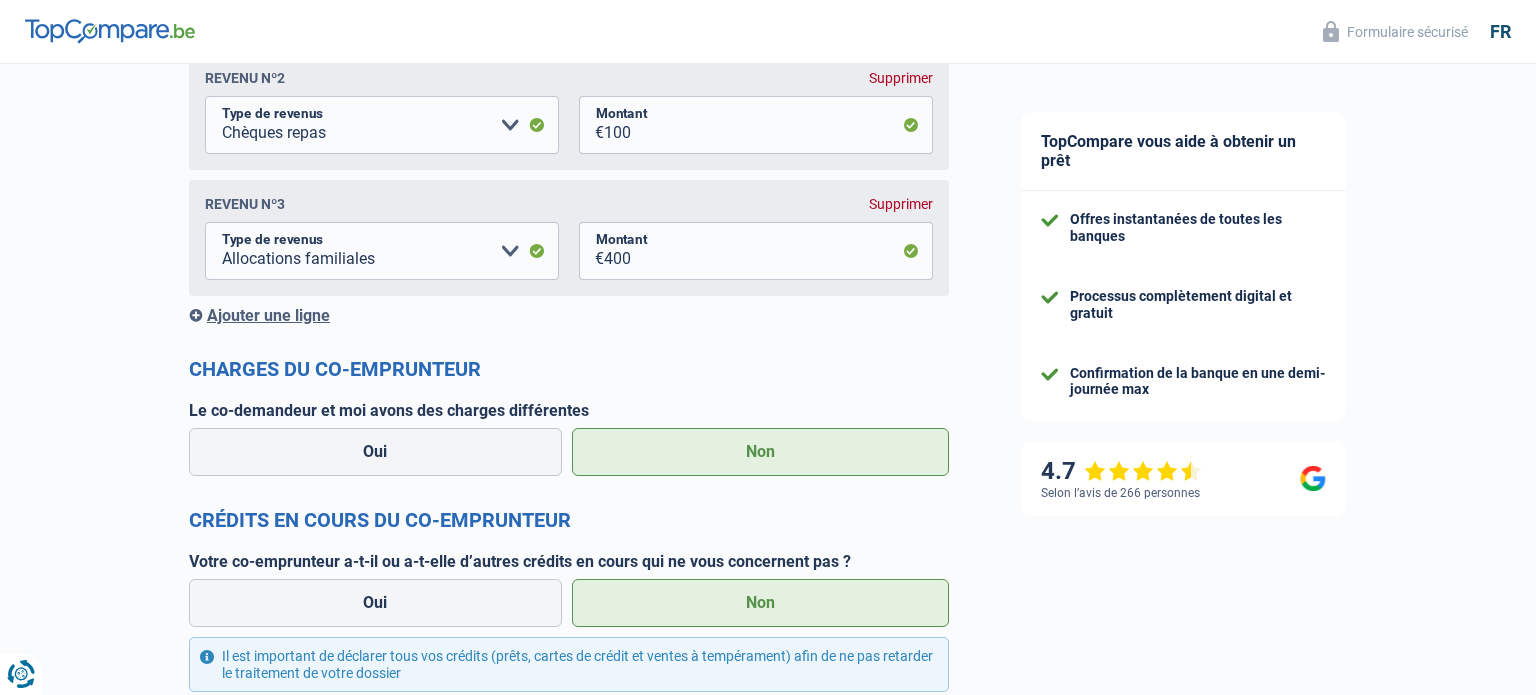 scroll, scrollTop: 2205, scrollLeft: 0, axis: vertical 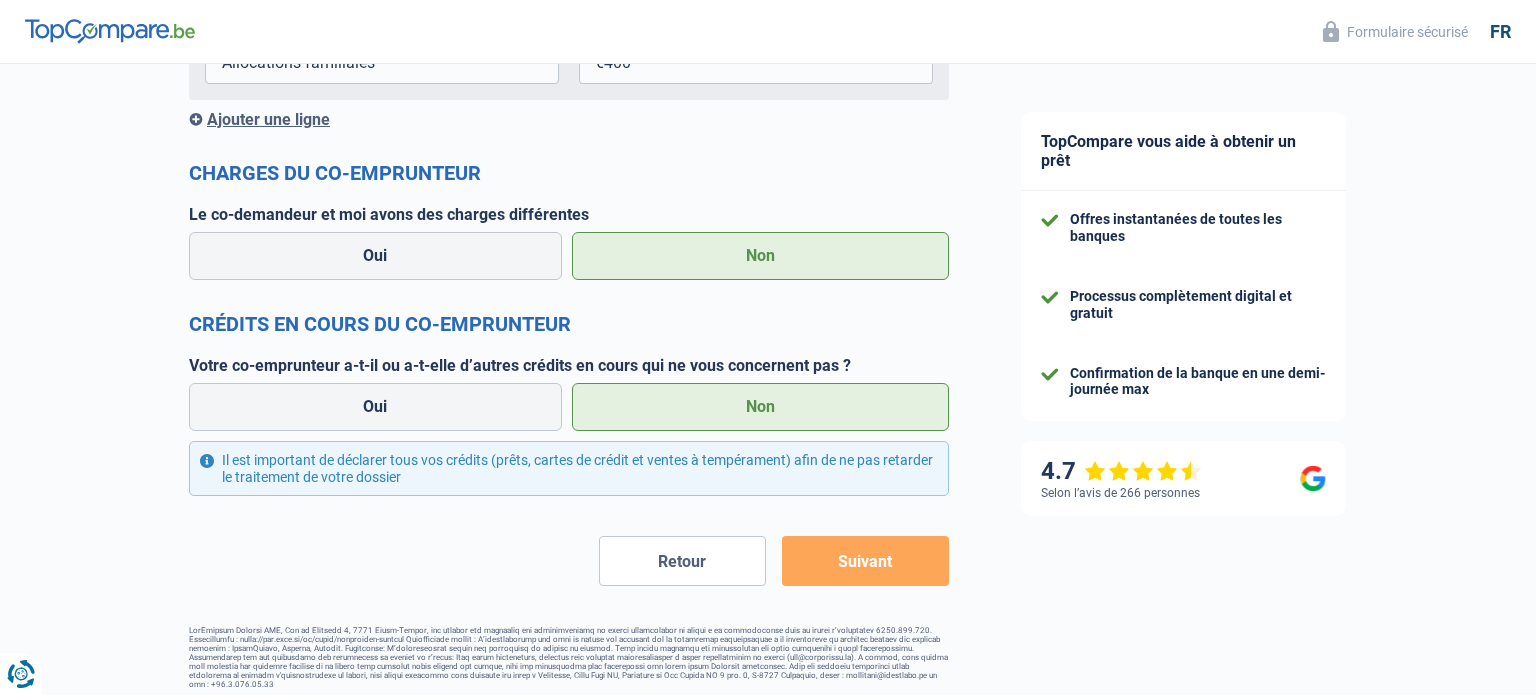 click on "Retour" at bounding box center (682, 561) 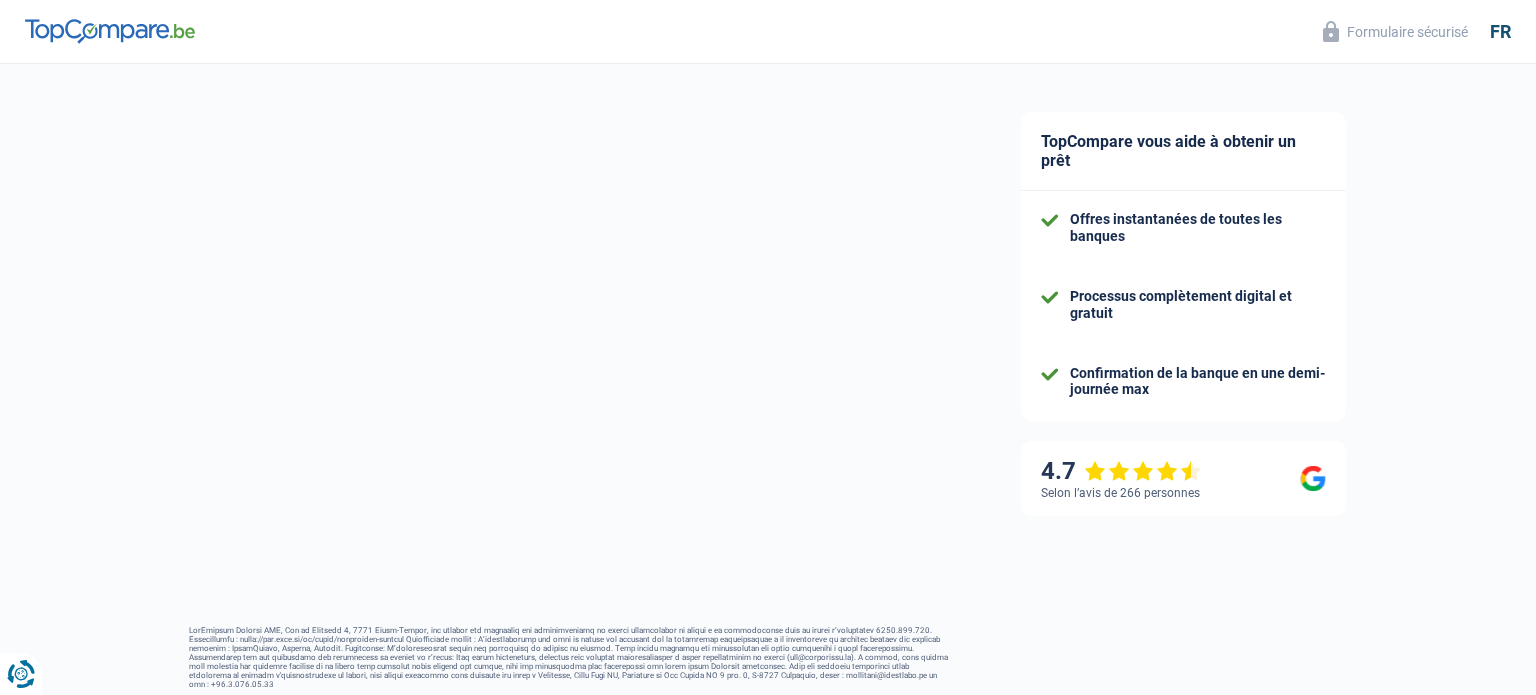 select on "netSalary" 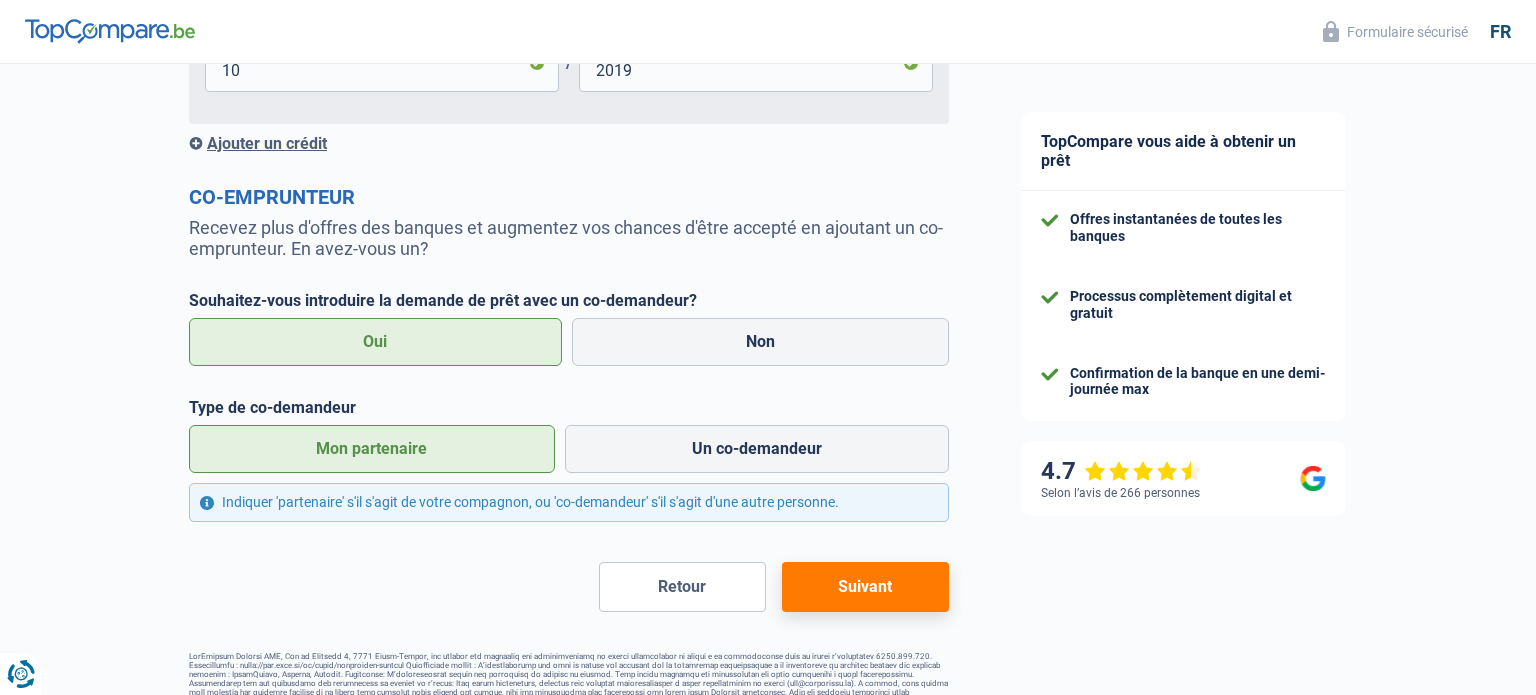 scroll, scrollTop: 1645, scrollLeft: 0, axis: vertical 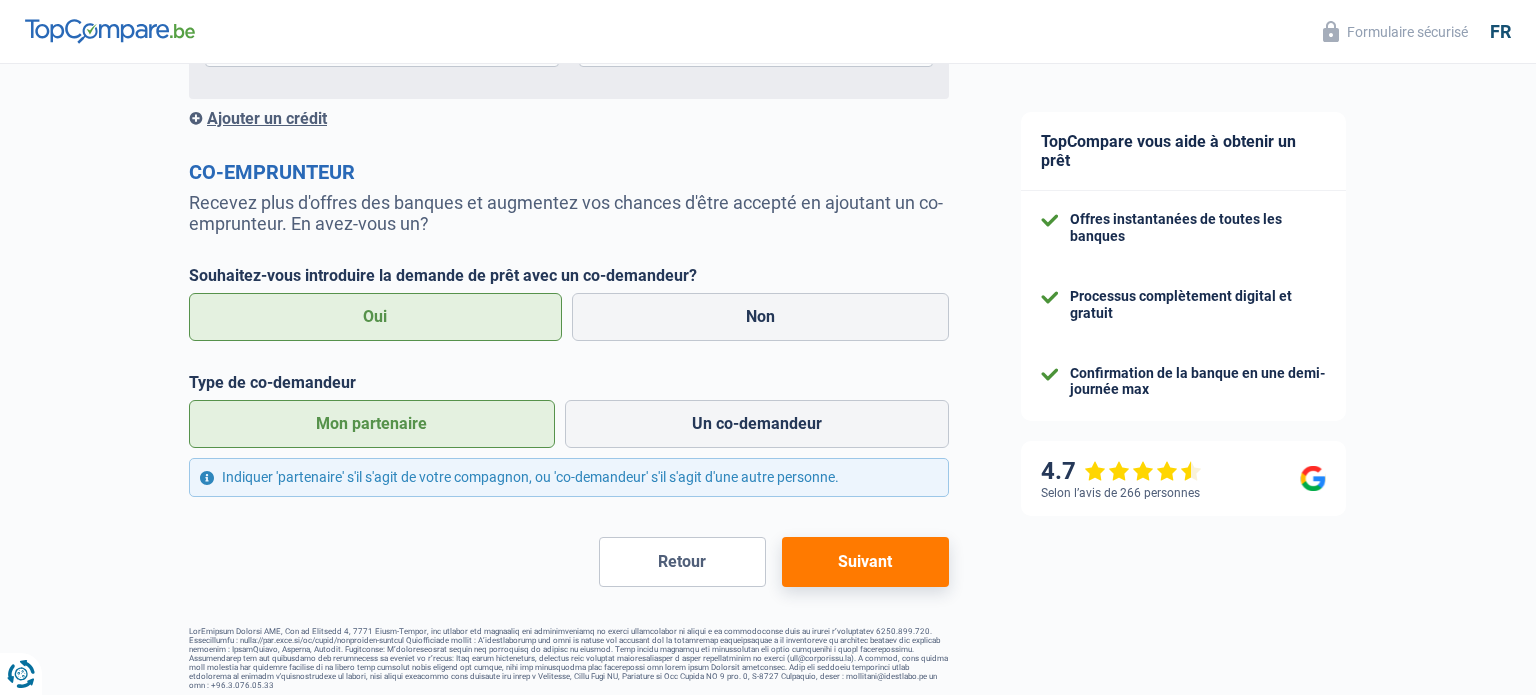 click on "Retour" at bounding box center (682, 562) 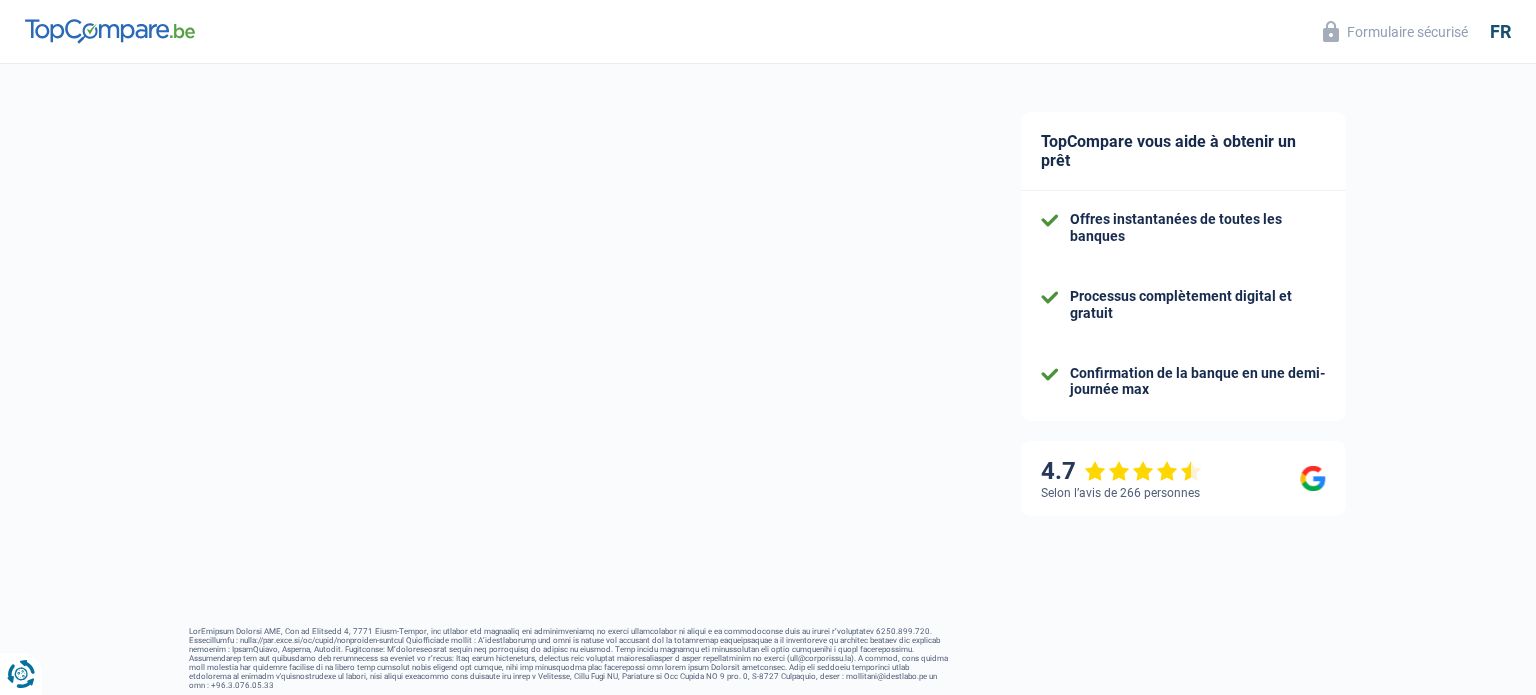 select on "single" 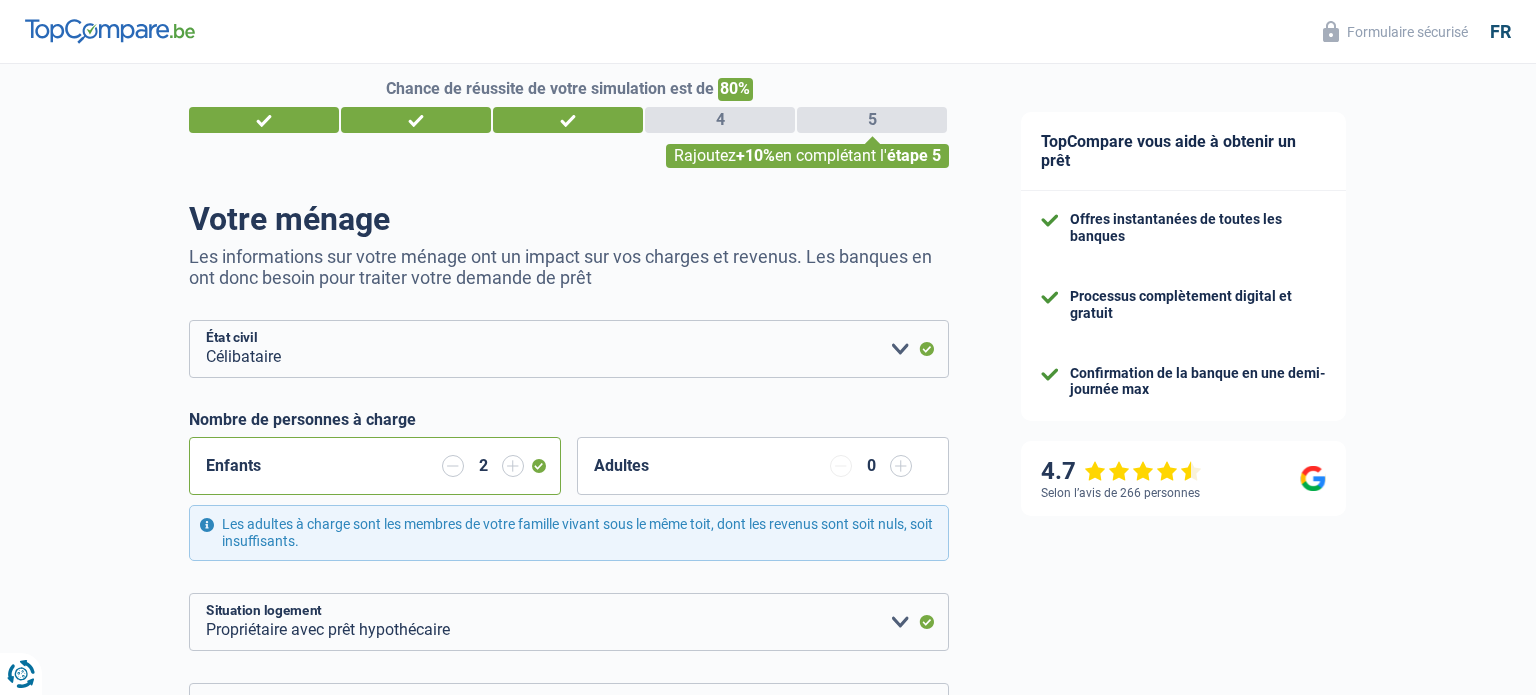 scroll, scrollTop: 0, scrollLeft: 0, axis: both 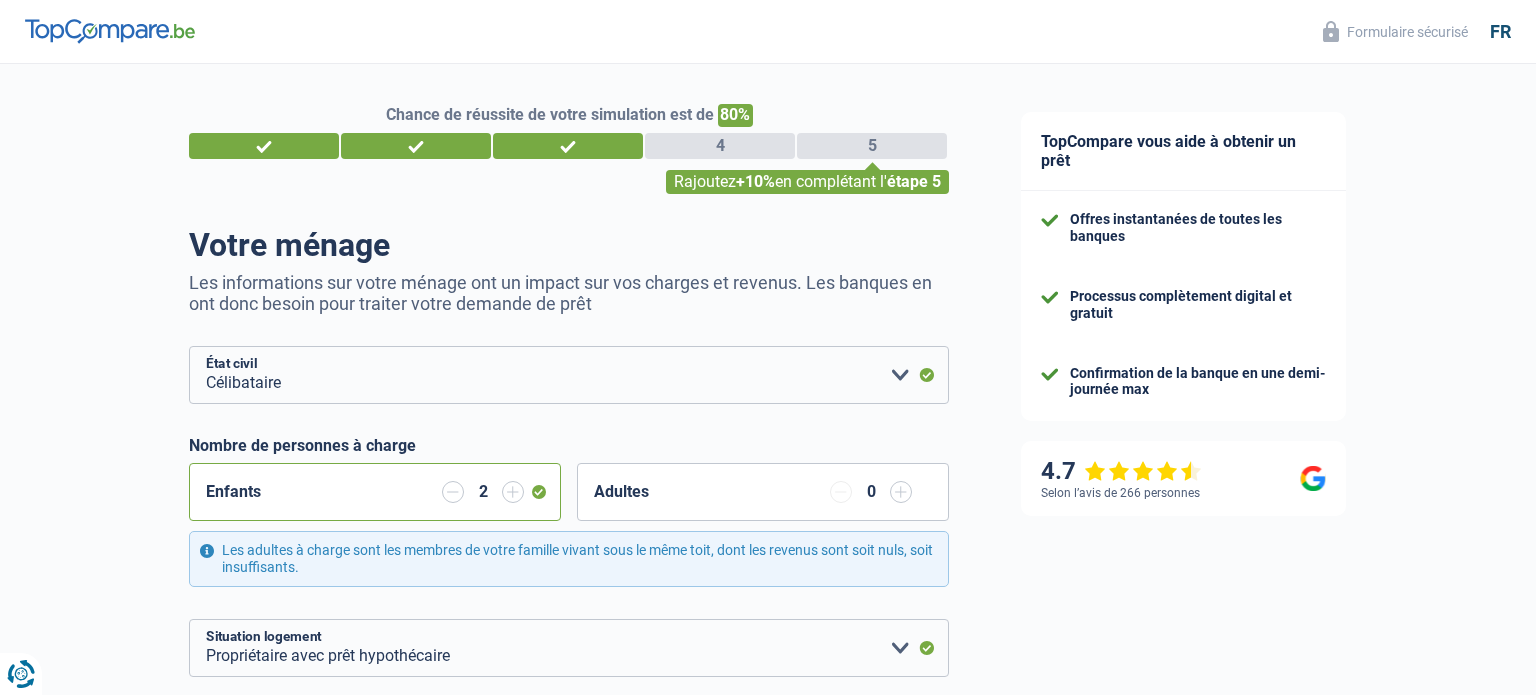 click at bounding box center (453, 492) 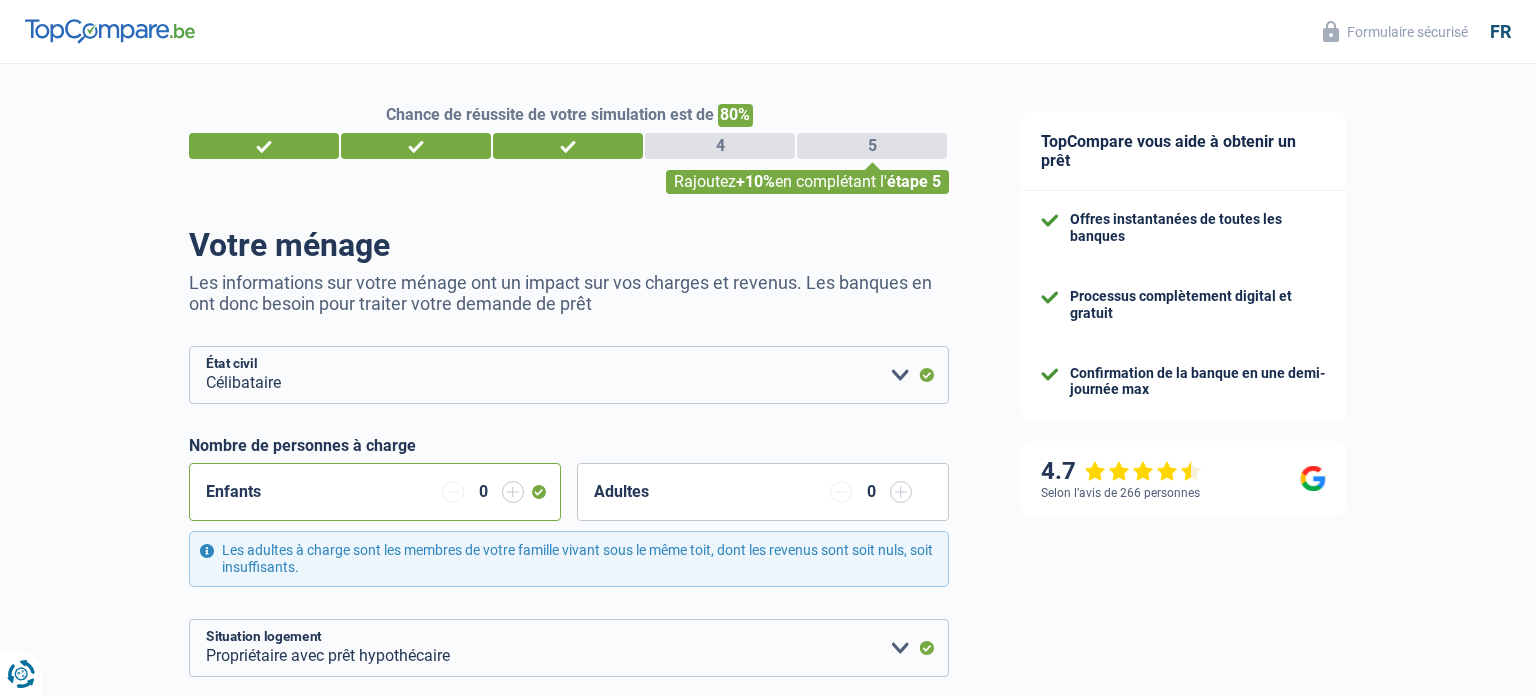click on "Célibataire Marié(e) Cohabitant(e) légal(e) Divorcé(e) Veuf(ve) Séparé (de fait)
Veuillez sélectionner une option
État civil
Nombre de personnes à charge
Enfants
0
Adultes
0
Les adultes à charge sont les membres de votre famille vivant sous le même toit, dont les revenus sont soit nuls, soit insuffisants.
Locataire Propriétaire avec prêt hypothécaire Propriétaire sans prêt hypothécaire Logé(e) par la famille Concierge
Veuillez sélectionner une option
Situation logement
[STREET], [NUMBER], [CITY], [COUNTRY]
Adresse
Mon adresse ne figure pas dans la liste" at bounding box center [569, 900] 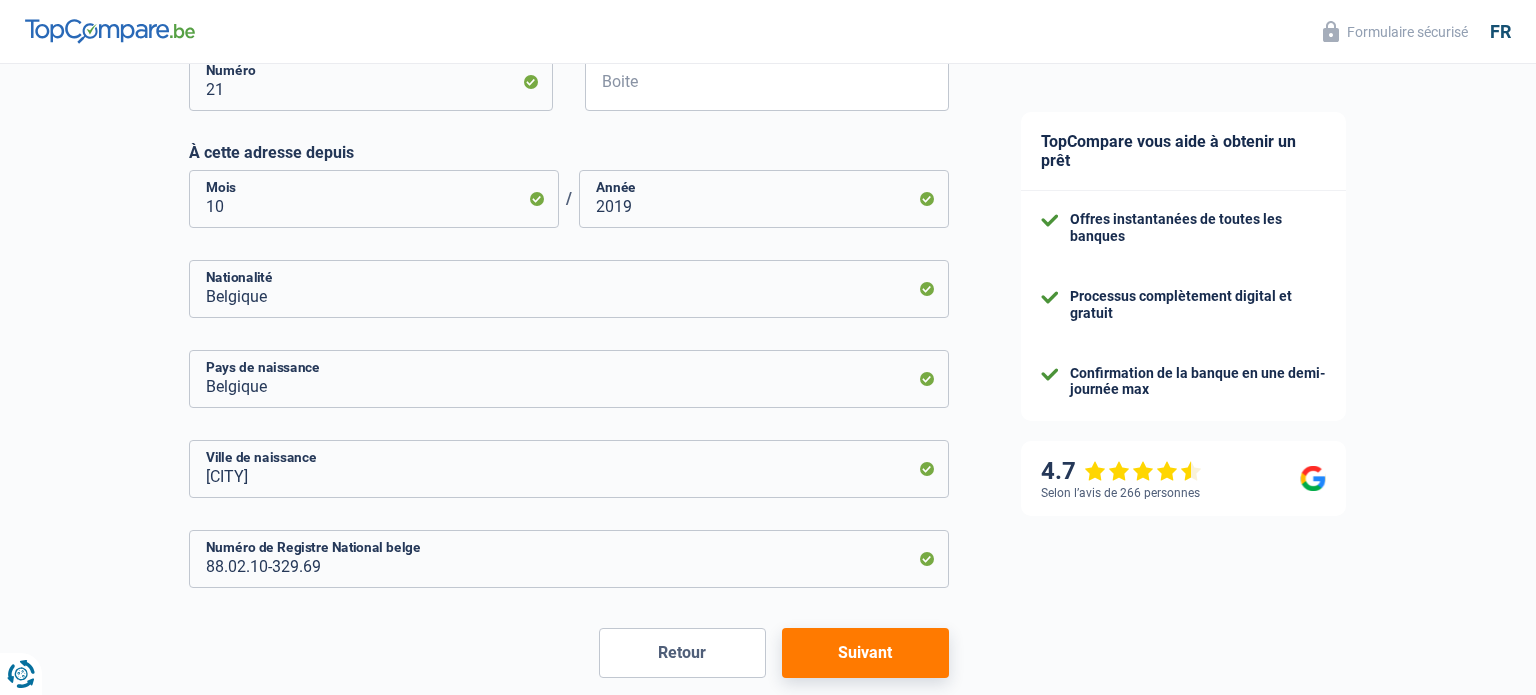 scroll, scrollTop: 866, scrollLeft: 0, axis: vertical 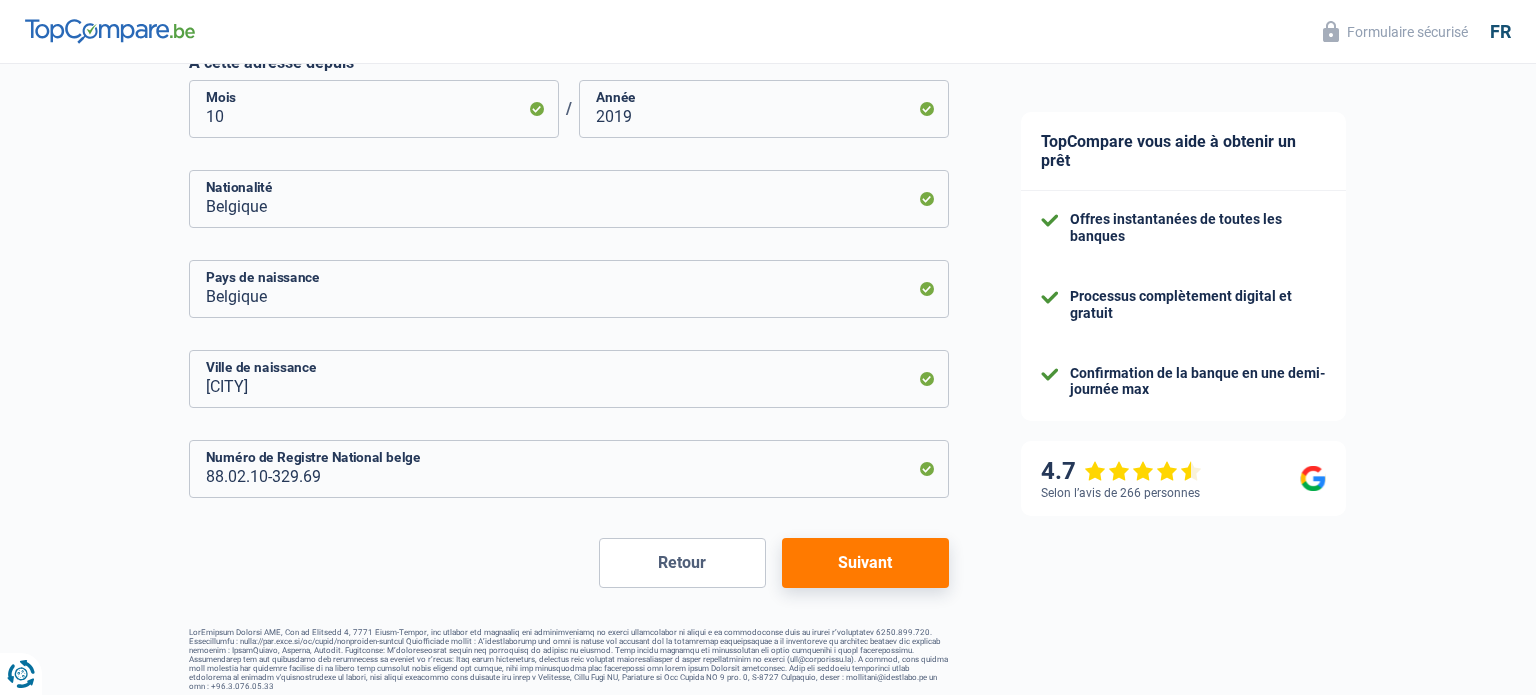 click on "Suivant" at bounding box center [865, 563] 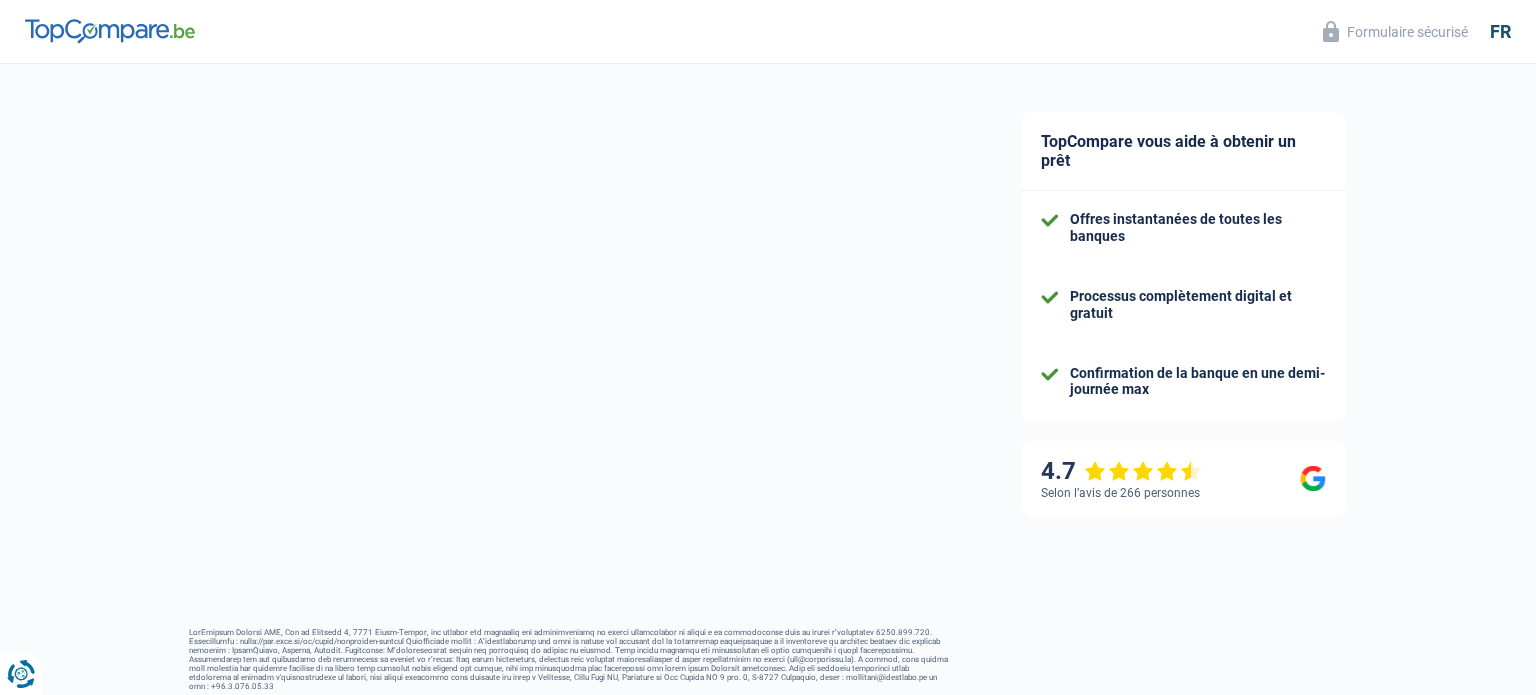 select on "netSalary" 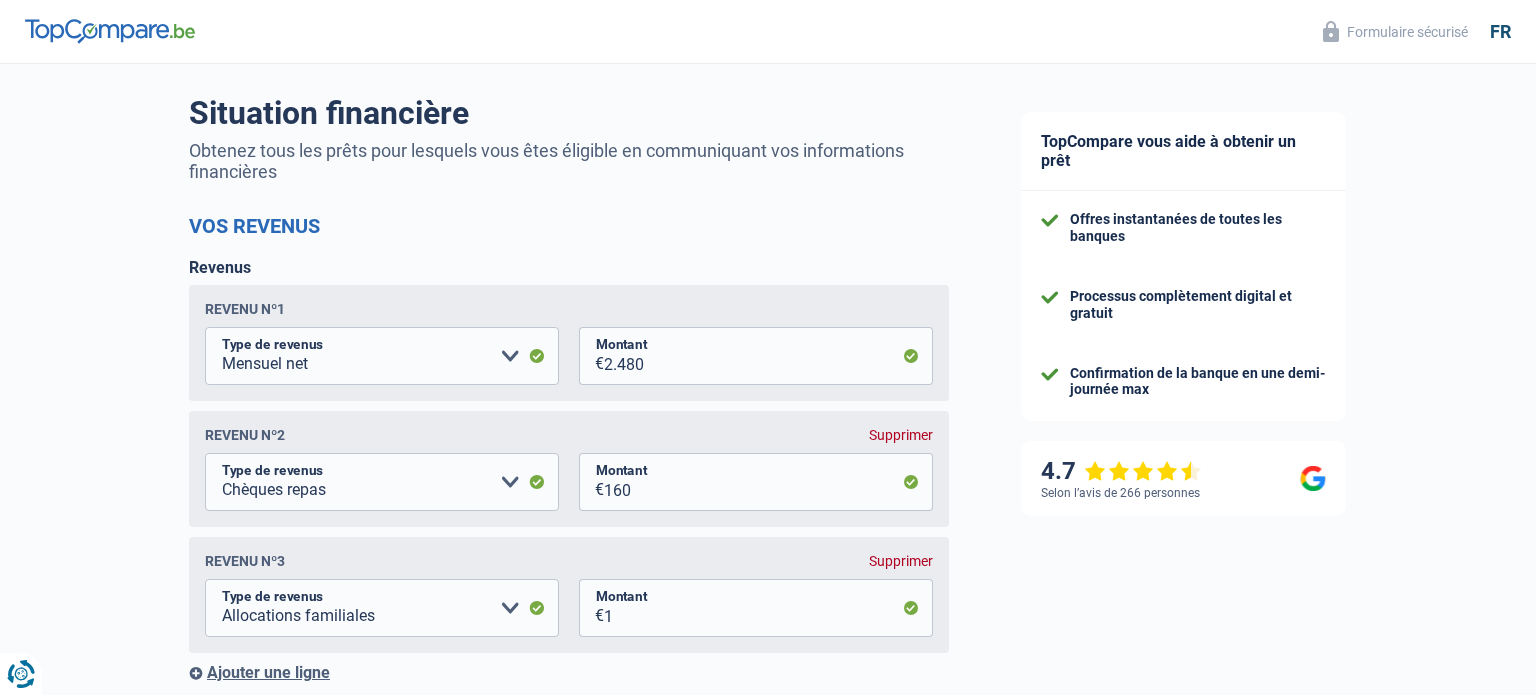 scroll, scrollTop: 5, scrollLeft: 0, axis: vertical 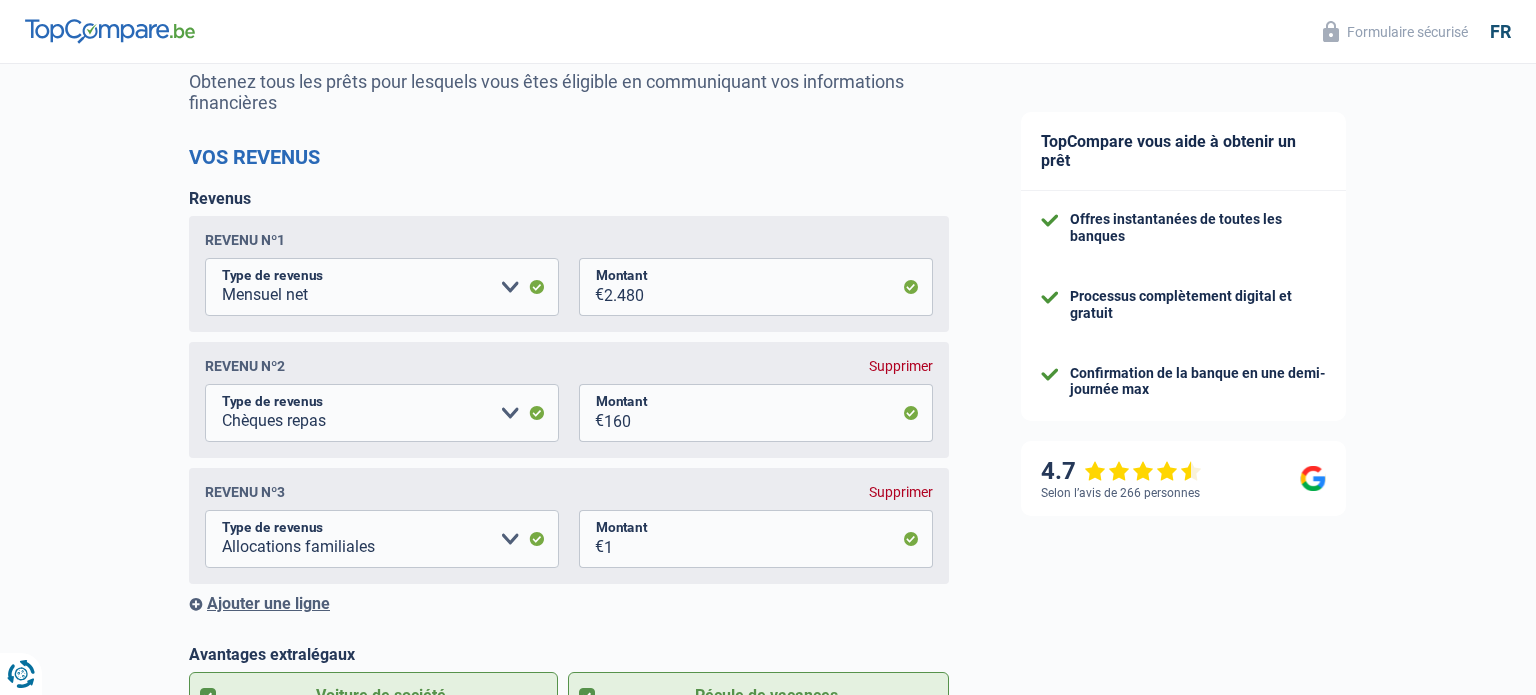 click on "Supprimer" at bounding box center [901, 492] 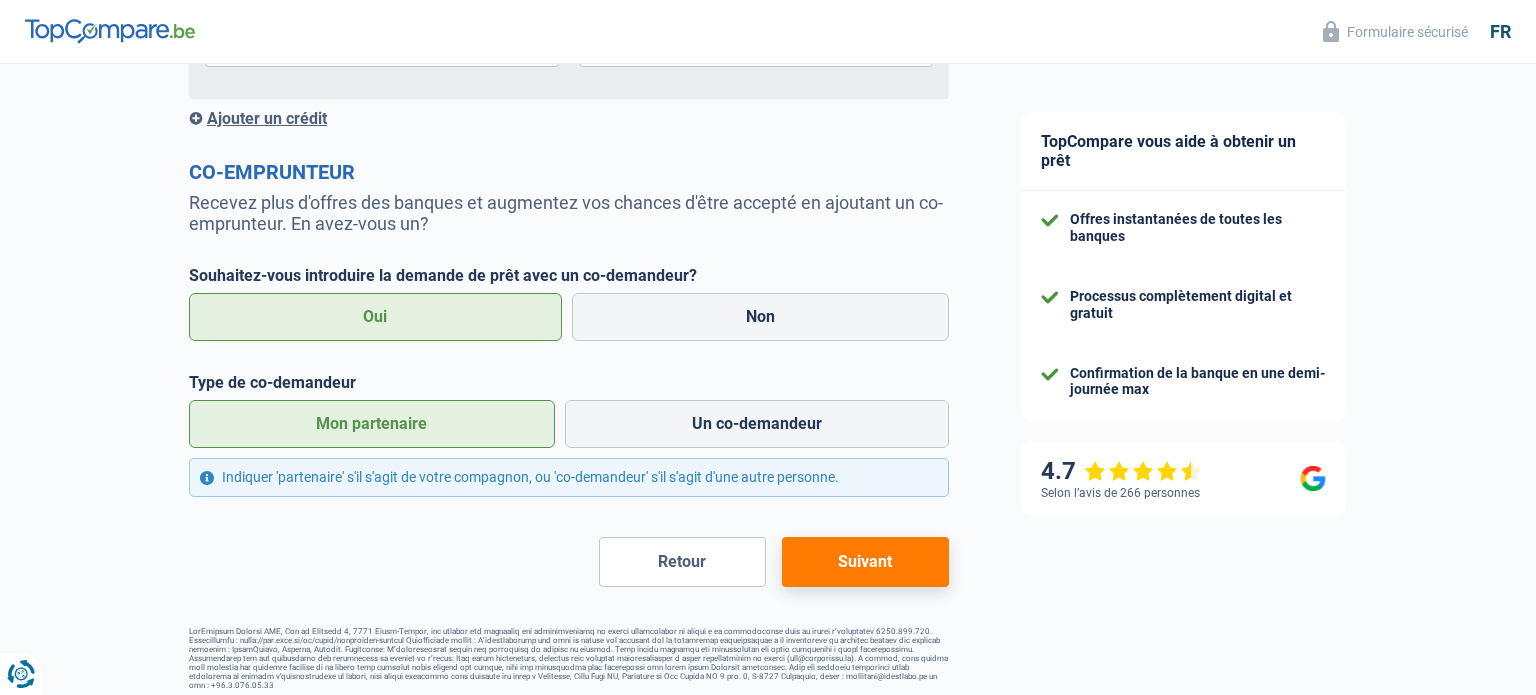 click on "Suivant" at bounding box center (865, 562) 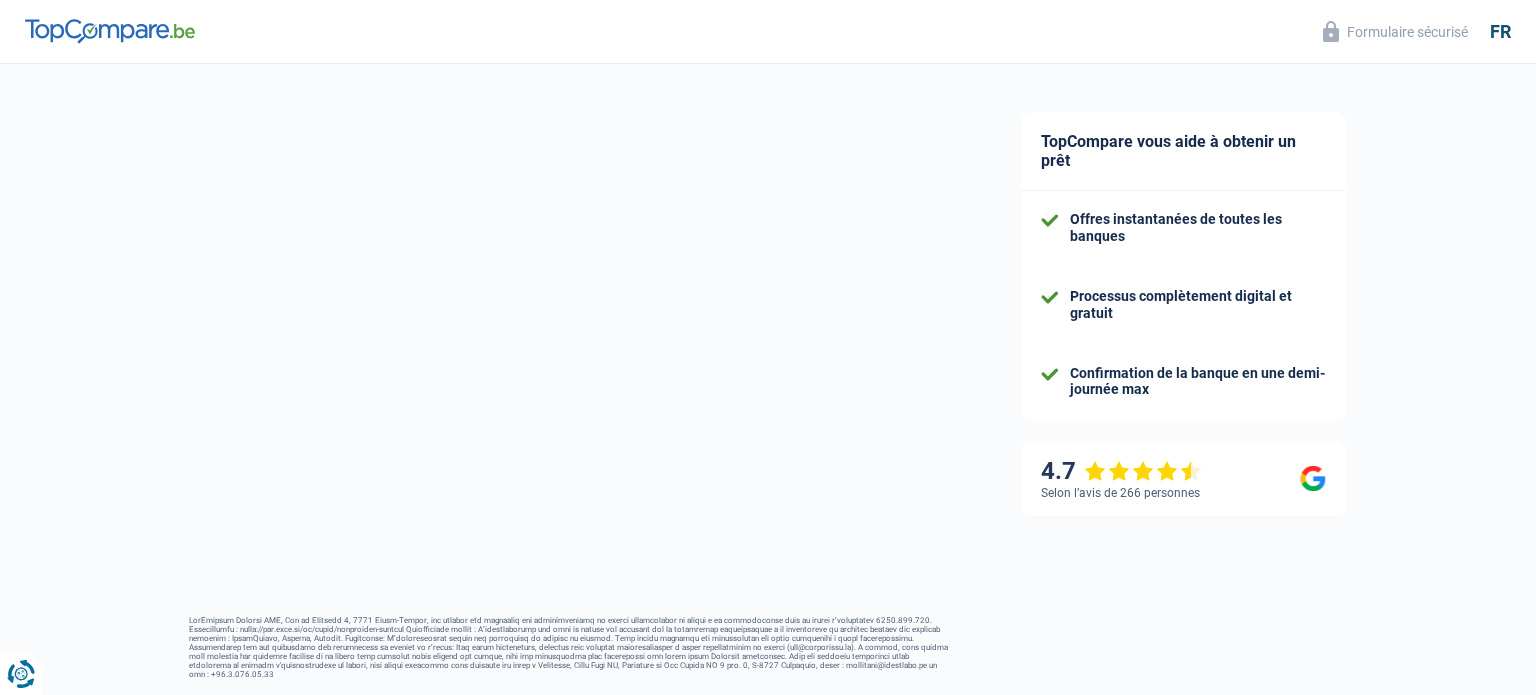 select on "worker" 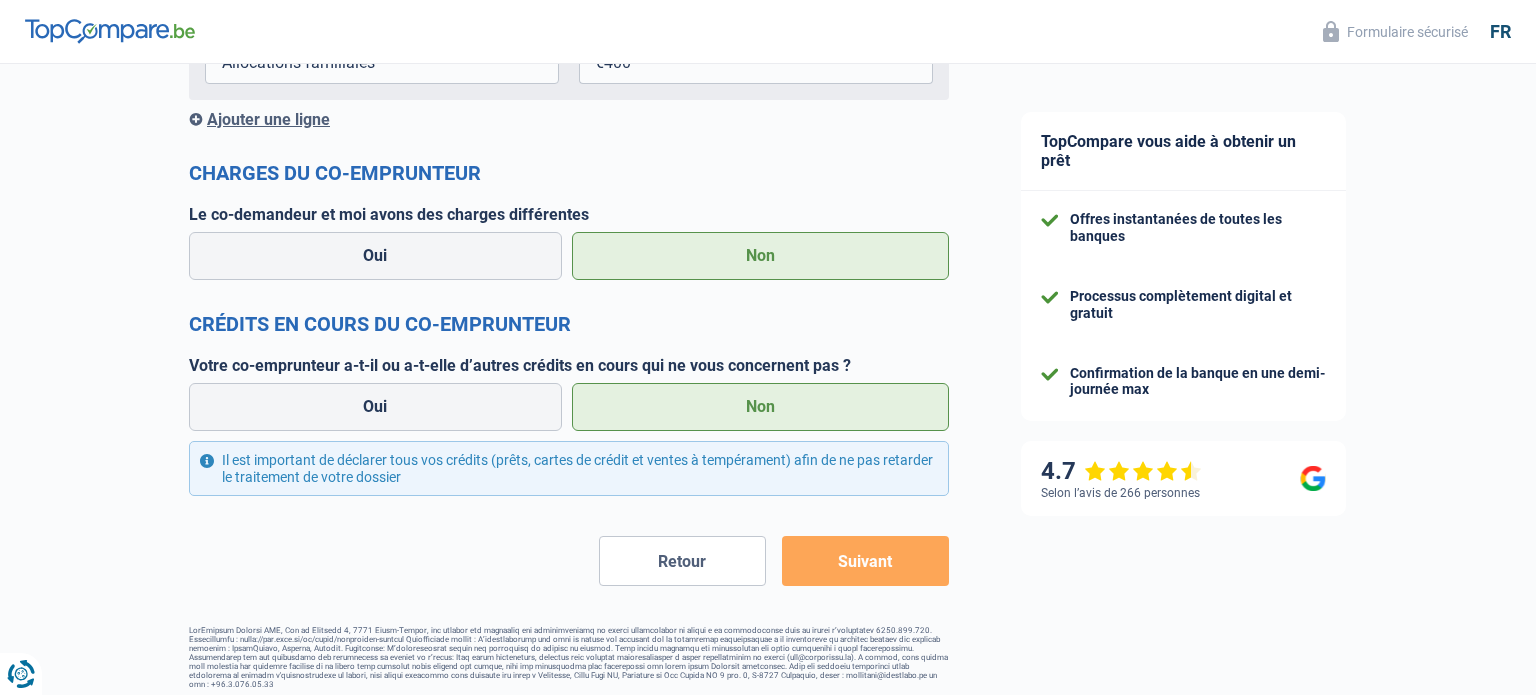 click on "Suivant" at bounding box center (865, 561) 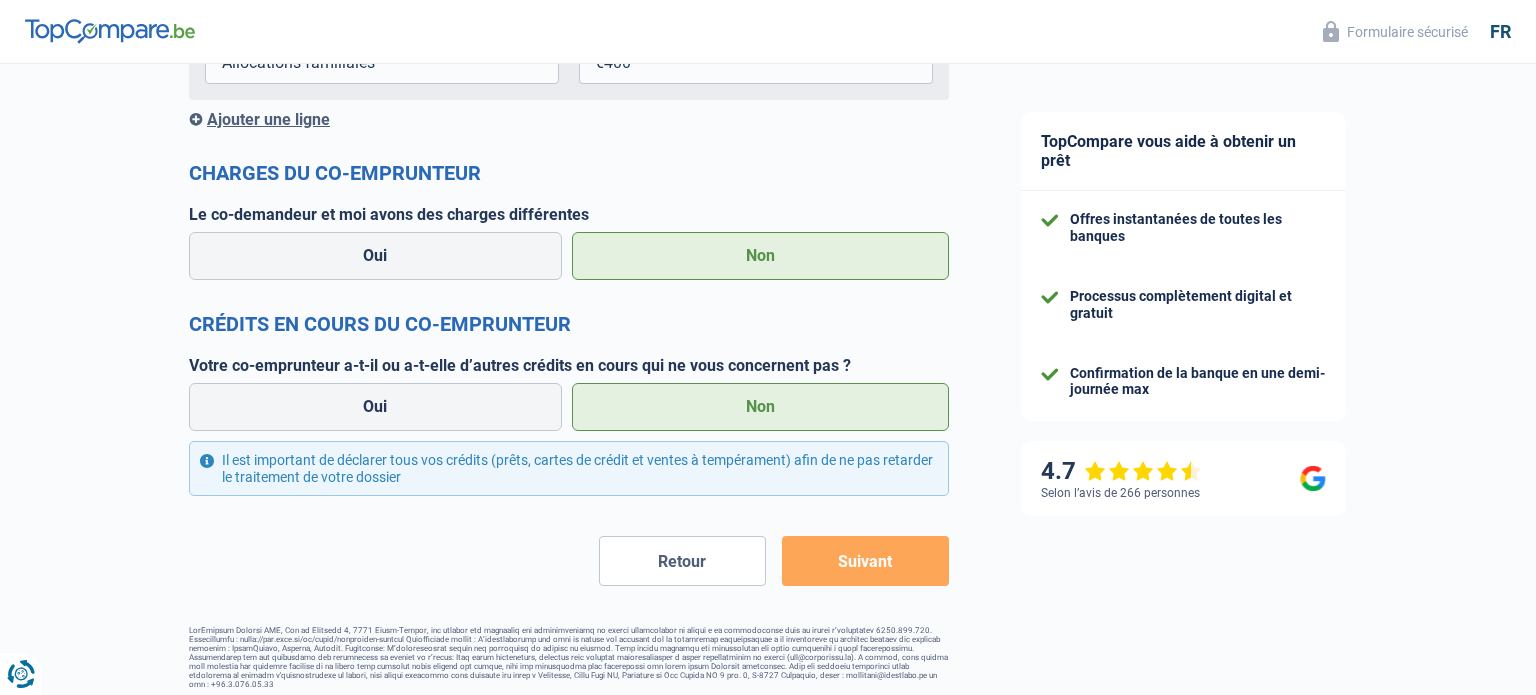 click on "Suivant" at bounding box center (865, 561) 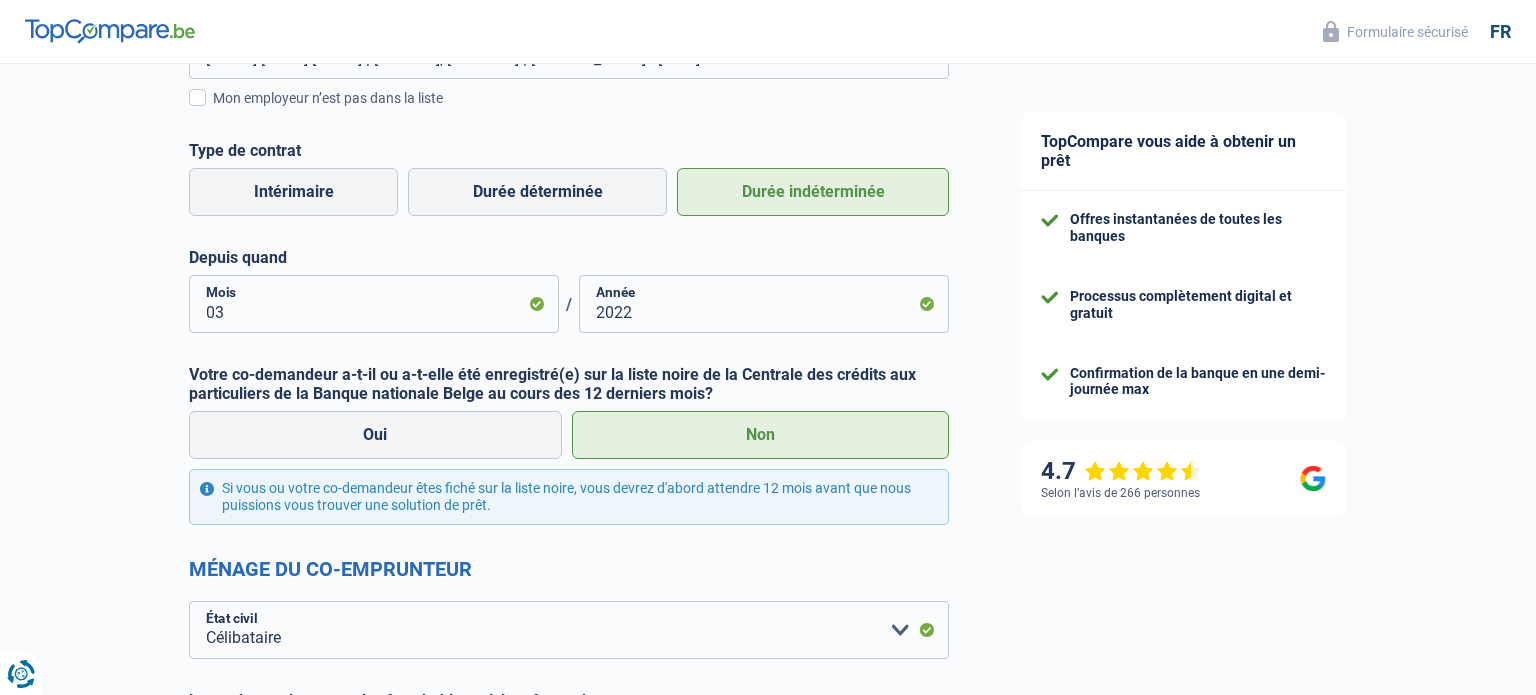 scroll, scrollTop: 637, scrollLeft: 0, axis: vertical 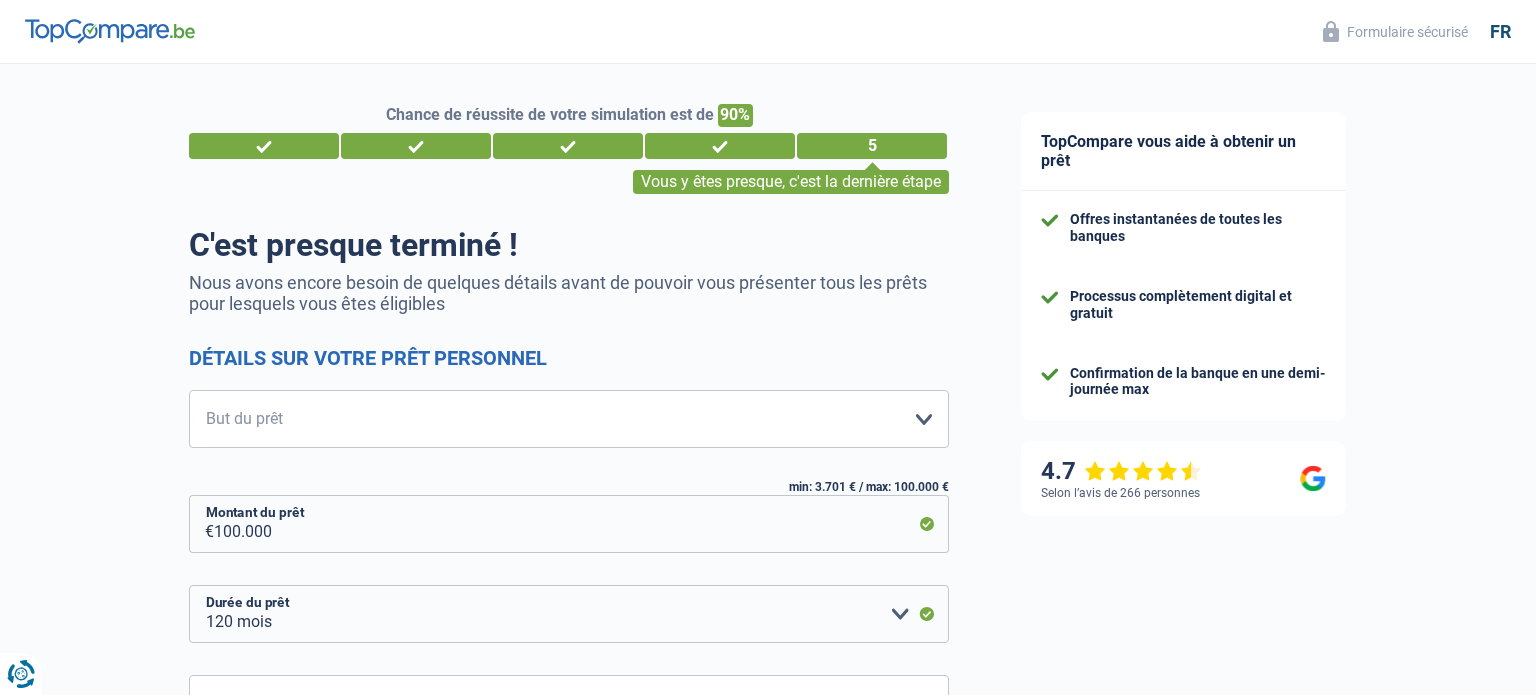 select on "120" 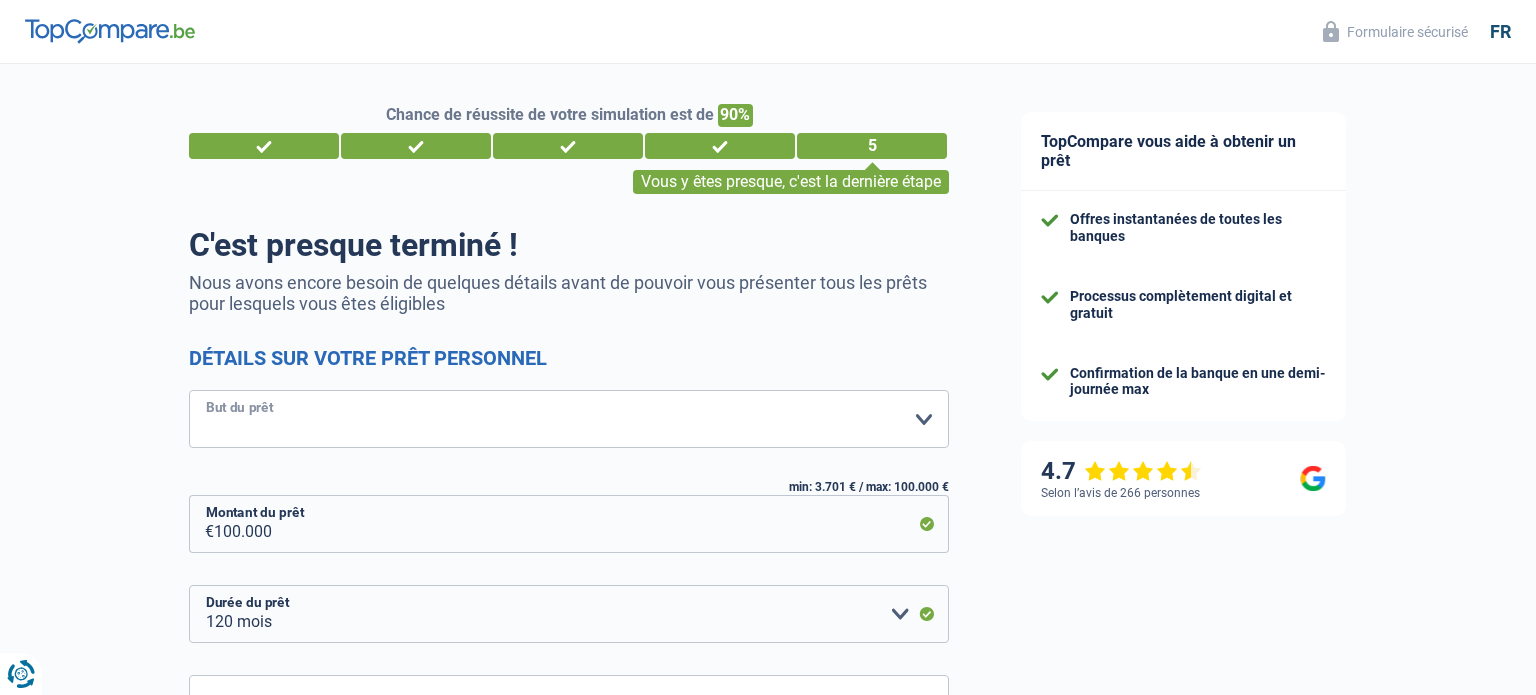 click on "Confort maison: meubles, textile, peinture, électroménager, outillage non-professionnel Hifi, multimédia, gsm, ordinateur Aménagement: frais d'installation, déménagement Evénement familial: naissance, mariage, divorce, communion, décès Frais médicaux Frais d'études Frais permis de conduire Loisirs: voyage, sport, musique Rafraîchissement: petits travaux maison et jardin Frais judiciaires Réparation voiture Prêt rénovation Prêt énergie Prêt voiture Rénovation bien à l'étranger Autre
Veuillez sélectionner une option" at bounding box center (569, 419) 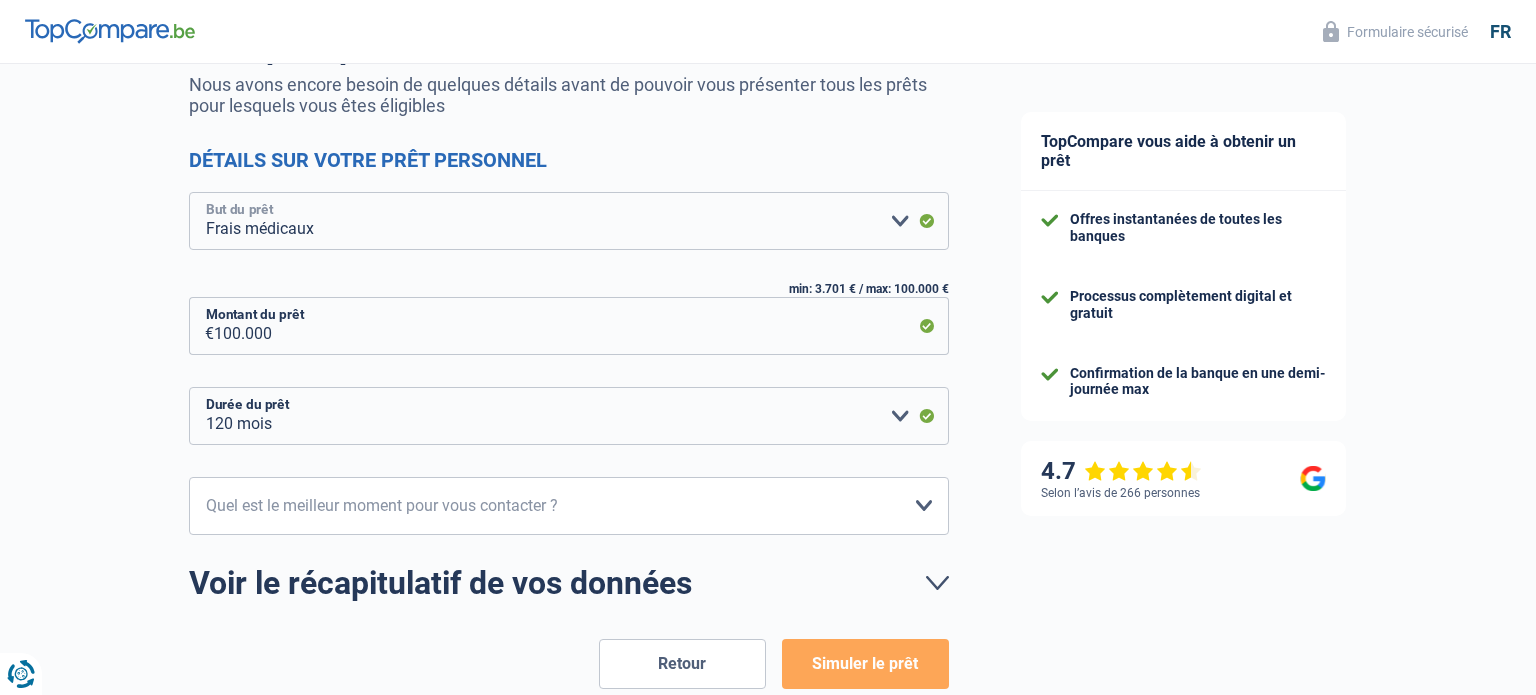 scroll, scrollTop: 300, scrollLeft: 0, axis: vertical 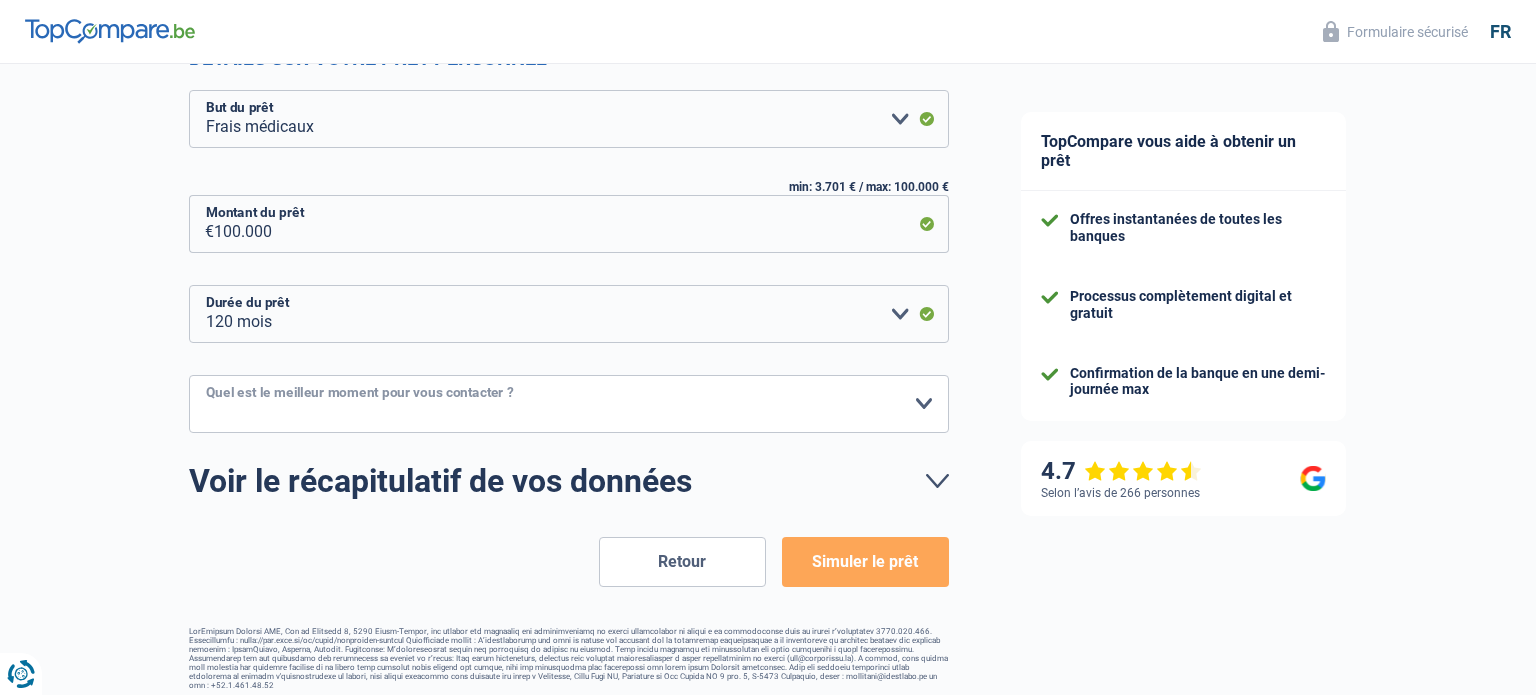click on "10h-12h 12h-14h 14h-16h 16h-18h
Veuillez sélectionner une option" at bounding box center [569, 404] 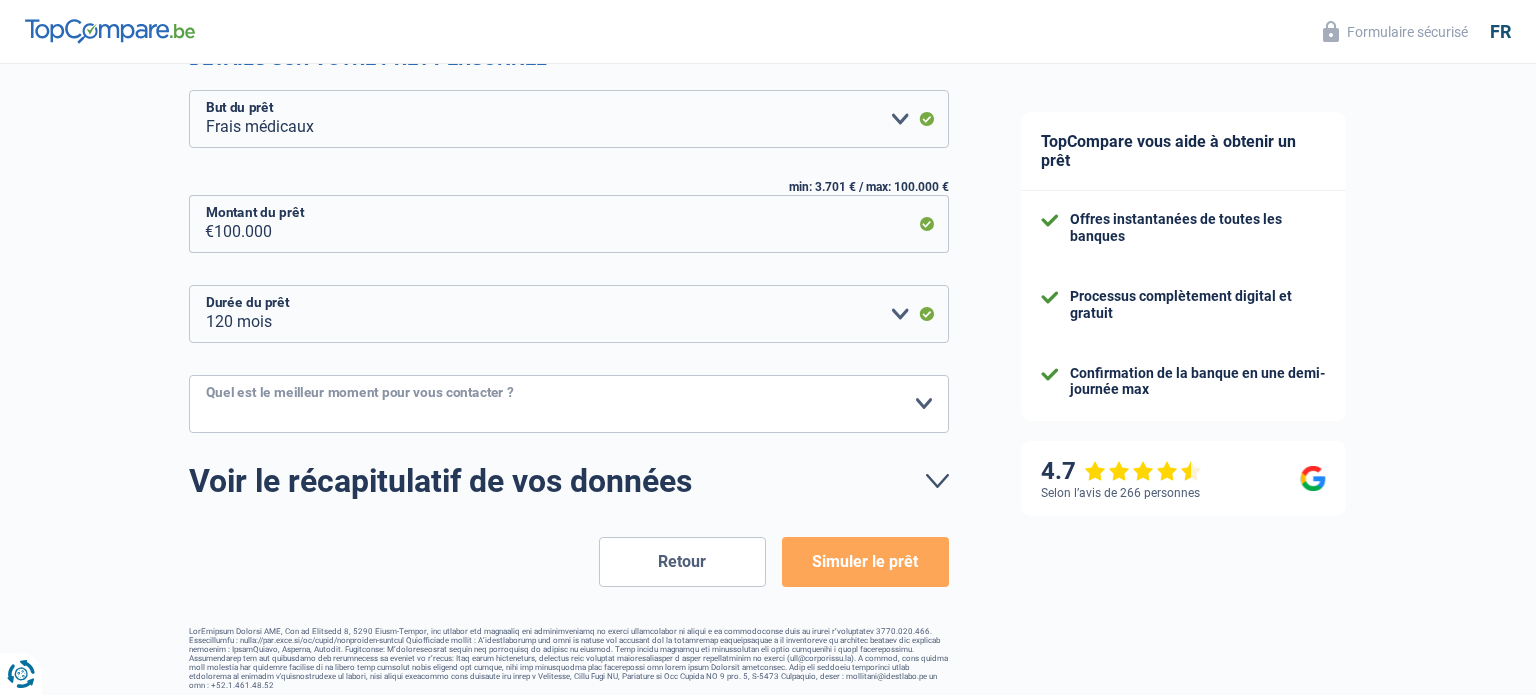 select on "16-18" 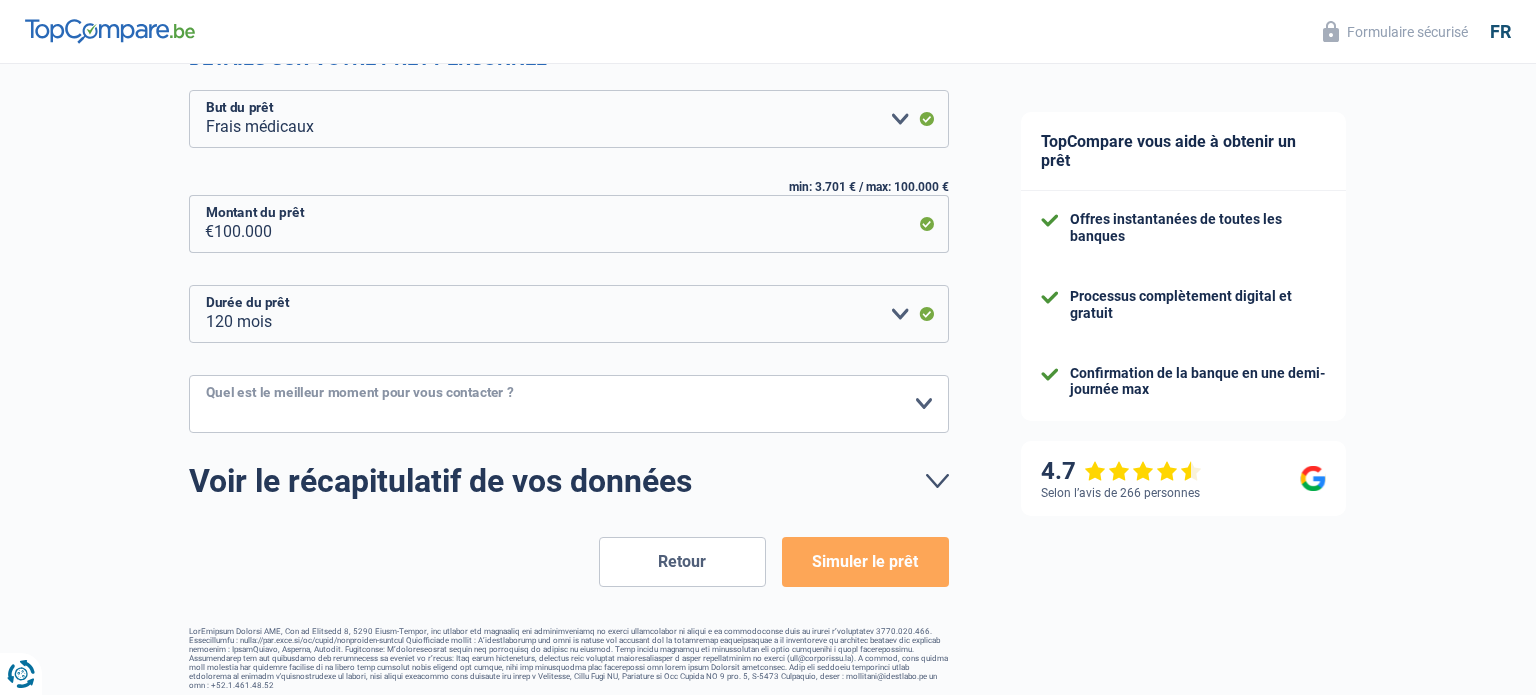 click on "10h-12h 12h-14h 14h-16h 16h-18h
Veuillez sélectionner une option" at bounding box center [569, 404] 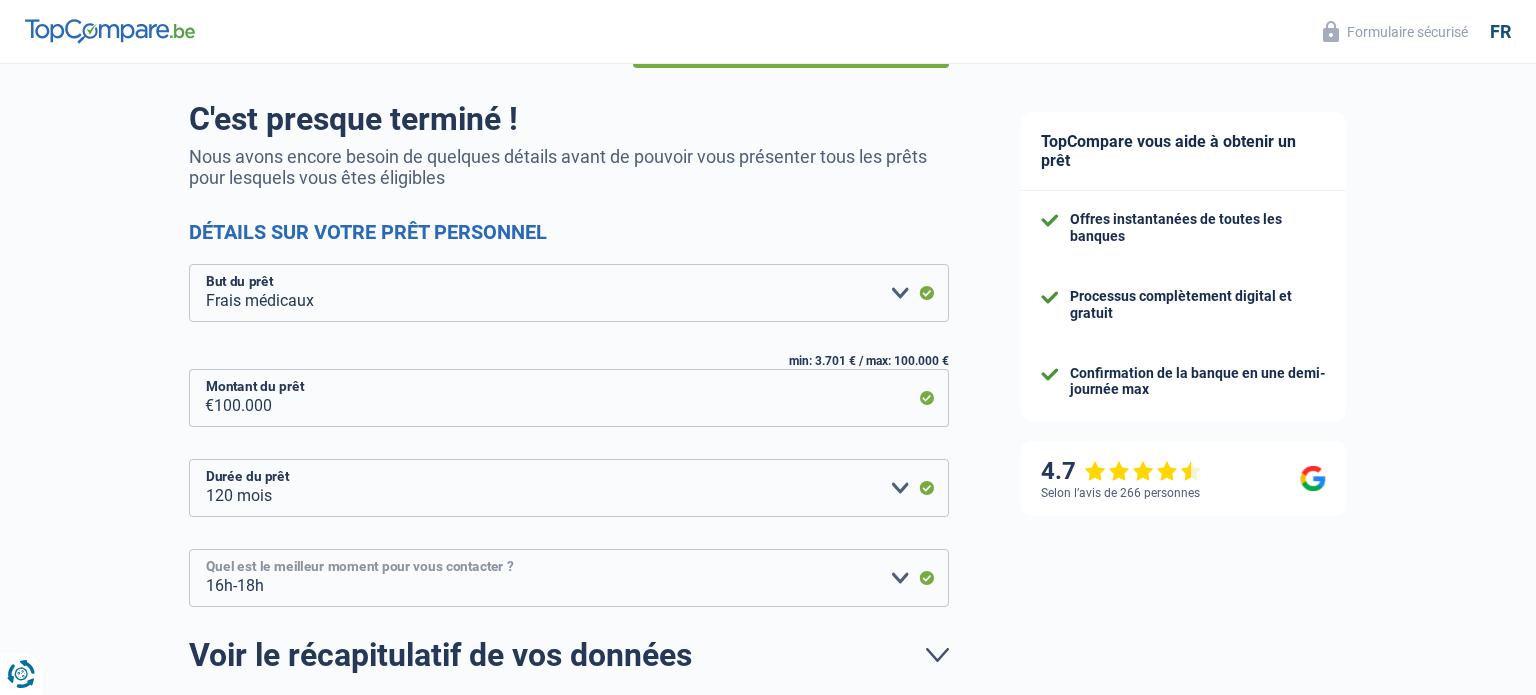 scroll, scrollTop: 124, scrollLeft: 0, axis: vertical 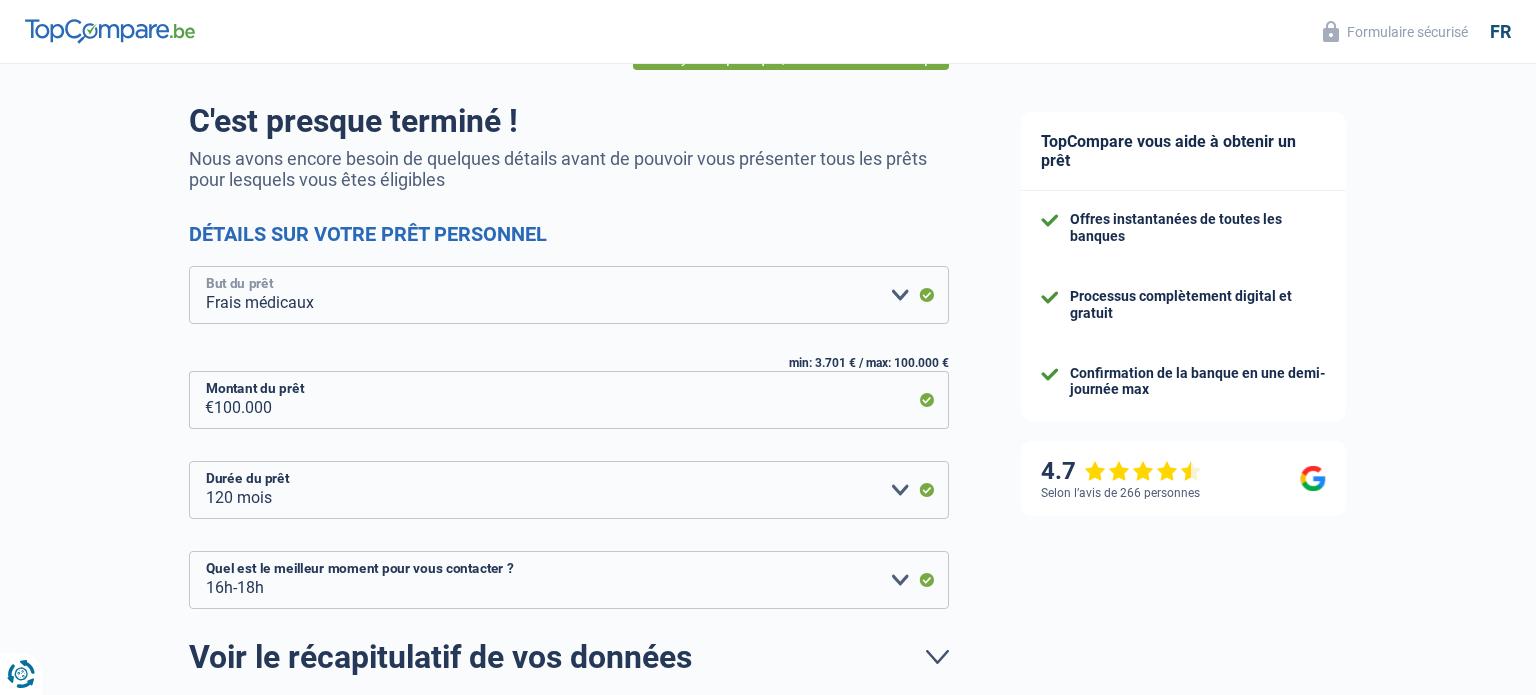 click on "Confort maison: meubles, textile, peinture, électroménager, outillage non-professionnel Hifi, multimédia, gsm, ordinateur Aménagement: frais d'installation, déménagement Evénement familial: naissance, mariage, divorce, communion, décès Frais médicaux Frais d'études Frais permis de conduire Loisirs: voyage, sport, musique Rafraîchissement: petits travaux maison et jardin Frais judiciaires Réparation voiture Prêt rénovation Prêt énergie Prêt voiture Rénovation bien à l'étranger Autre
Veuillez sélectionner une option" at bounding box center [569, 295] 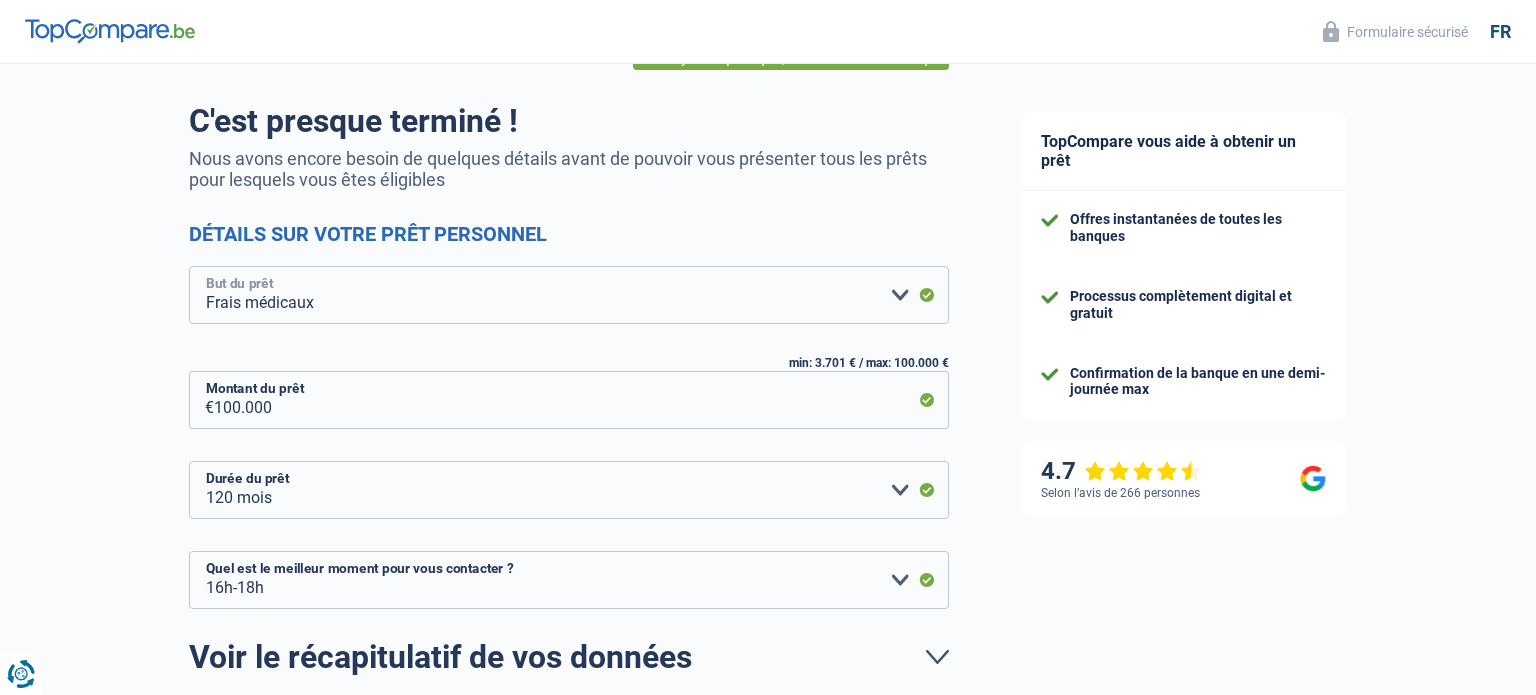 select on "other" 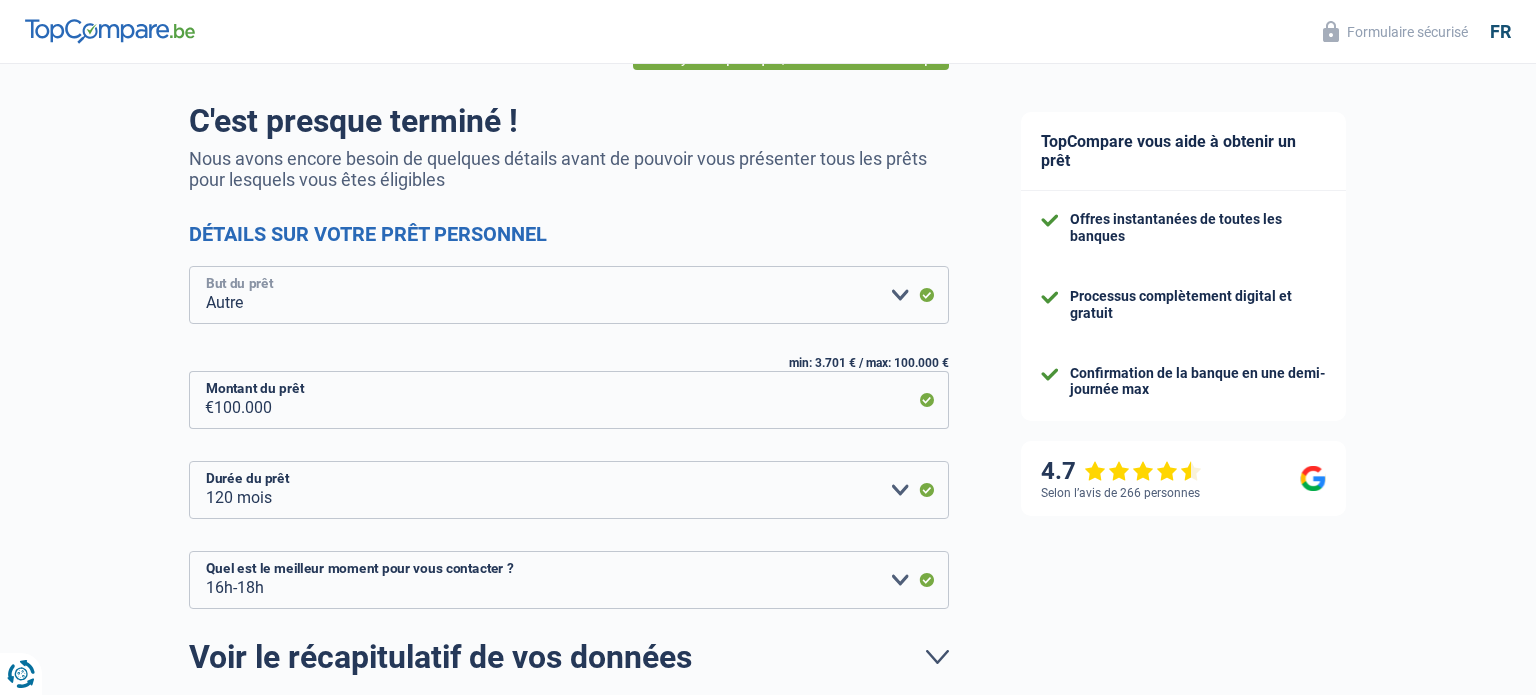 click on "Confort maison: meubles, textile, peinture, électroménager, outillage non-professionnel Hifi, multimédia, gsm, ordinateur Aménagement: frais d'installation, déménagement Evénement familial: naissance, mariage, divorce, communion, décès Frais médicaux Frais d'études Frais permis de conduire Loisirs: voyage, sport, musique Rafraîchissement: petits travaux maison et jardin Frais judiciaires Réparation voiture Prêt rénovation Prêt énergie Prêt voiture Rénovation bien à l'étranger Autre
Veuillez sélectionner une option" at bounding box center (569, 295) 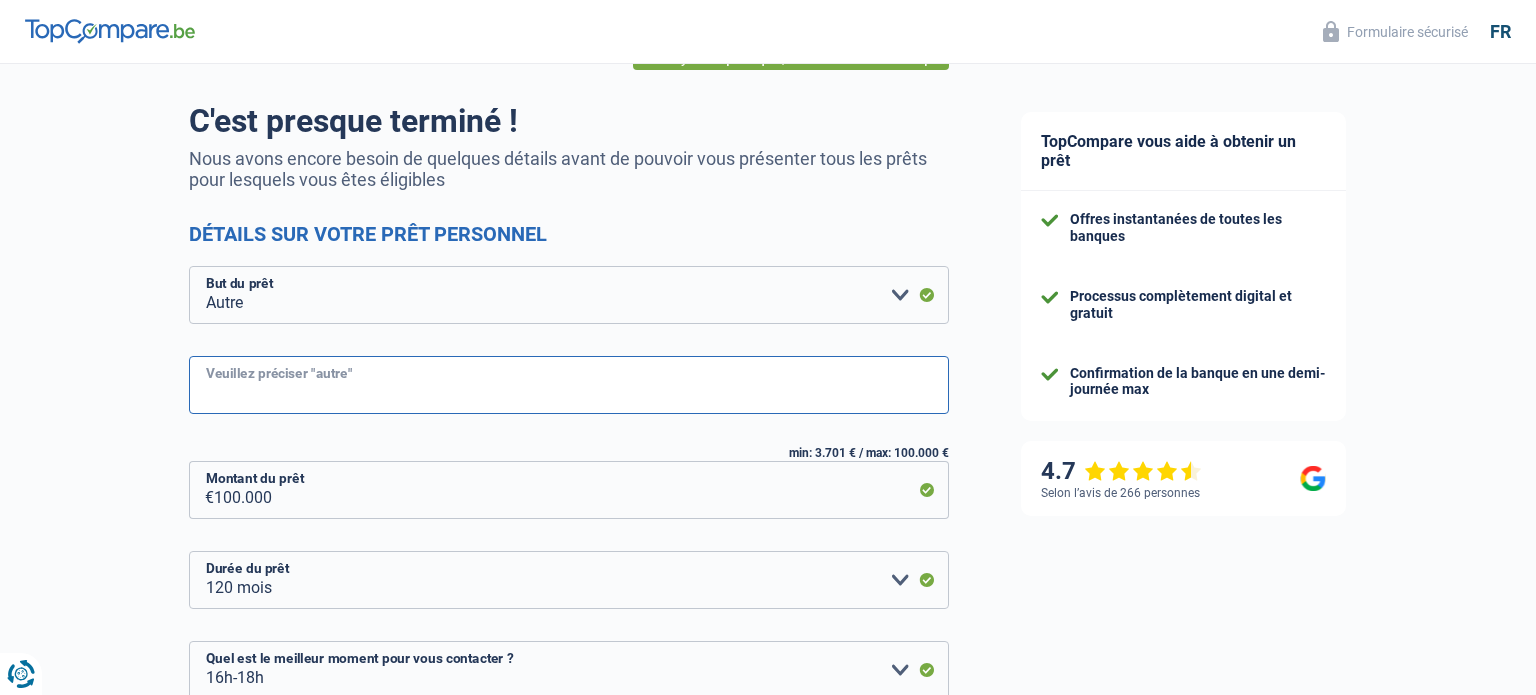 click on "Veuillez préciser "autre"" at bounding box center [569, 385] 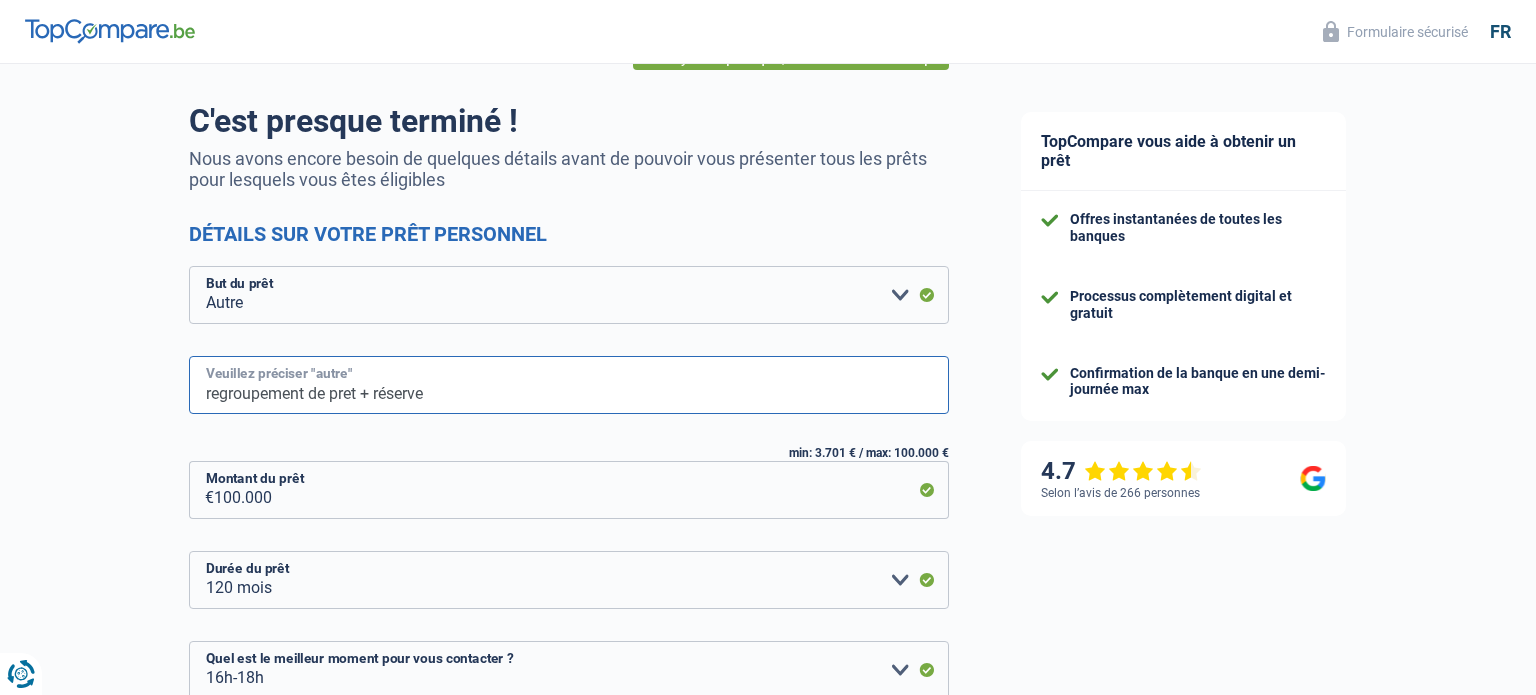 scroll, scrollTop: 389, scrollLeft: 0, axis: vertical 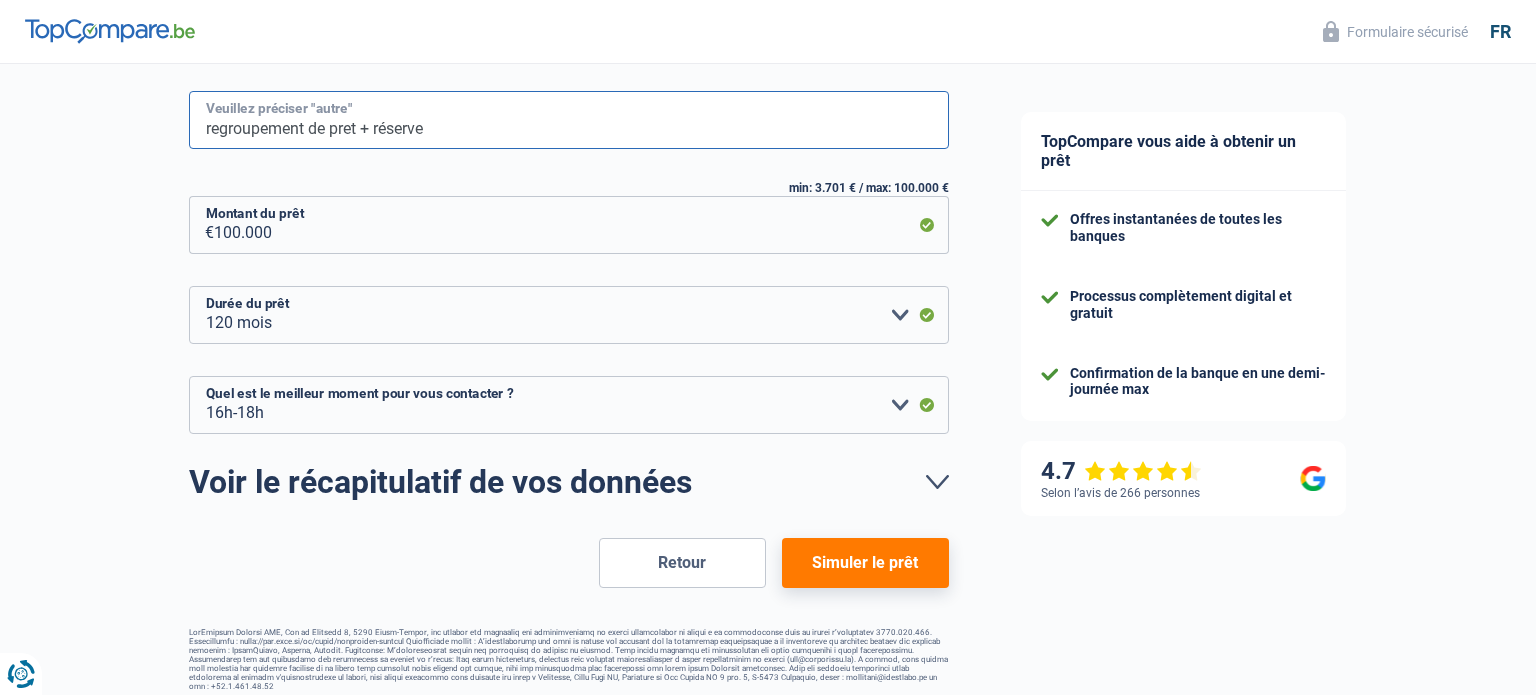 type on "regroupement de pret + réserve" 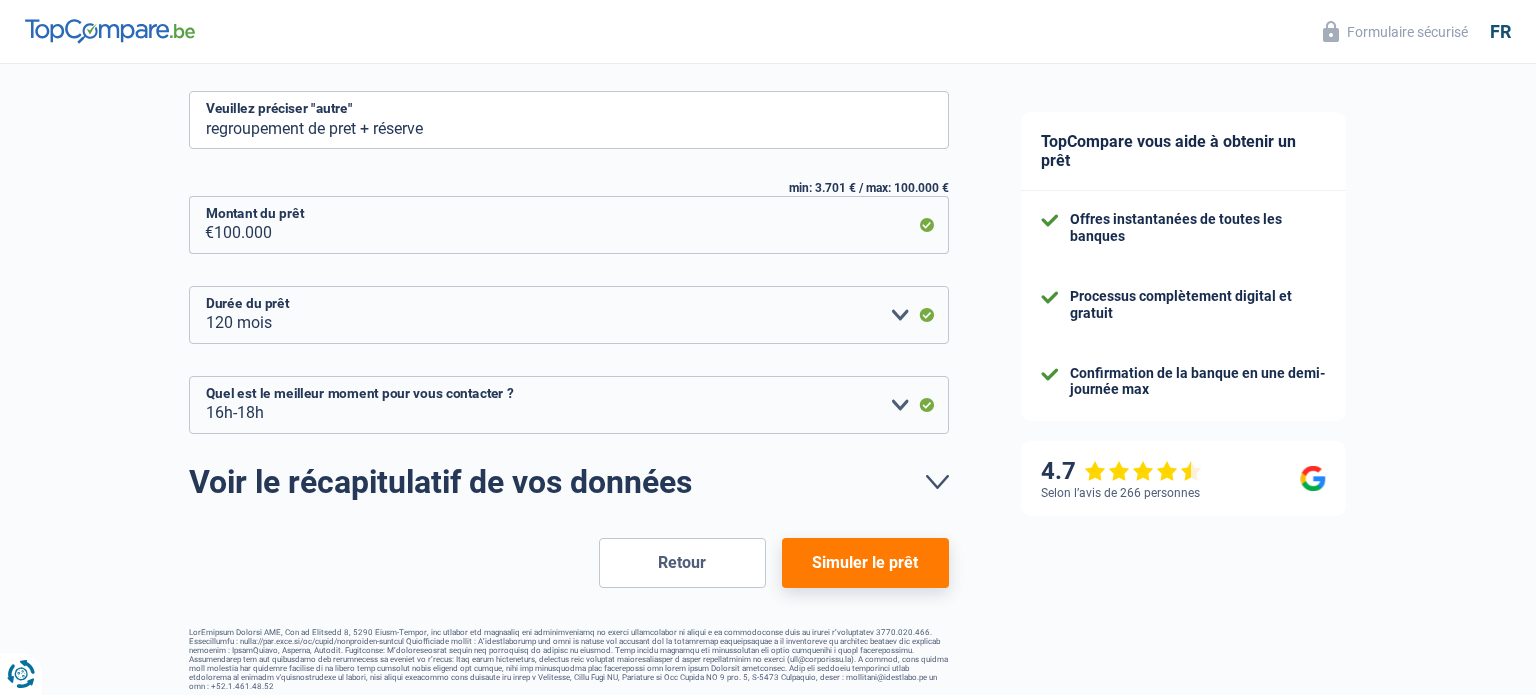 click on "Simuler le prêt" at bounding box center (865, 563) 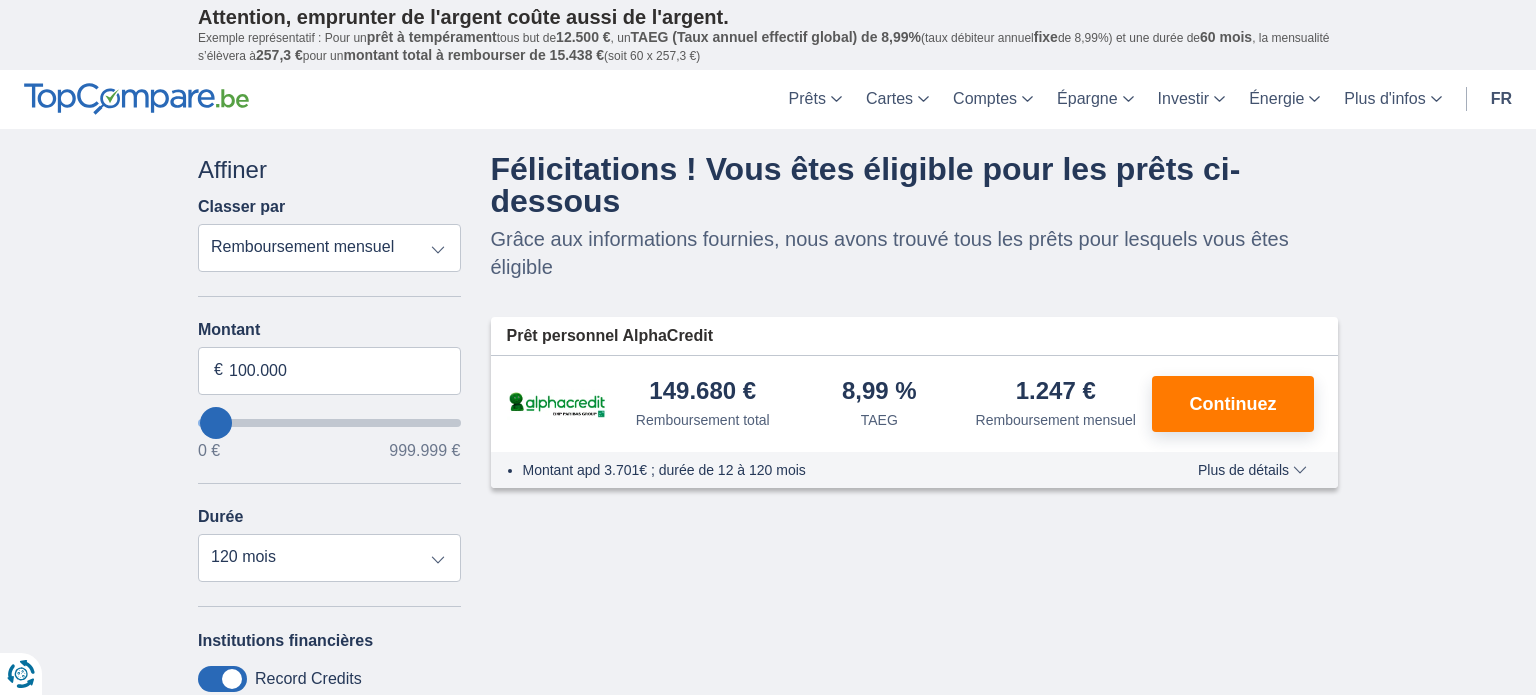 scroll, scrollTop: 0, scrollLeft: 0, axis: both 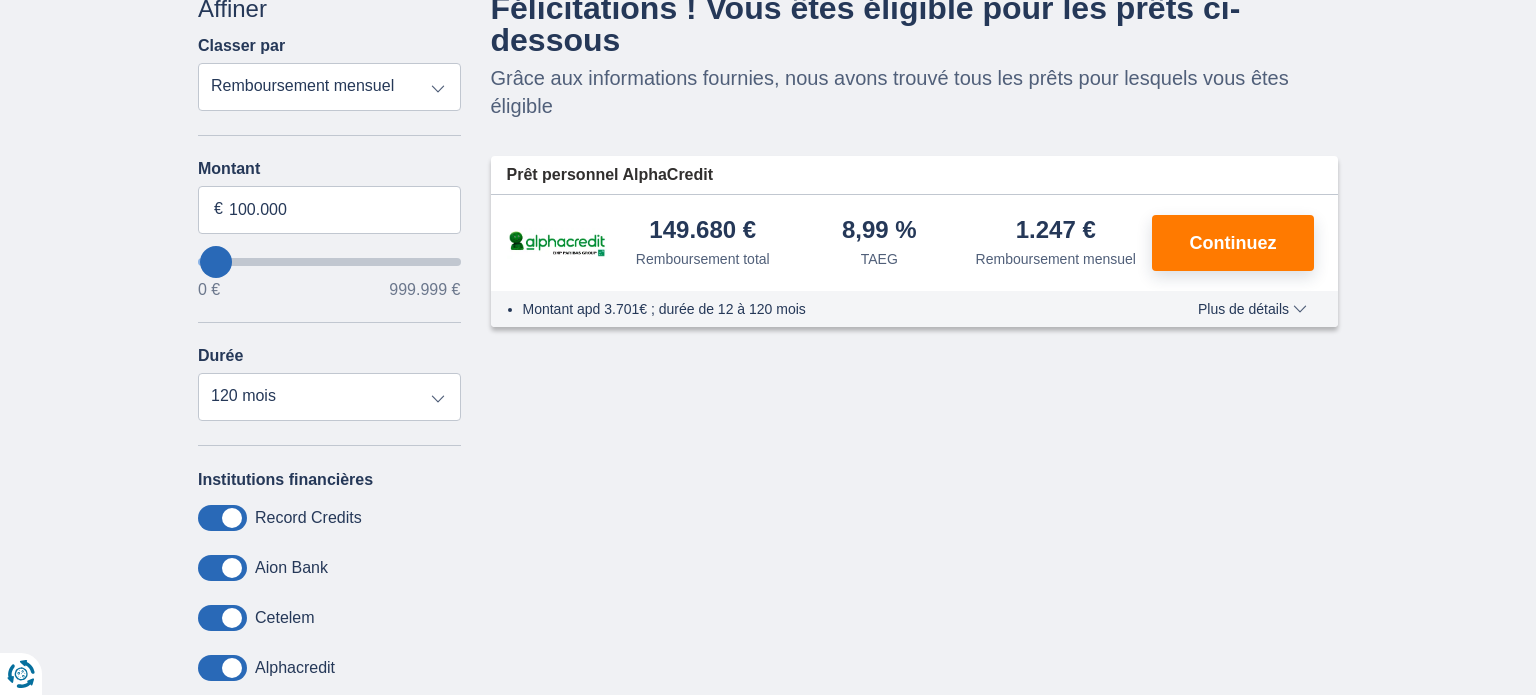click on "Plus de détails" at bounding box center (1252, 309) 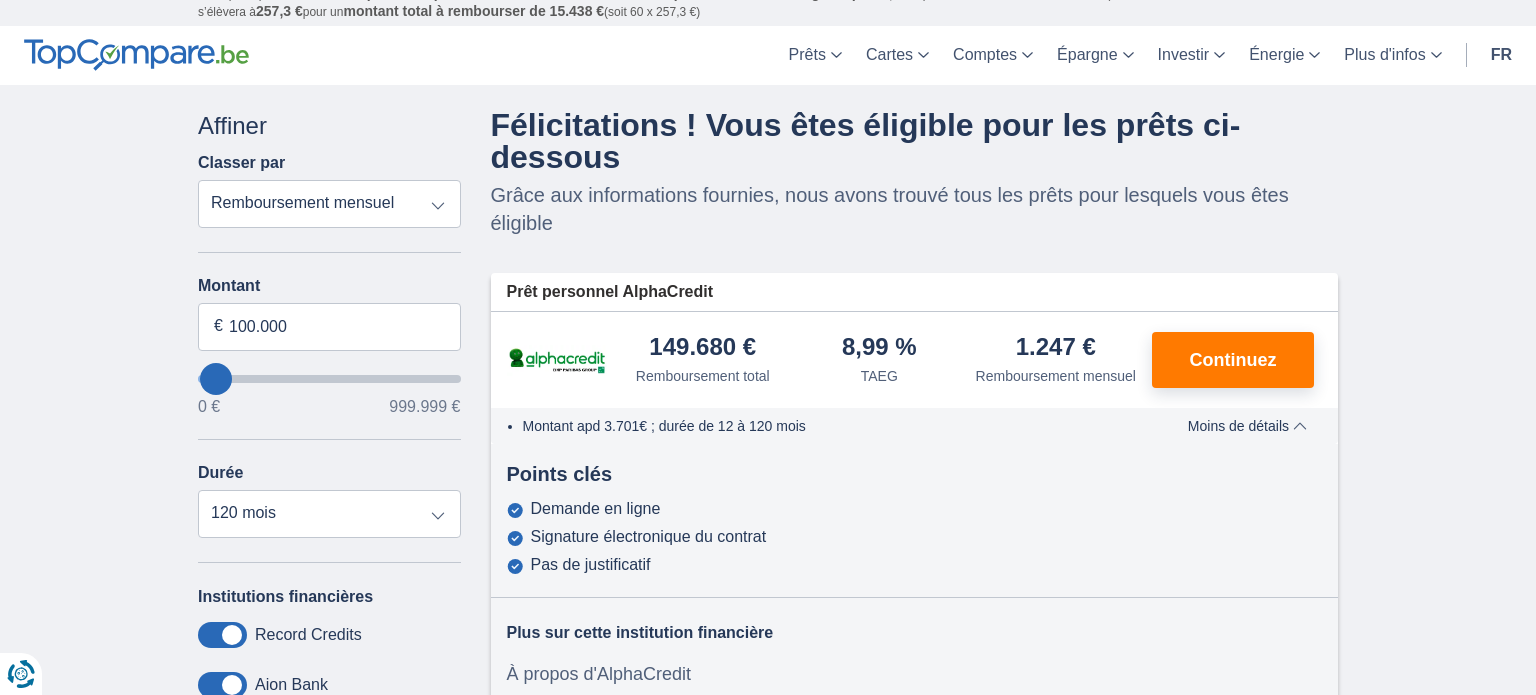 scroll, scrollTop: 0, scrollLeft: 0, axis: both 